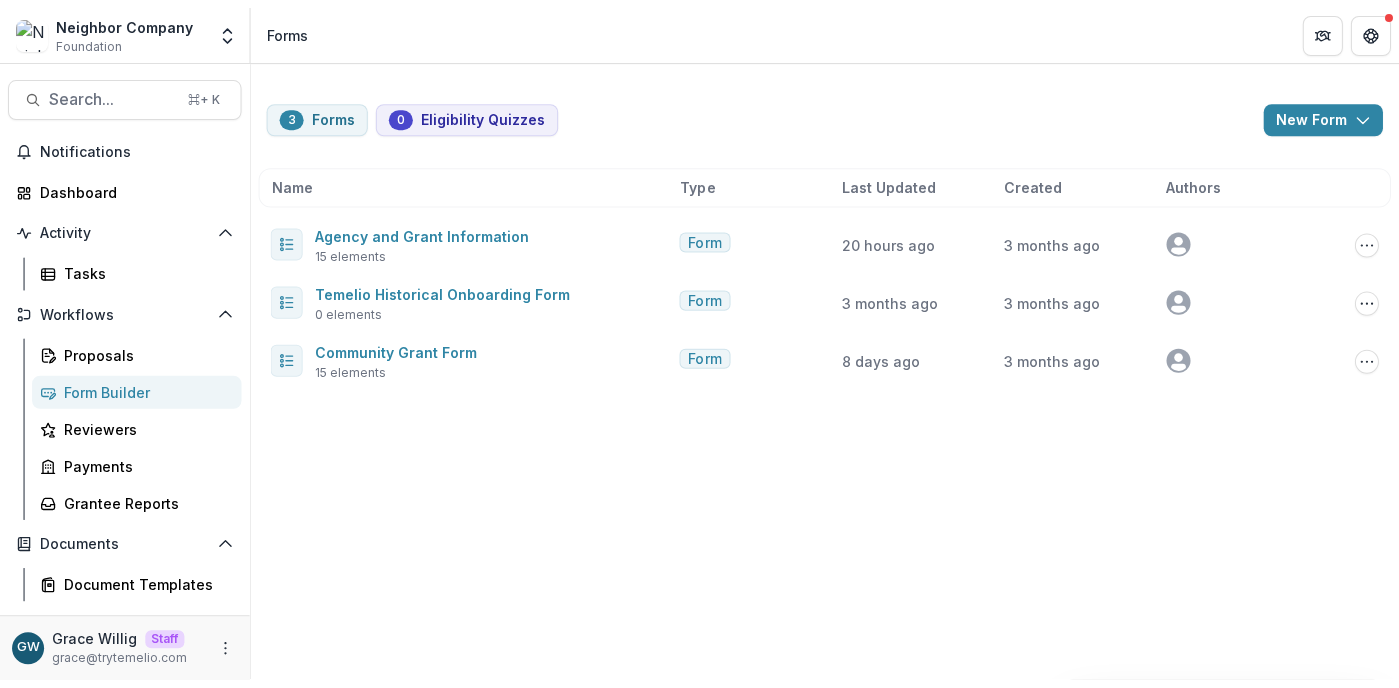scroll, scrollTop: 0, scrollLeft: 0, axis: both 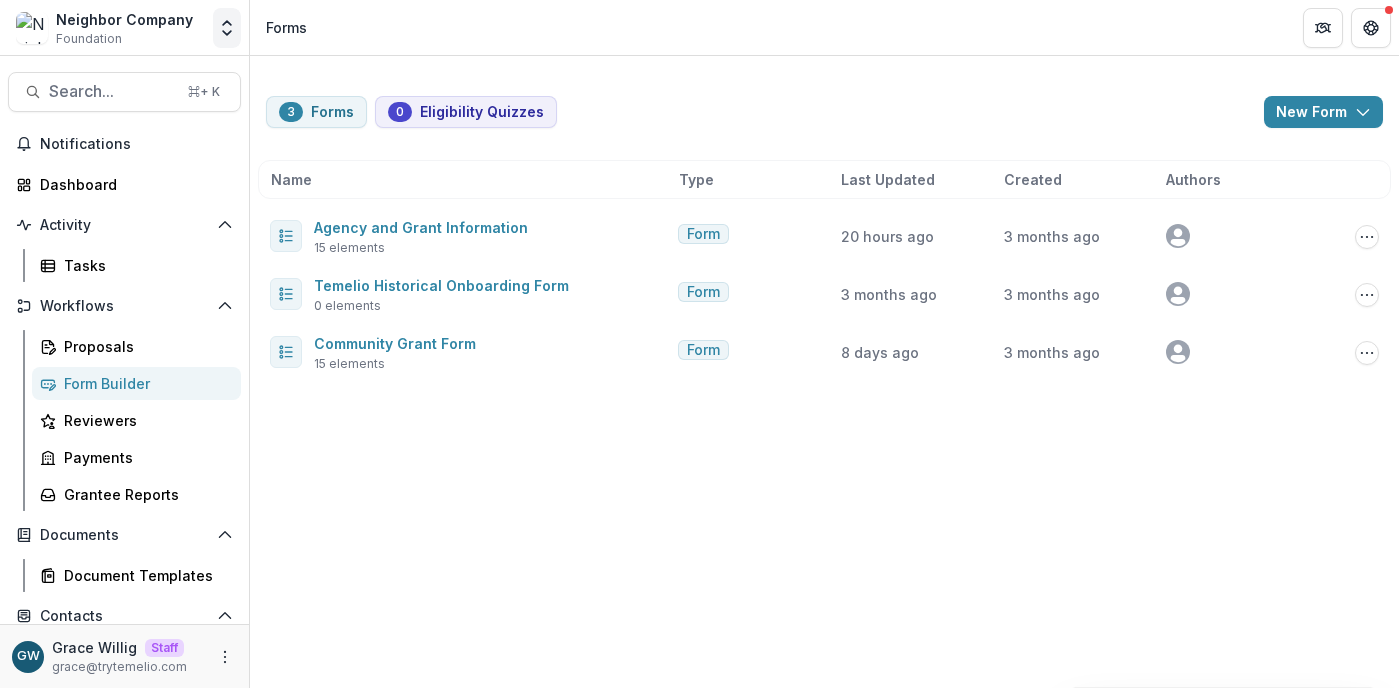 click 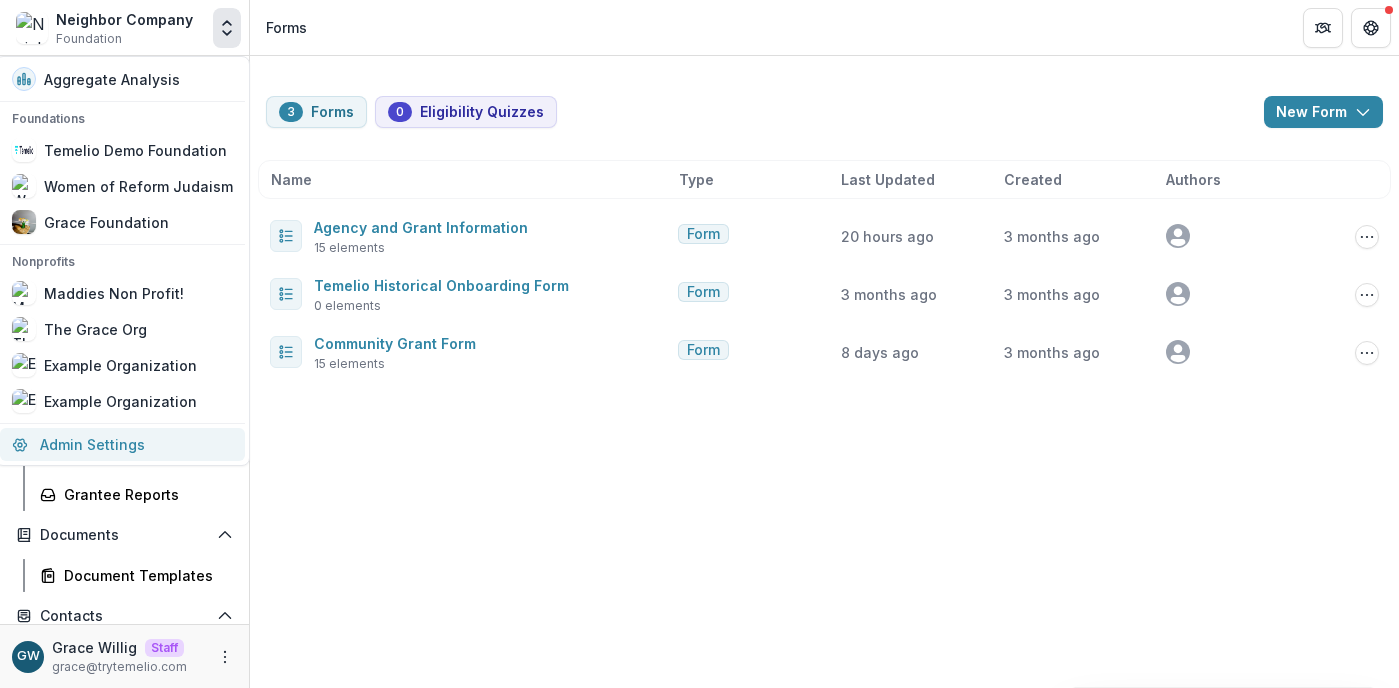 drag, startPoint x: 97, startPoint y: 441, endPoint x: 208, endPoint y: 340, distance: 150.07332 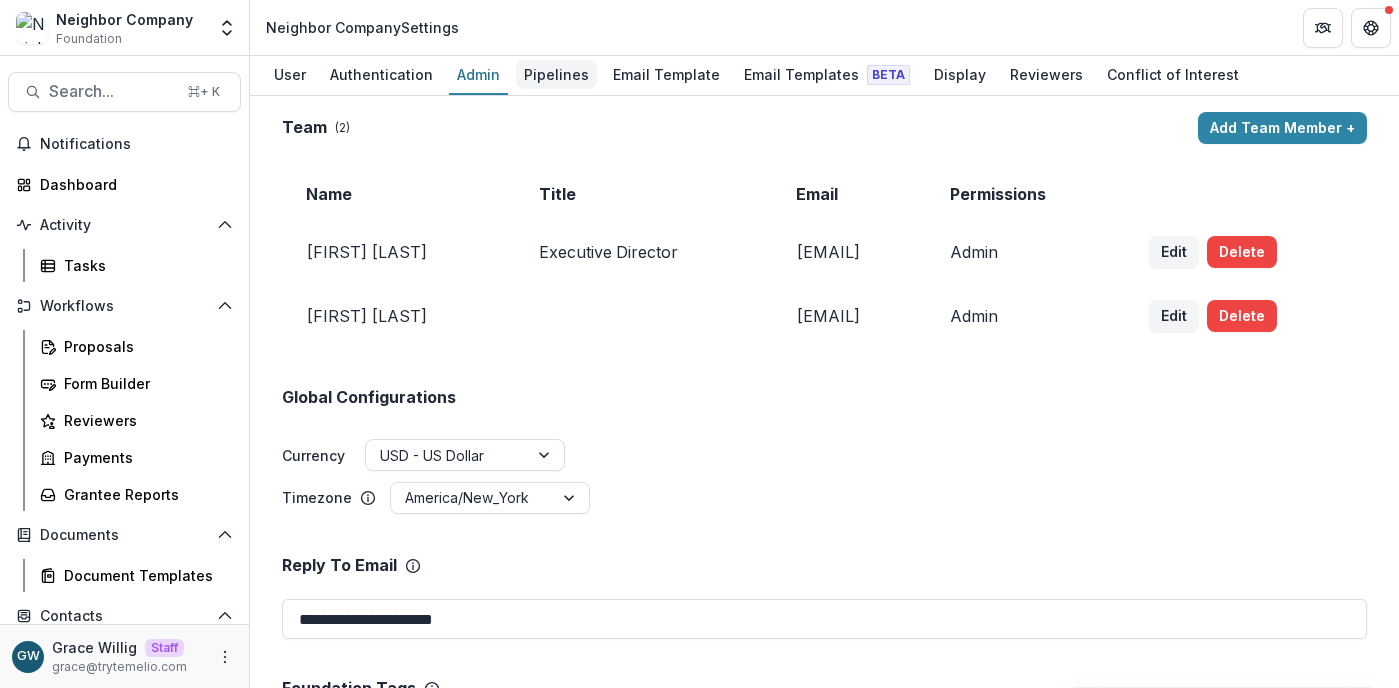 click on "Pipelines" at bounding box center [556, 74] 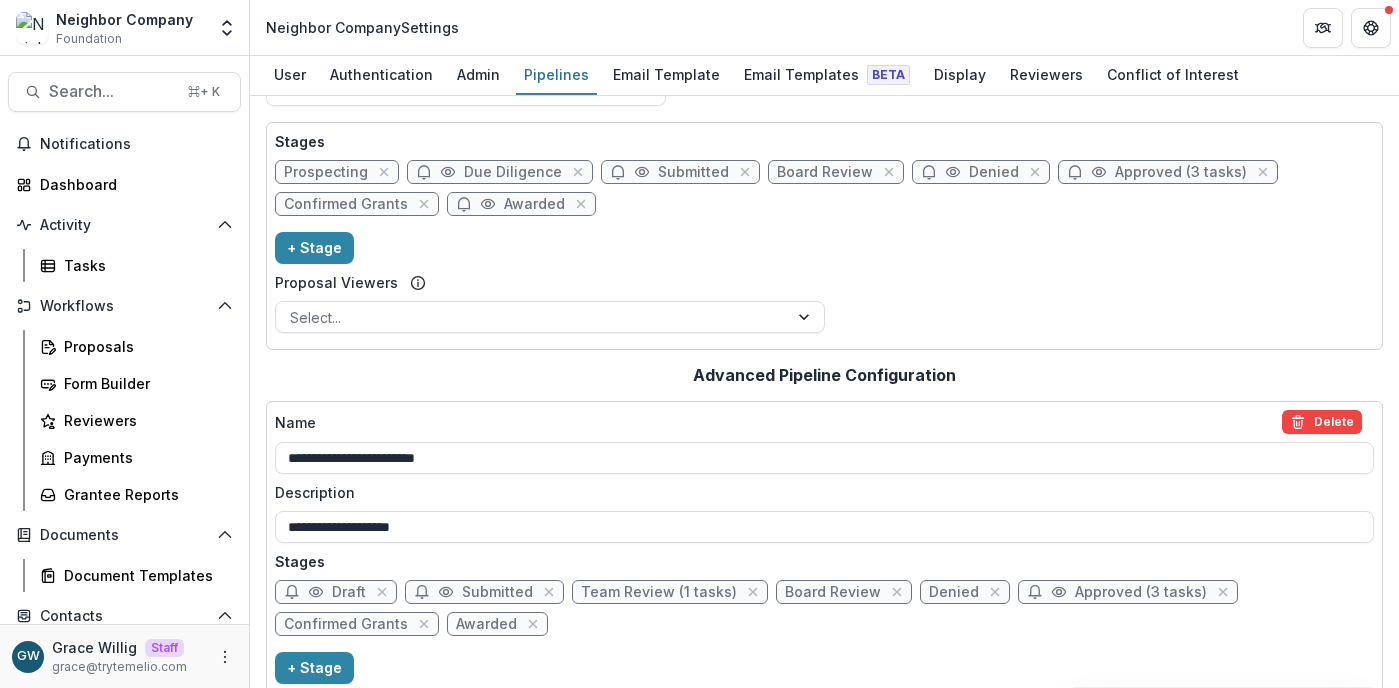 scroll, scrollTop: 75, scrollLeft: 0, axis: vertical 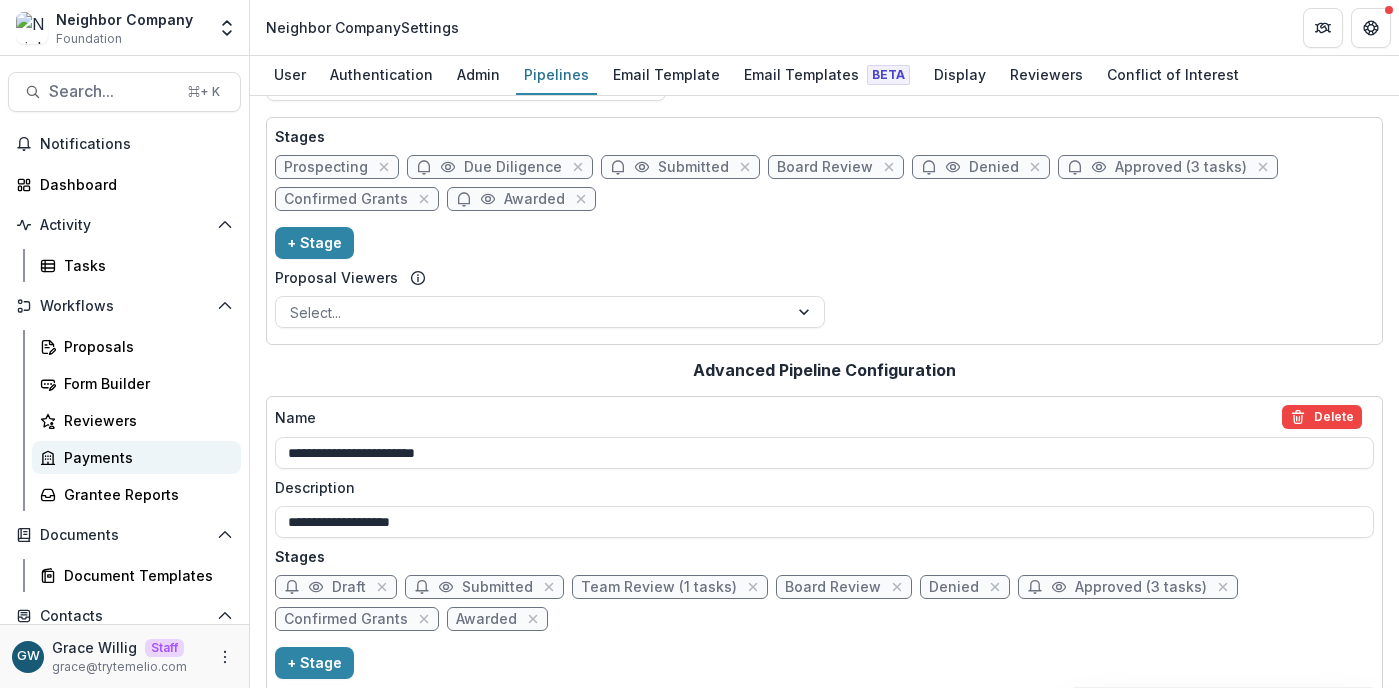 click on "Payments" at bounding box center [144, 457] 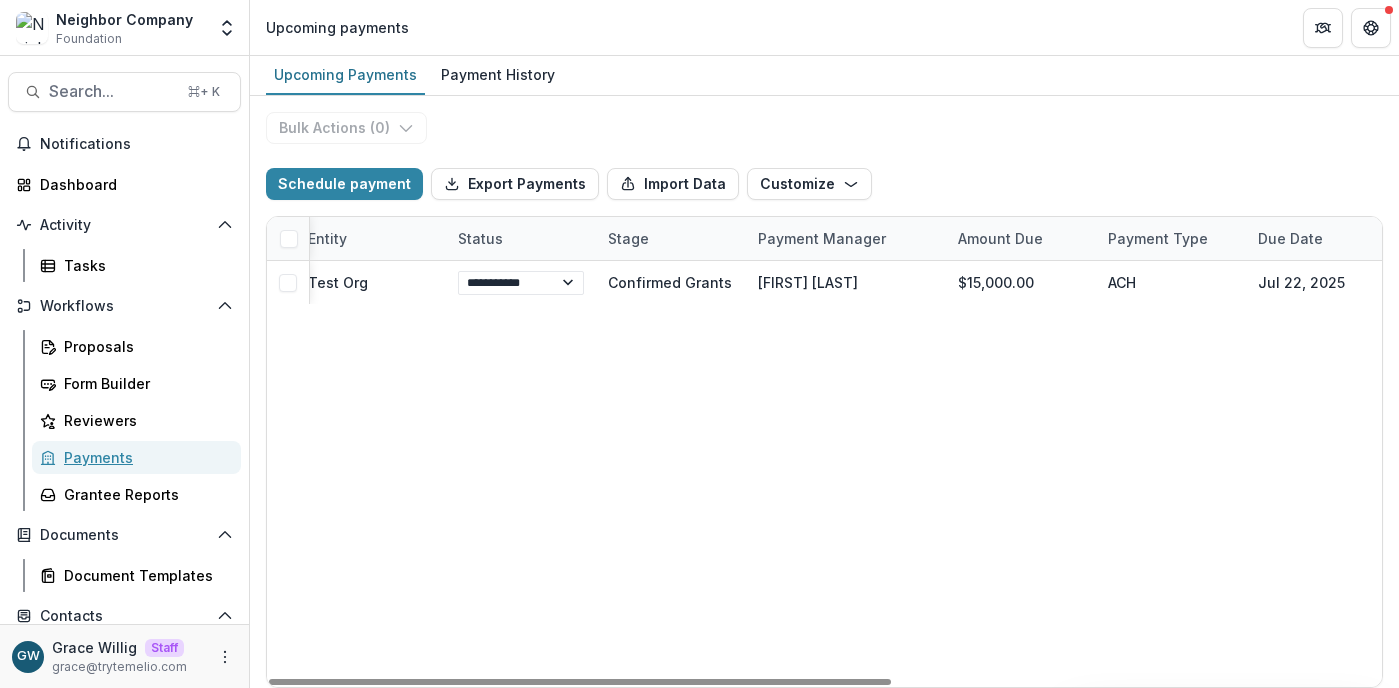 scroll, scrollTop: 0, scrollLeft: 0, axis: both 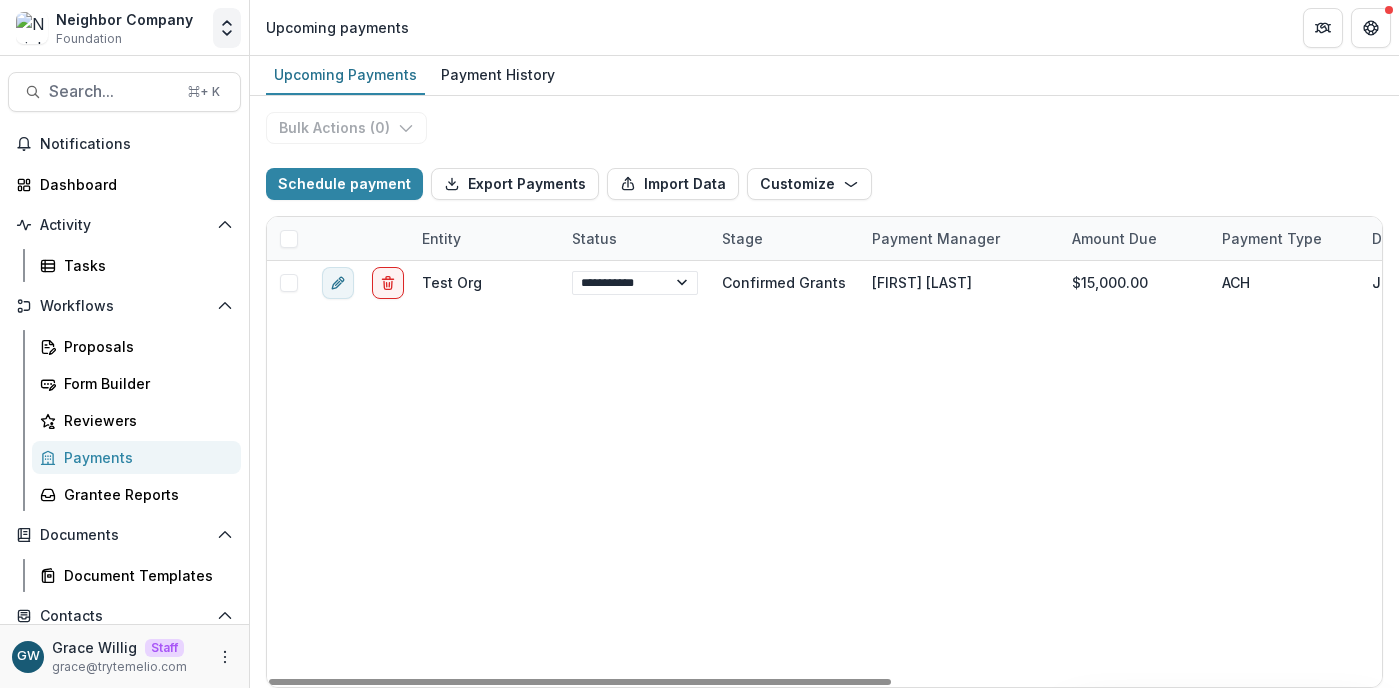 click at bounding box center [227, 28] 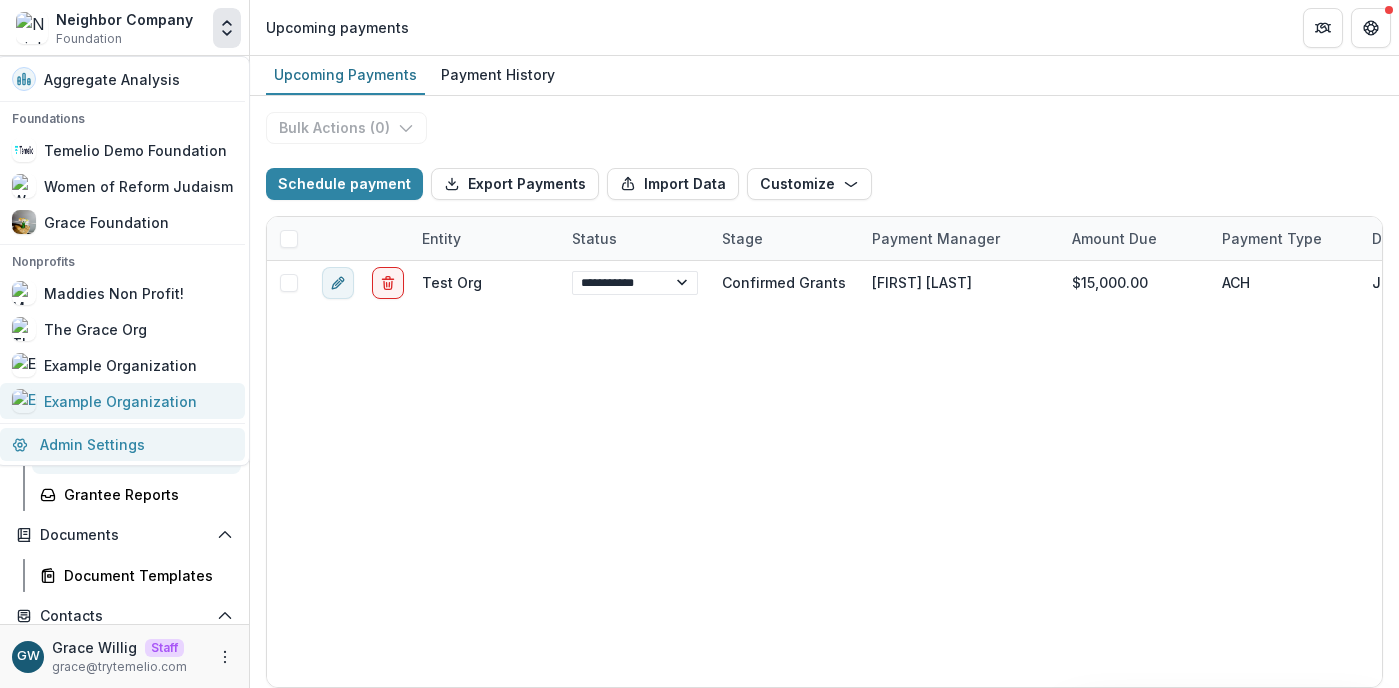 drag, startPoint x: 99, startPoint y: 431, endPoint x: 114, endPoint y: 421, distance: 18.027756 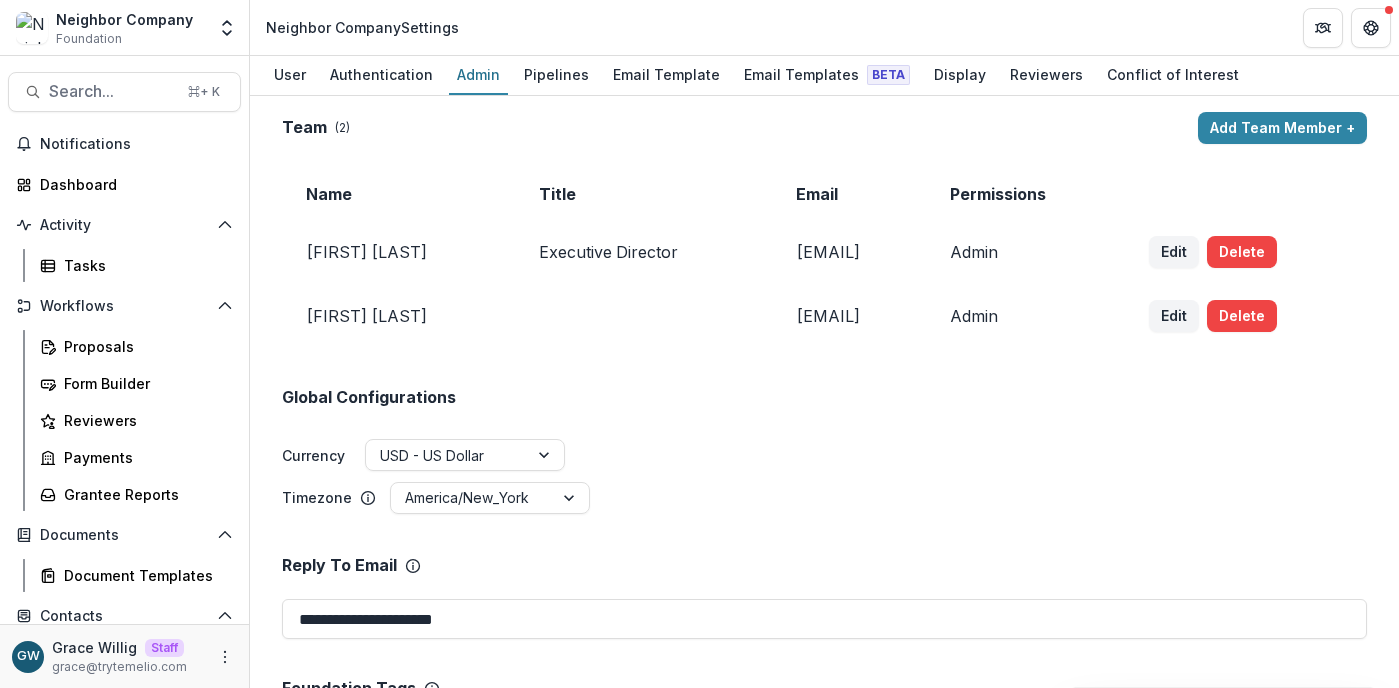 drag, startPoint x: 932, startPoint y: 79, endPoint x: 896, endPoint y: 106, distance: 45 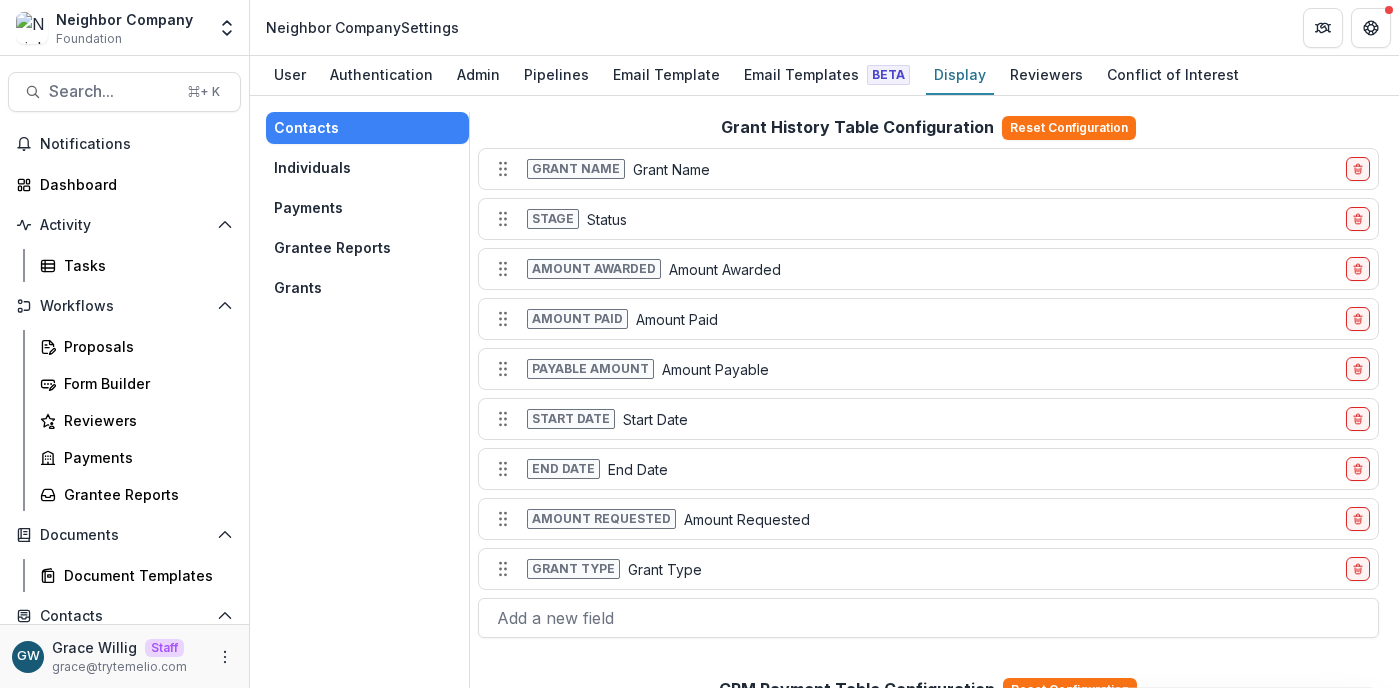 click on "Grants" at bounding box center [367, 288] 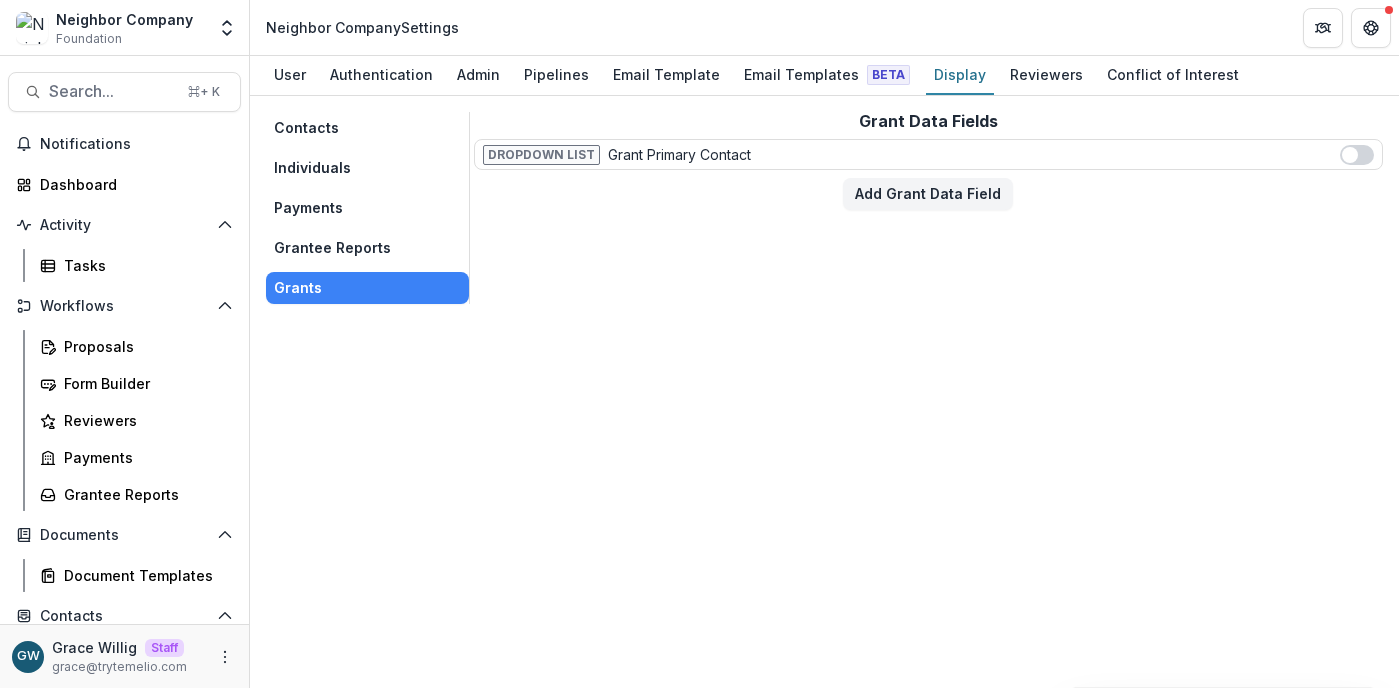 click on "Payments" at bounding box center [367, 208] 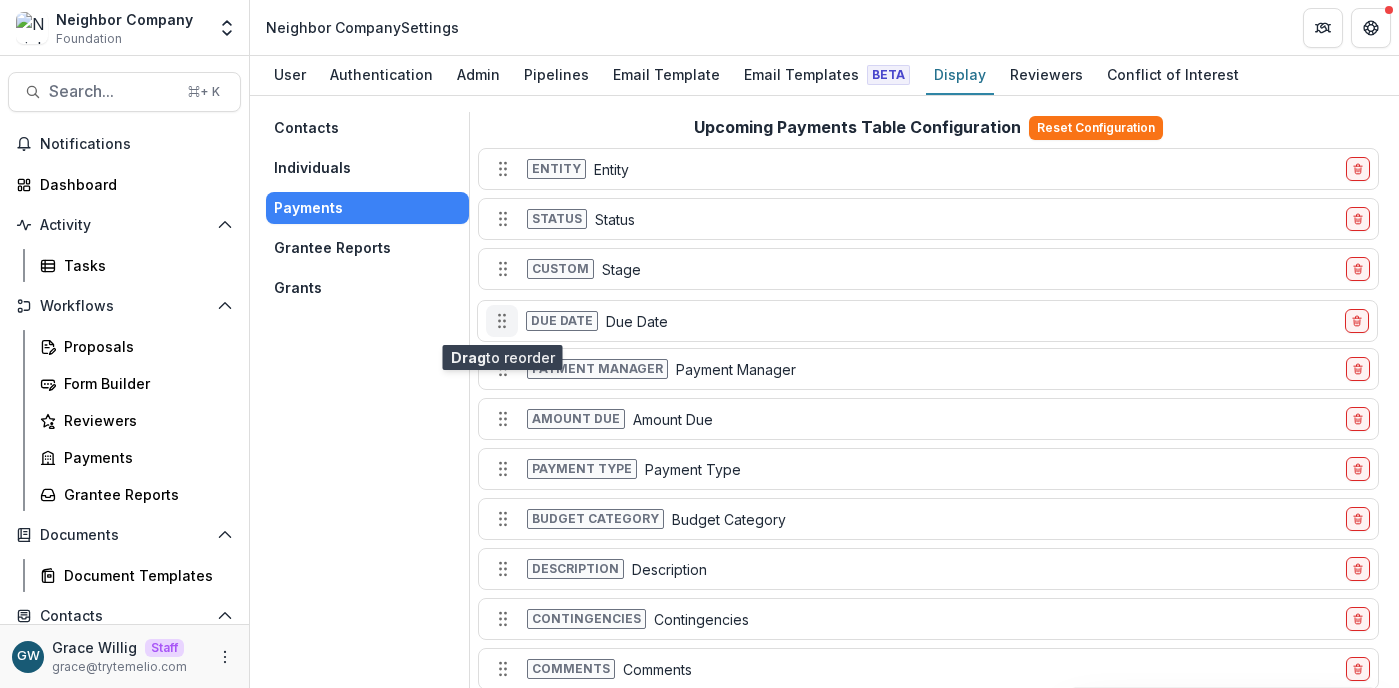 drag, startPoint x: 498, startPoint y: 468, endPoint x: 497, endPoint y: 320, distance: 148.00337 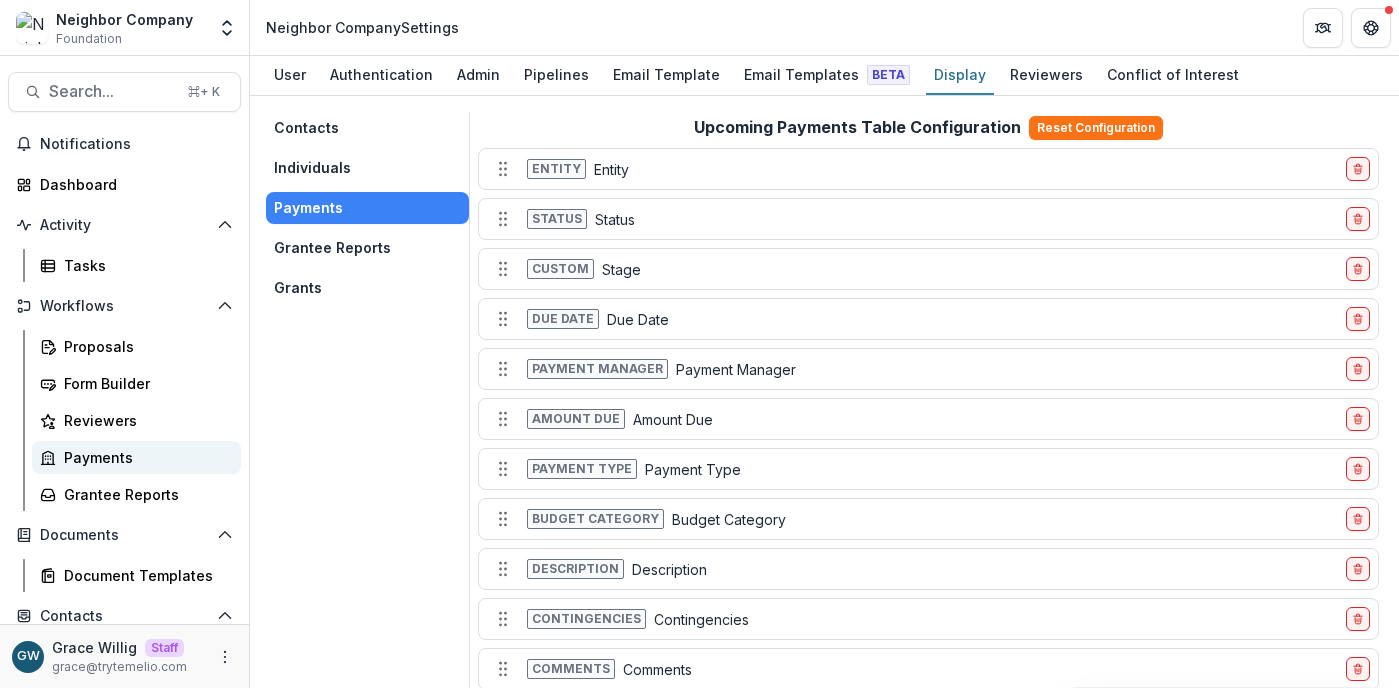 click on "Payments" at bounding box center [136, 457] 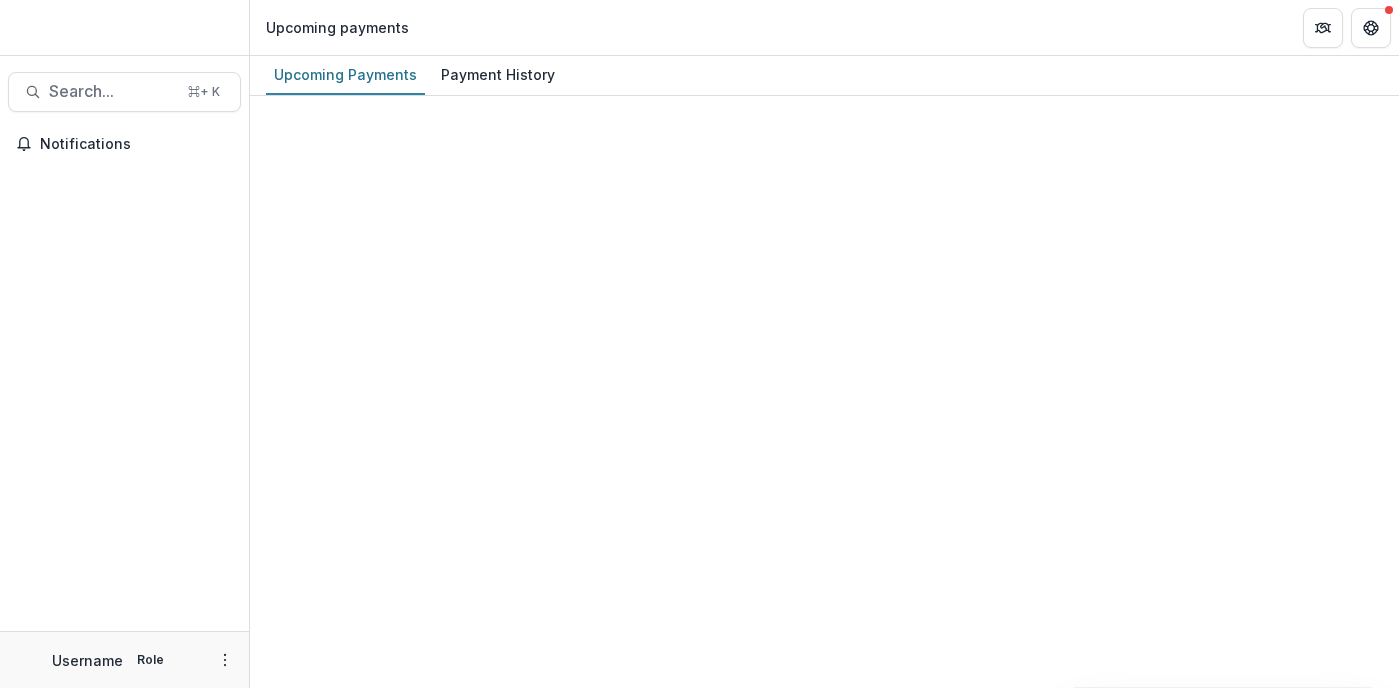 scroll, scrollTop: 0, scrollLeft: 0, axis: both 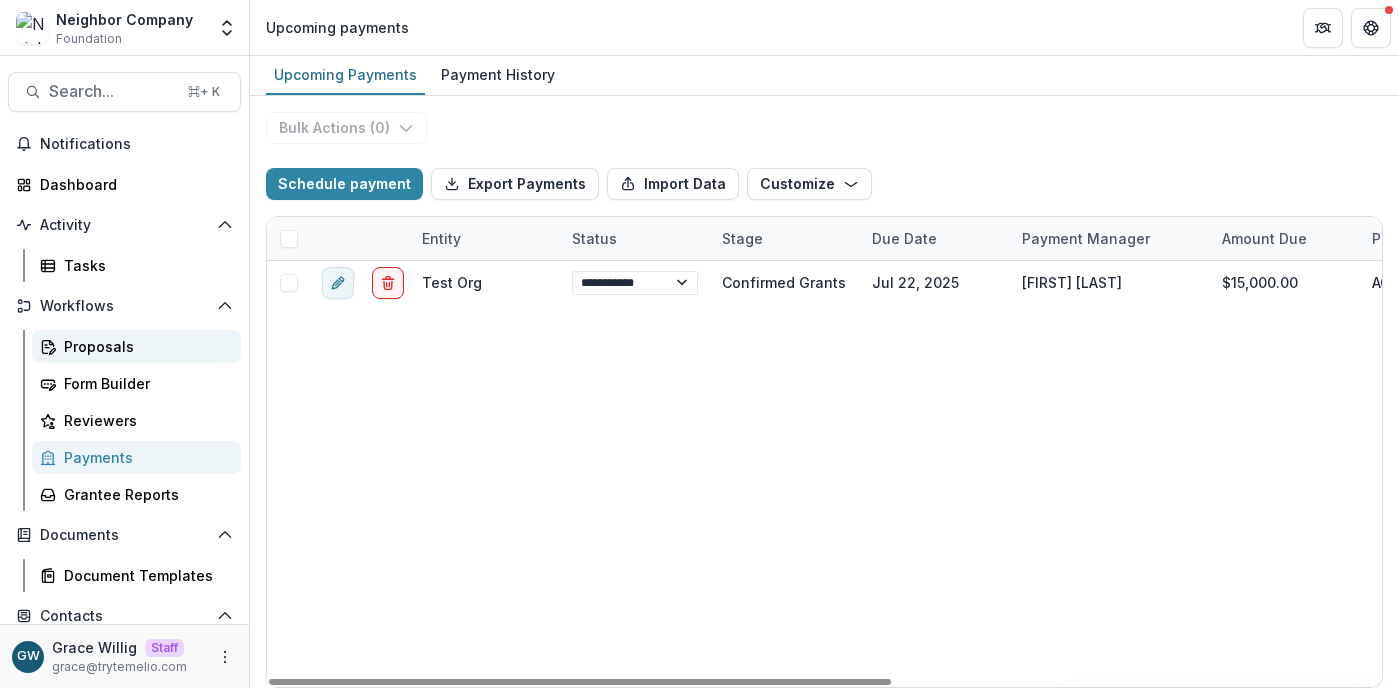 click on "Proposals" at bounding box center [144, 346] 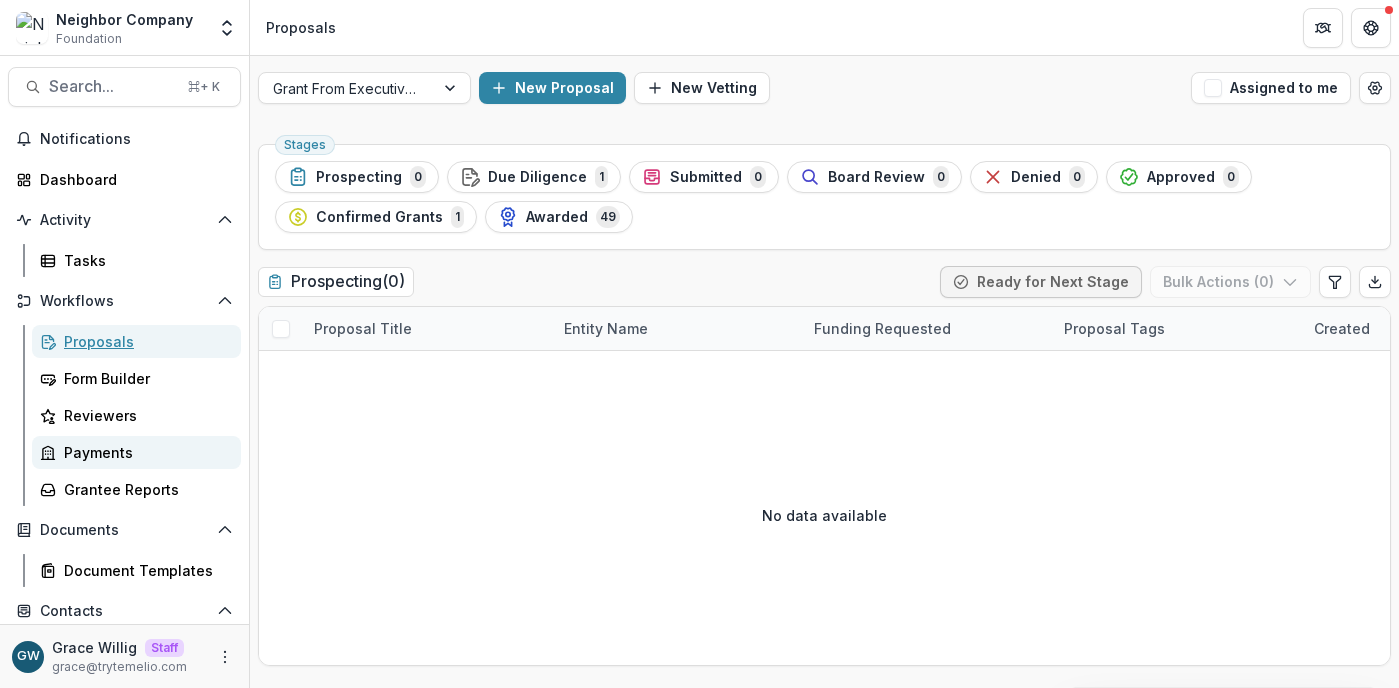 scroll, scrollTop: 30, scrollLeft: 0, axis: vertical 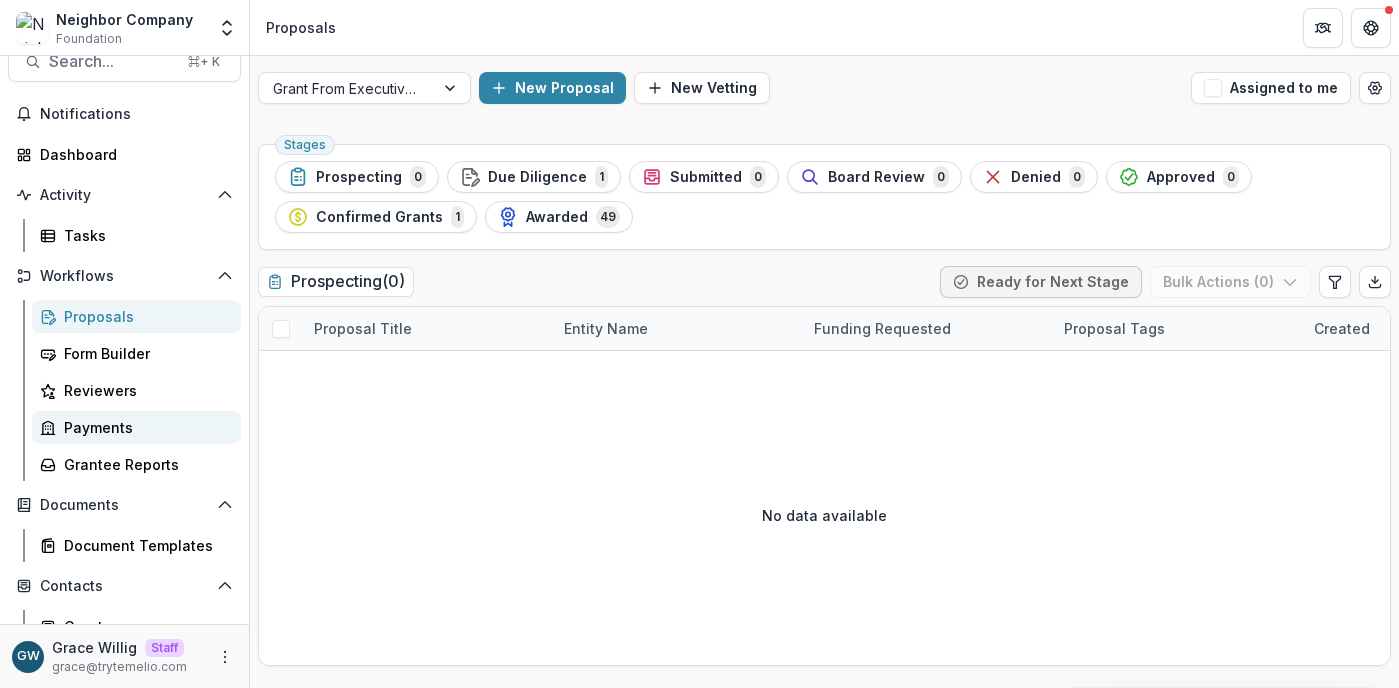 click on "Payments" at bounding box center (144, 427) 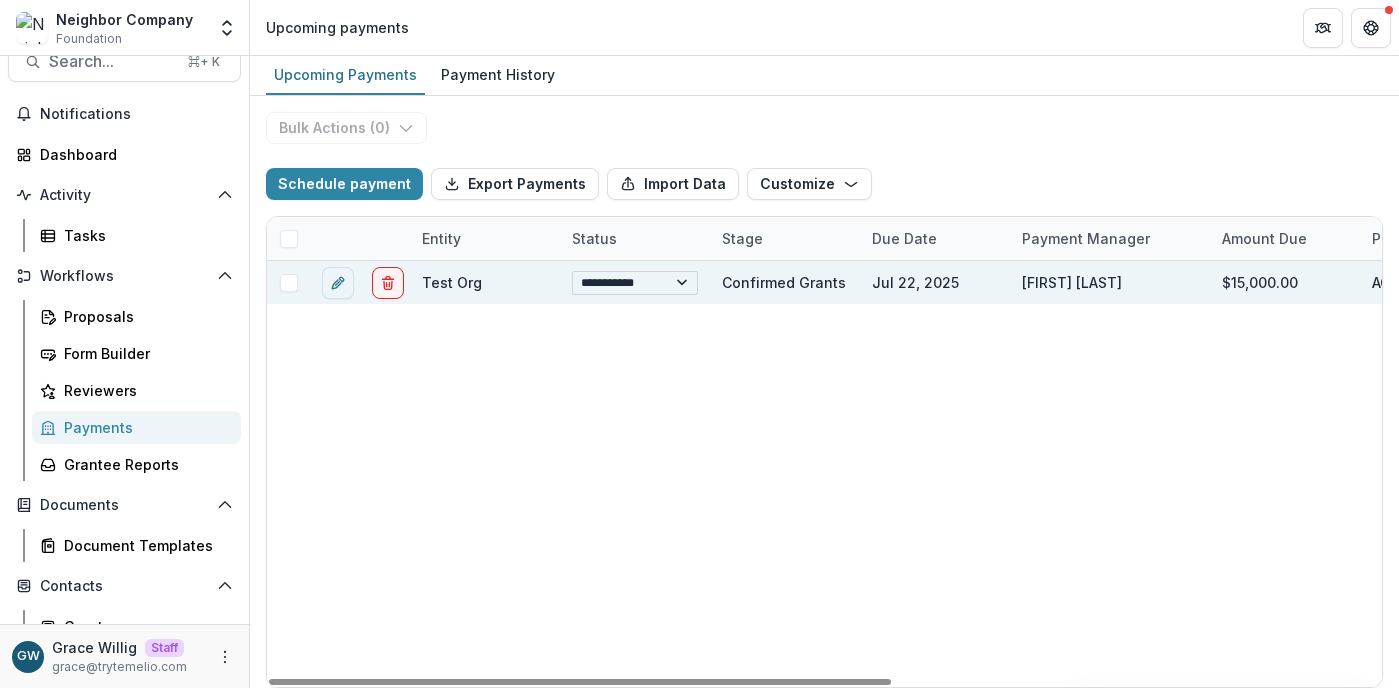 click on "**********" at bounding box center (635, 283) 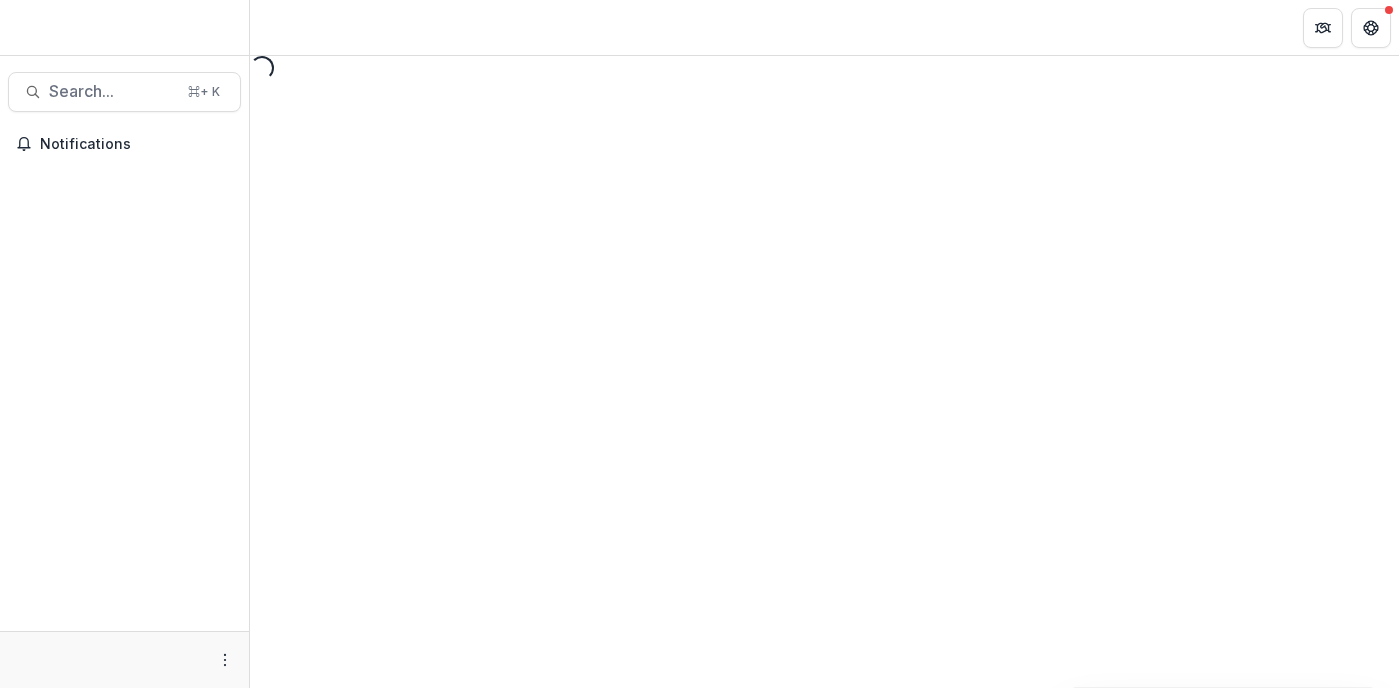 scroll, scrollTop: 0, scrollLeft: 0, axis: both 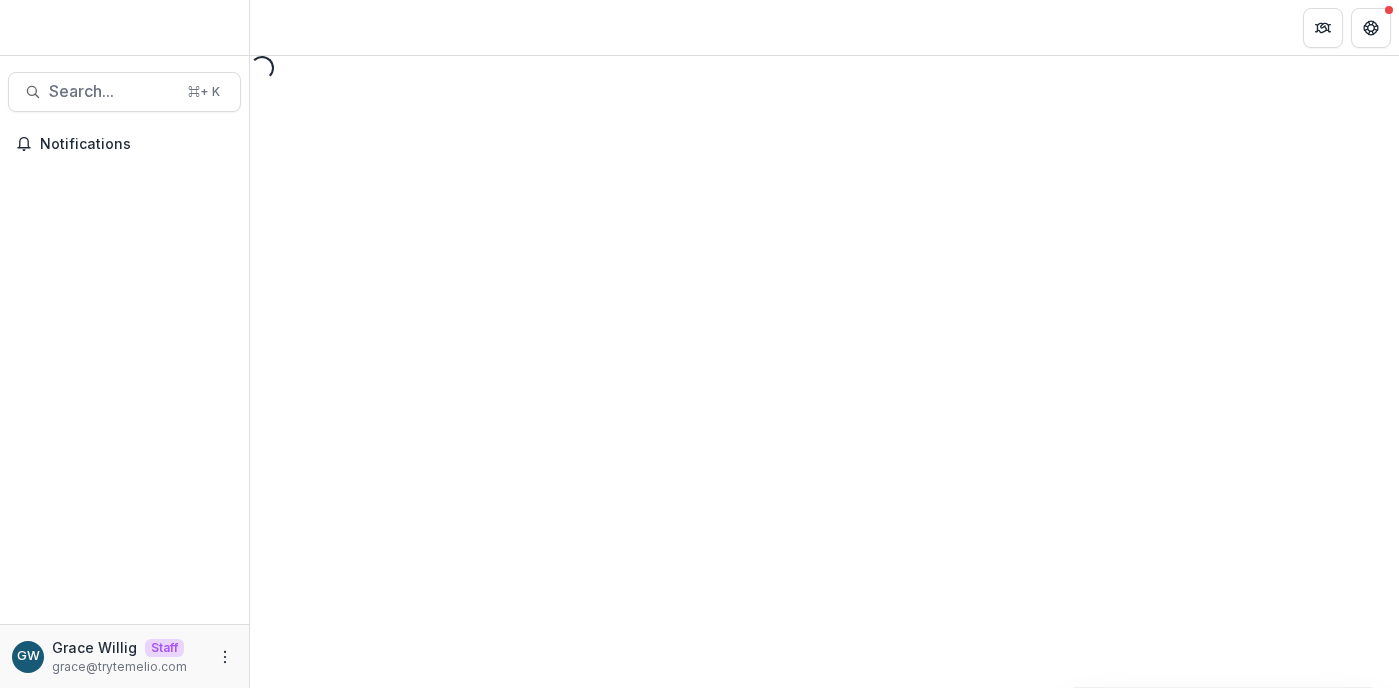 select on "********" 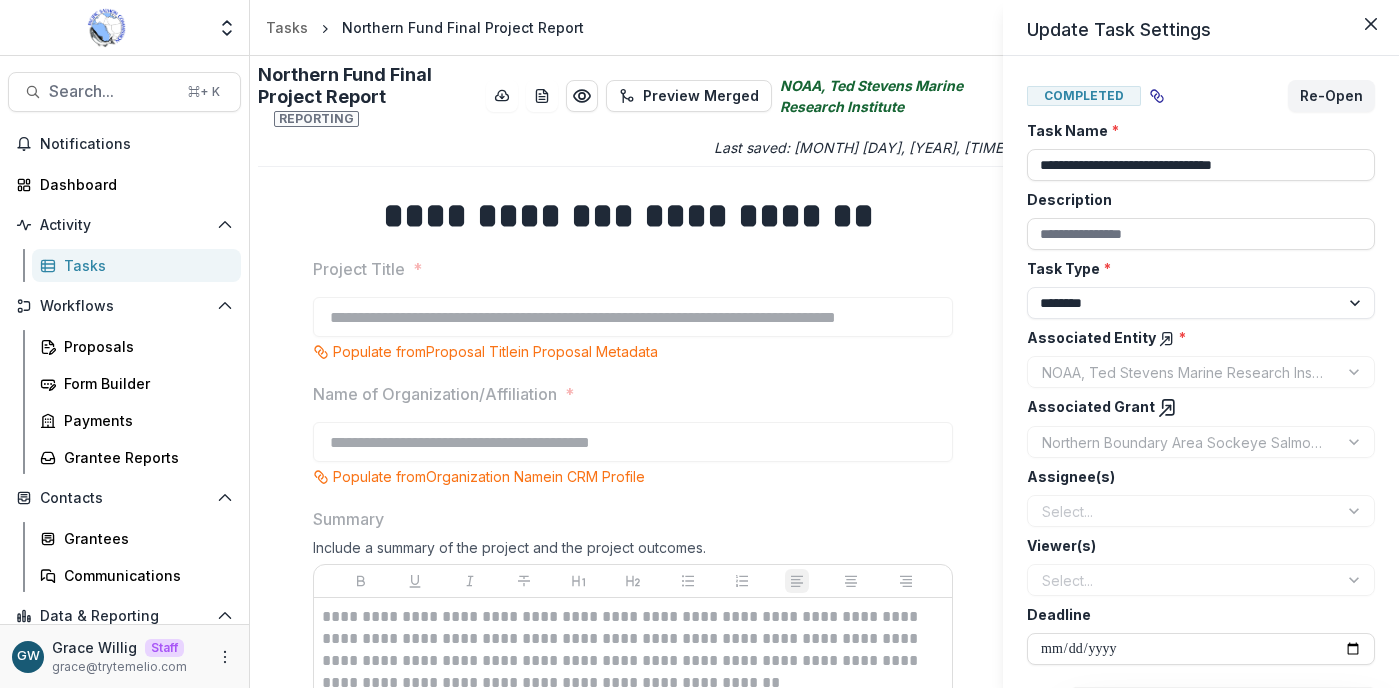click on "**********" at bounding box center [699, 344] 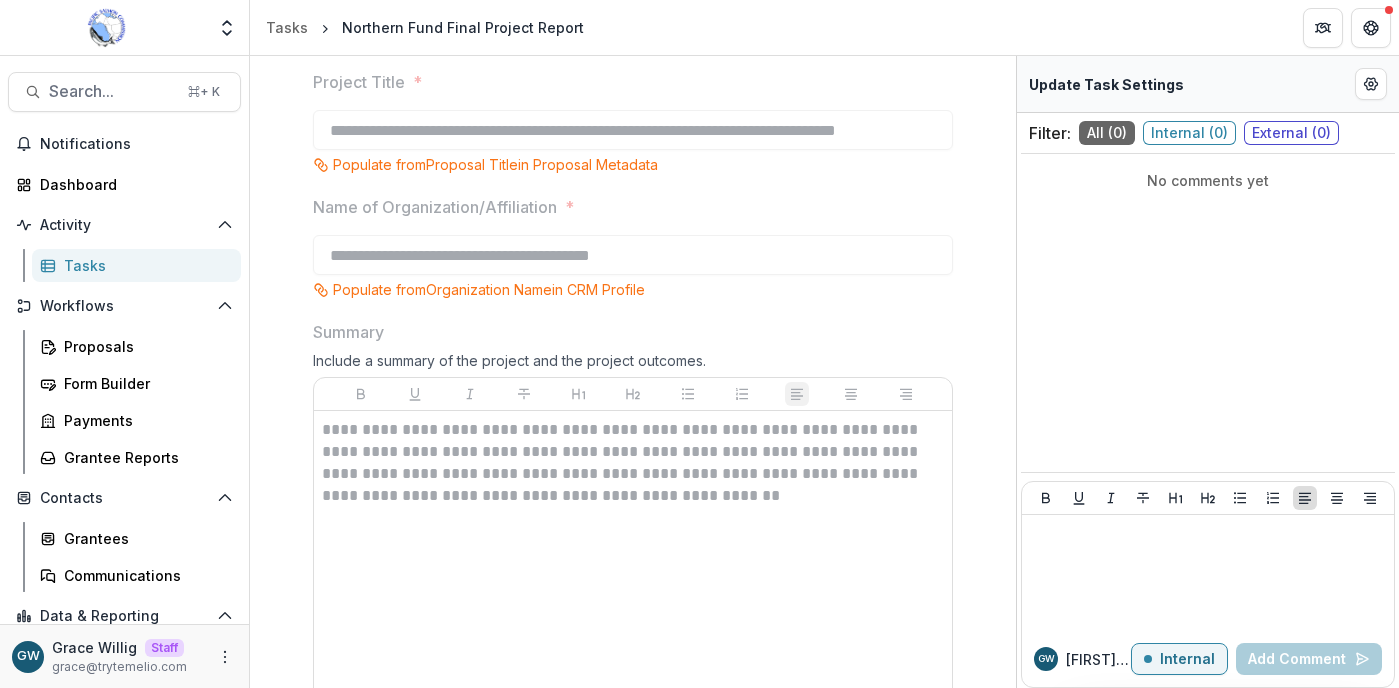 scroll, scrollTop: 183, scrollLeft: 0, axis: vertical 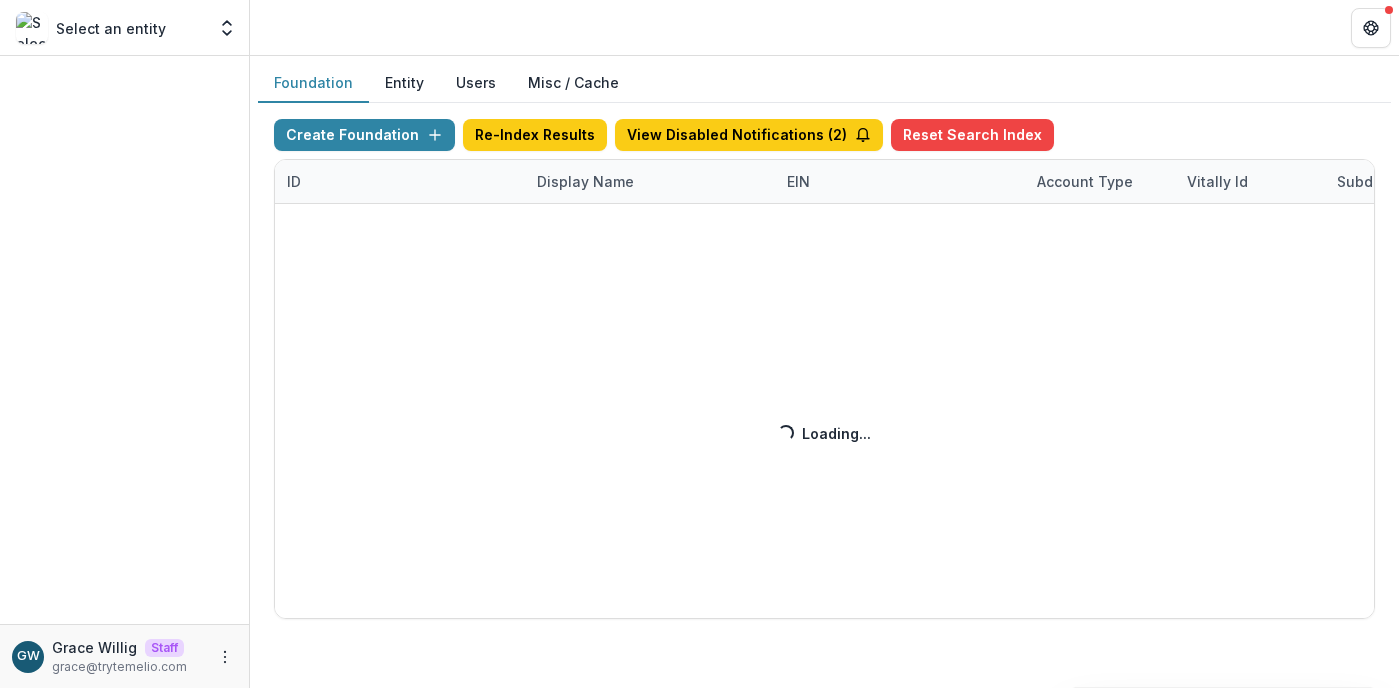 drag, startPoint x: 529, startPoint y: 188, endPoint x: 567, endPoint y: 188, distance: 38 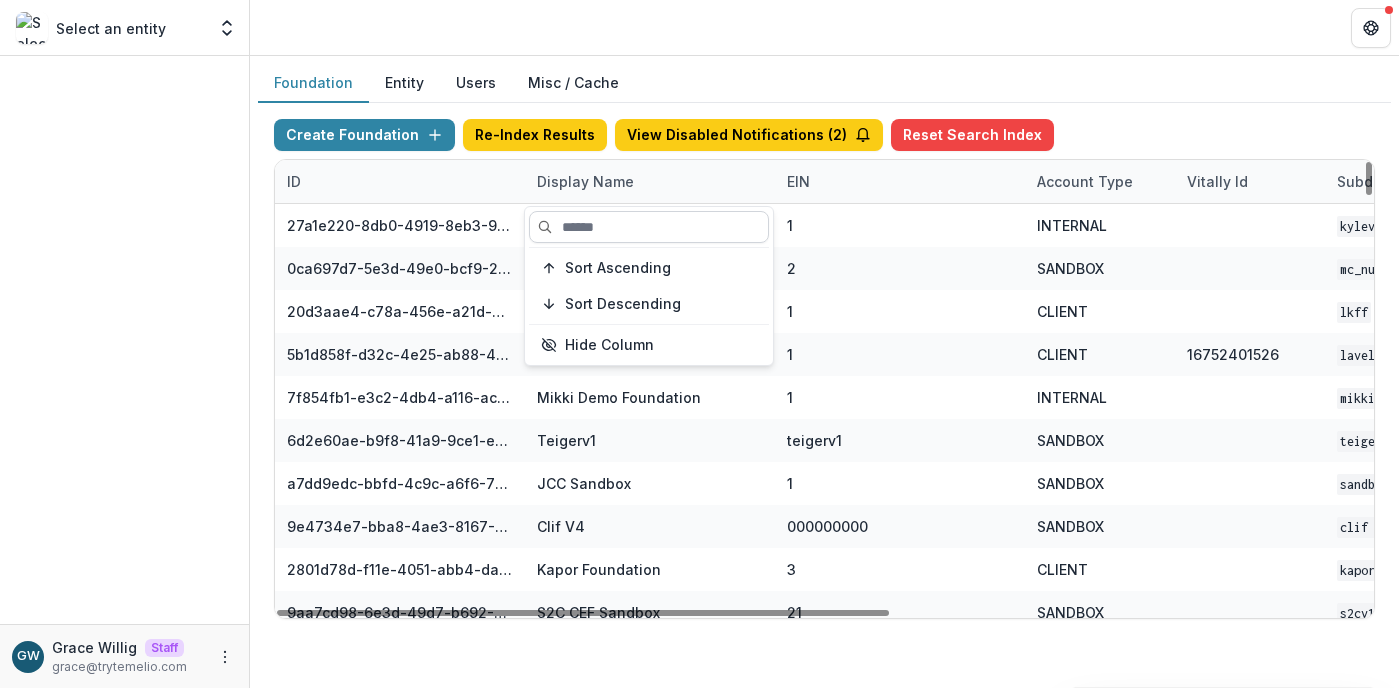 click at bounding box center [649, 227] 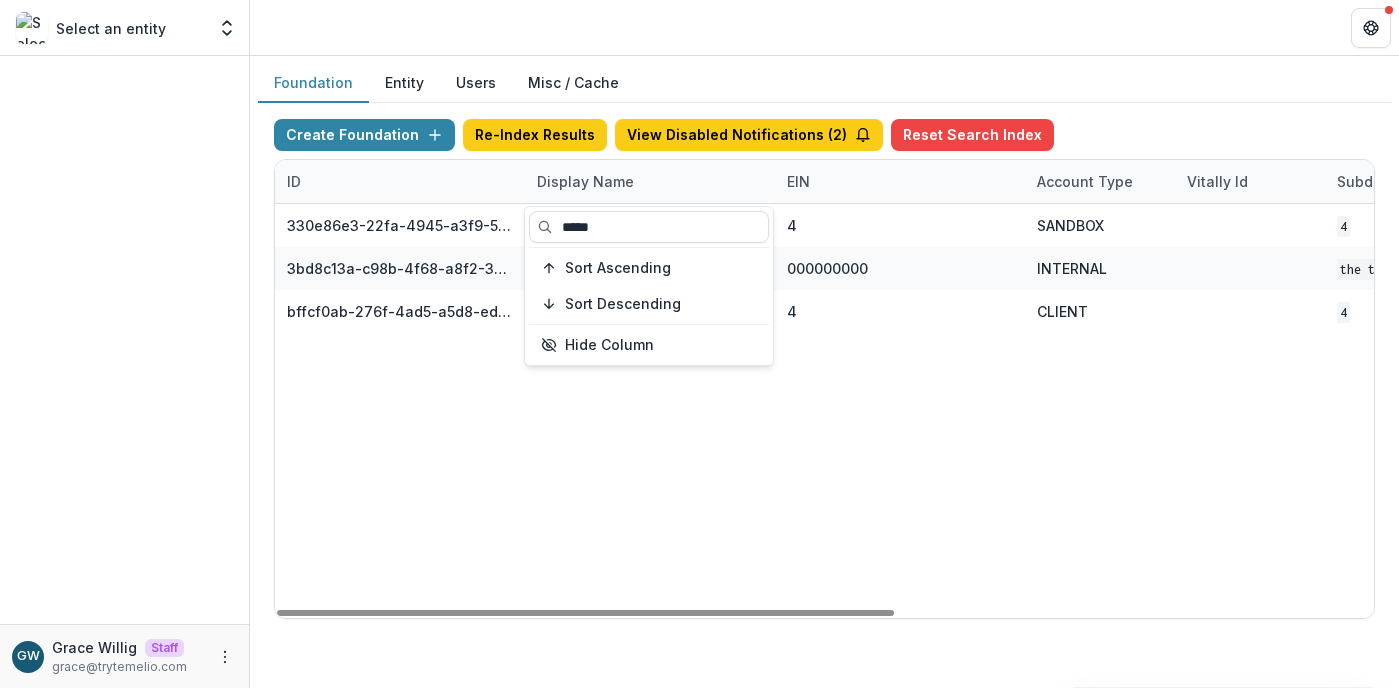 type on "*****" 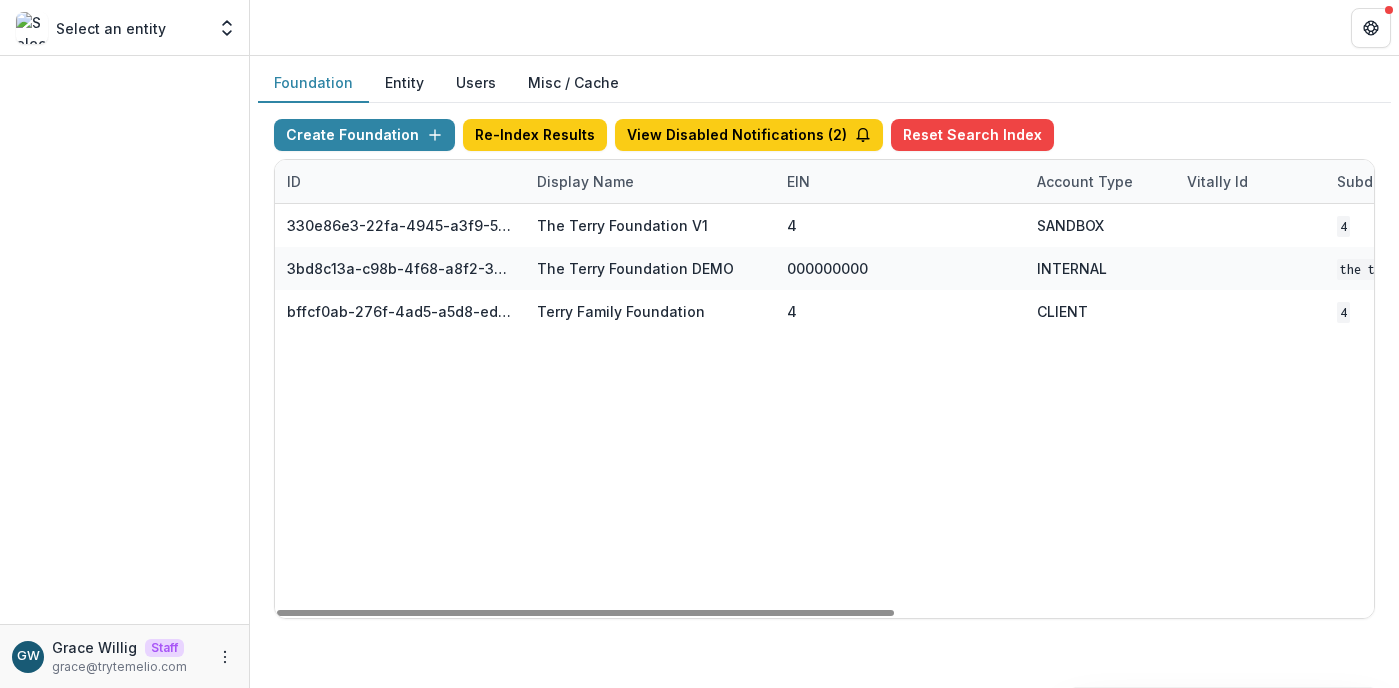 click on "Foundation Entity Users Misc / Cache" at bounding box center [824, 83] 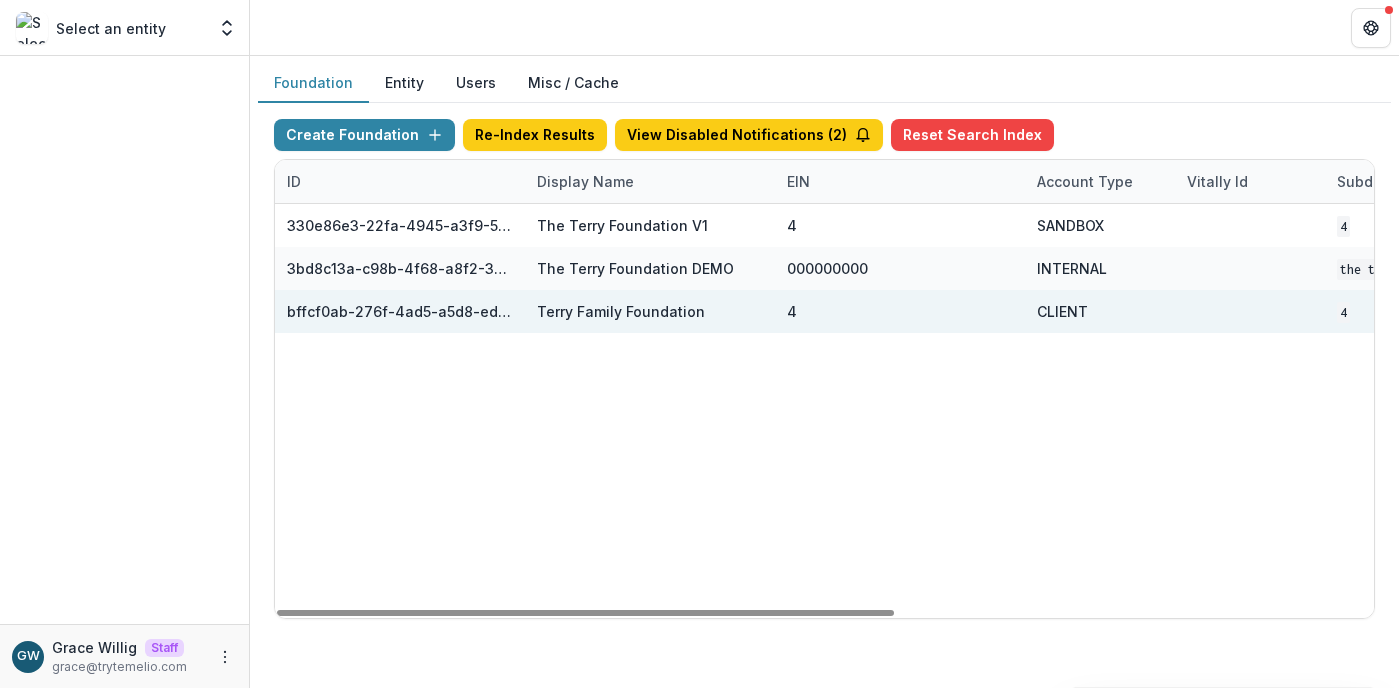 scroll, scrollTop: 0, scrollLeft: 851, axis: horizontal 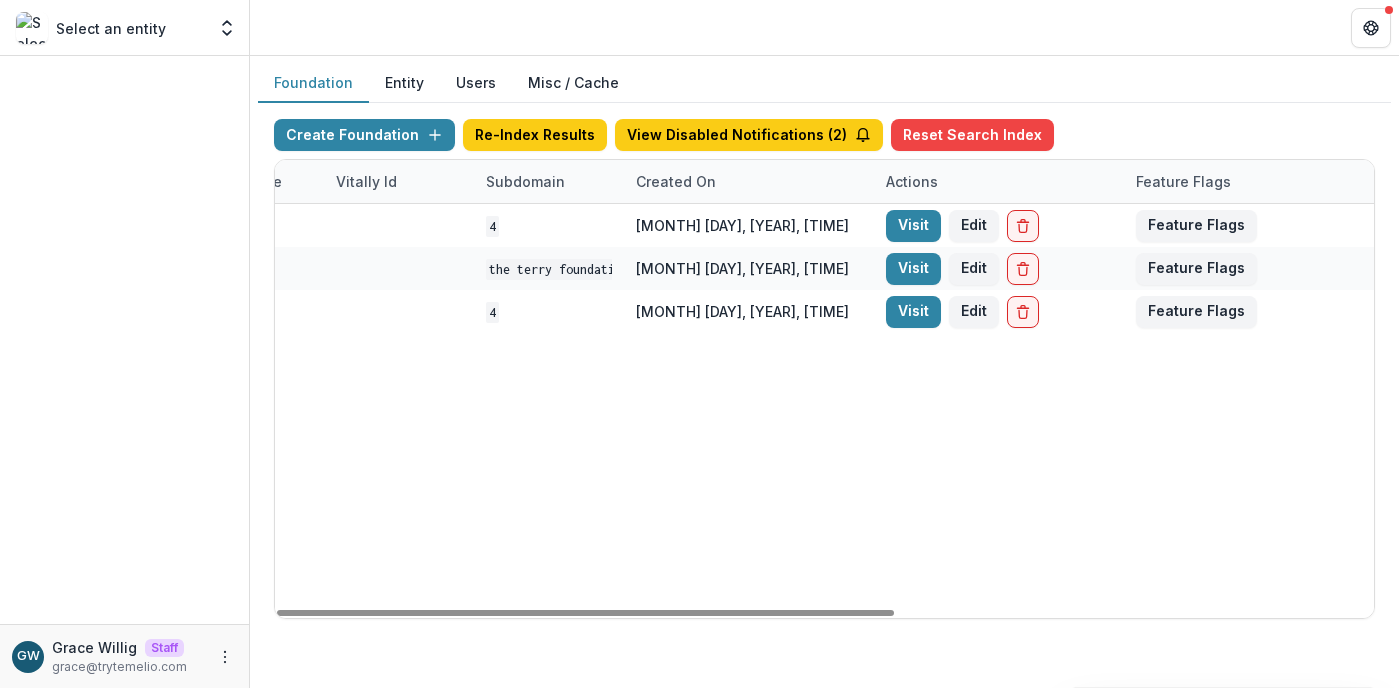 click on "Visit" at bounding box center [913, 312] 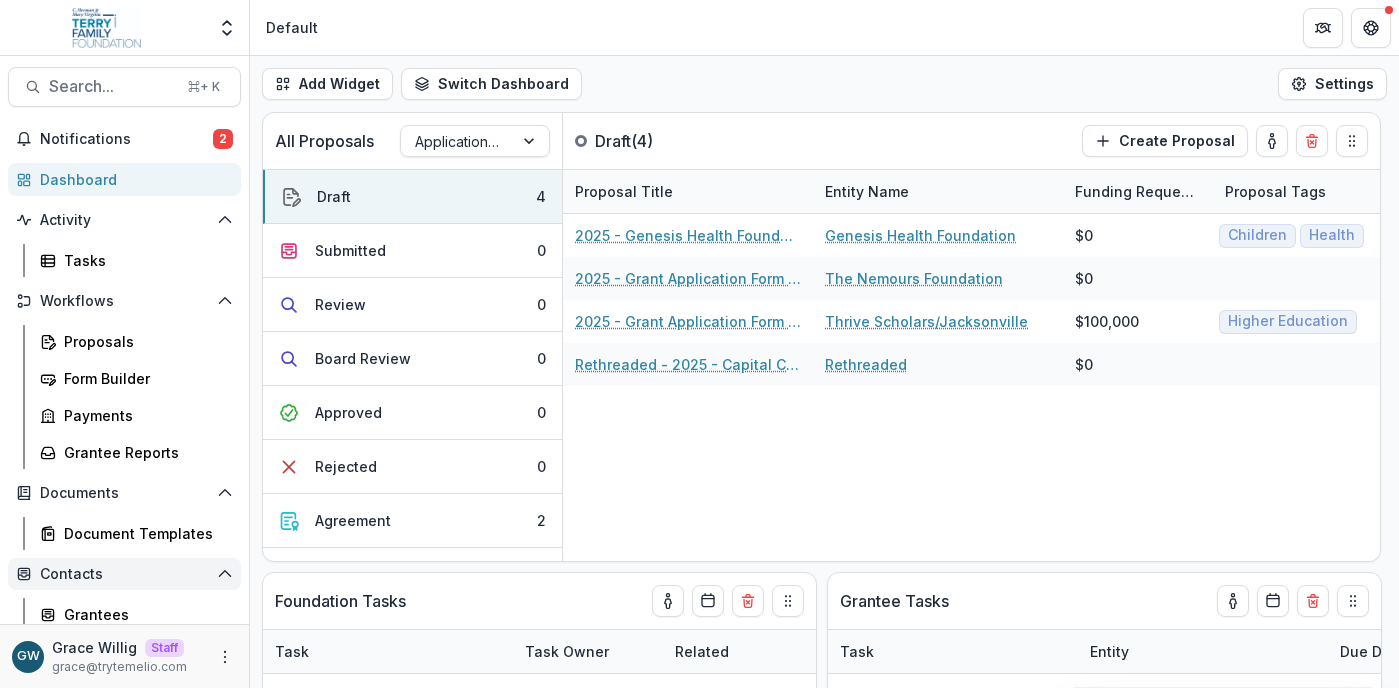 scroll, scrollTop: 8, scrollLeft: 0, axis: vertical 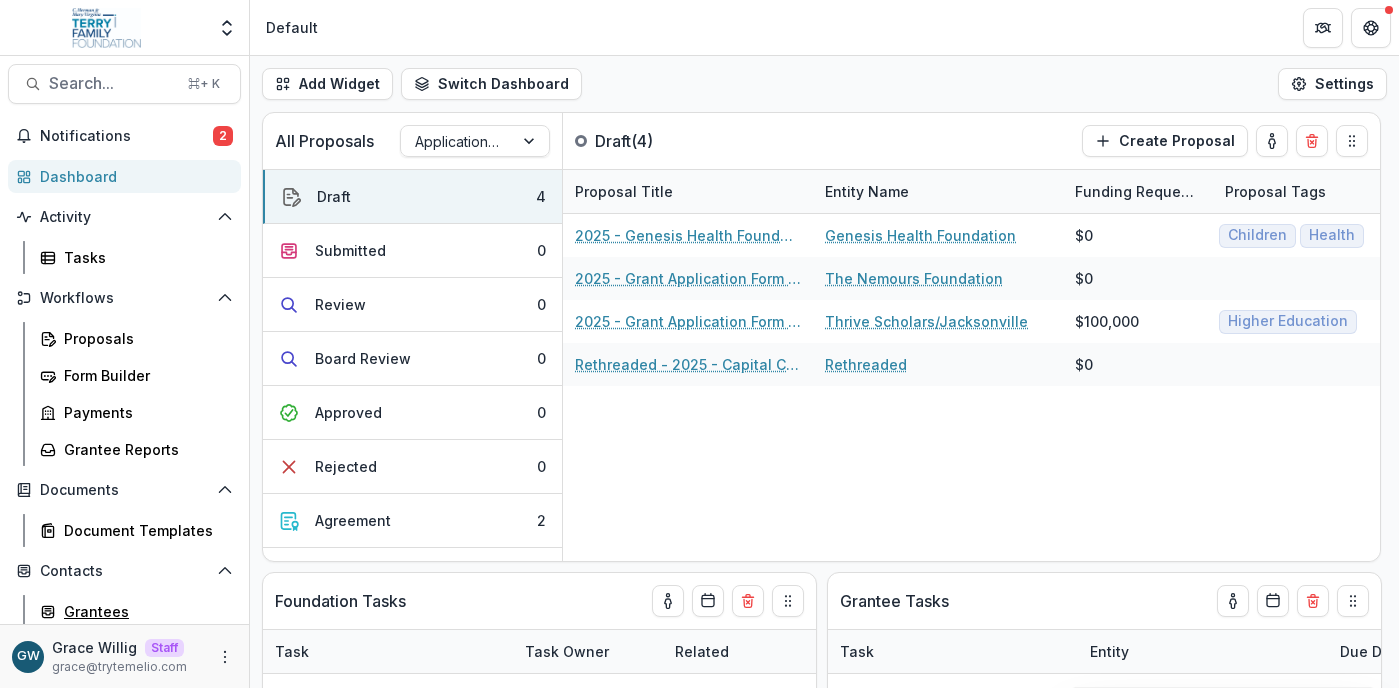 click on "Grantees" at bounding box center (136, 611) 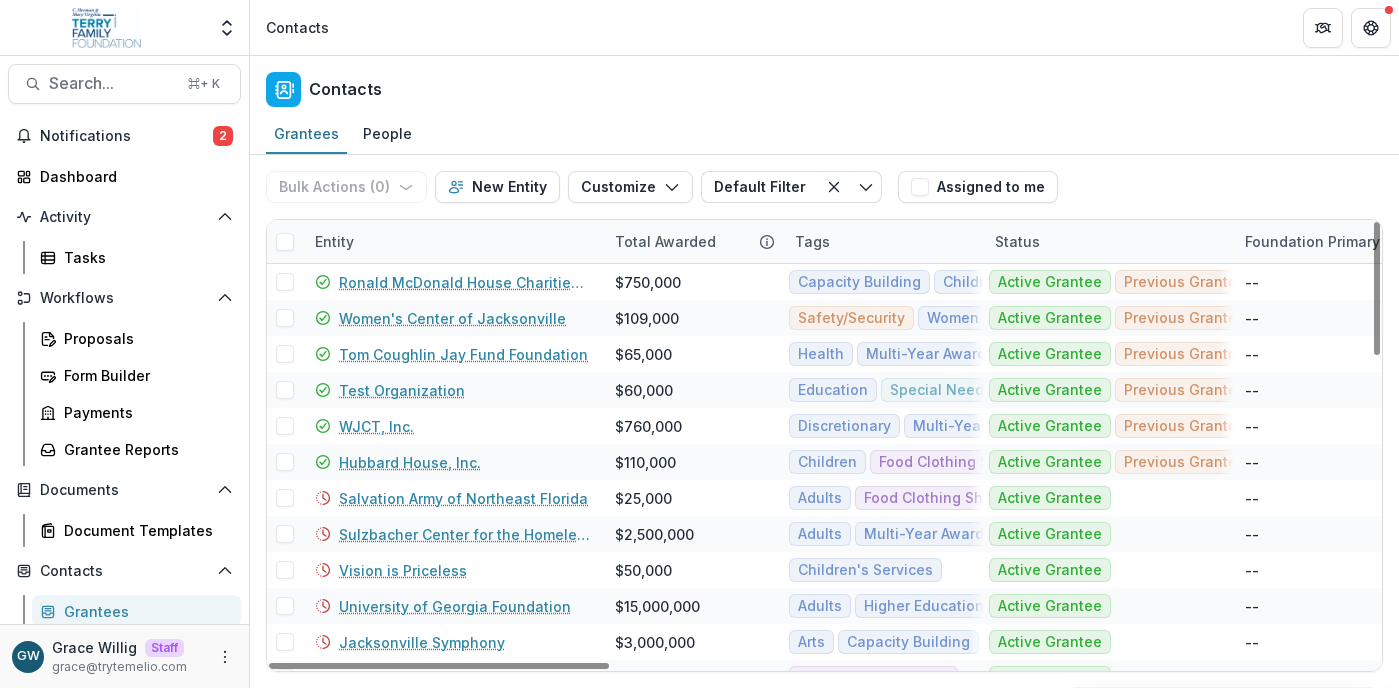 drag, startPoint x: 467, startPoint y: 236, endPoint x: 469, endPoint y: 254, distance: 18.110771 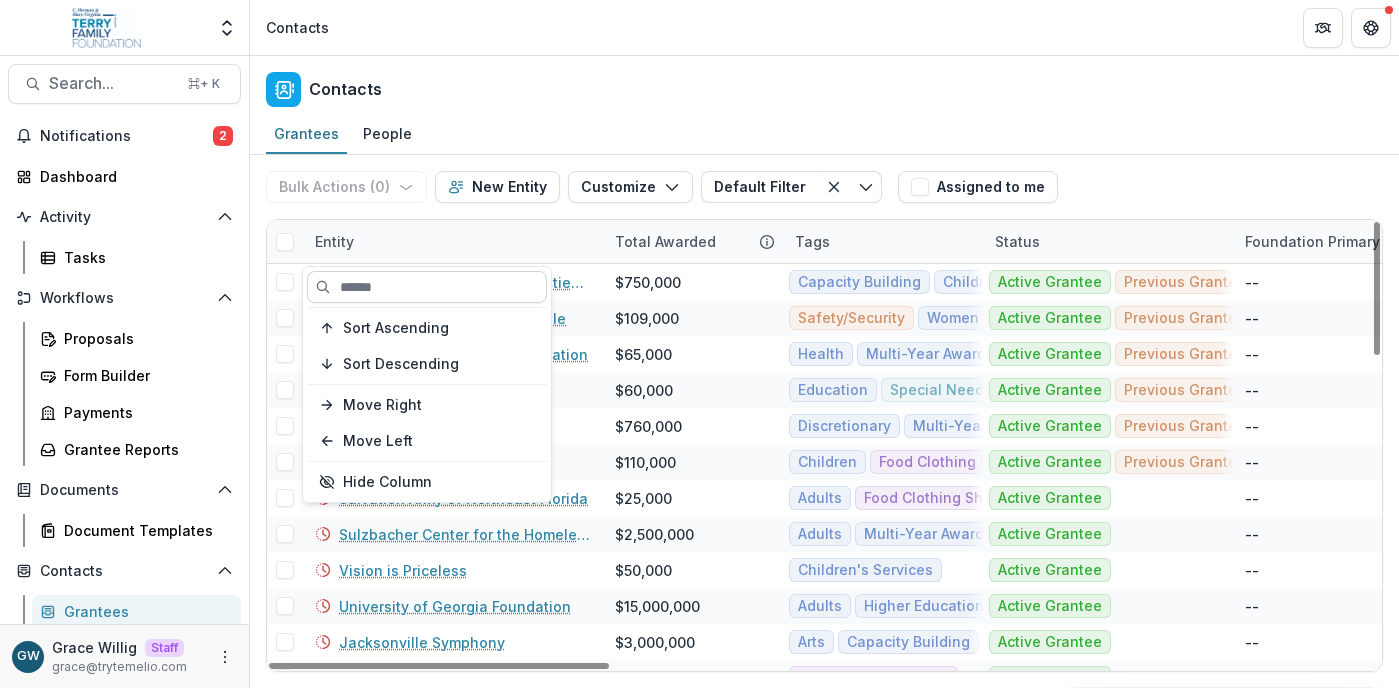 click at bounding box center [427, 287] 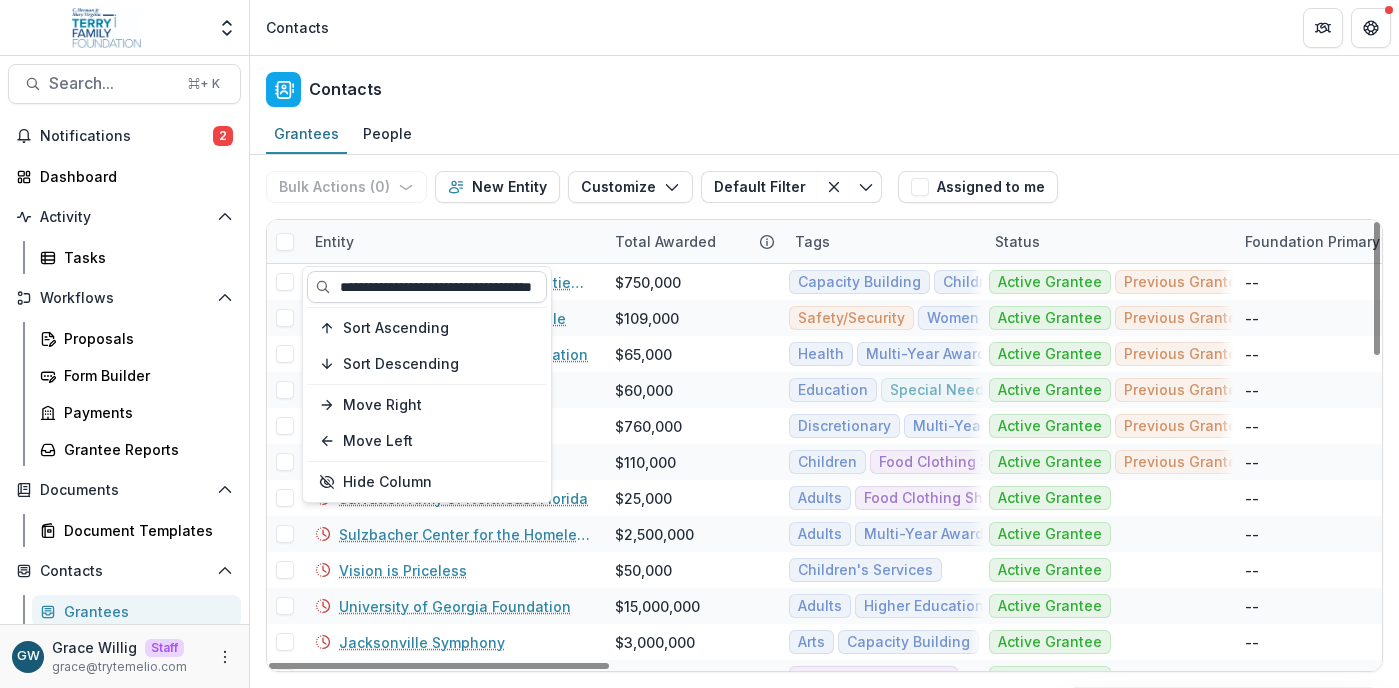 scroll, scrollTop: 0, scrollLeft: 57, axis: horizontal 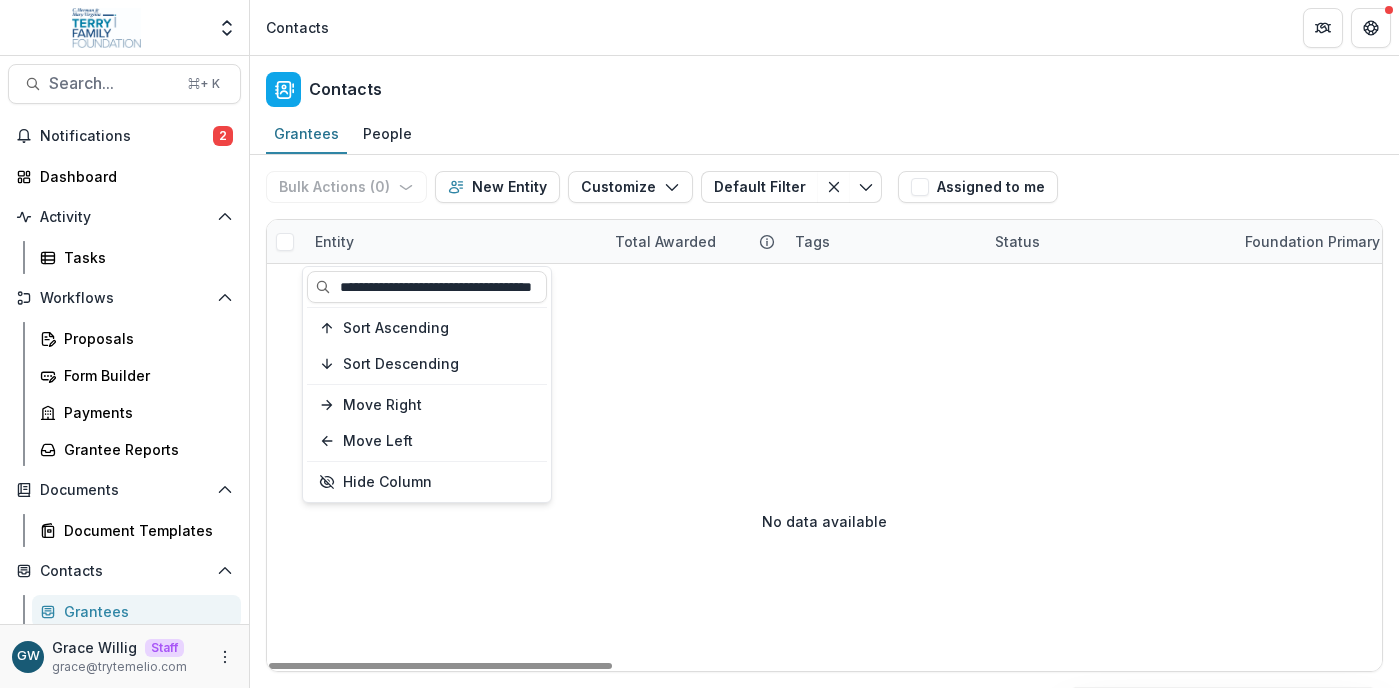 type on "**********" 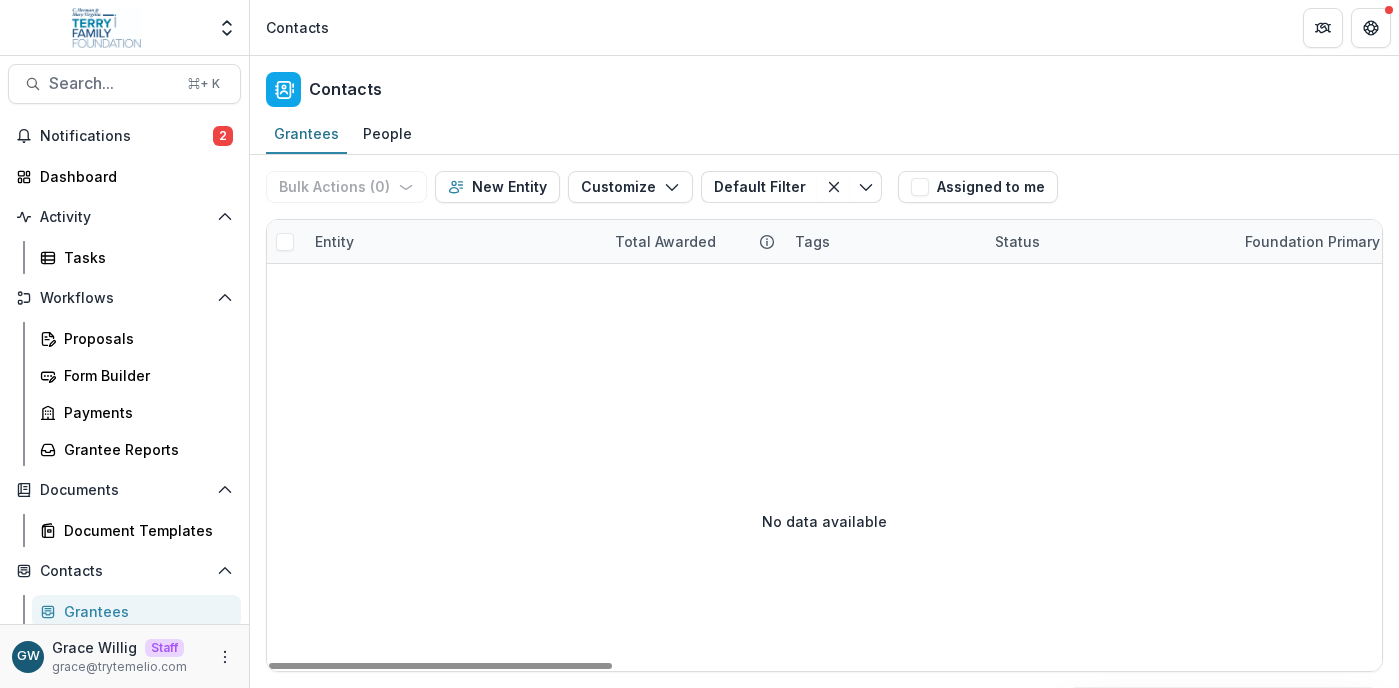 click on "Bulk Actions ( 0 ) Send Email Create Proposals Create Tasks New Entity Customize New Custom Field Manage Custom Fields Manage Grantee Status Default Filter Default Filter Save changes New Filter Assigned to me" at bounding box center [824, 187] 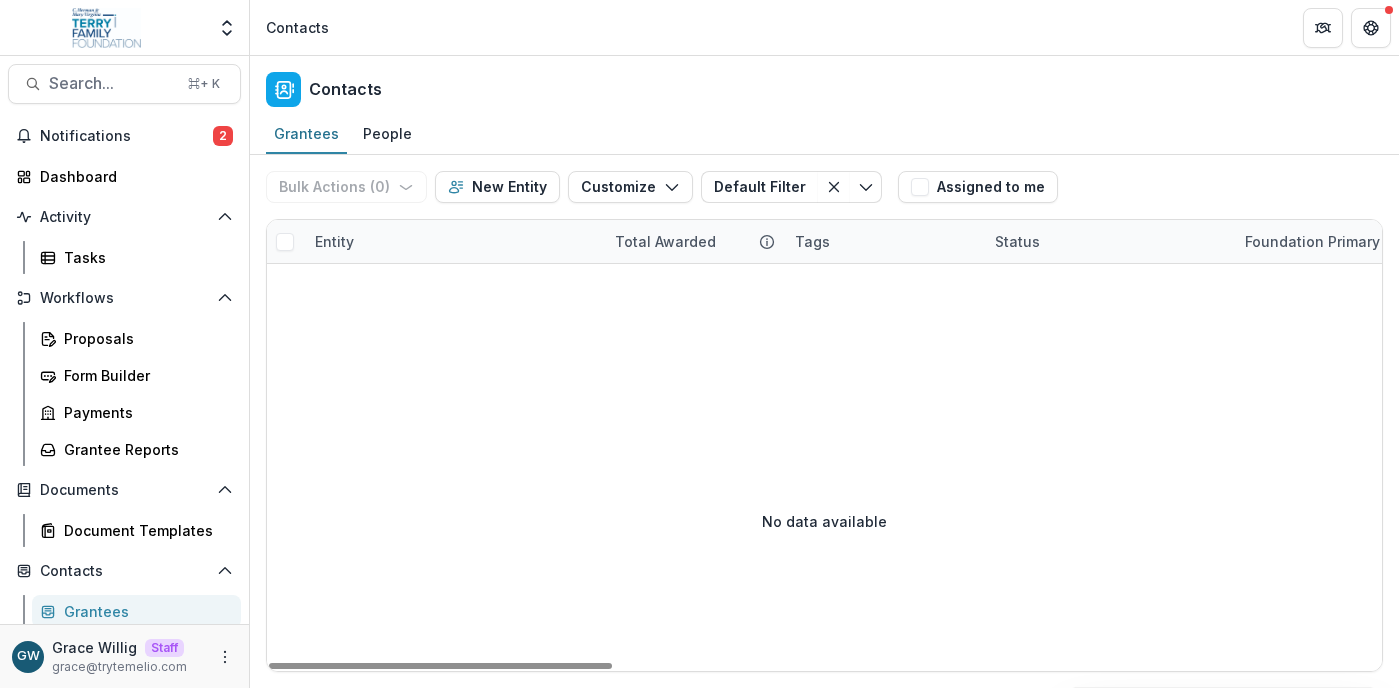 click on "Entity" at bounding box center [453, 241] 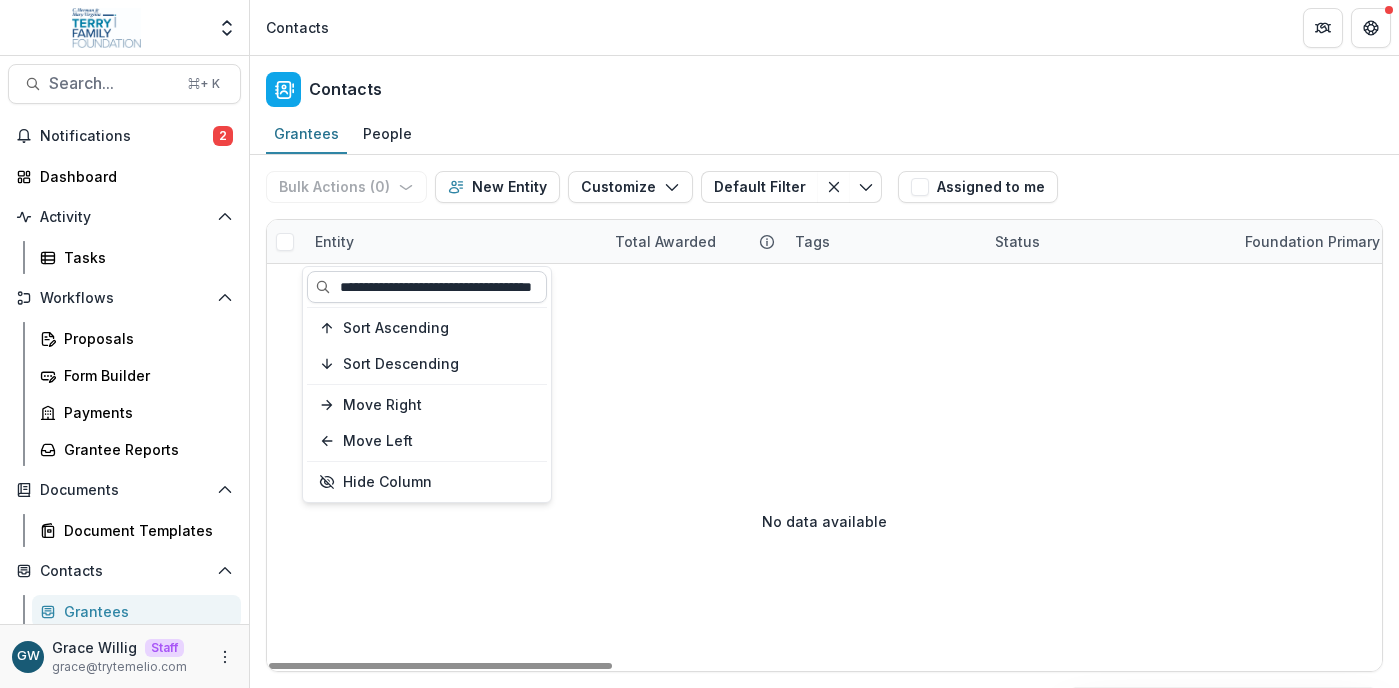 click on "**********" at bounding box center [427, 287] 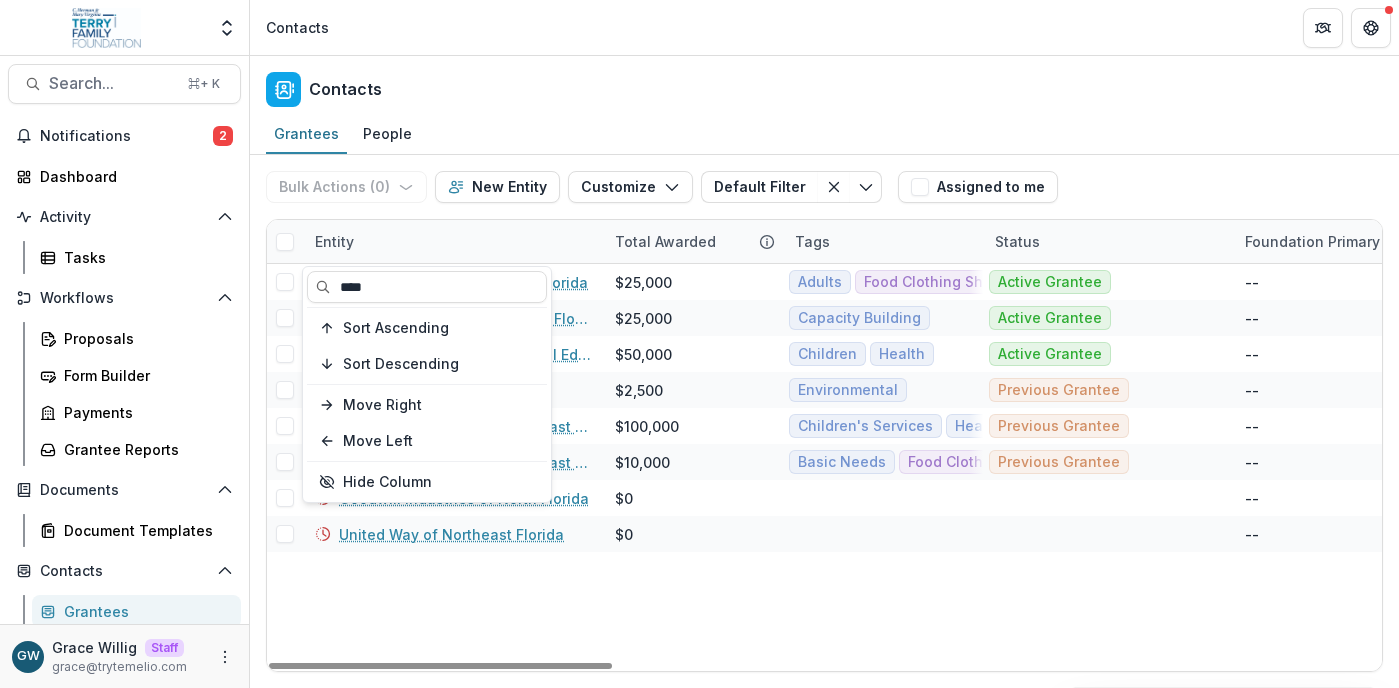 type on "****" 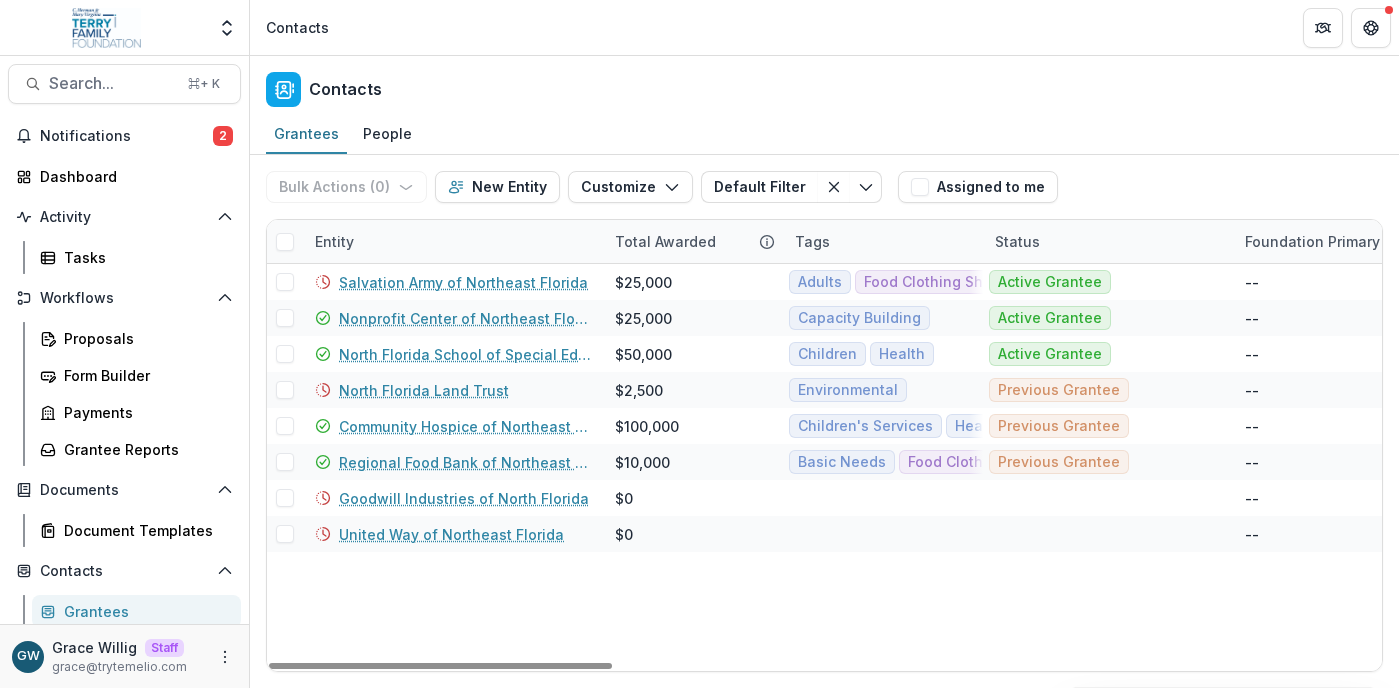 click on "Bulk Actions ( 0 ) Send Email Create Proposals Create Tasks New Entity Customize New Custom Field Manage Custom Fields Manage Grantee Status Default Filter Default Filter Save changes New Filter Assigned to me" at bounding box center (824, 187) 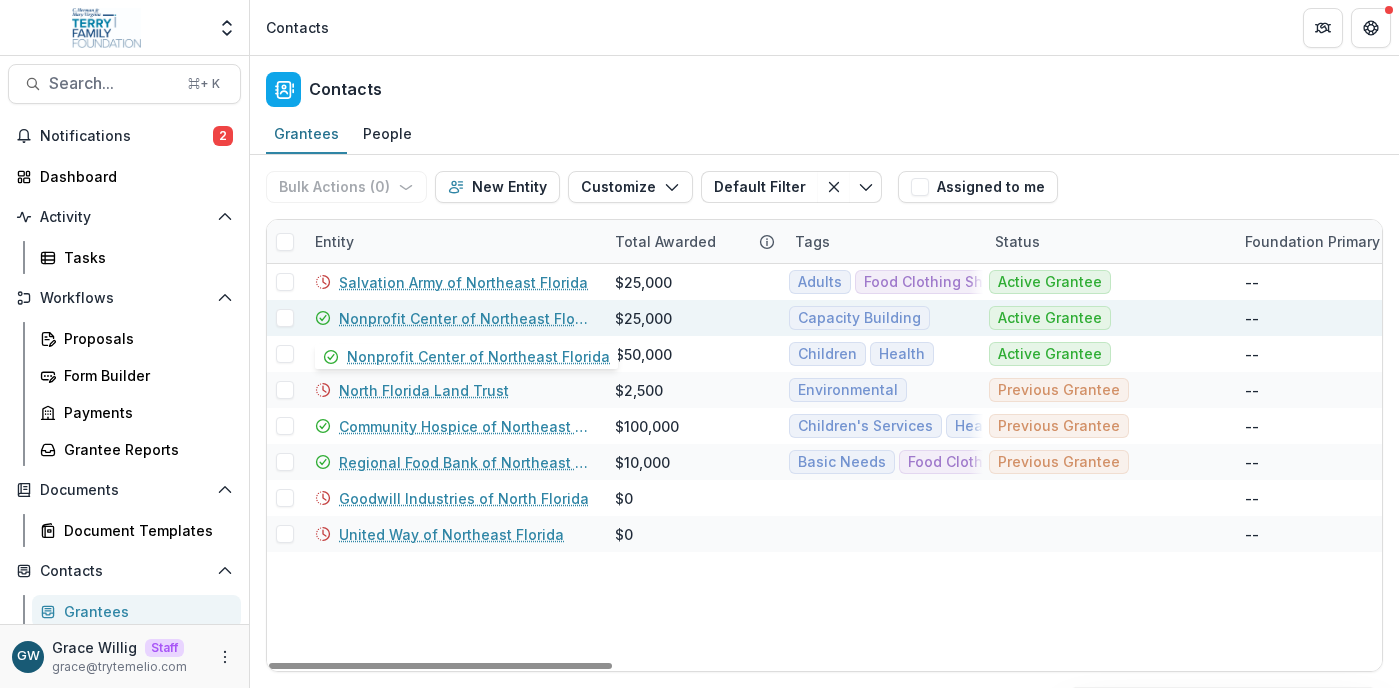 click on "Nonprofit Center of Northeast Florida" at bounding box center [465, 318] 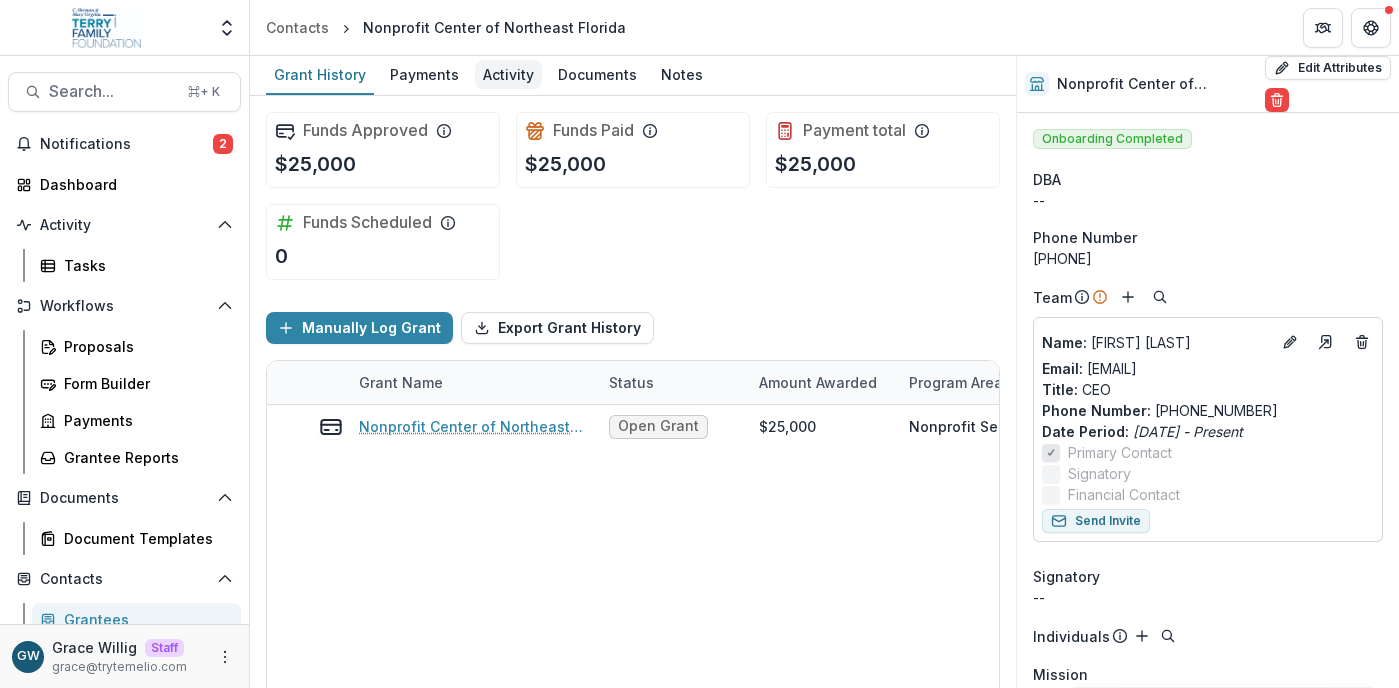 click on "Activity" at bounding box center (508, 74) 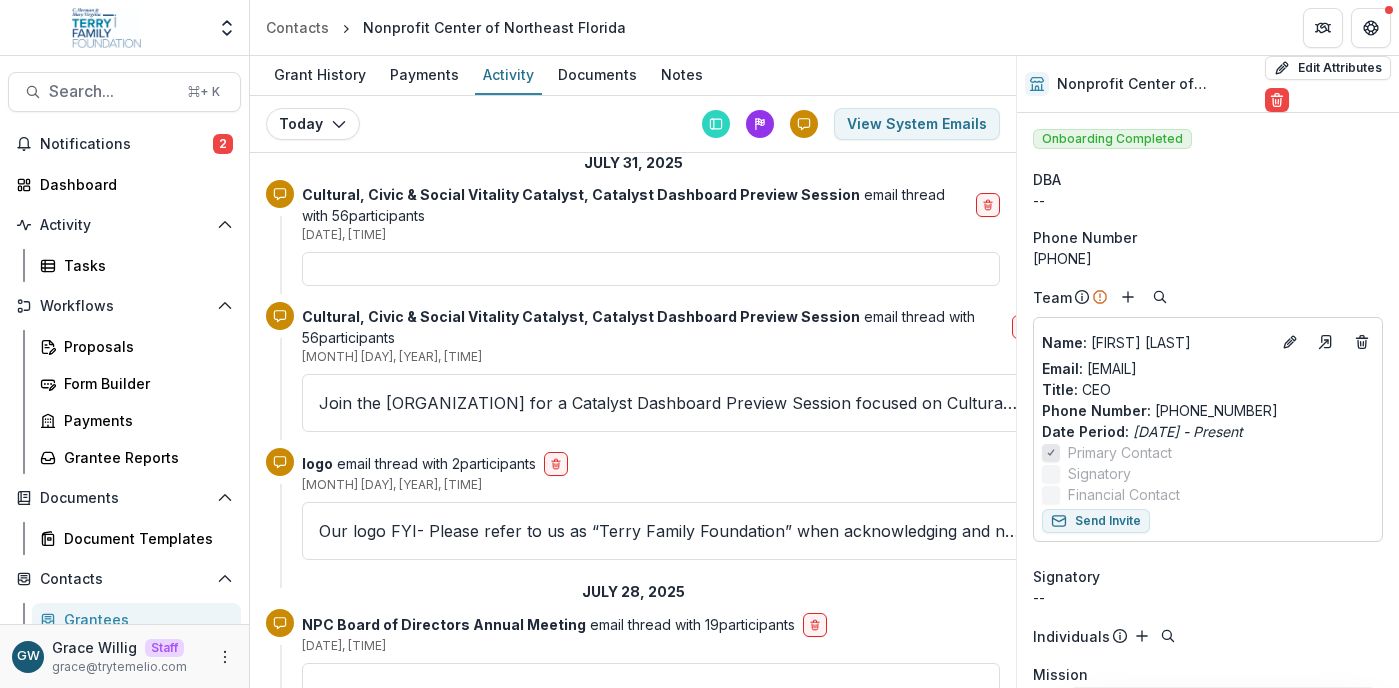 scroll, scrollTop: 0, scrollLeft: 0, axis: both 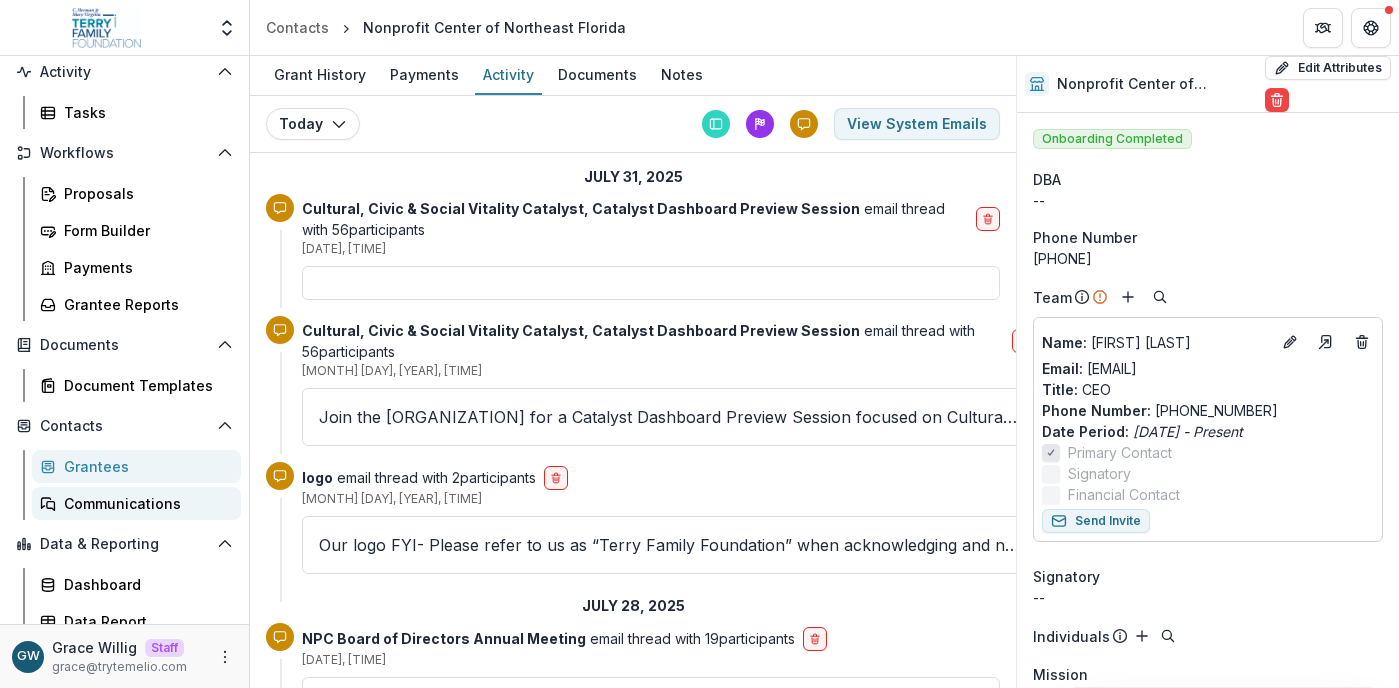 click on "Communications" at bounding box center (144, 503) 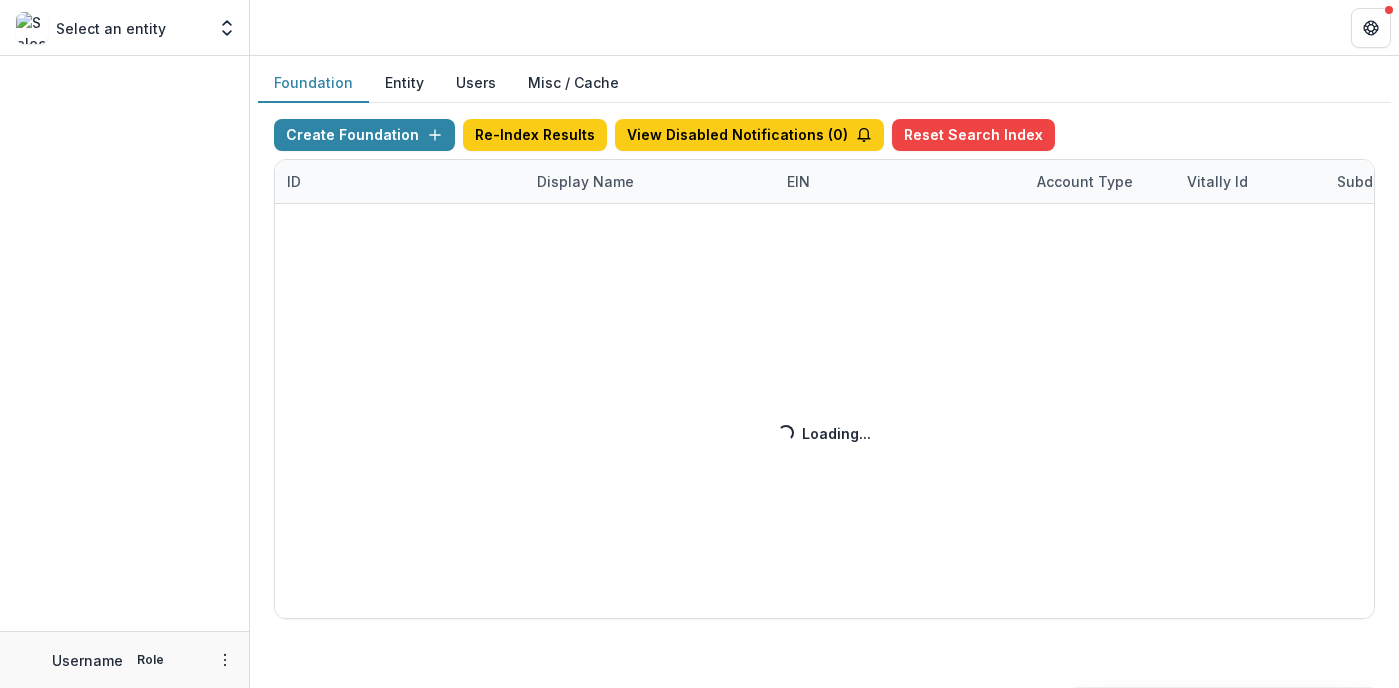 scroll, scrollTop: 0, scrollLeft: 0, axis: both 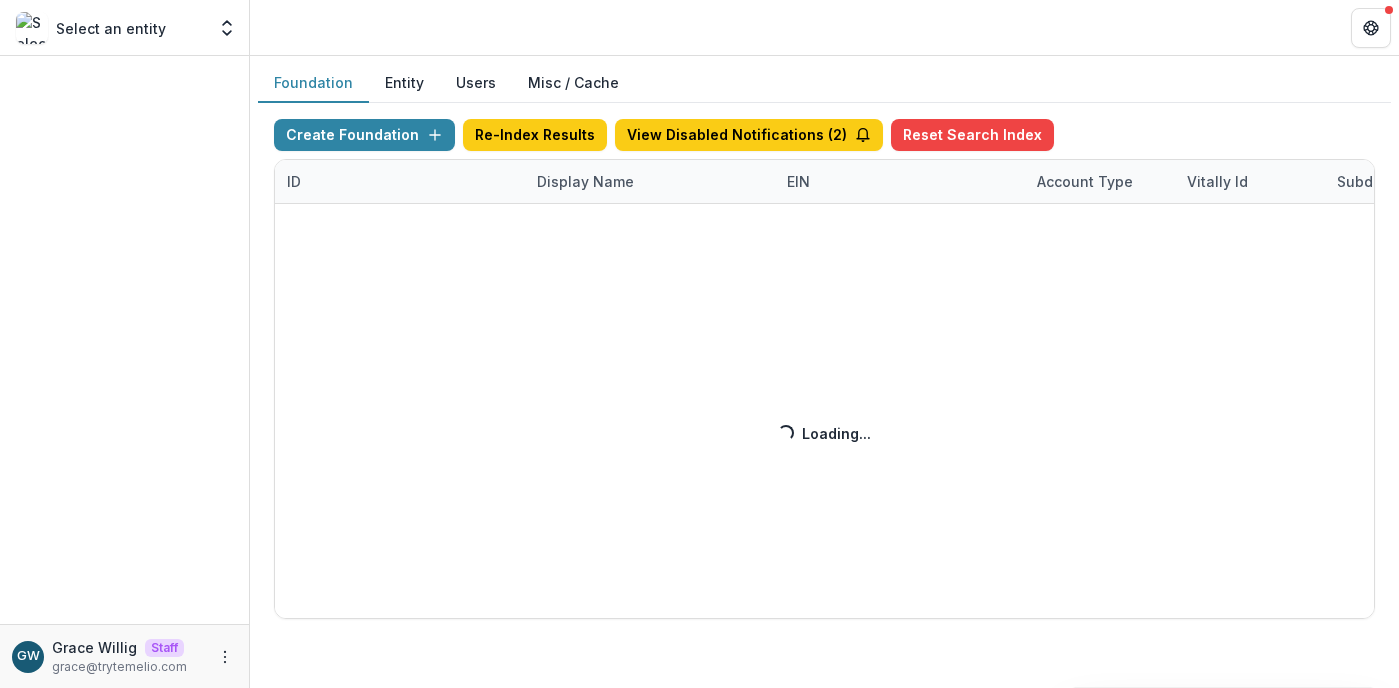 click on "Create Foundation Re-Index Results View Disabled Notifications ( 2 ) Reset Search Index ID Display Name EIN Account Type Vitally Id Subdomain Created on Actions Feature Flags Loading... Loading..." at bounding box center (824, 369) 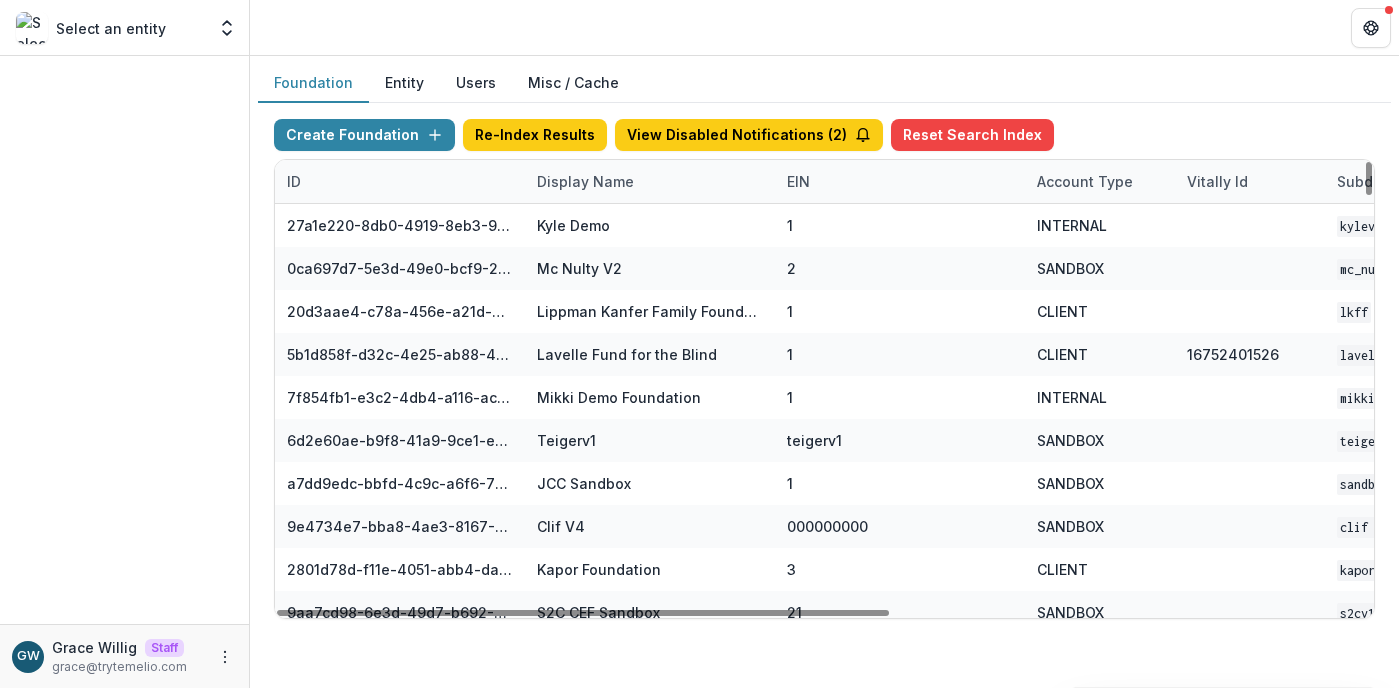 drag, startPoint x: 603, startPoint y: 182, endPoint x: 604, endPoint y: 194, distance: 12.0415945 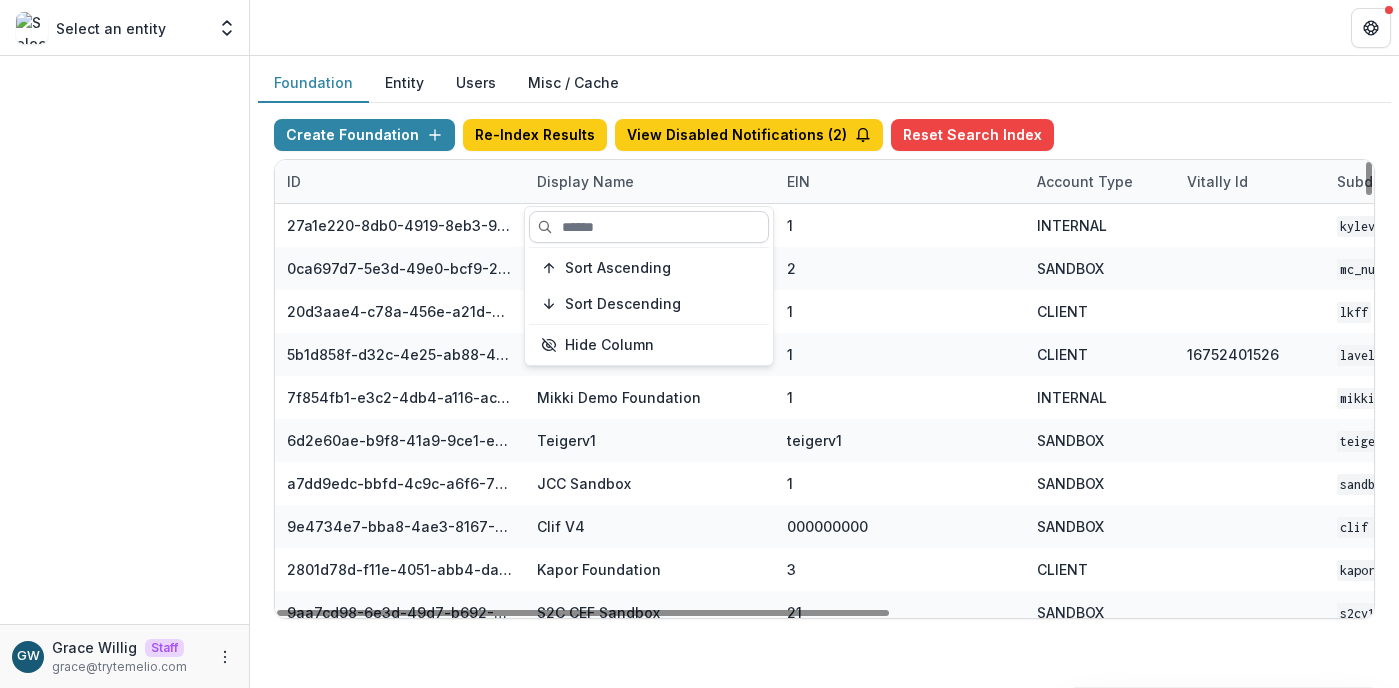 click at bounding box center [649, 227] 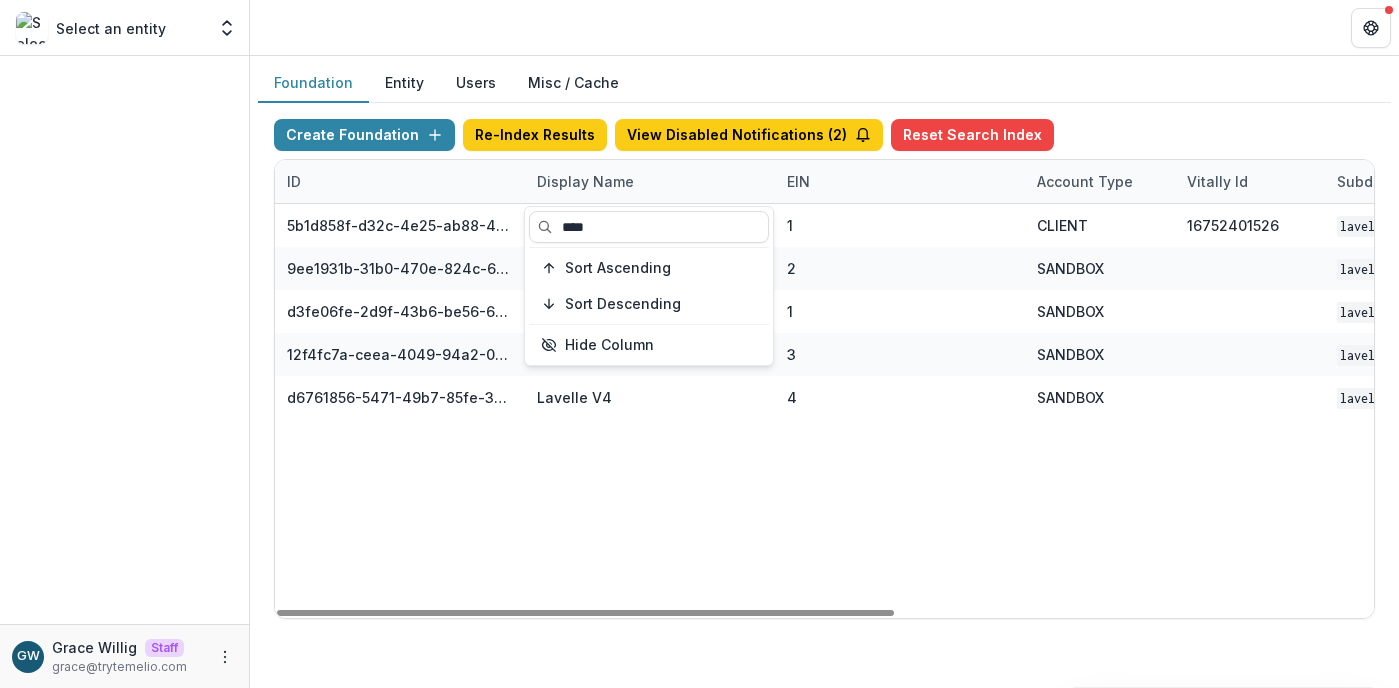 type on "****" 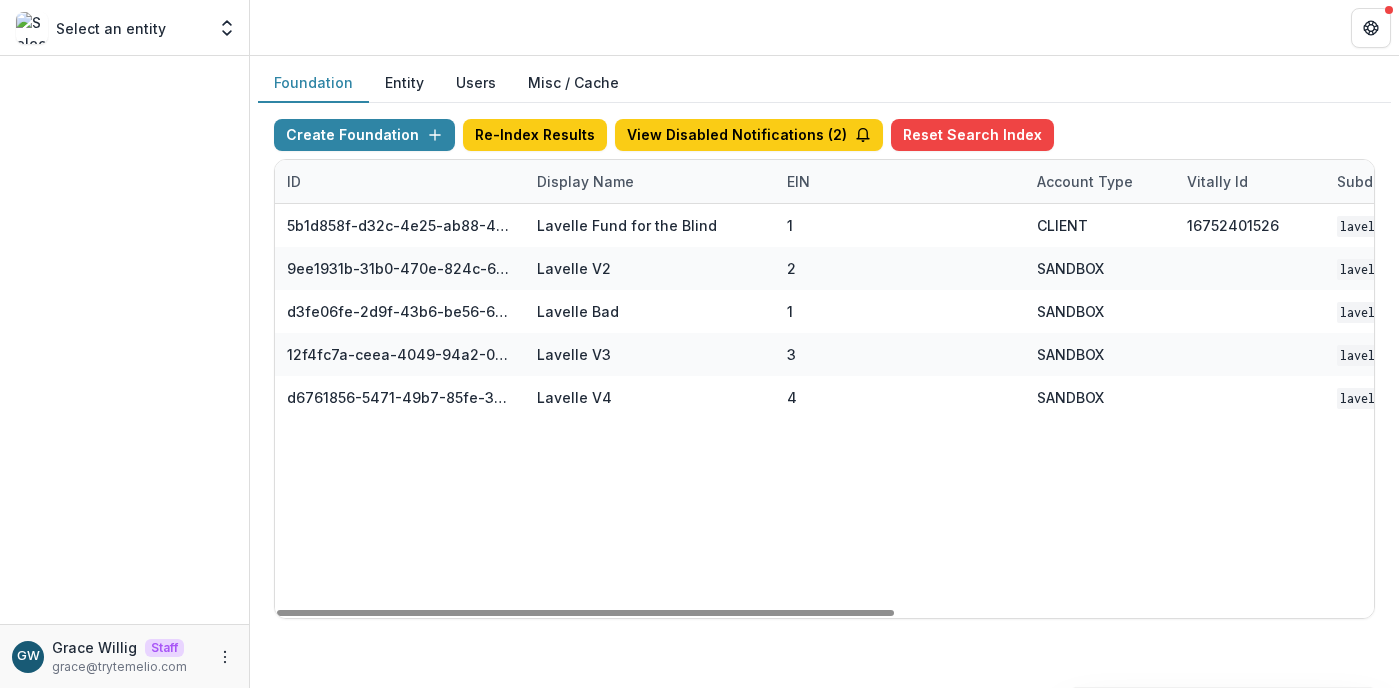 click on "Foundation Entity Users Misc / Cache" at bounding box center [824, 83] 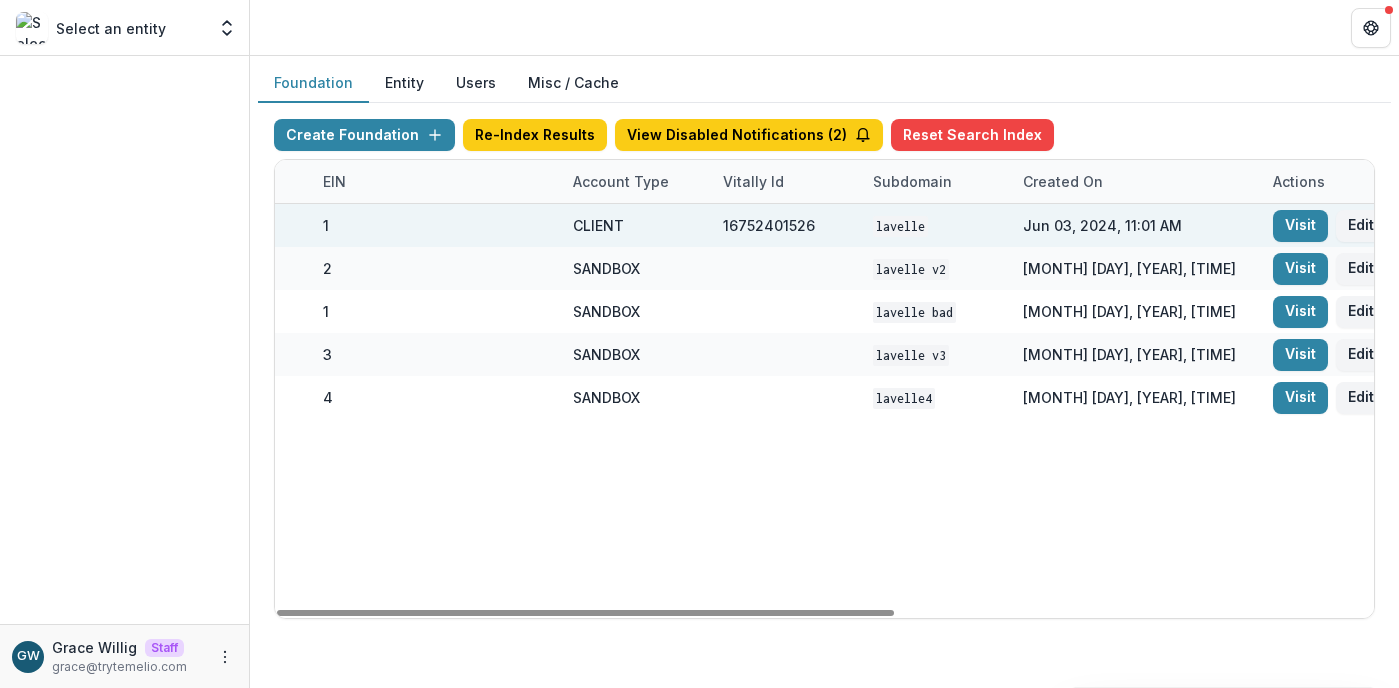 scroll, scrollTop: 0, scrollLeft: 851, axis: horizontal 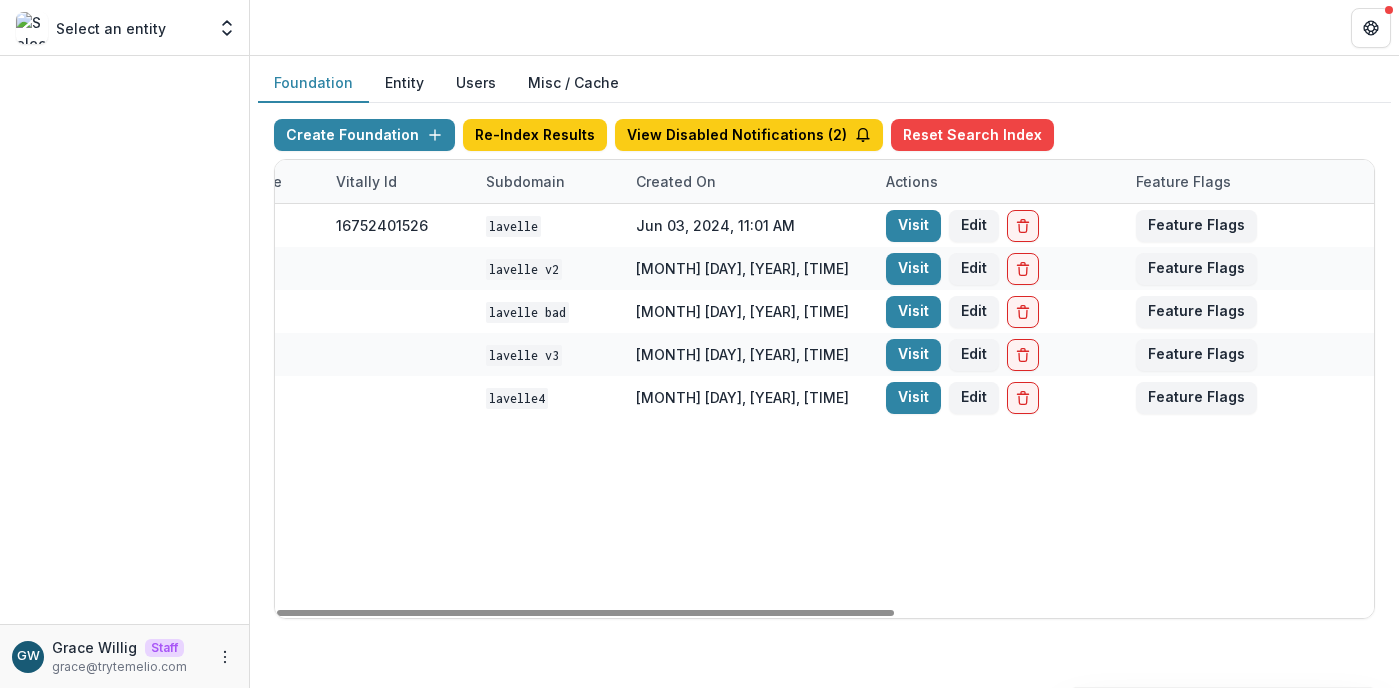 click on "Visit" at bounding box center (913, 226) 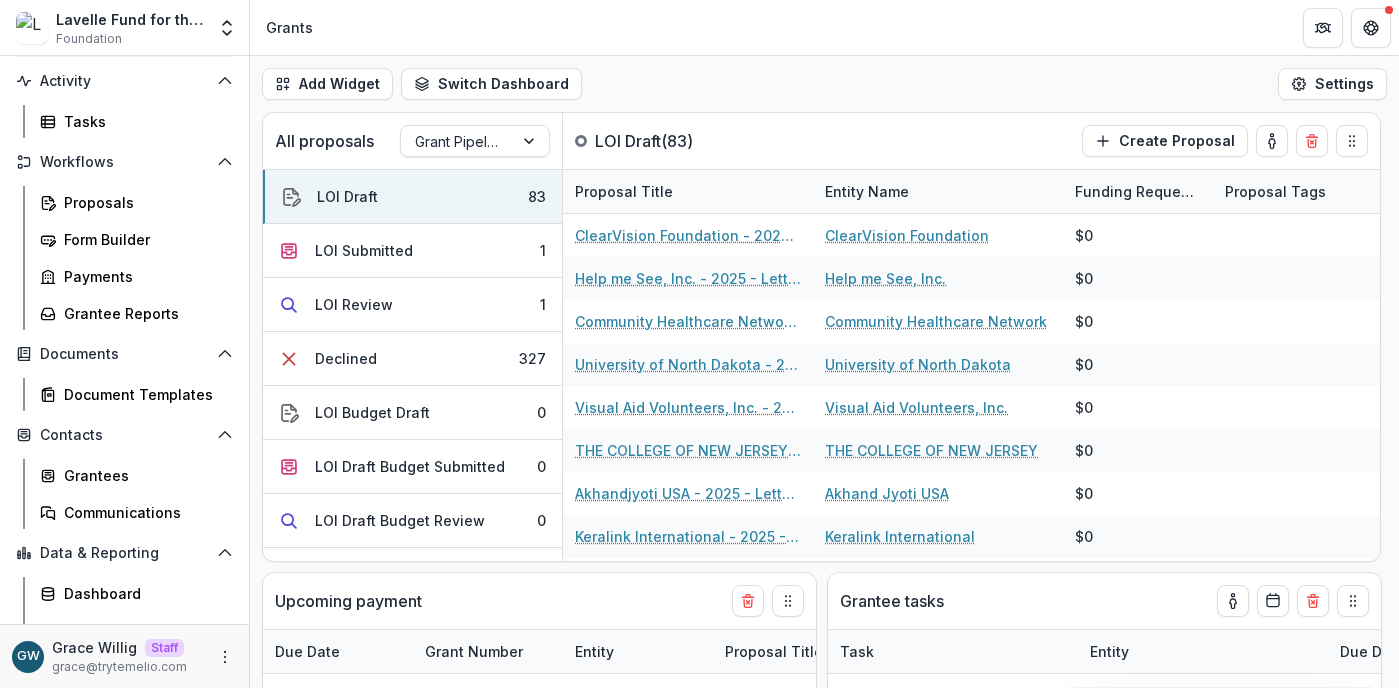 scroll, scrollTop: 147, scrollLeft: 0, axis: vertical 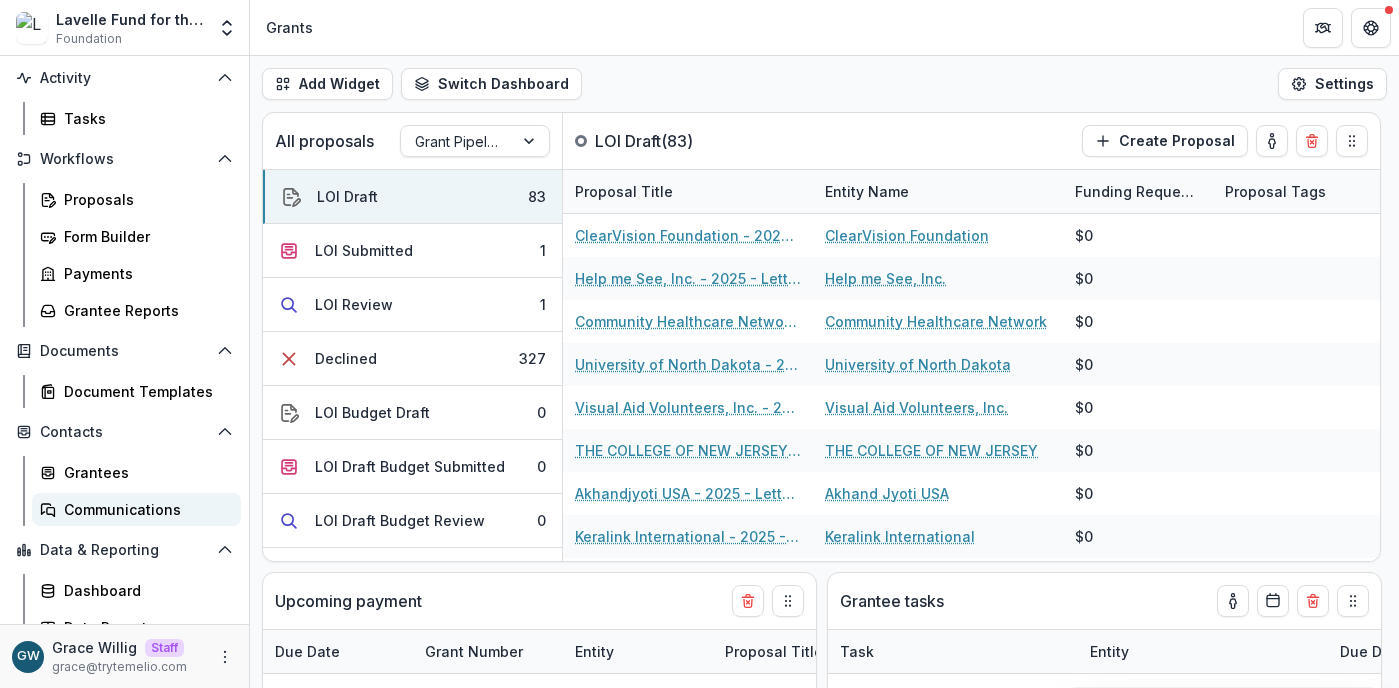 click on "Communications" at bounding box center [144, 509] 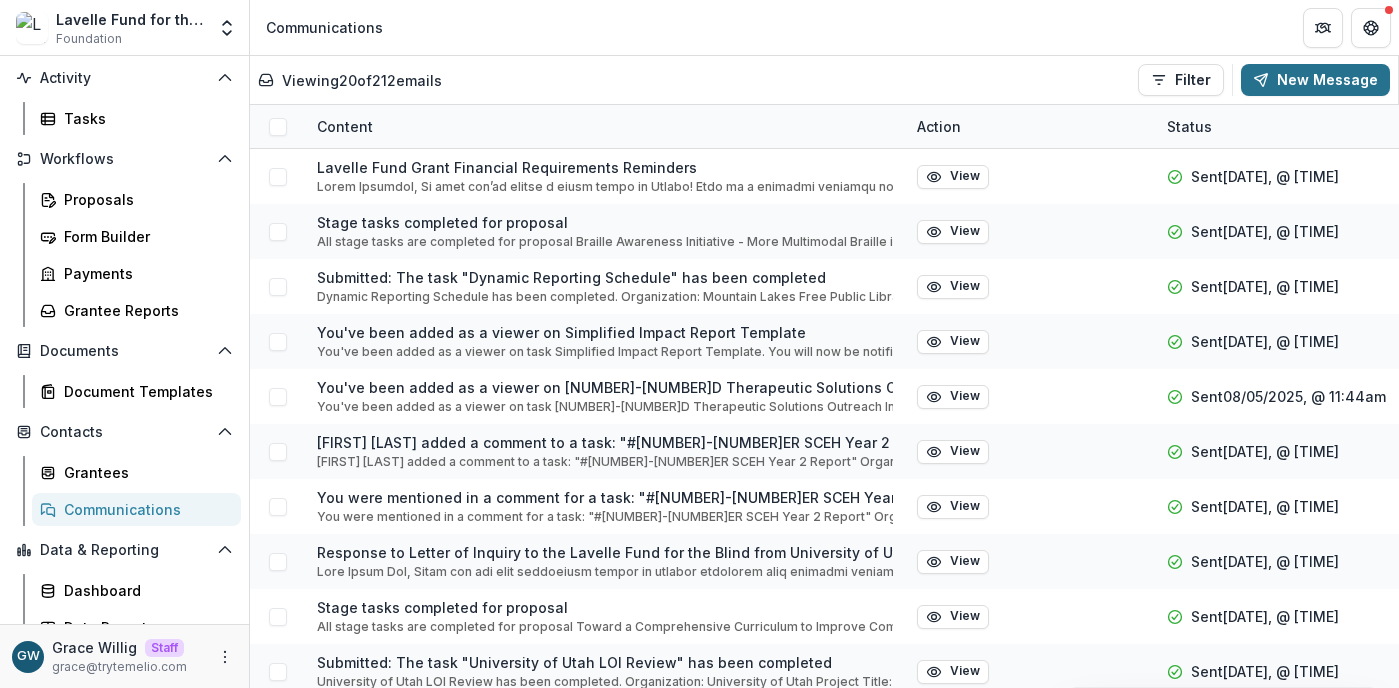 click on "New Message" at bounding box center (1315, 80) 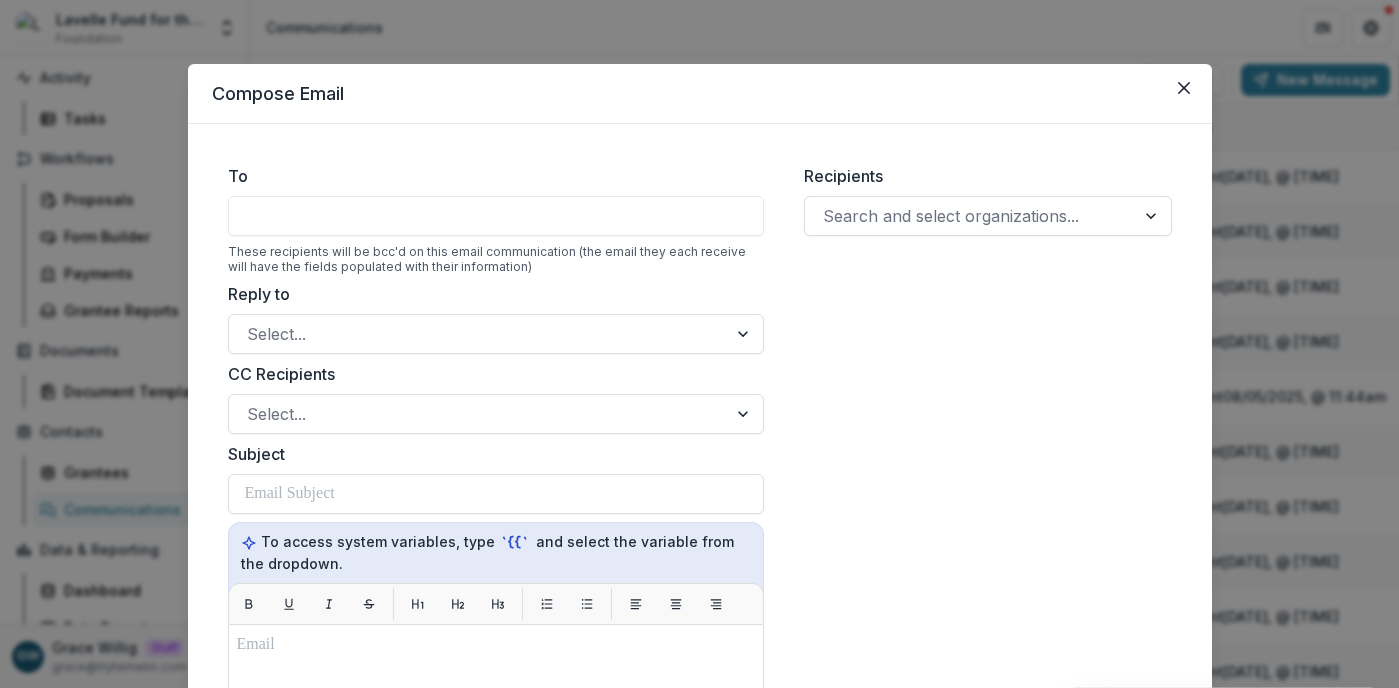 click on "Compose Email To These recipients will be bcc'd on this email communication (the email they each receive will have the fields populated with their information) Reply to Select... CC Recipients Select... Subject  To access system variables, type   `{{`   and select the variable from the dropdown. Recipients Search and select organizations... Save Draft Send" at bounding box center (699, 344) 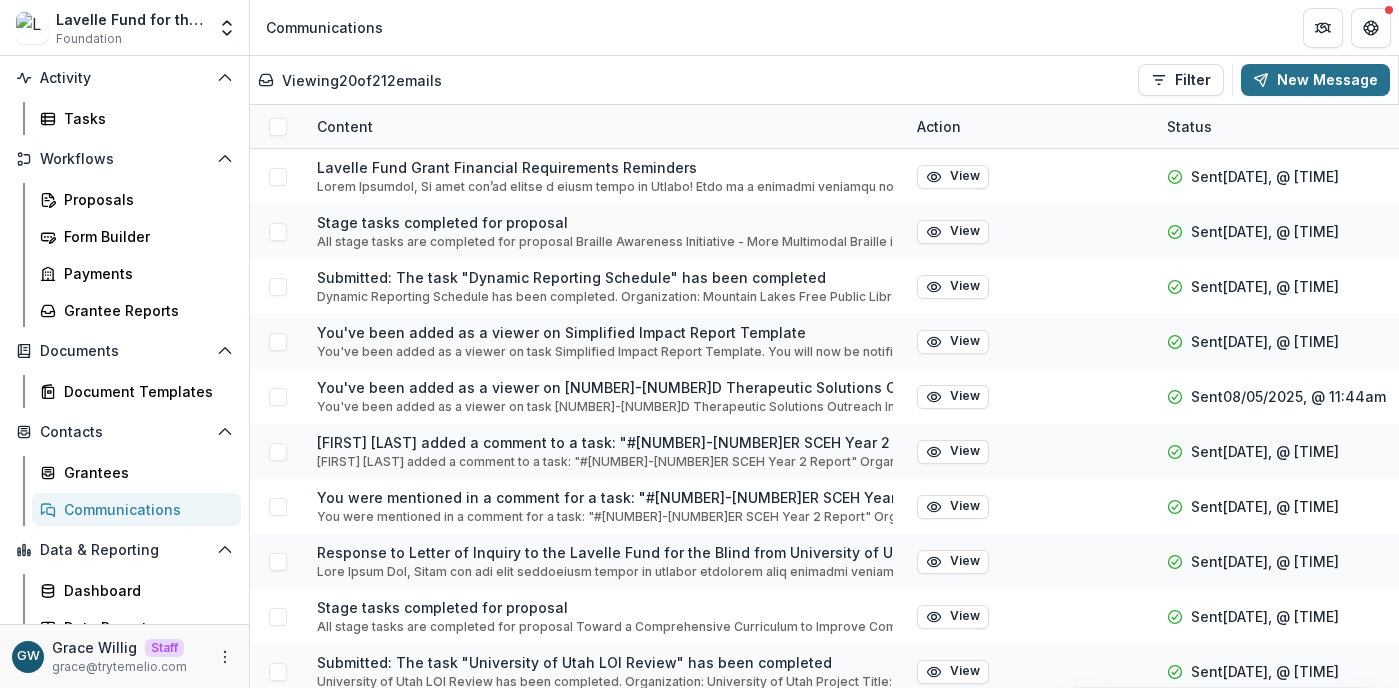 click on "New Message" at bounding box center (1315, 80) 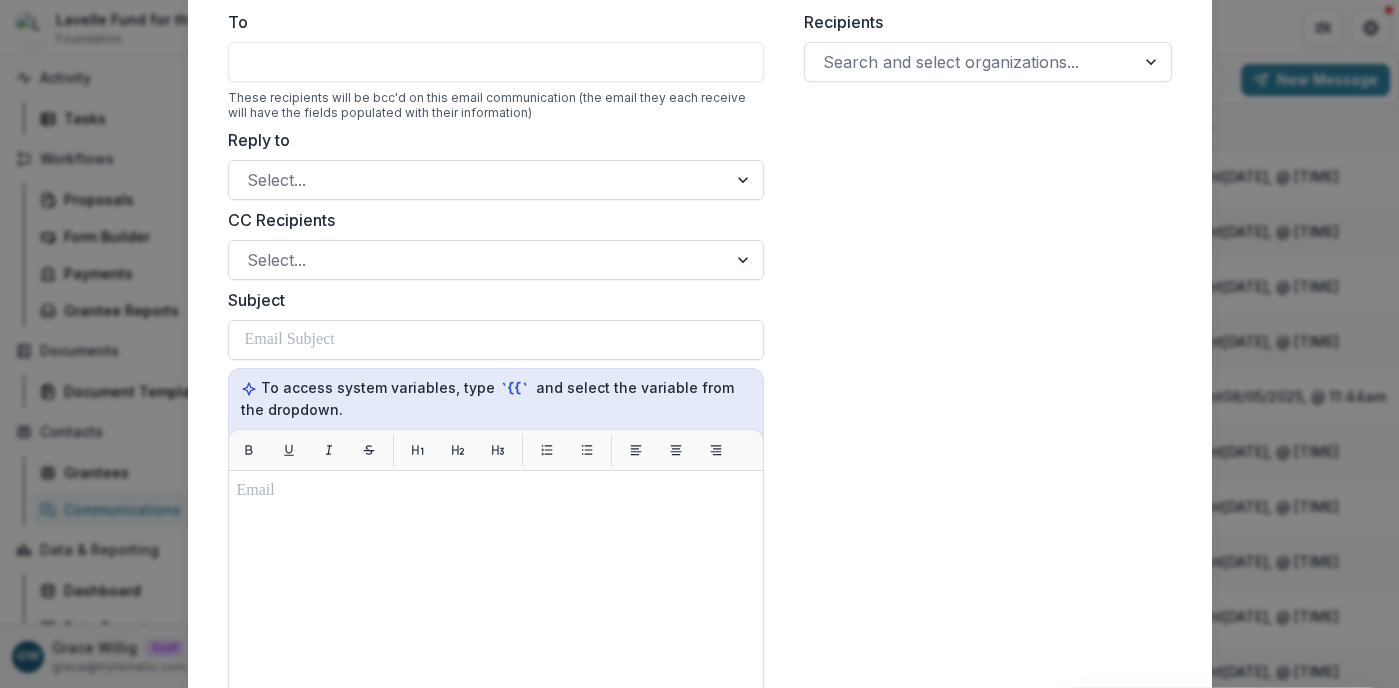 scroll, scrollTop: 121, scrollLeft: 0, axis: vertical 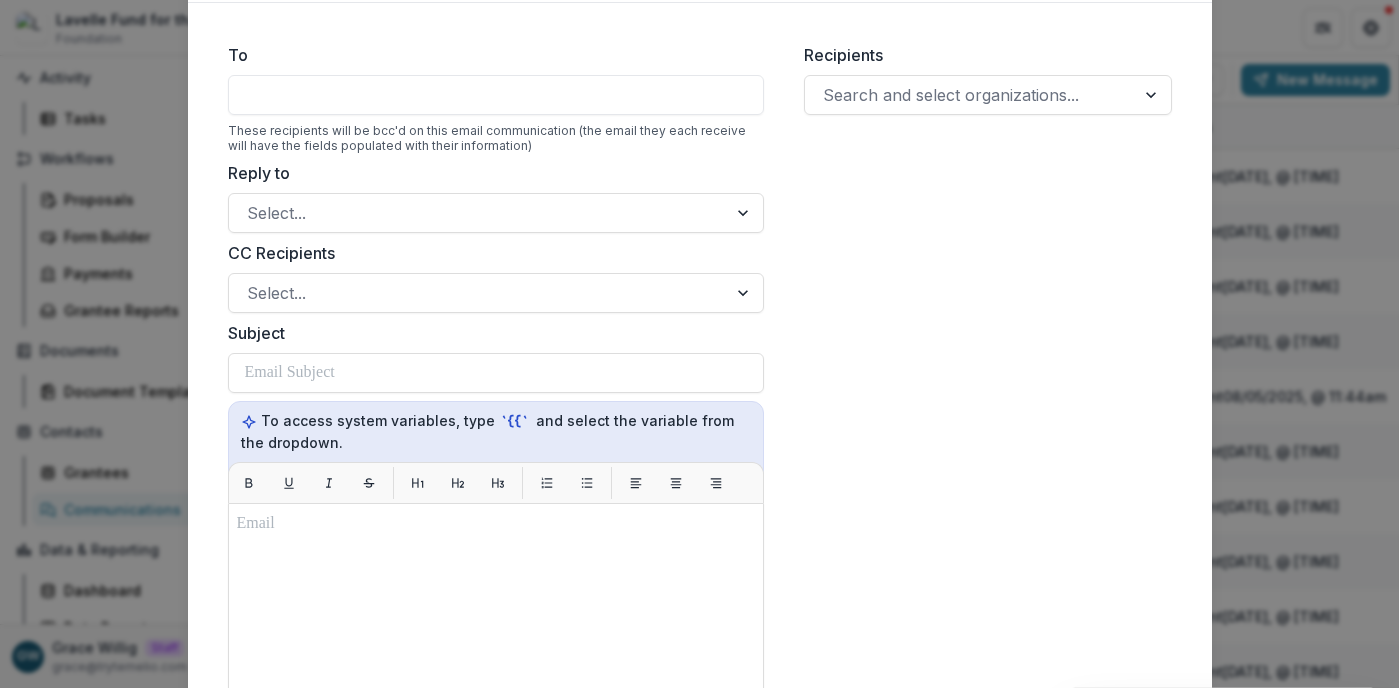 click at bounding box center [496, 95] 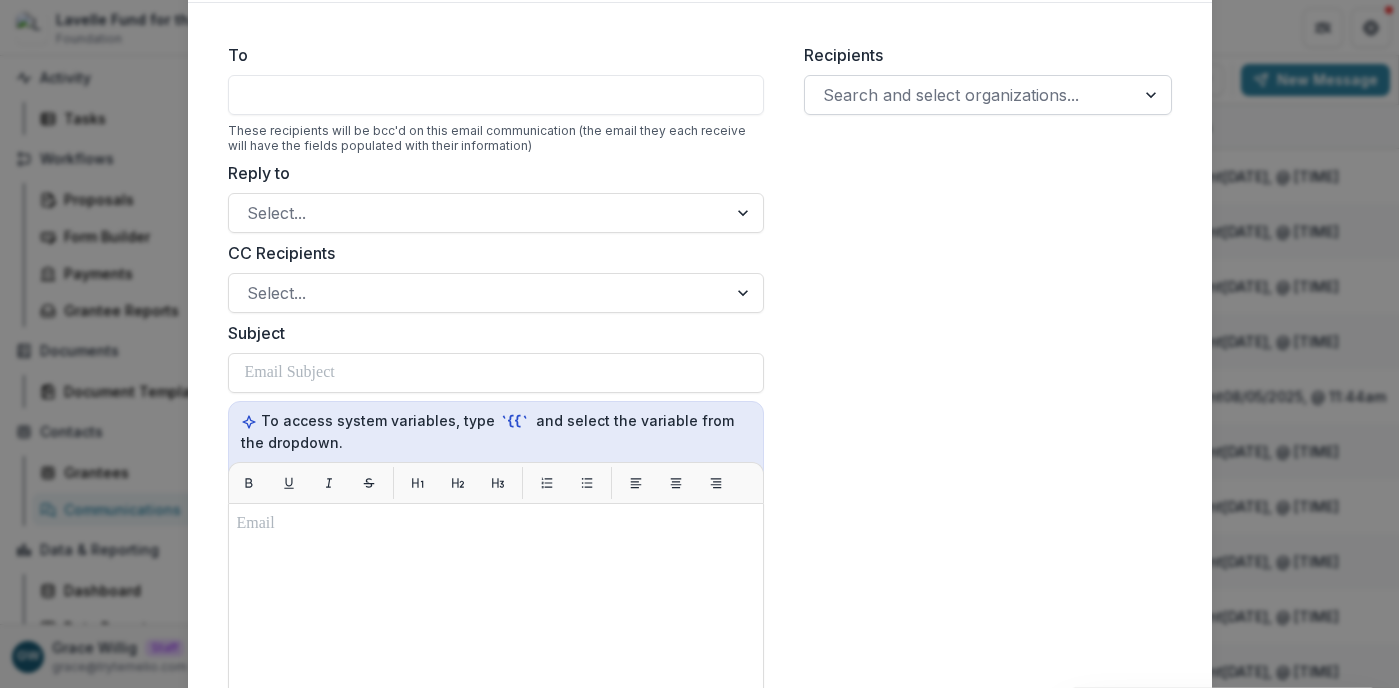 click at bounding box center (970, 95) 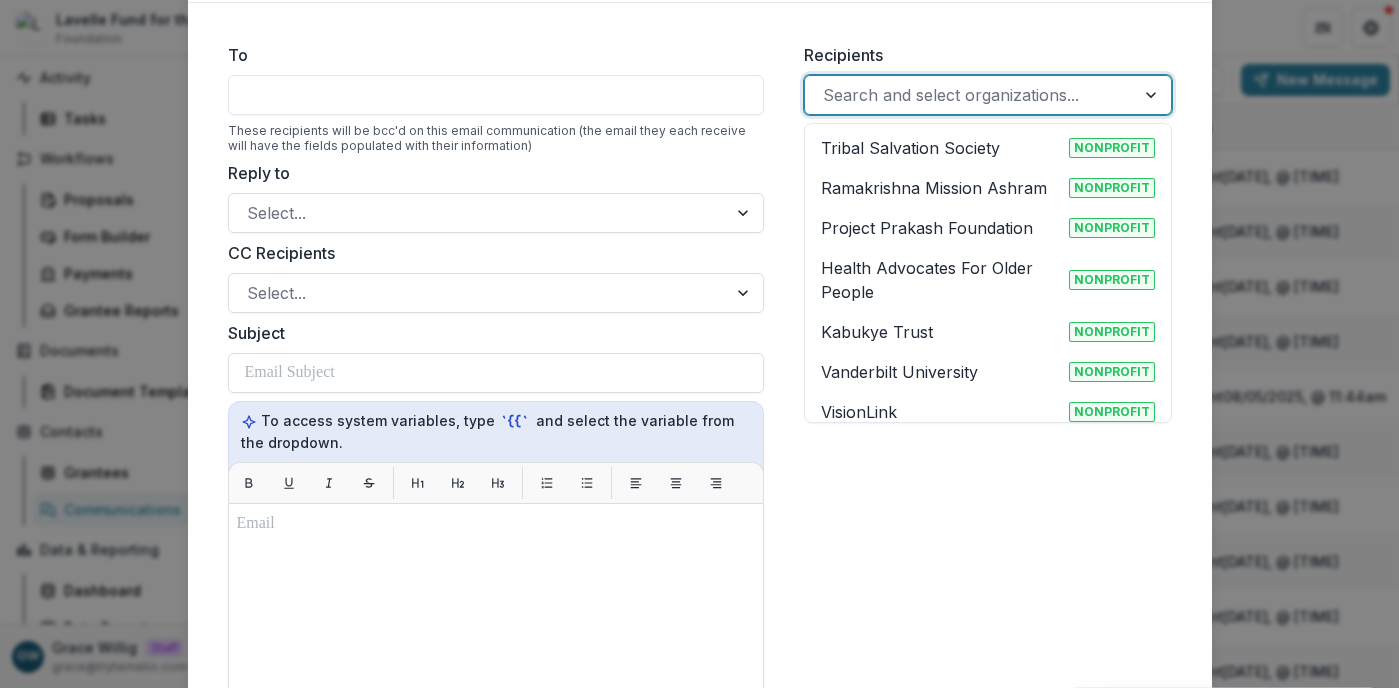 click on "Tribal Salvation Society" at bounding box center [910, 148] 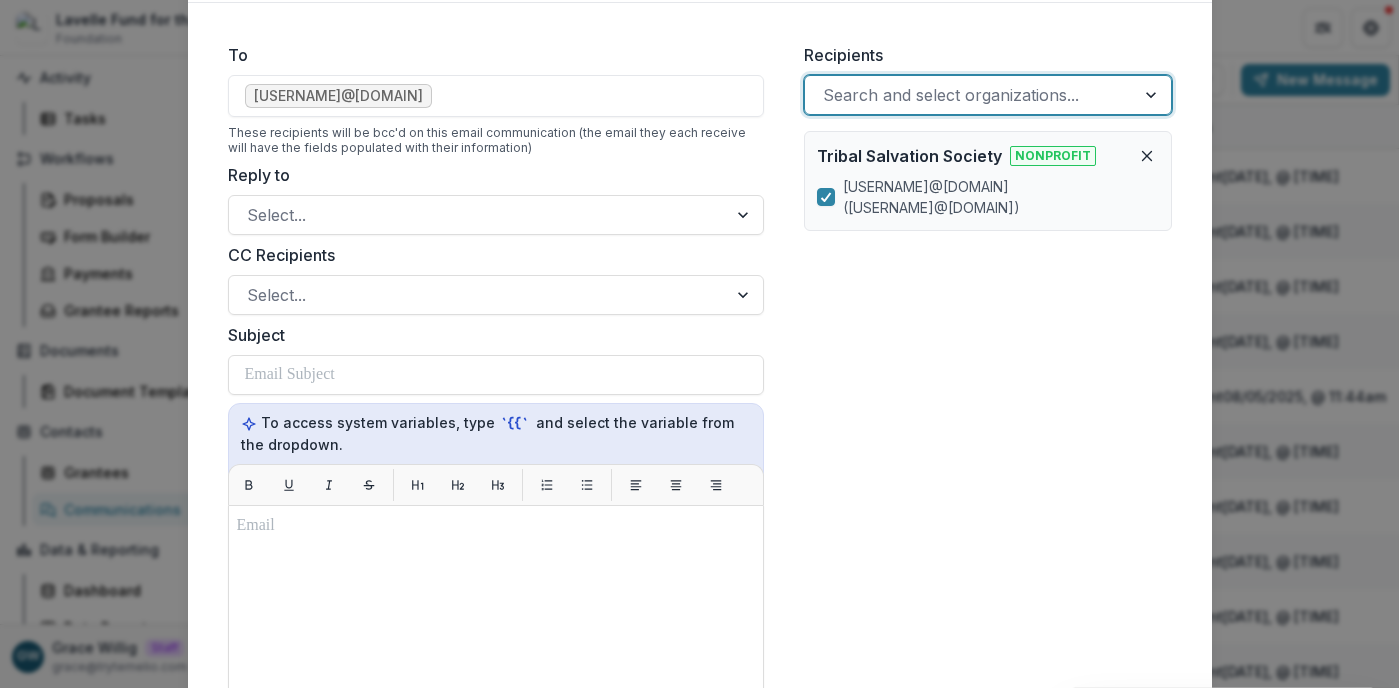 click at bounding box center [970, 95] 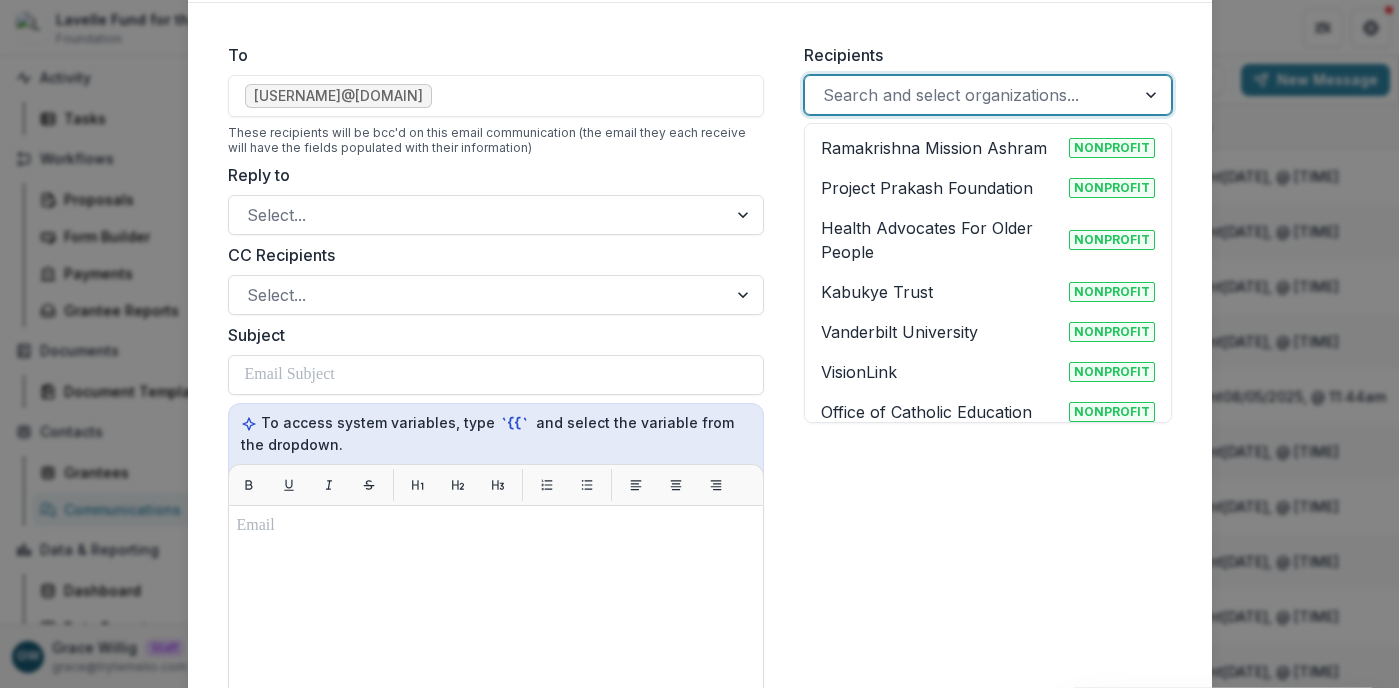 click on "Health Advocates For Older People" at bounding box center [941, 240] 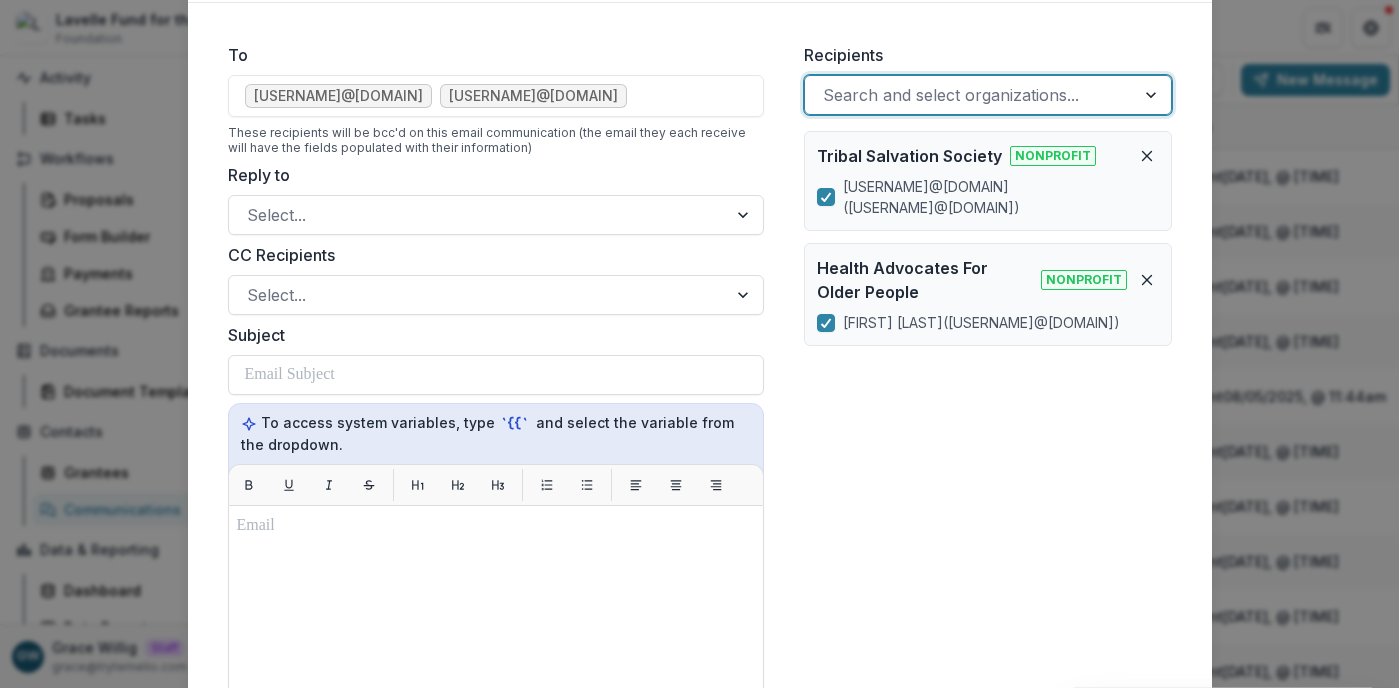 click on "ujwalsinghnayak@salvationsociety.org lcolinklein@hafop.org" at bounding box center [496, 96] 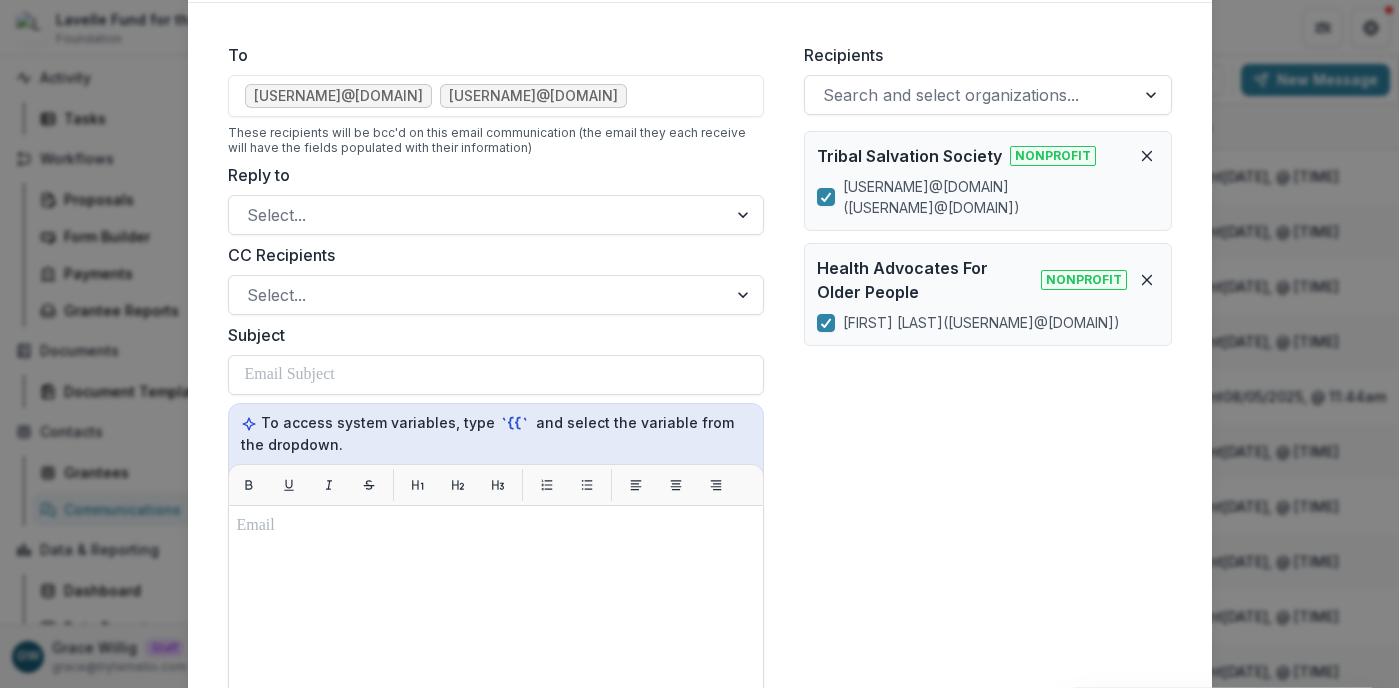 click on "ujwalsinghnayak@salvationsociety.org lcolinklein@hafop.org" at bounding box center [496, 96] 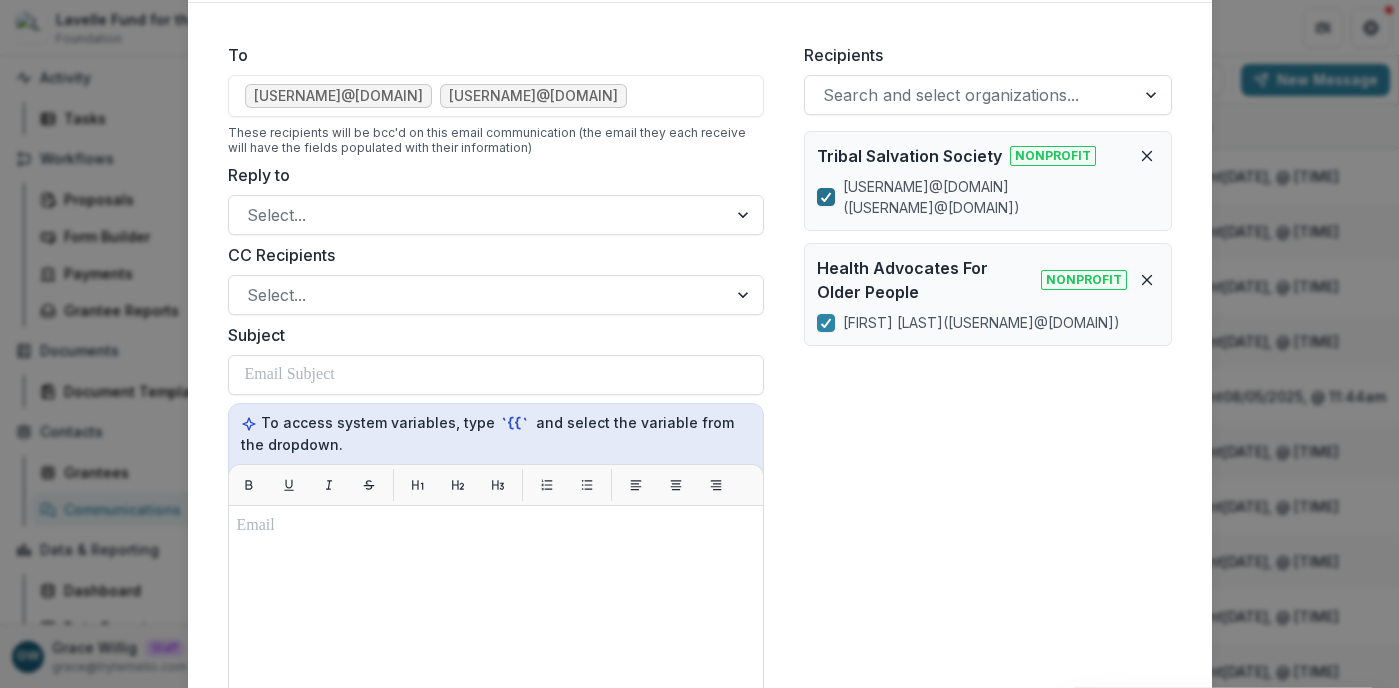 click 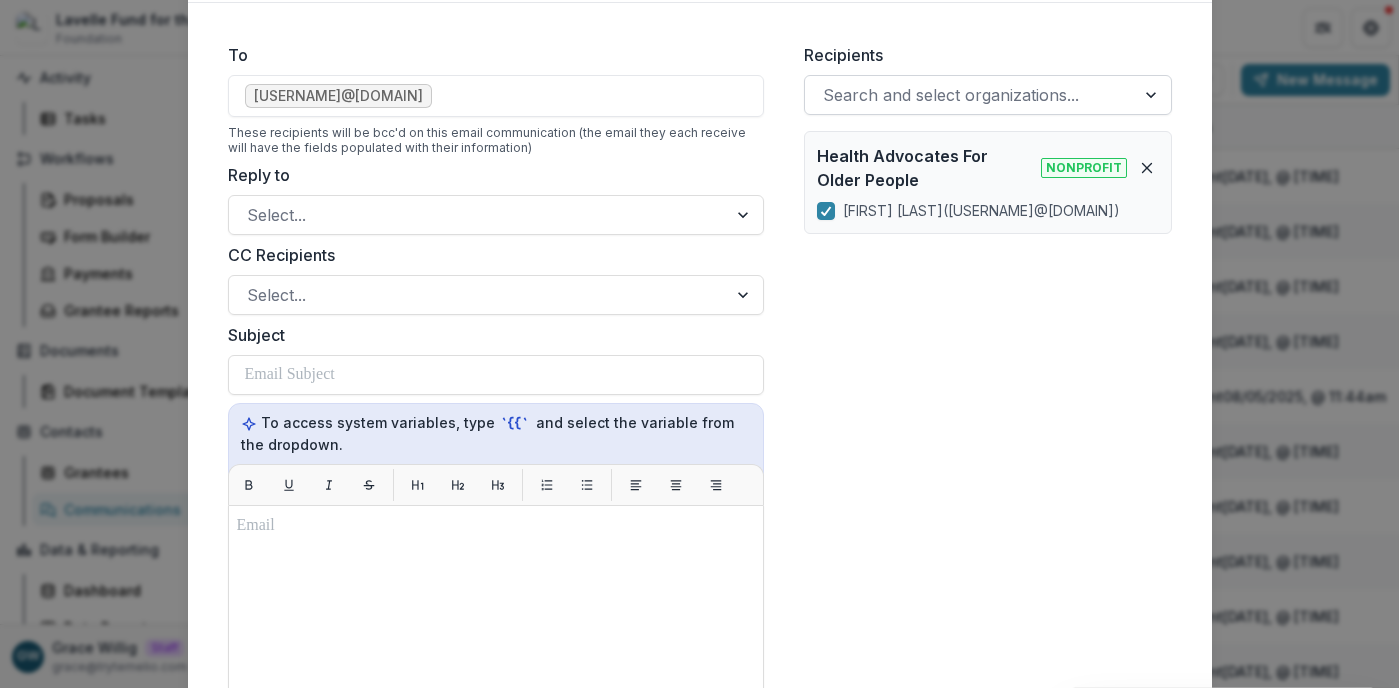 click at bounding box center [970, 95] 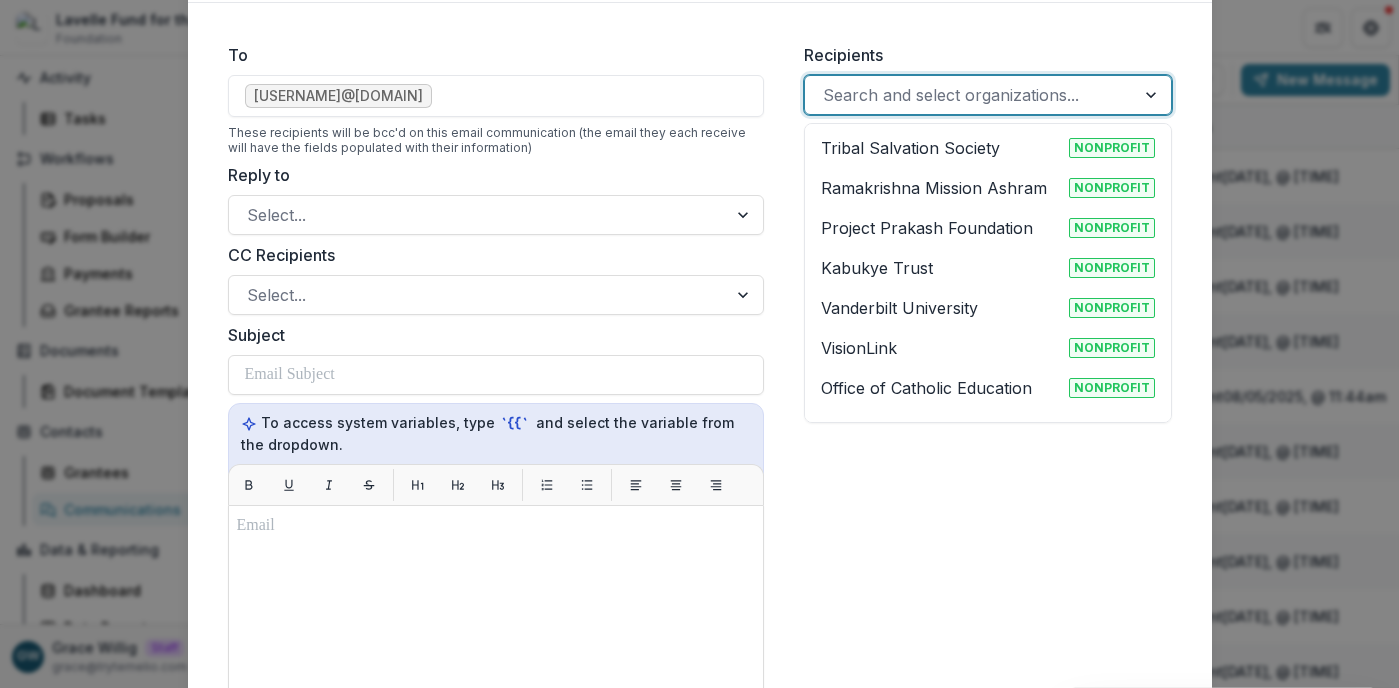 click on "VisionLink" at bounding box center (859, 348) 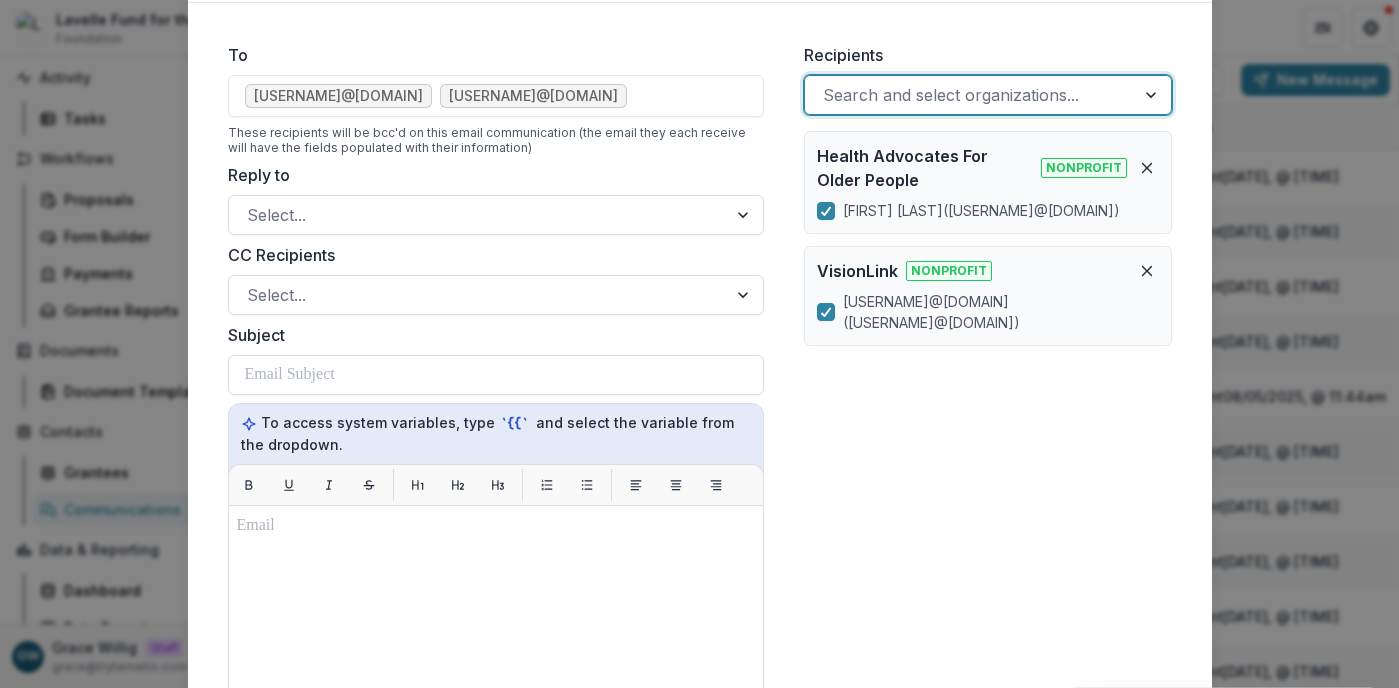 click at bounding box center (970, 95) 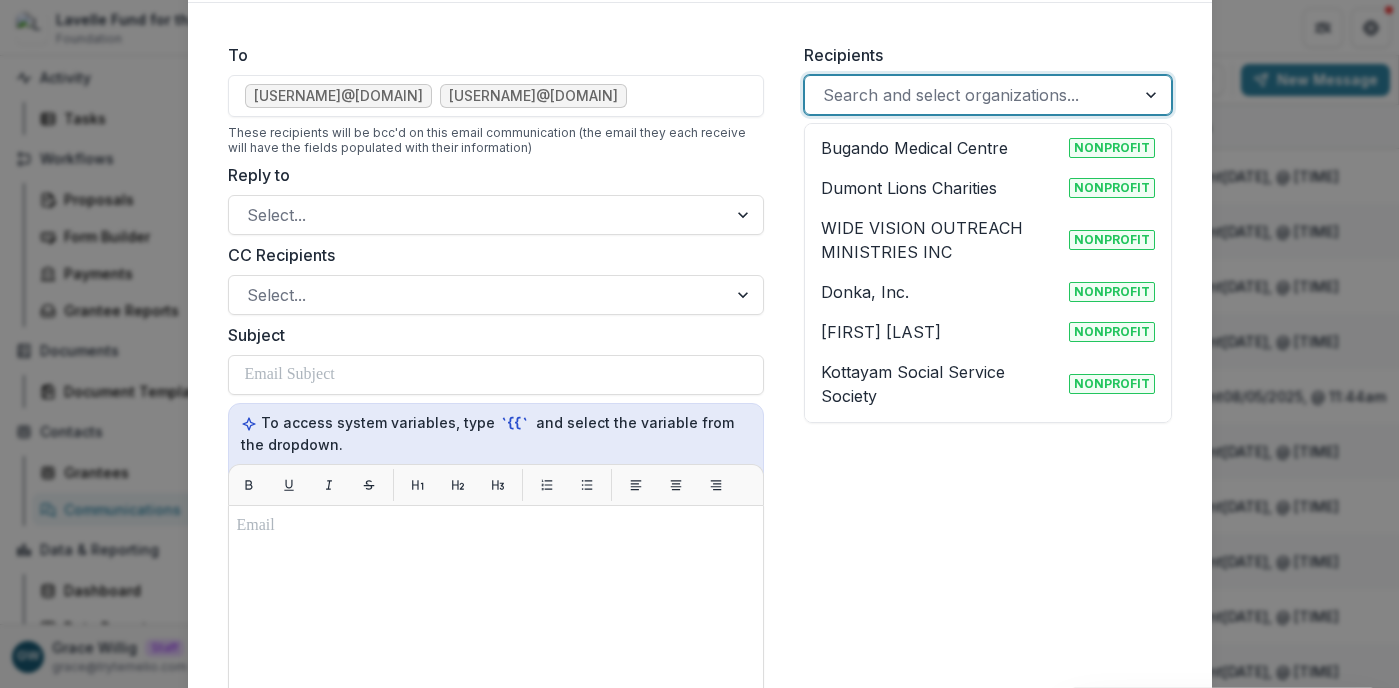 scroll, scrollTop: 353, scrollLeft: 0, axis: vertical 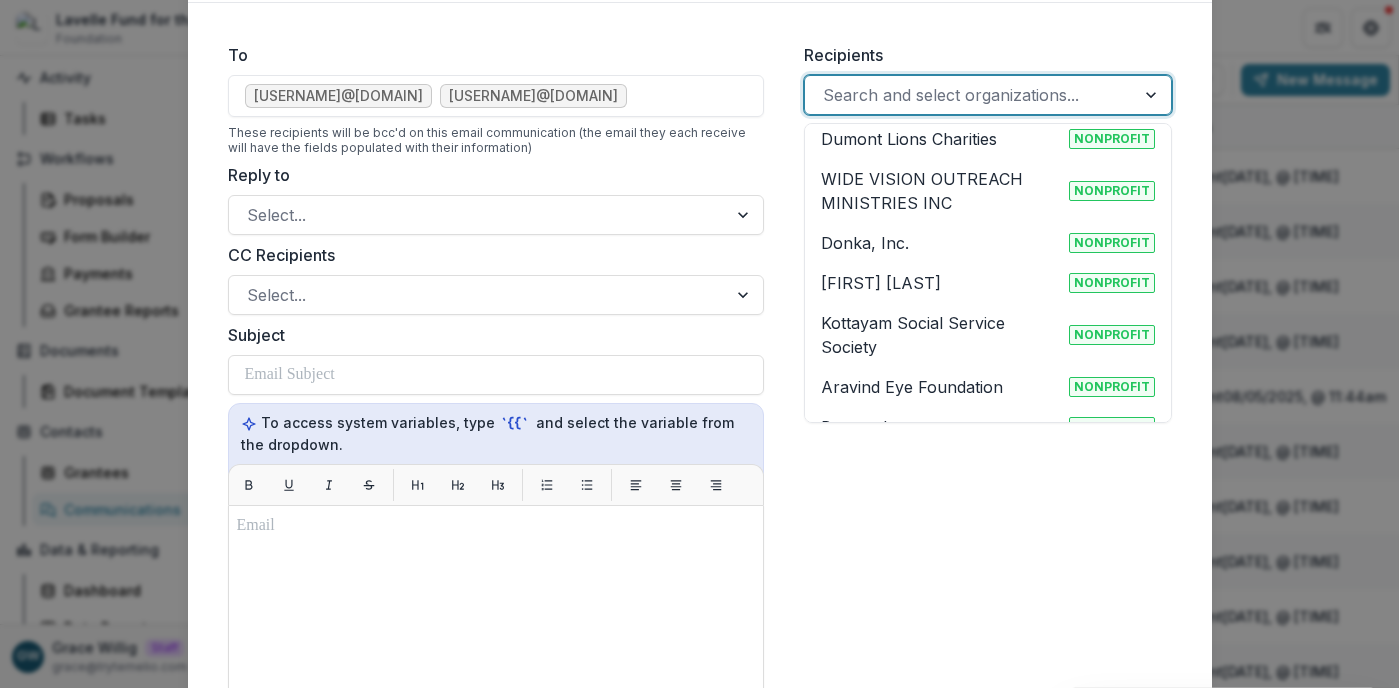 click on "Kottayam Social Service Society Nonprofit" at bounding box center (988, 335) 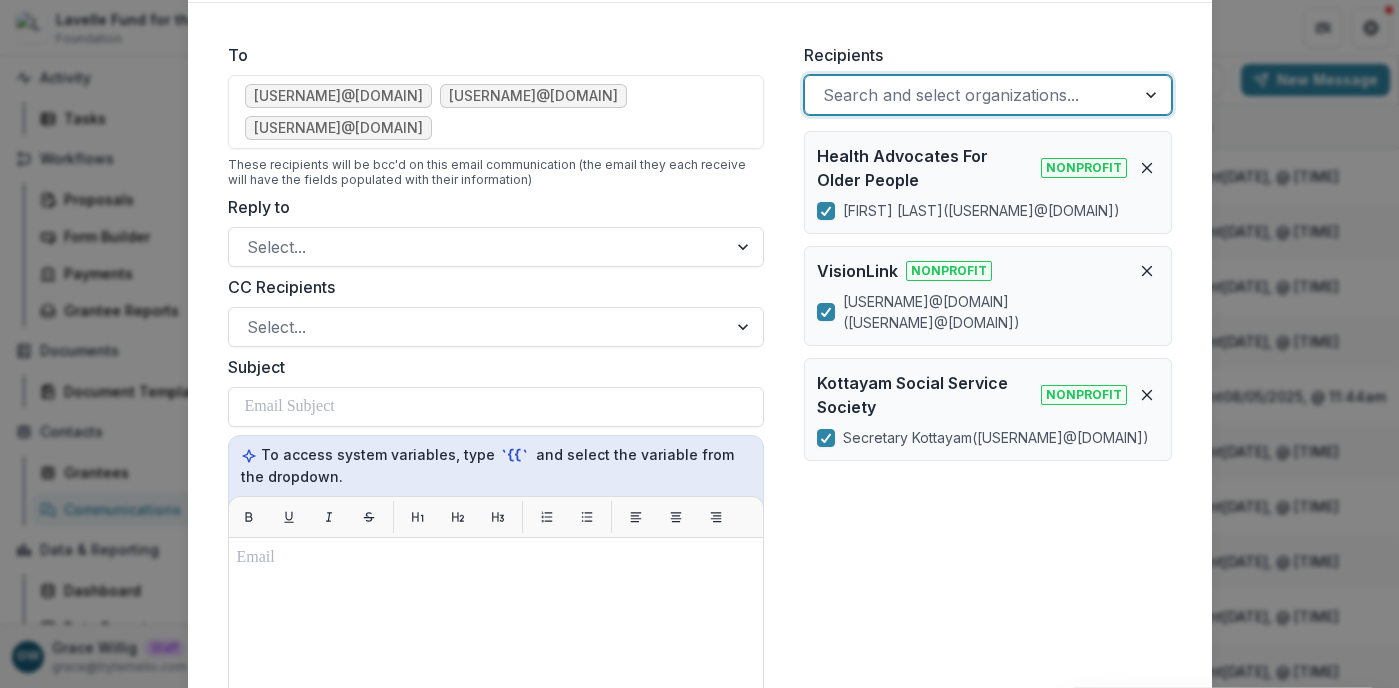 click at bounding box center (970, 95) 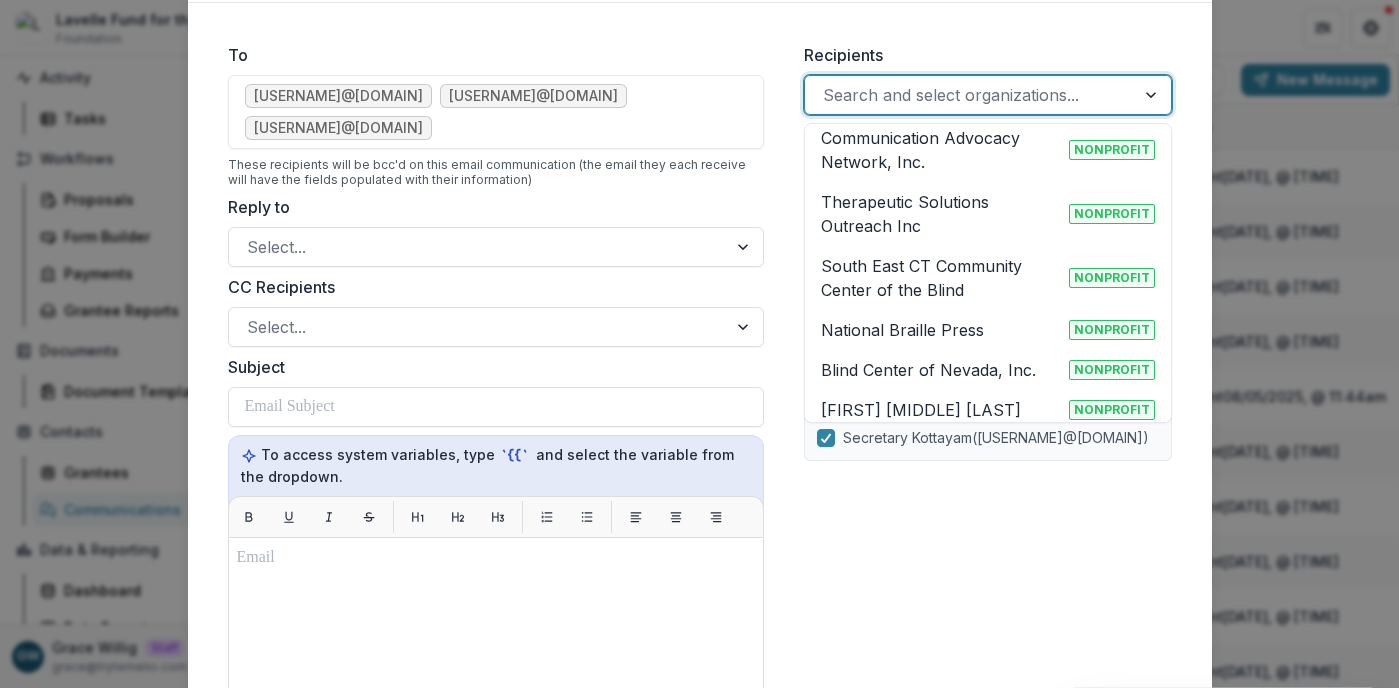 scroll, scrollTop: 1066, scrollLeft: 0, axis: vertical 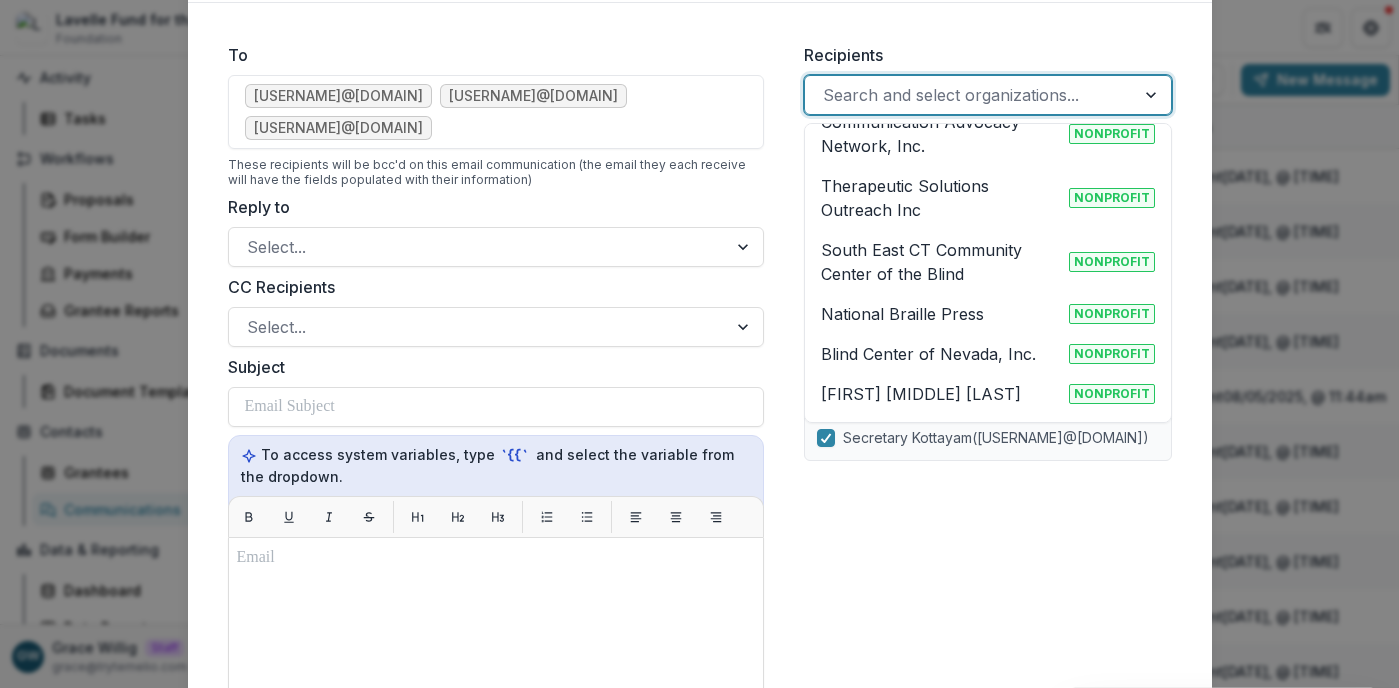 click on "Blind Center of Nevada, Inc." at bounding box center (928, 354) 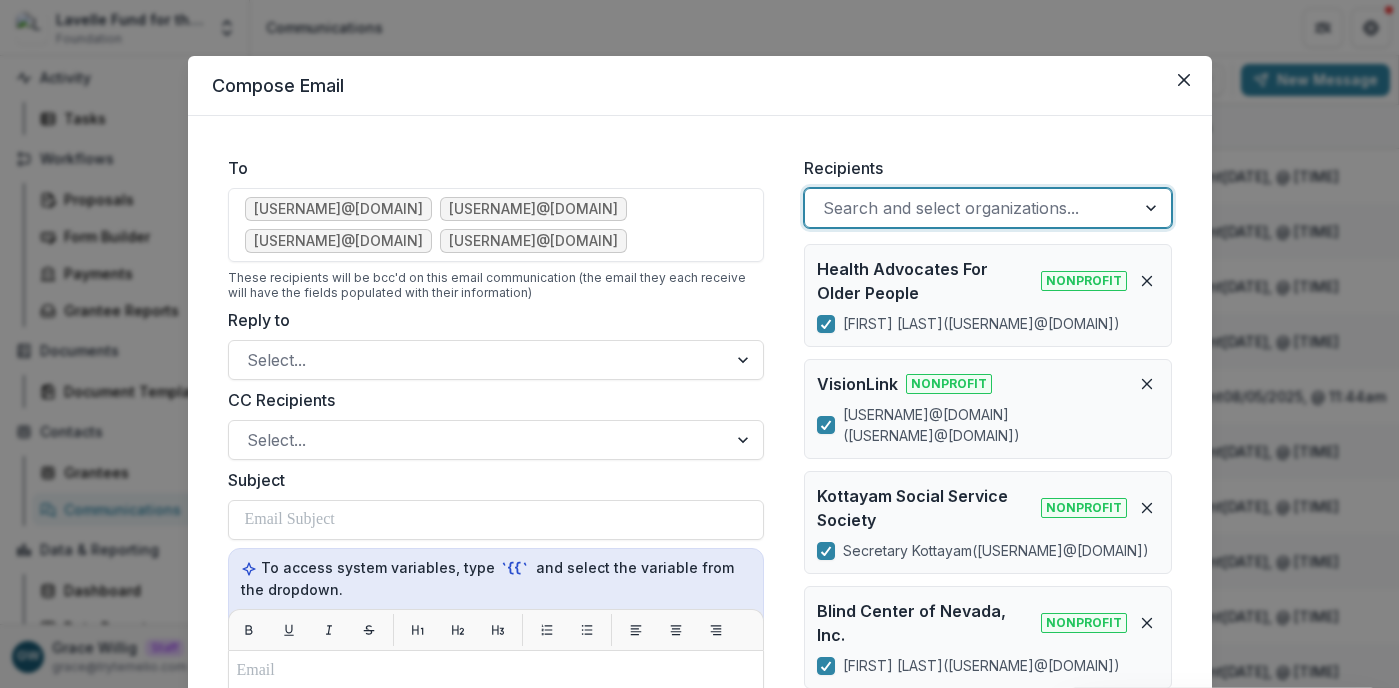 scroll, scrollTop: 5, scrollLeft: 0, axis: vertical 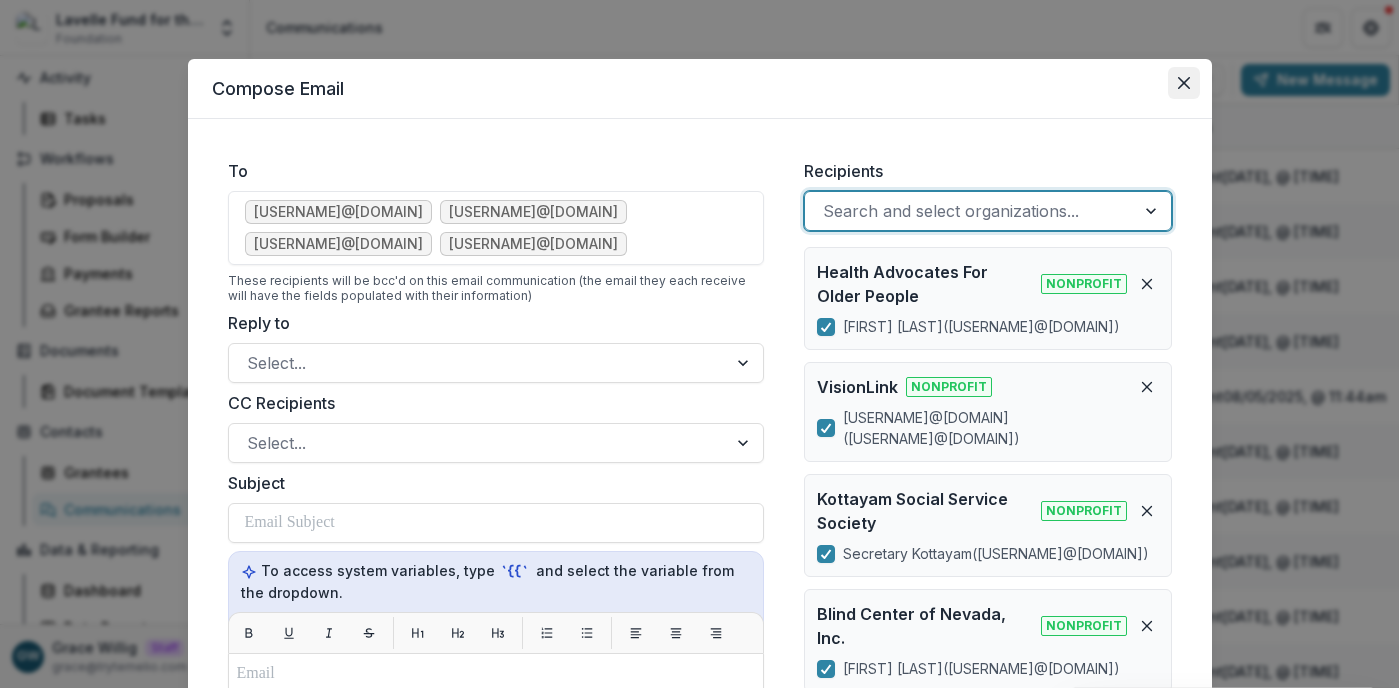 click at bounding box center [1184, 83] 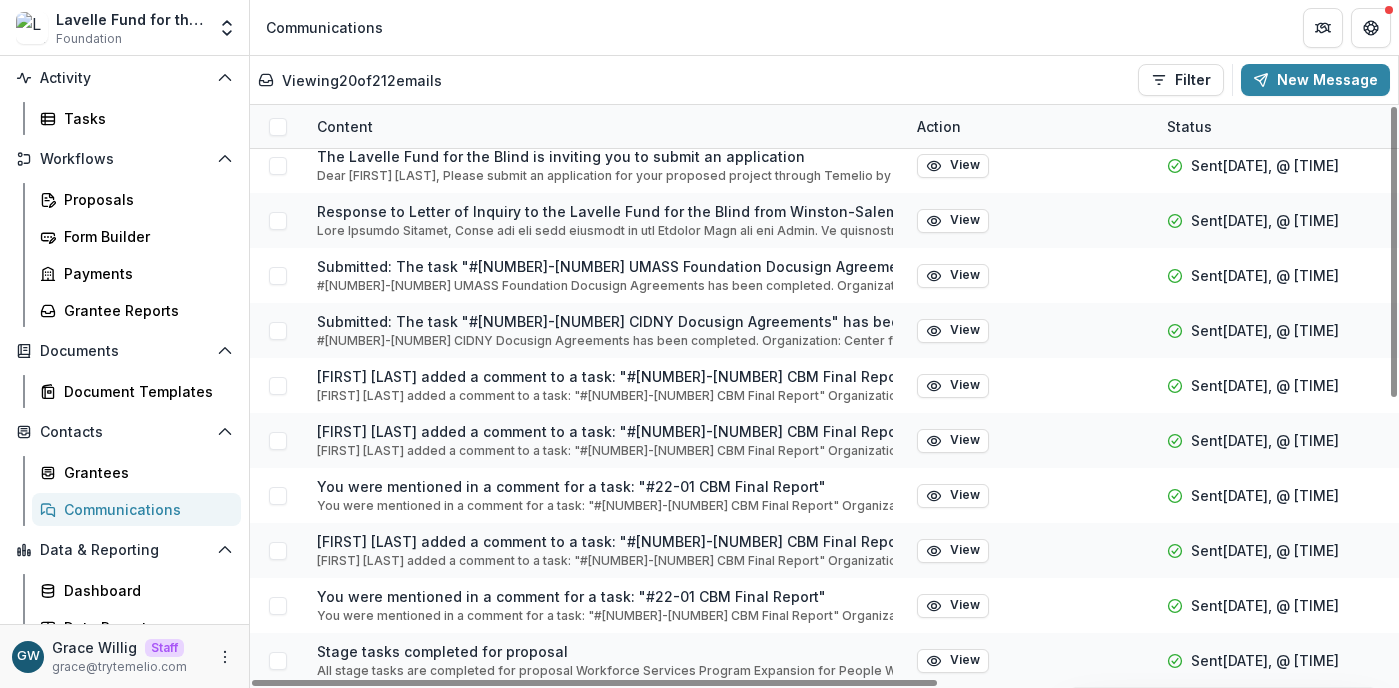 scroll, scrollTop: 0, scrollLeft: 0, axis: both 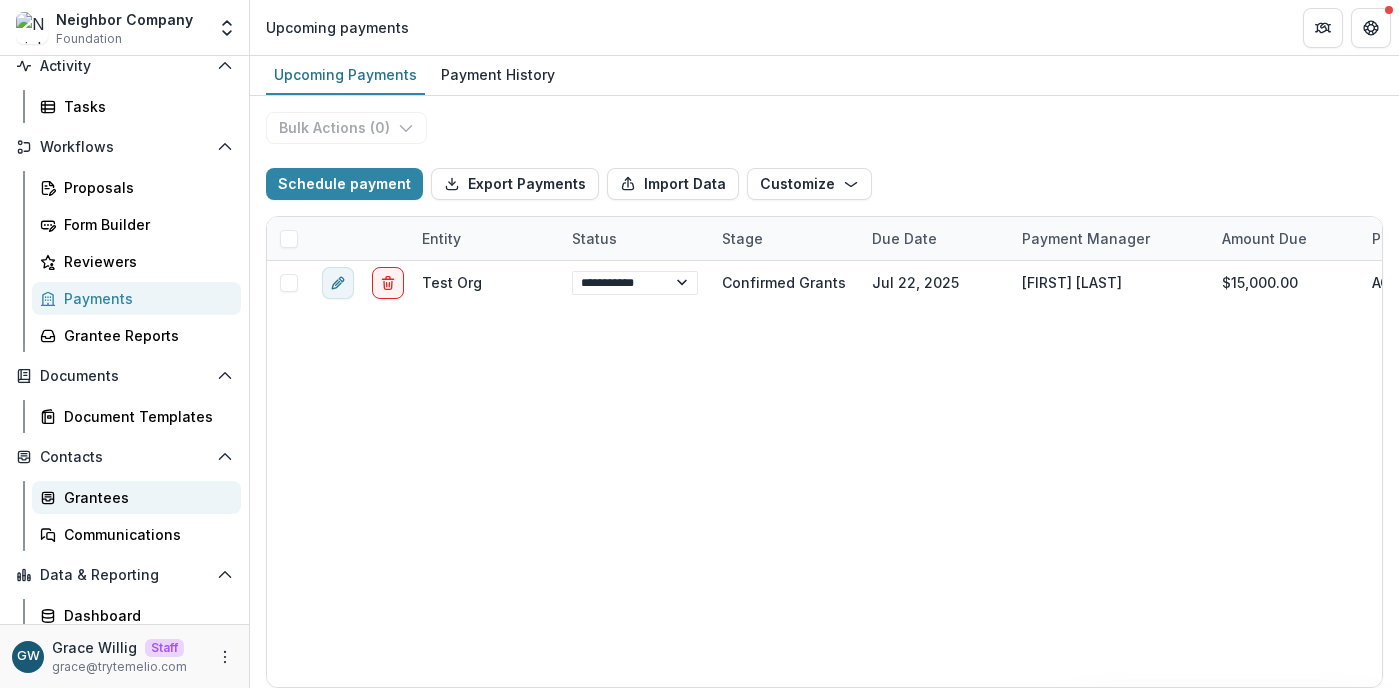 click on "Grantees" at bounding box center (144, 497) 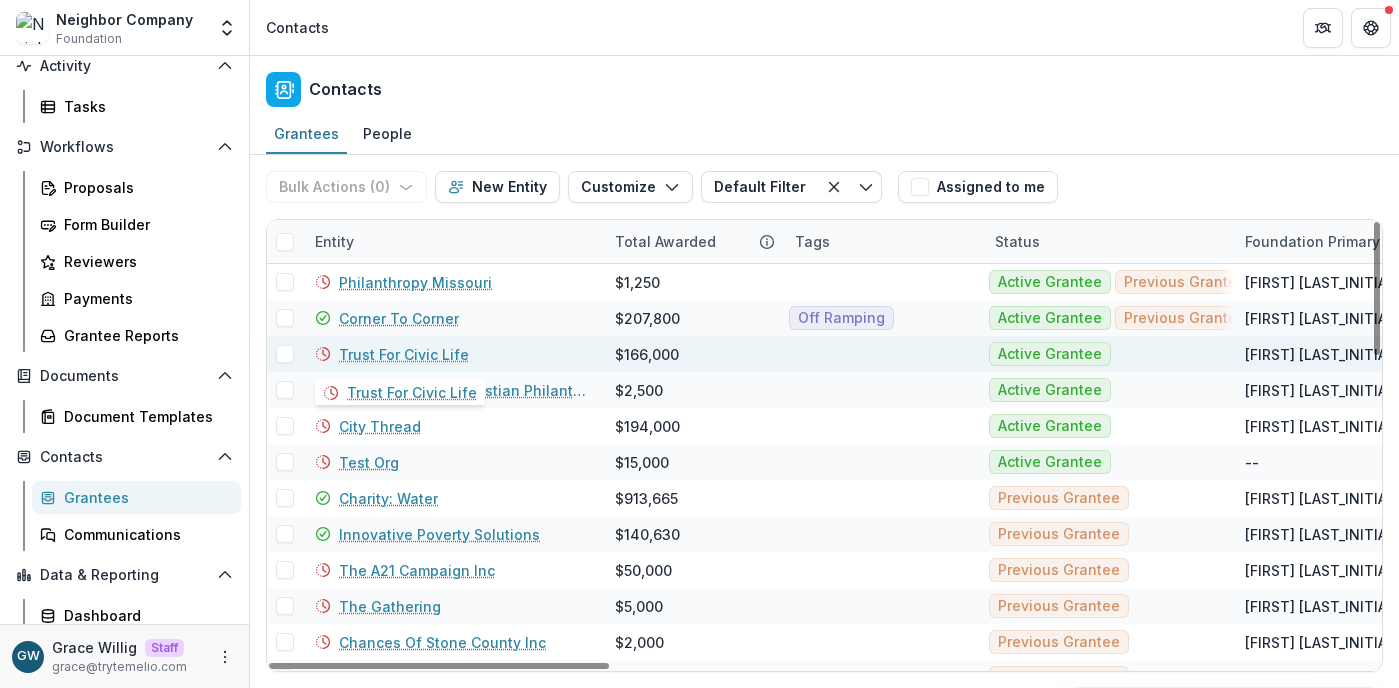 click on "Trust For Civic Life" at bounding box center [404, 354] 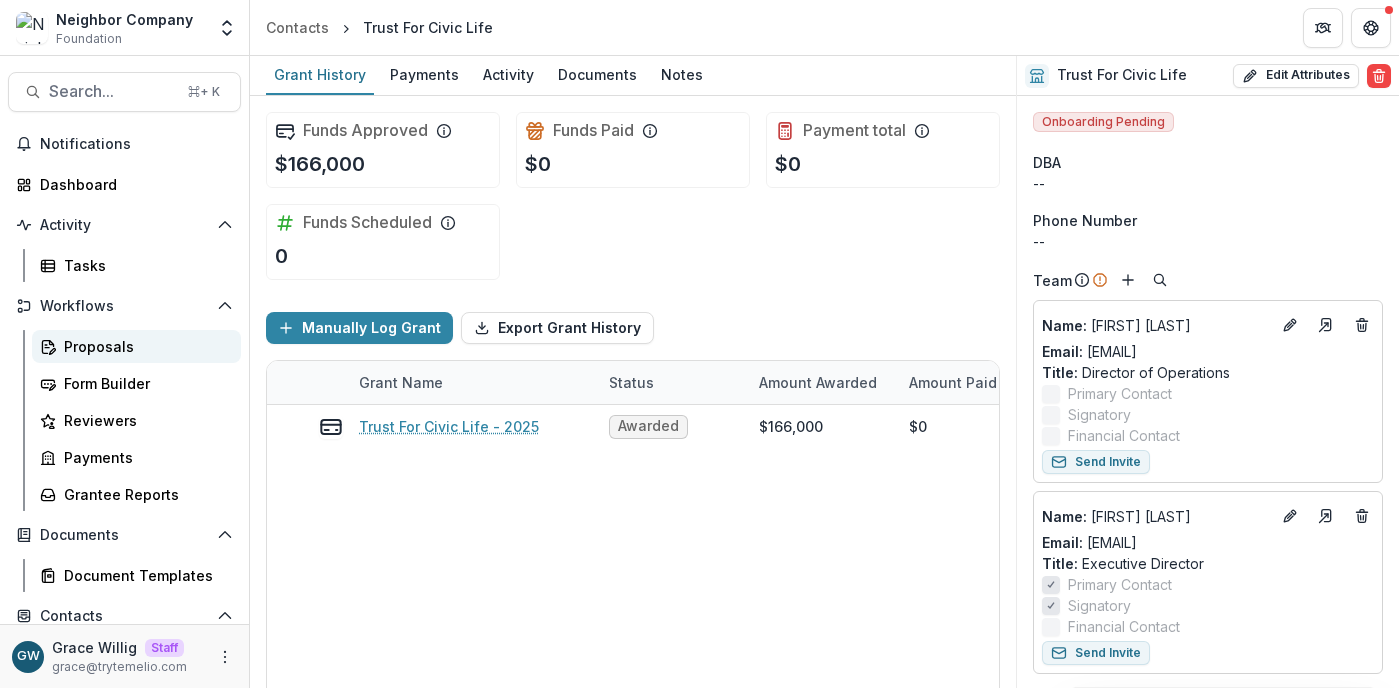 click on "Proposals" at bounding box center [144, 346] 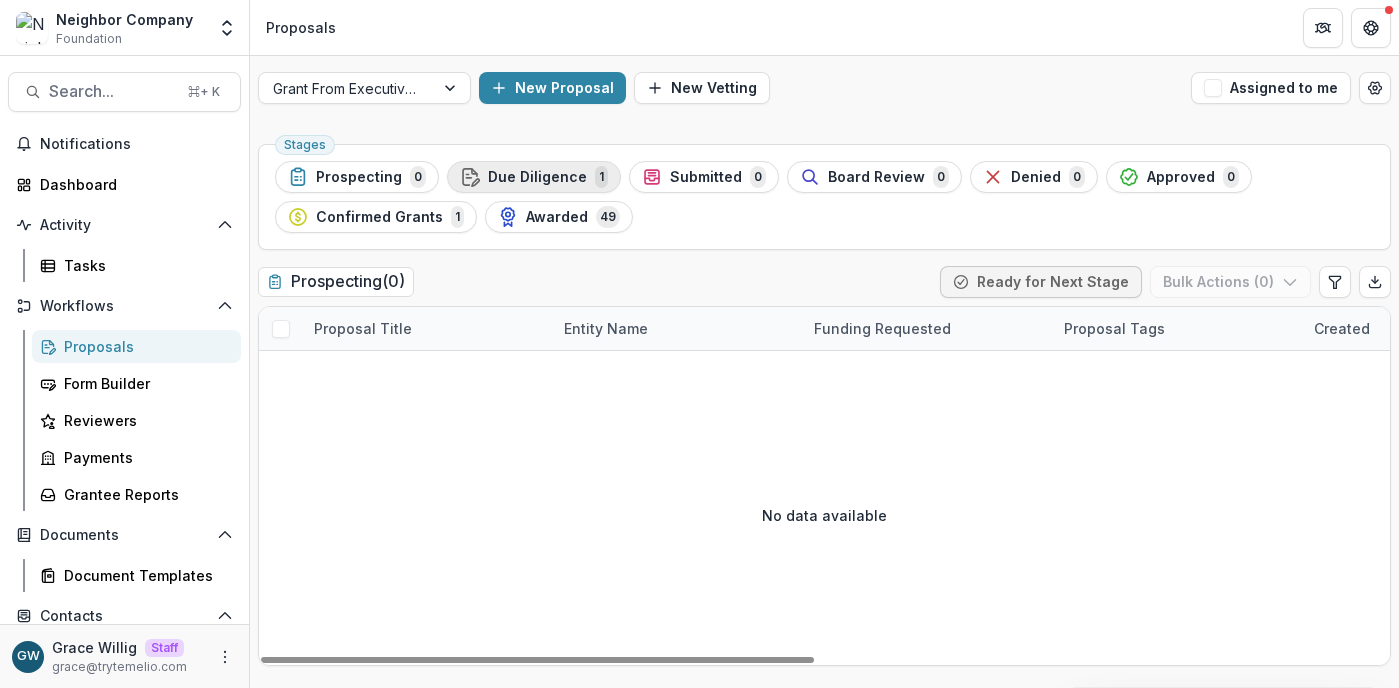 click on "Due Diligence 1" at bounding box center [534, 177] 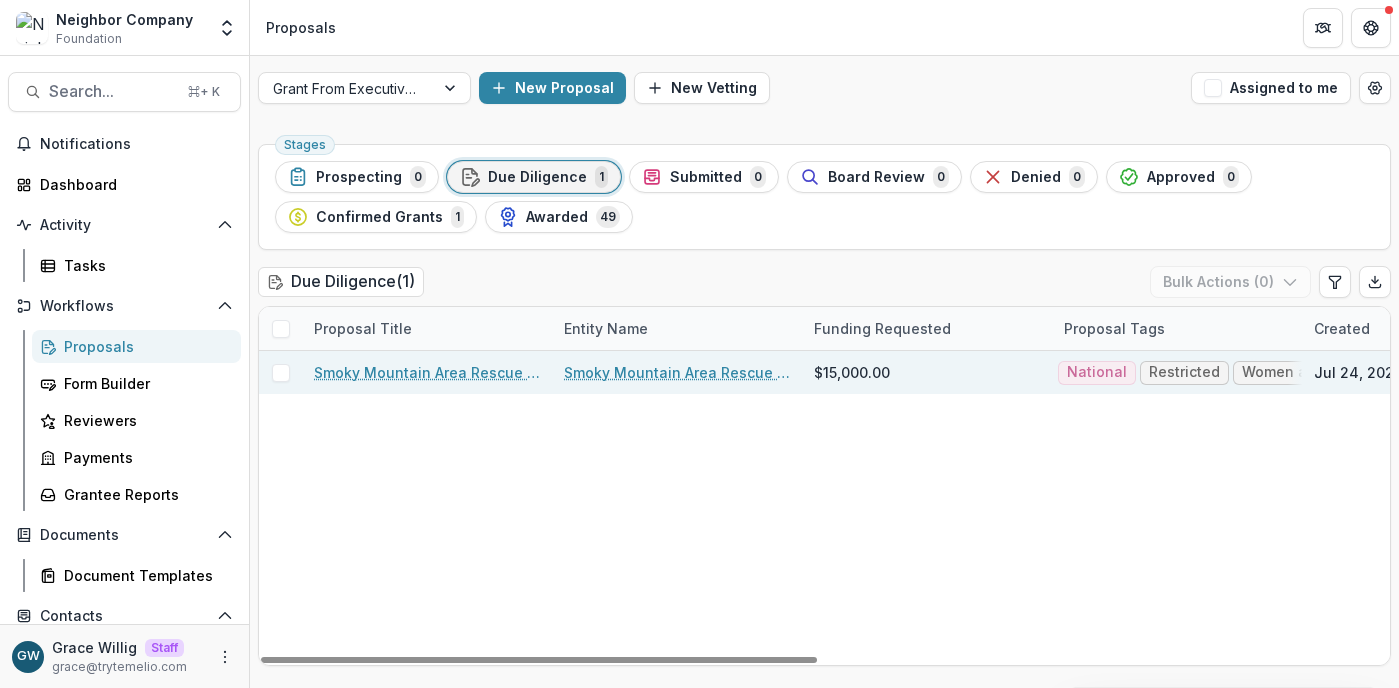 click on "$15,000.00" at bounding box center (852, 372) 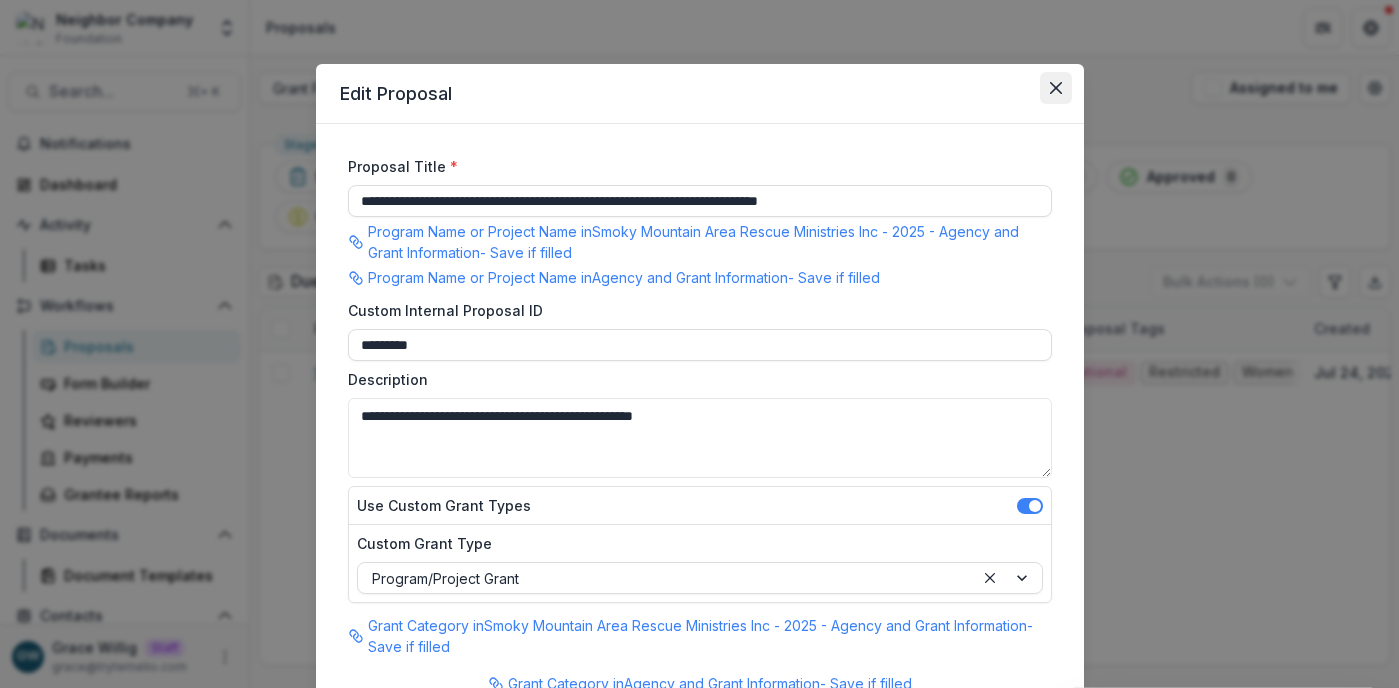 click 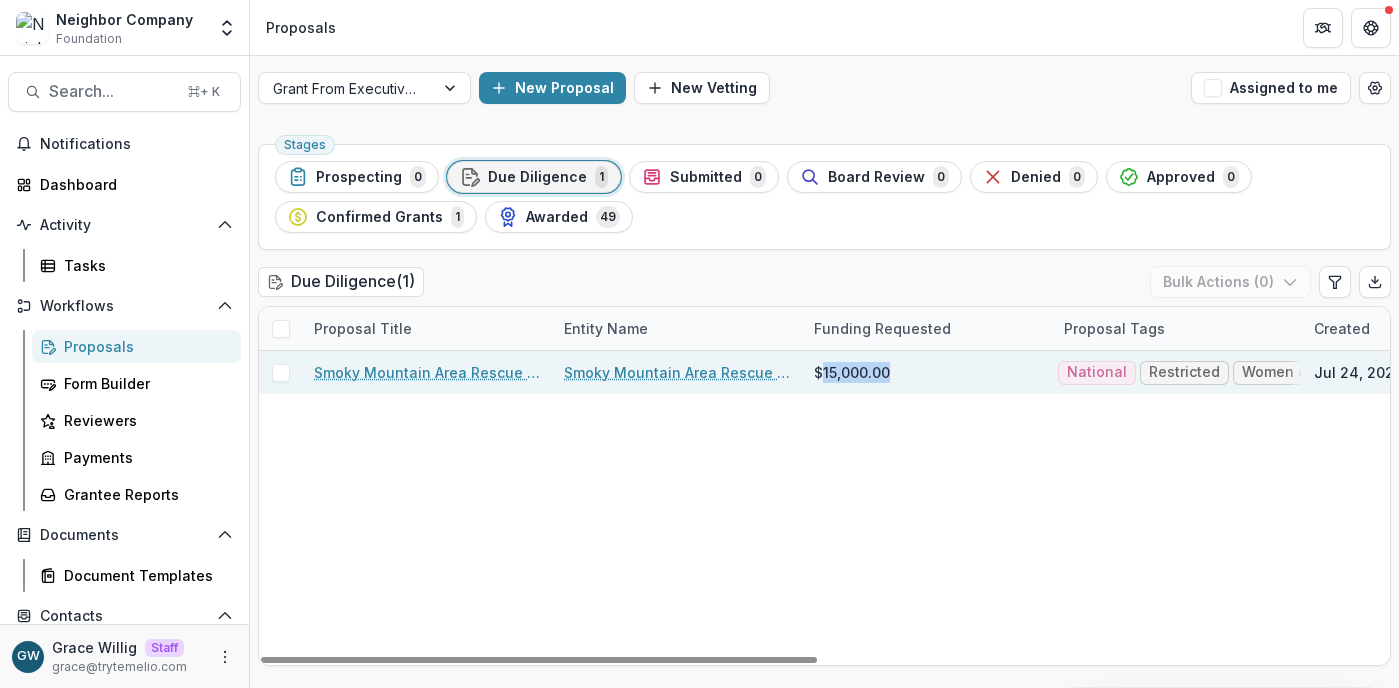 click on "$15,000.00" at bounding box center (852, 372) 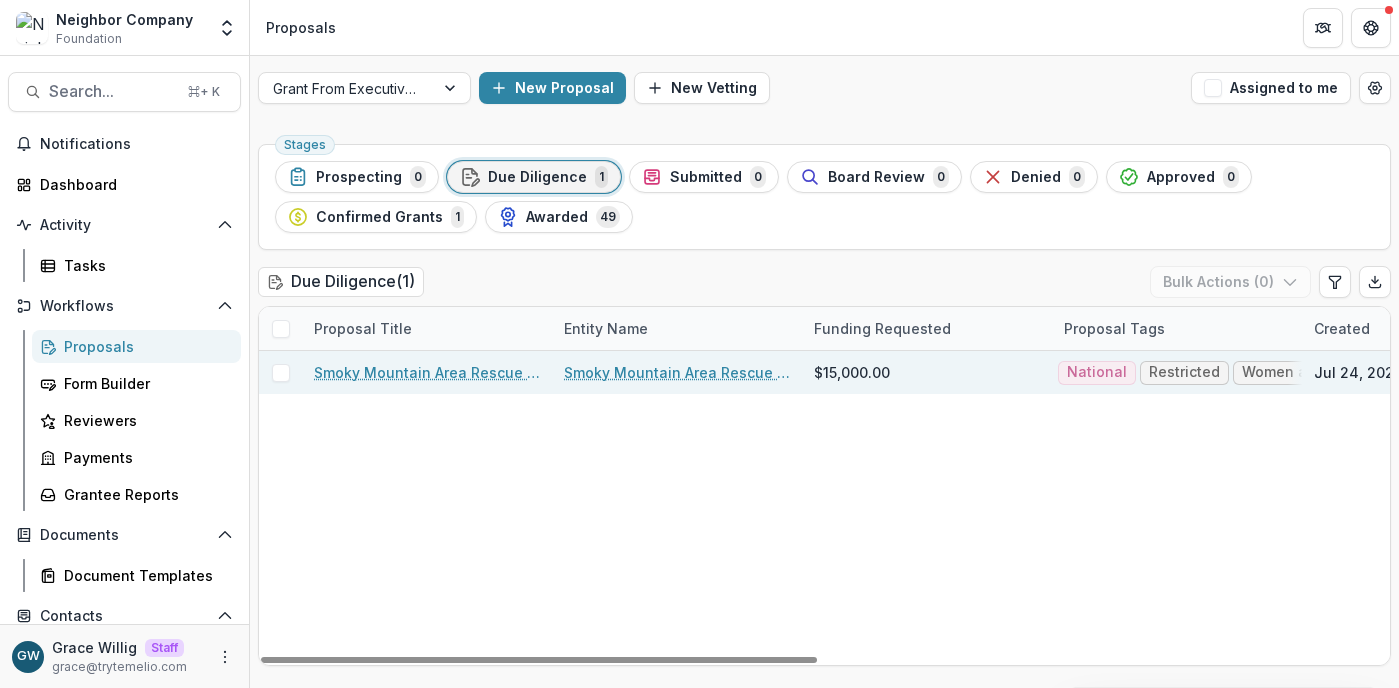 click on "$15,000.00" at bounding box center (852, 372) 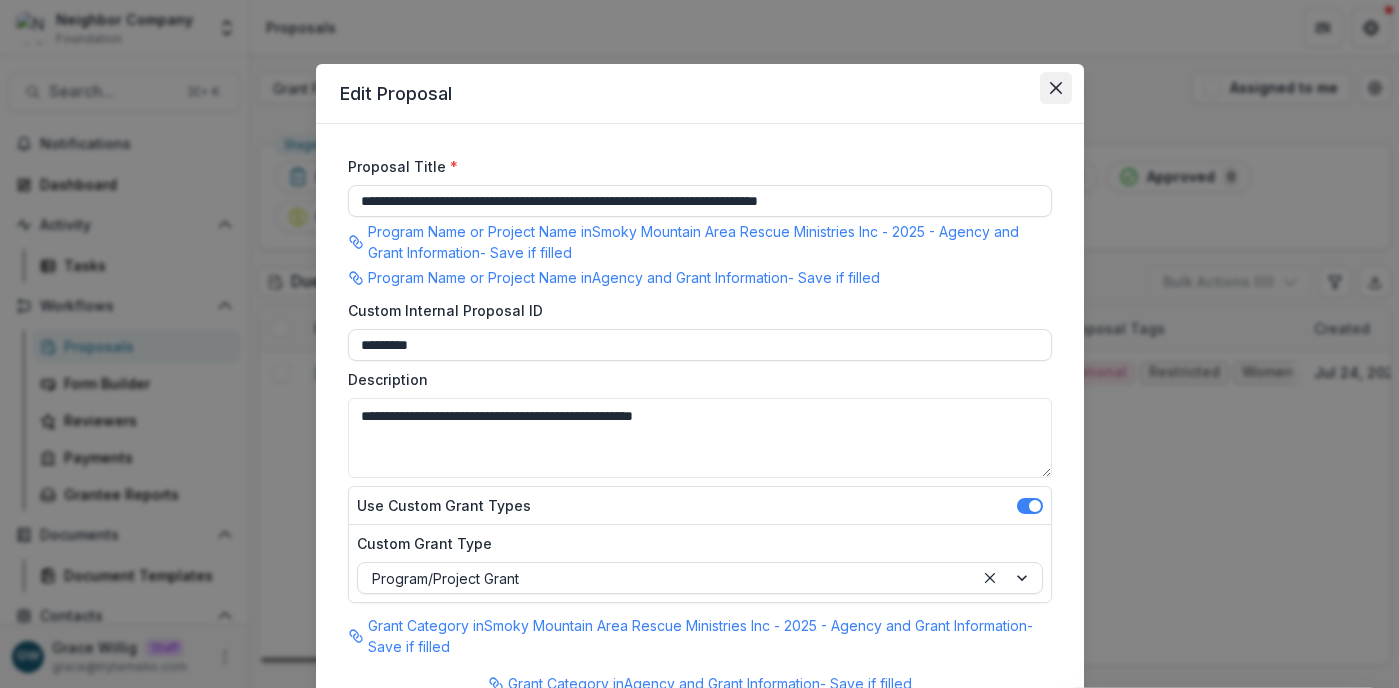 click 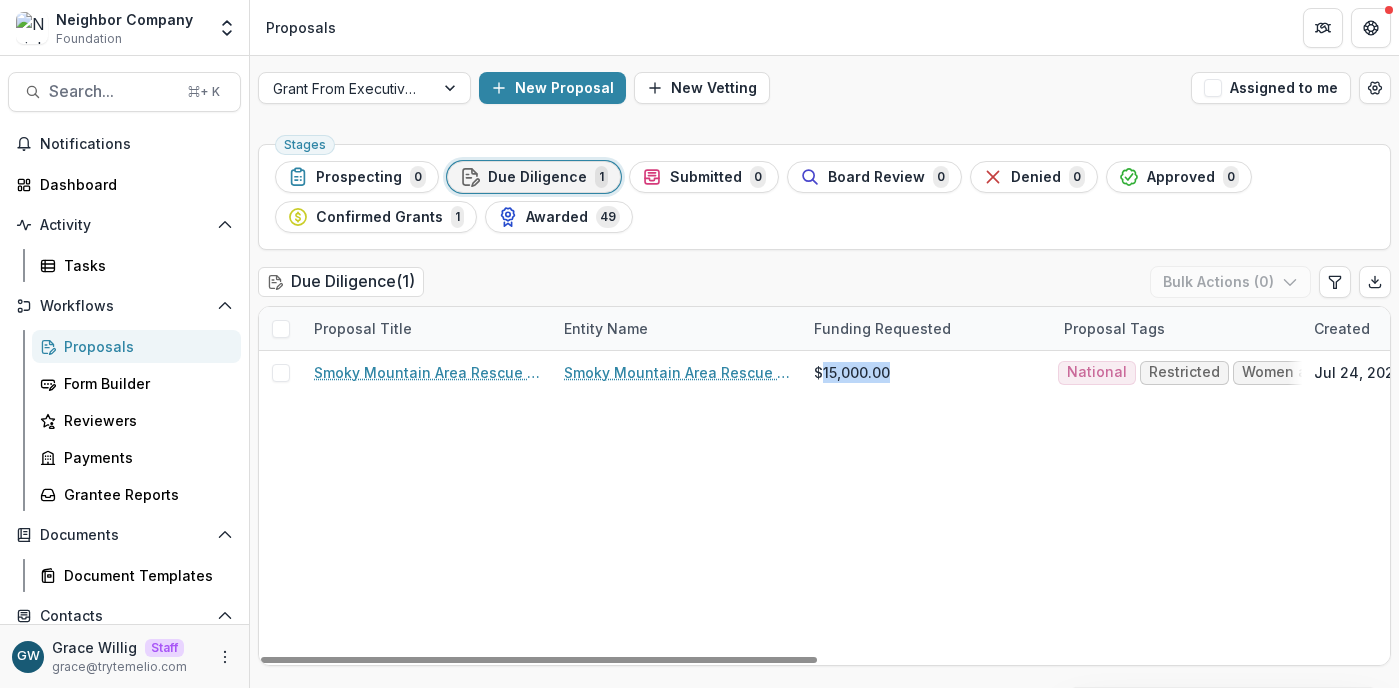 click on "Due Diligence  ( 1 ) Bulk Actions ( 0 )" at bounding box center (824, 286) 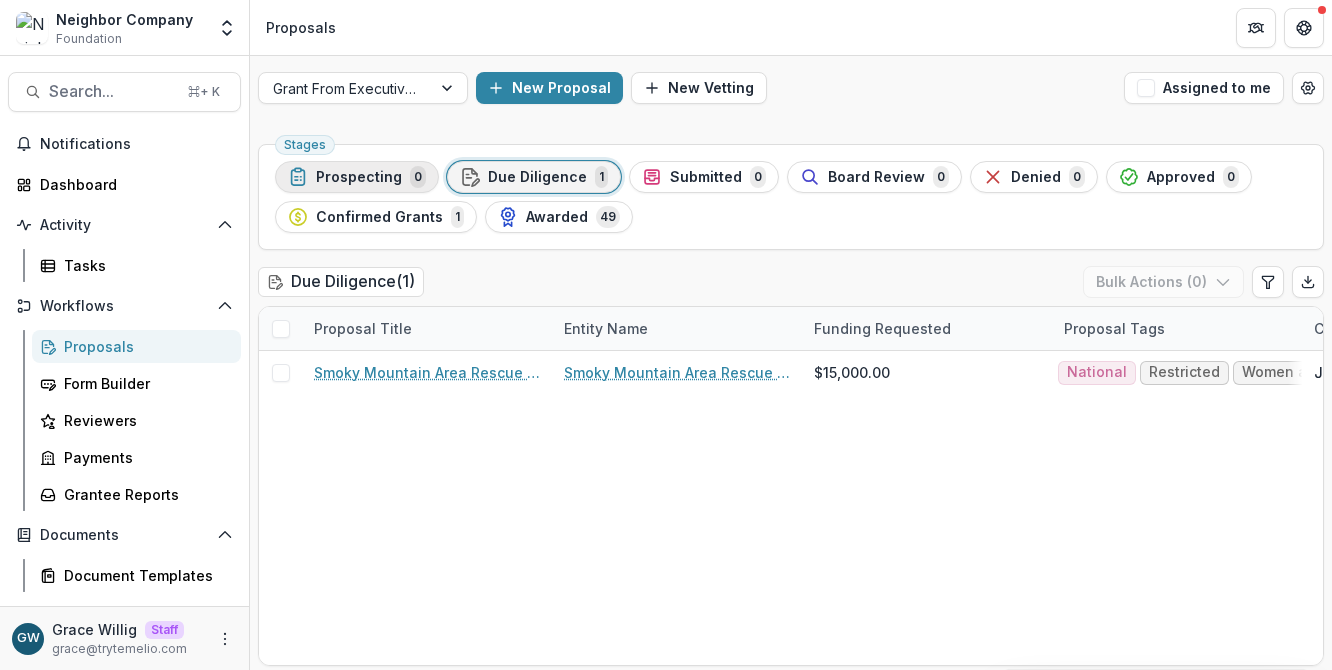 click on "Prospecting" at bounding box center [359, 177] 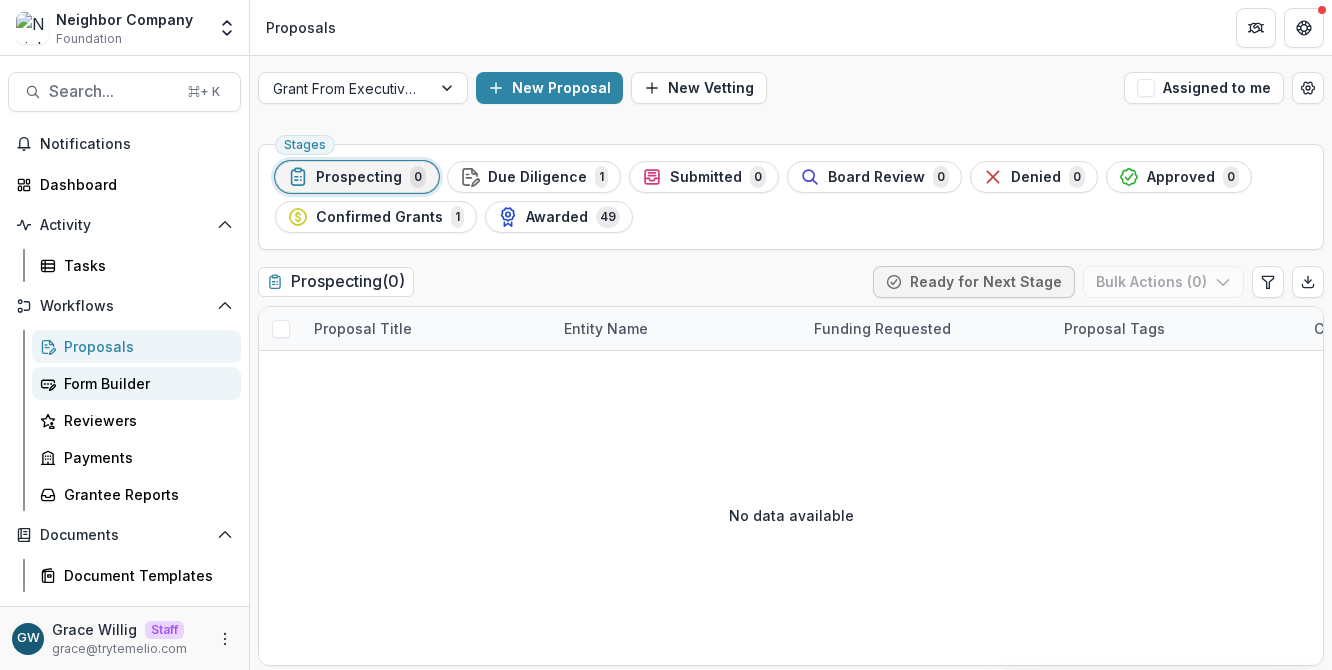 click on "Form Builder" at bounding box center [144, 383] 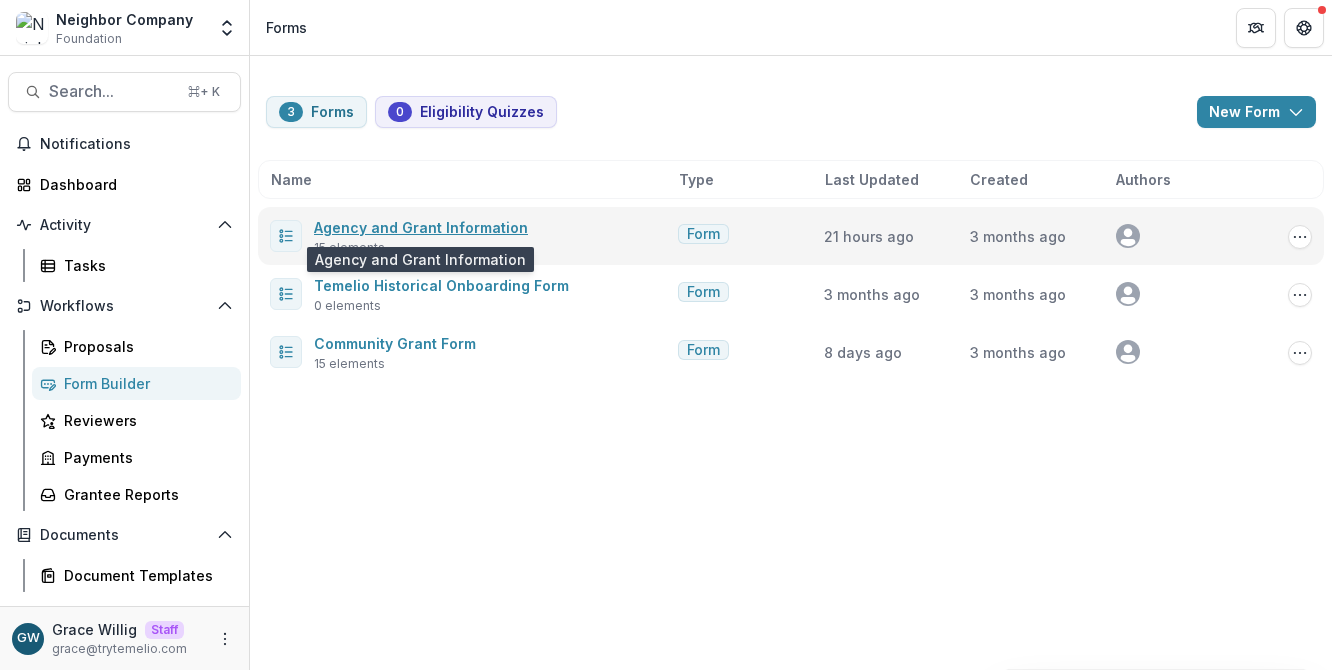 click on "Agency and Grant Information" at bounding box center (421, 227) 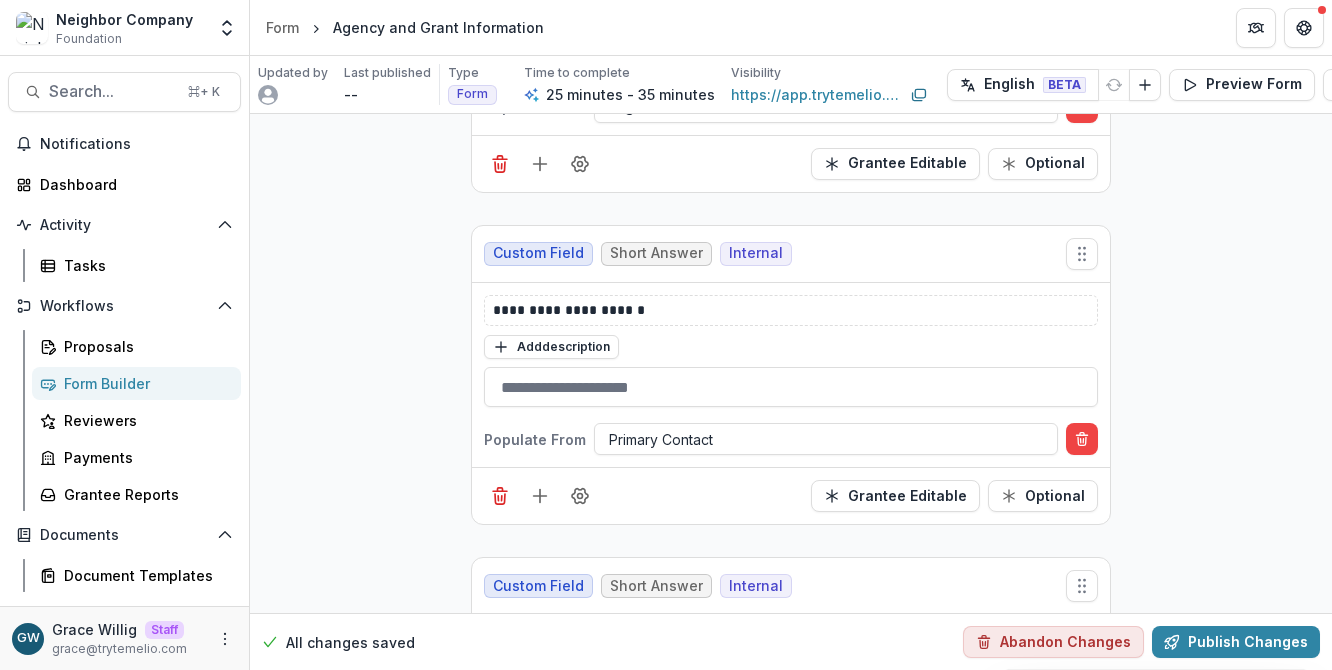 scroll, scrollTop: 0, scrollLeft: 0, axis: both 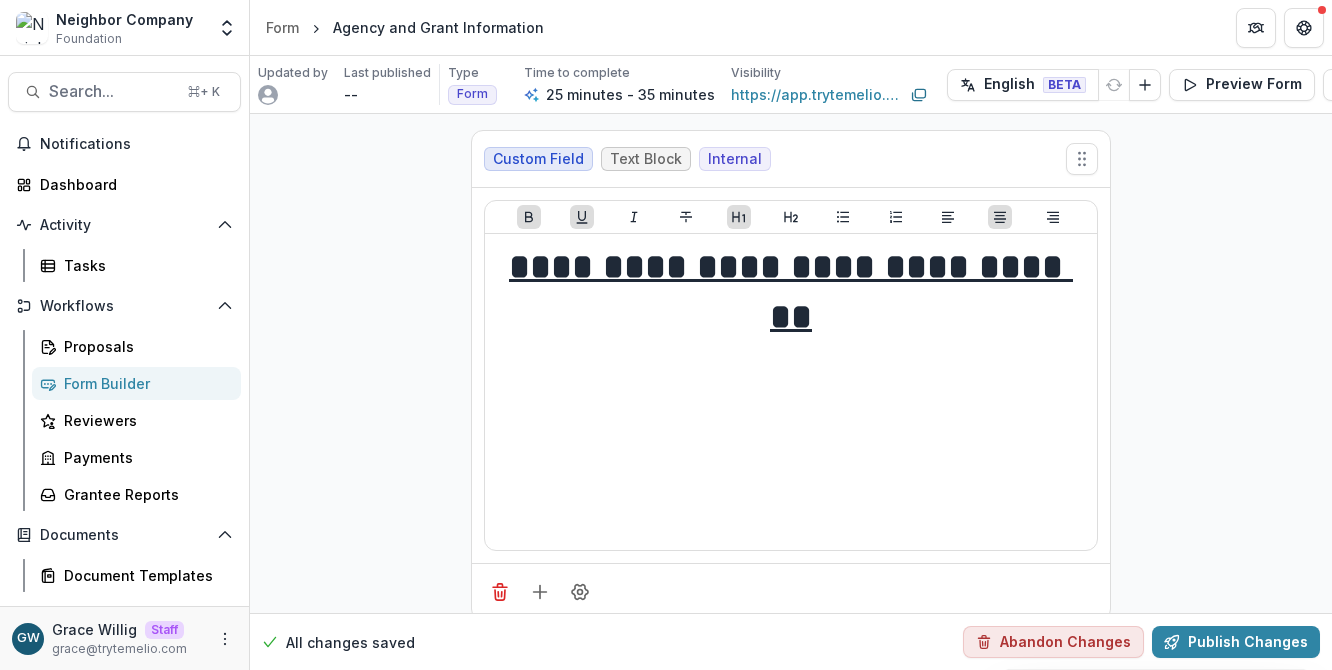 click on "Form Builder" at bounding box center (144, 383) 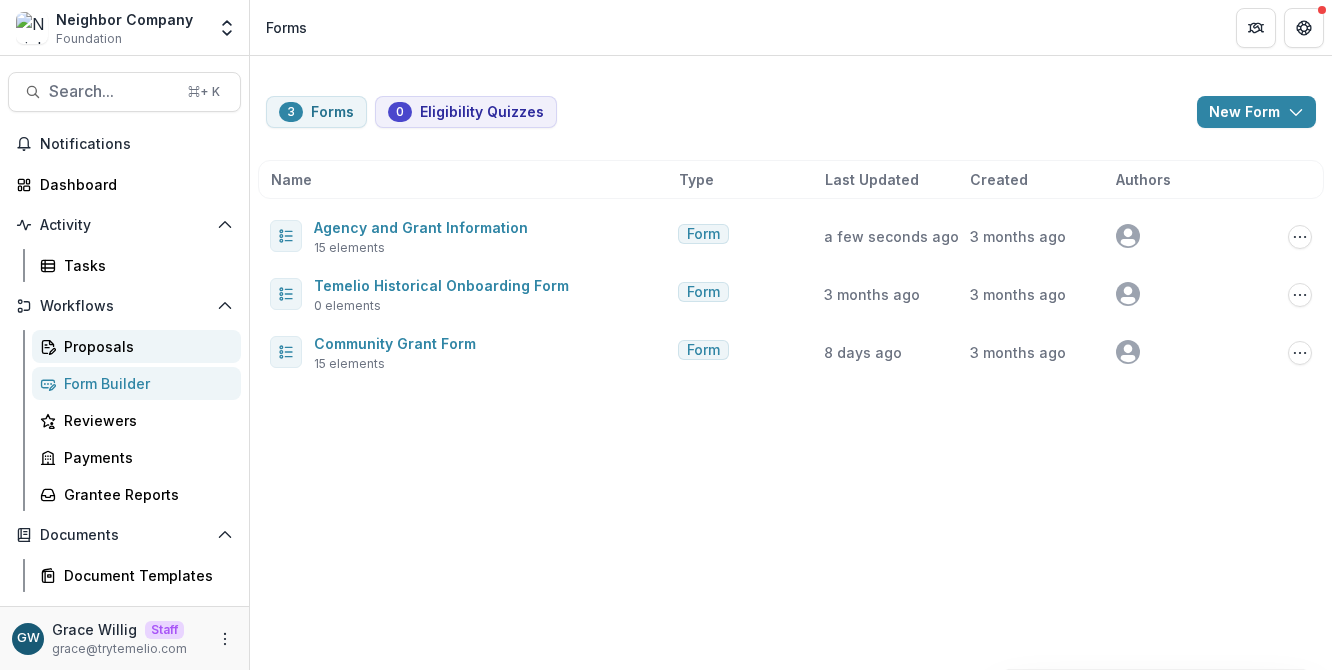 click on "Proposals" at bounding box center (144, 346) 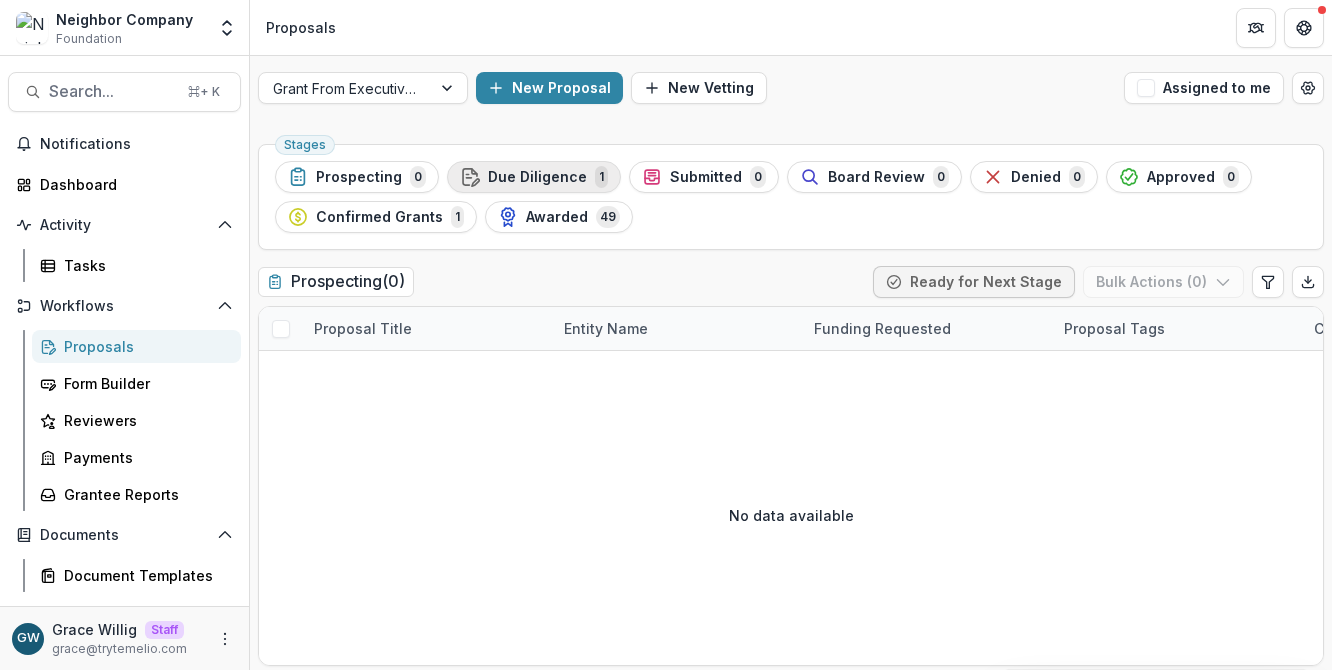 click on "Due Diligence" at bounding box center (537, 177) 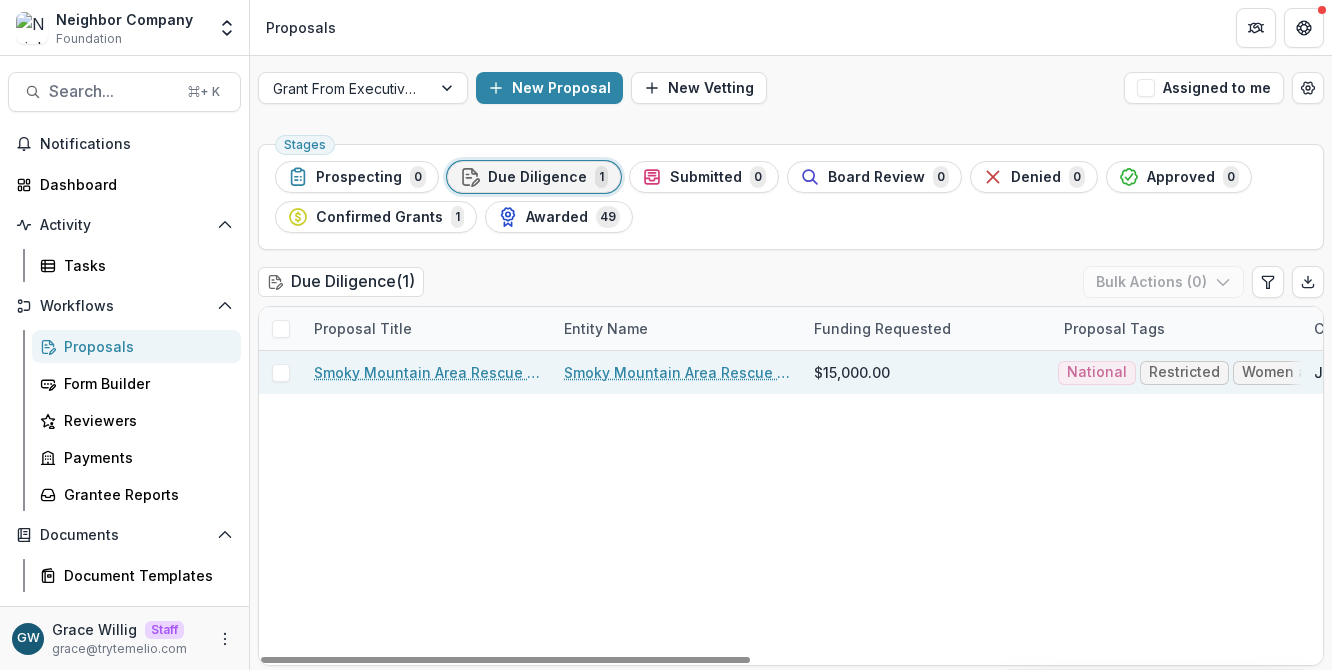 click on "Smoky Mountain Area Rescue Ministries Inc - 2025 - Agency and Grant Information" at bounding box center (427, 372) 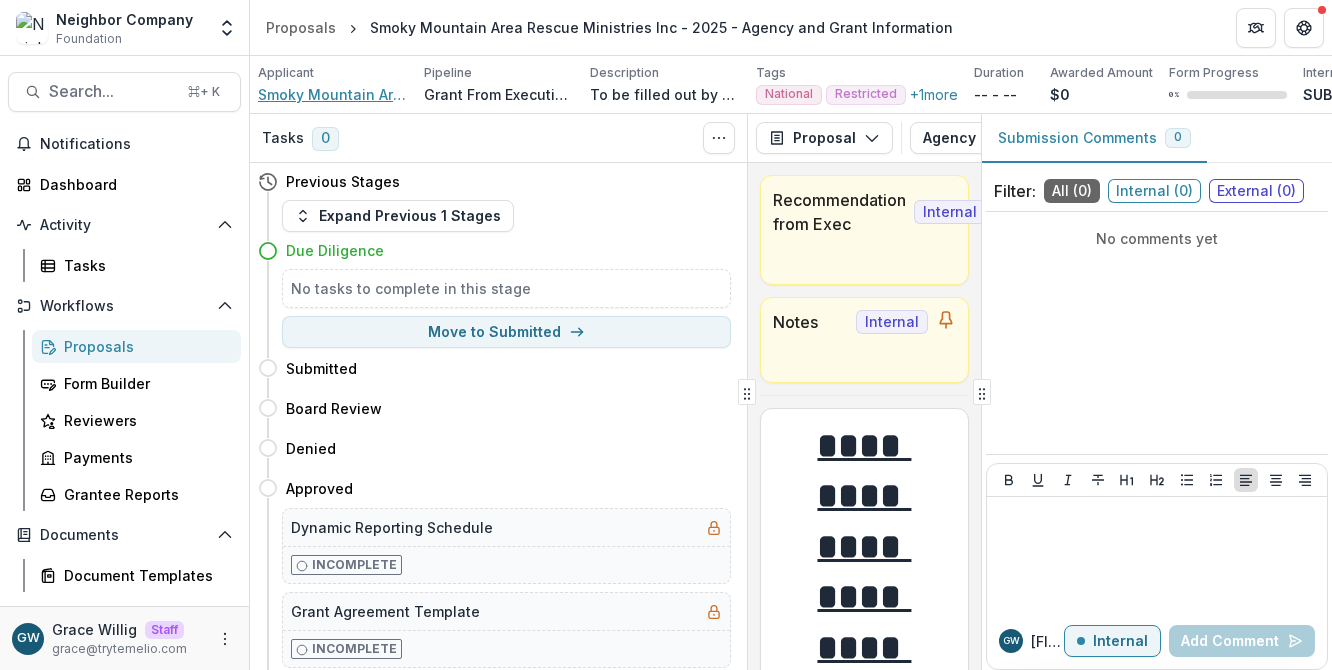 click on "Smoky Mountain Area Rescue Ministries Inc" at bounding box center (333, 94) 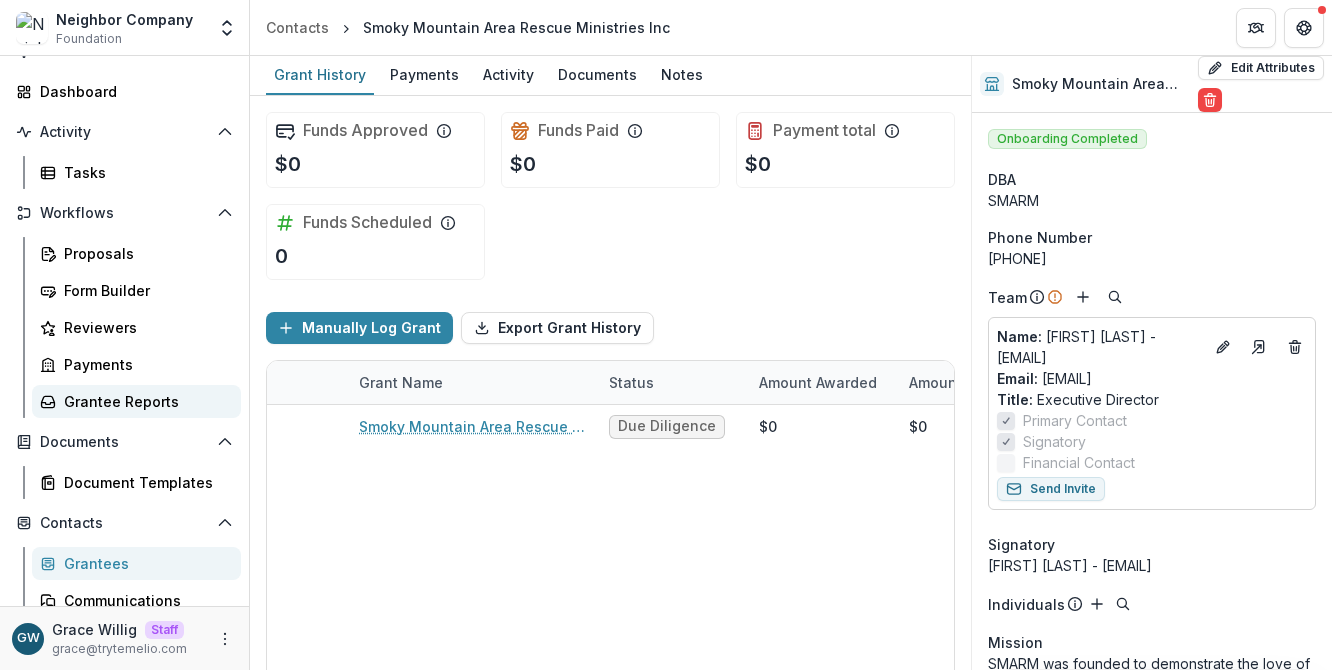 scroll, scrollTop: 99, scrollLeft: 0, axis: vertical 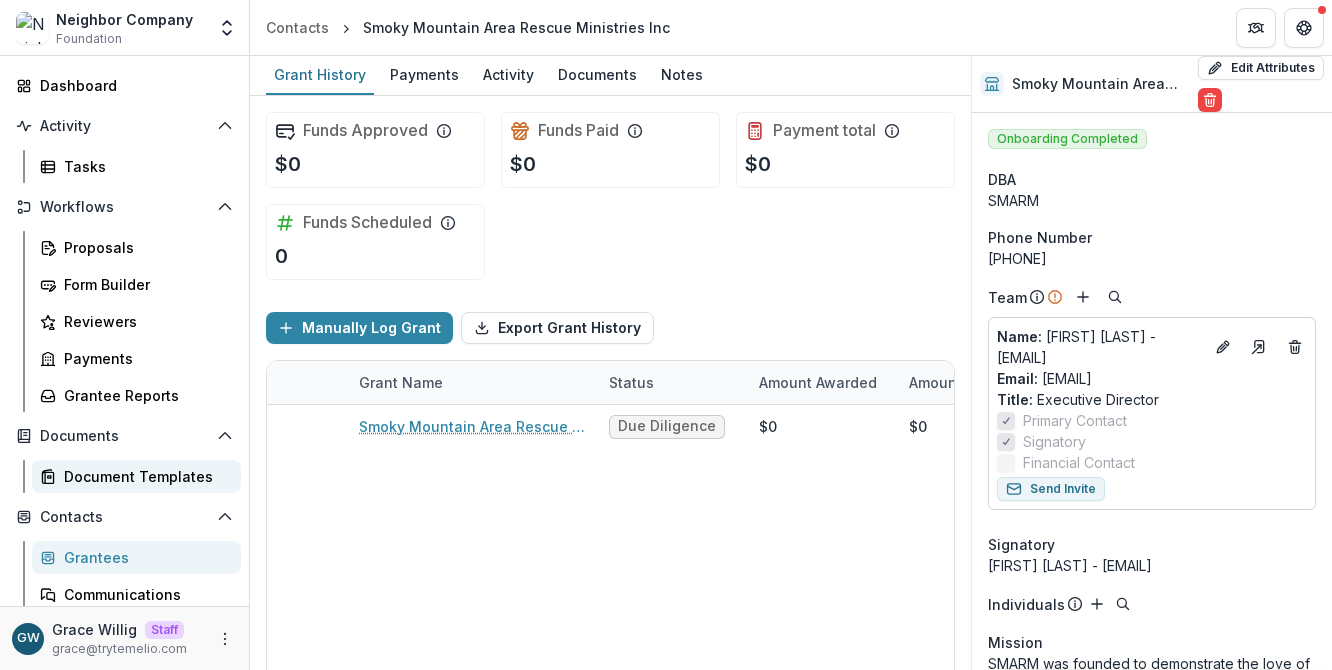 click on "Document Templates" at bounding box center (144, 476) 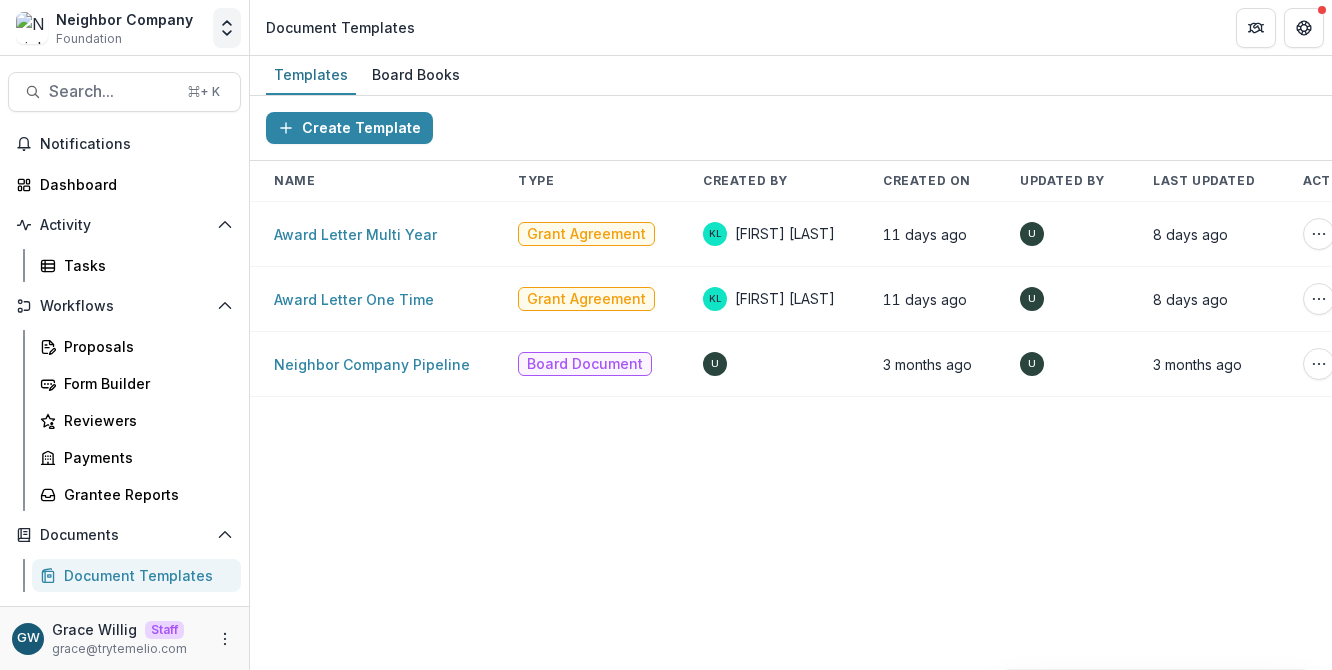 click at bounding box center (227, 28) 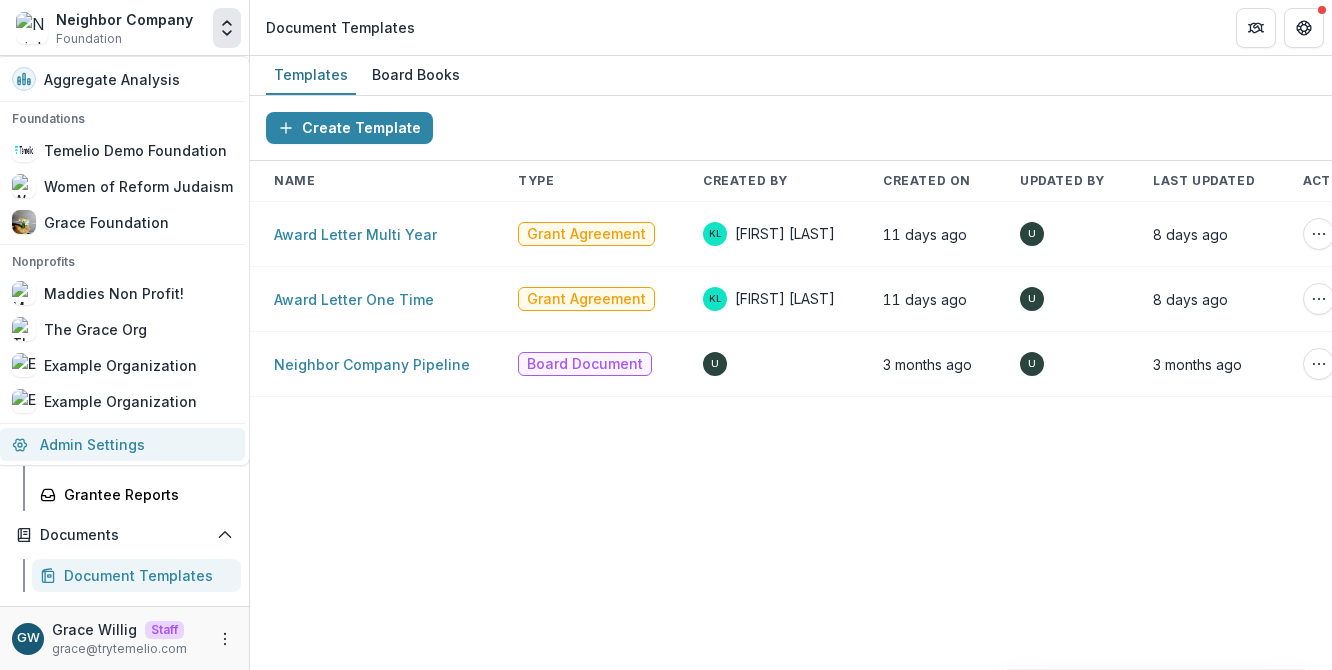 click on "Admin Settings" at bounding box center [122, 444] 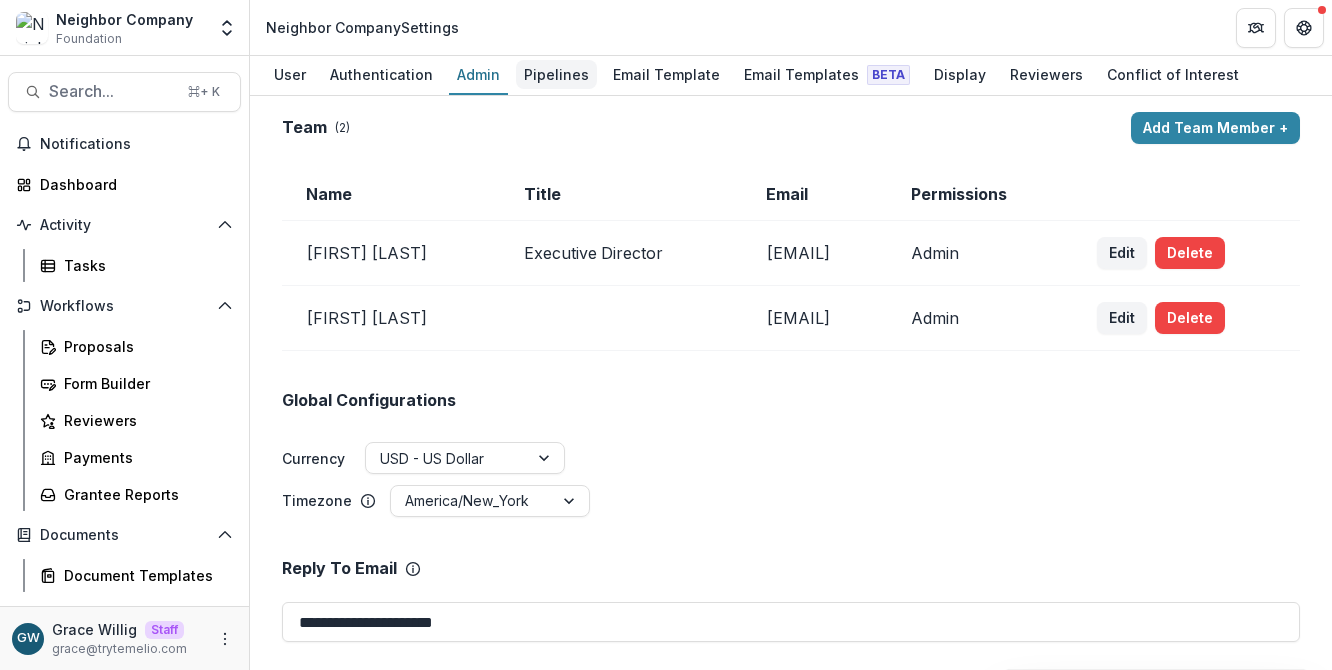 click on "Pipelines" at bounding box center (556, 74) 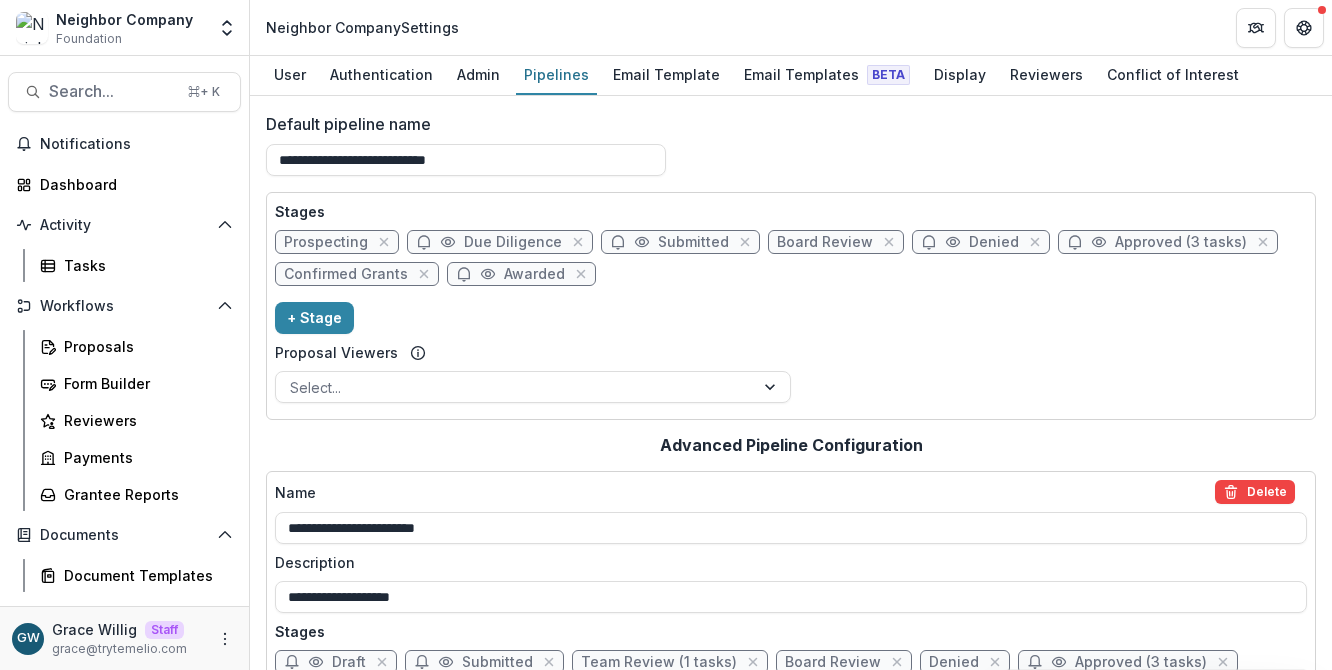 click on "Approved (3 tasks)" at bounding box center (1181, 242) 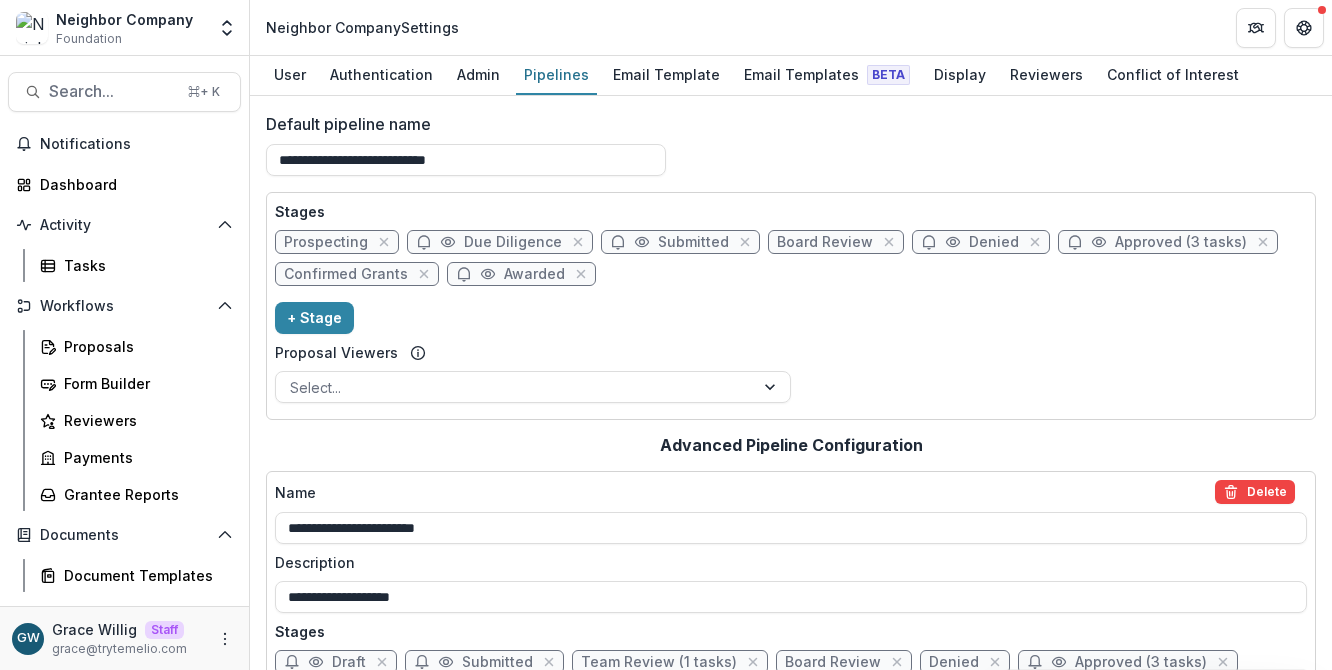 select on "********" 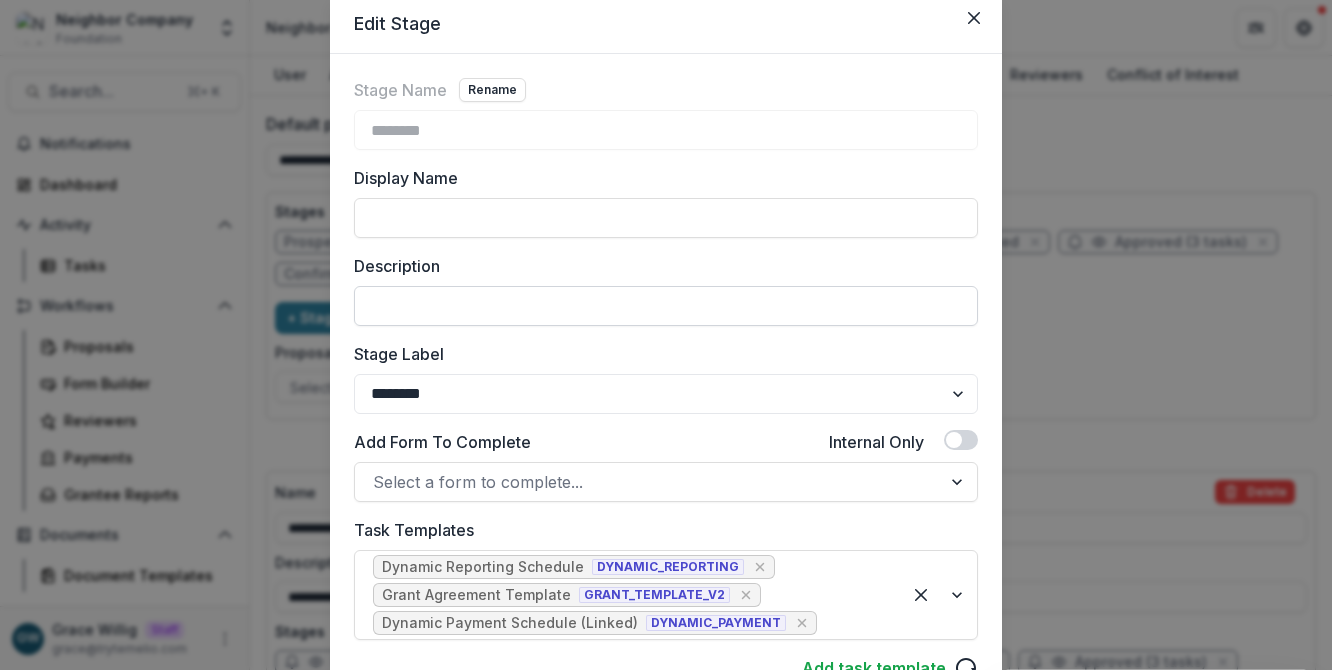 scroll, scrollTop: 78, scrollLeft: 0, axis: vertical 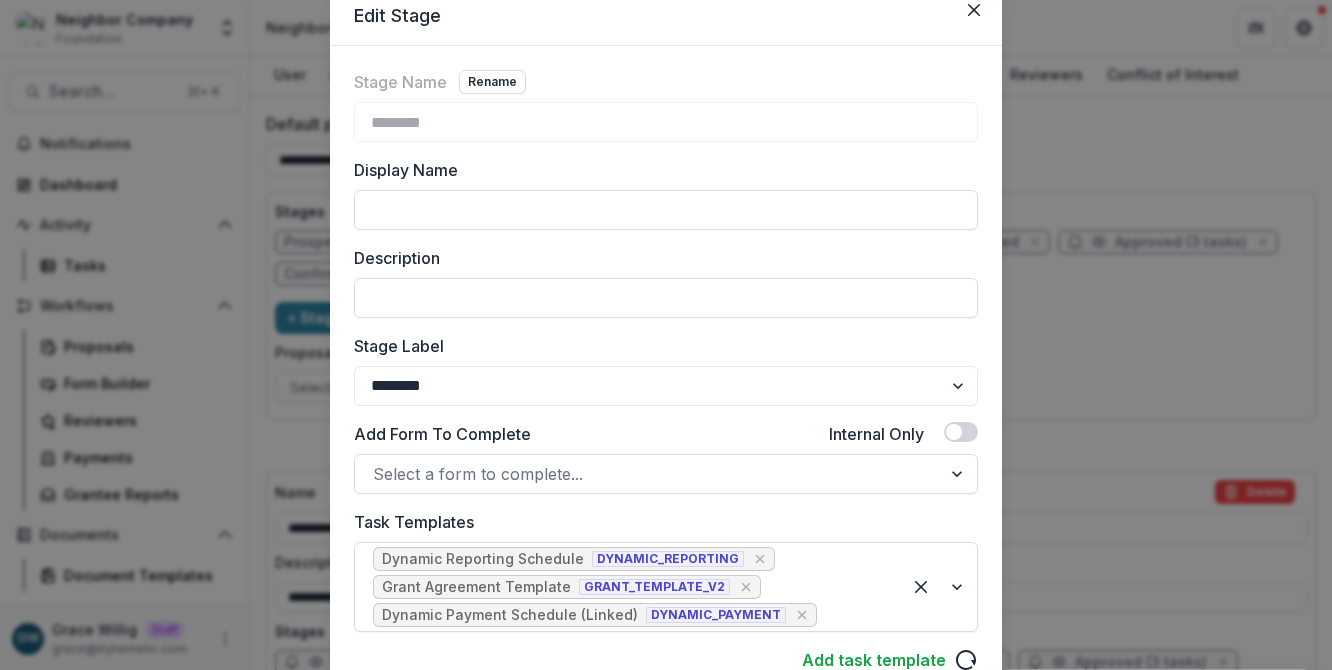 click on "Edit Stage Stage Name Rename ******** Display Name Description Stage Label ******* ***** ********* ****** ******* ******** ******** ******* ********* ******* ****** Add Form To Complete Internal Only Select a form to complete... Task Templates Dynamic Reporting Schedule DYNAMIC_REPORTING Grant Agreement Template GRANT_TEMPLATE_V2 Dynamic Payment Schedule (Linked) DYNAMIC_PAYMENT Add task template Advanced Configuration Dynamic Reporting Schedule Default Assignees Kerri Lopez-Howell - kerri@neighbor.company Default Deadline (Quantity & Time Unit) **** ***** ****** ***** Embed Task In Stage Change Grant Agreement Template Default Assignees Kerri Lopez-Howell - kerri@neighbor.company Default Deadline (Quantity & Time Unit) **** ***** ****** ***** Embed Task In Stage Change Linked Dynamic Payment Schedule Default Assignees Kerri Lopez-Howell - kerri@neighbor.company Default Deadline (Quantity & Time Unit) **** ***** ****** ***** Embed Task In Stage Change Enable document generation in email notification? Subject" at bounding box center (666, 335) 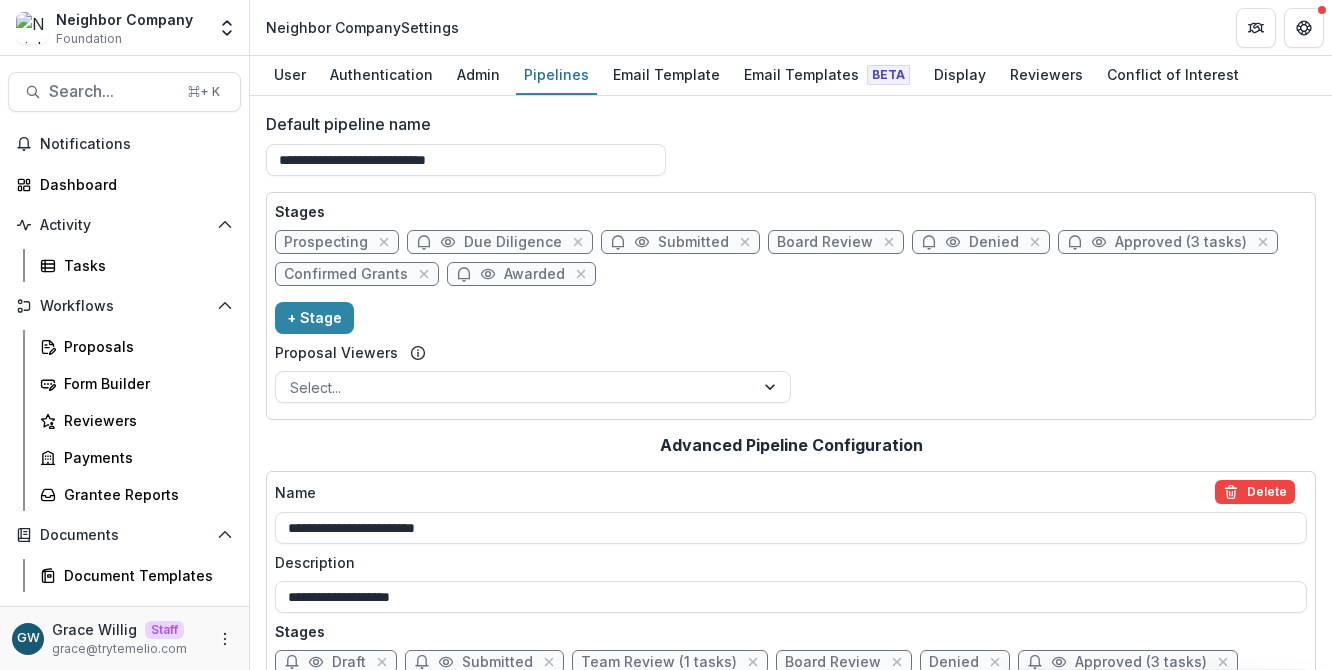 click on "Board Review" at bounding box center [825, 242] 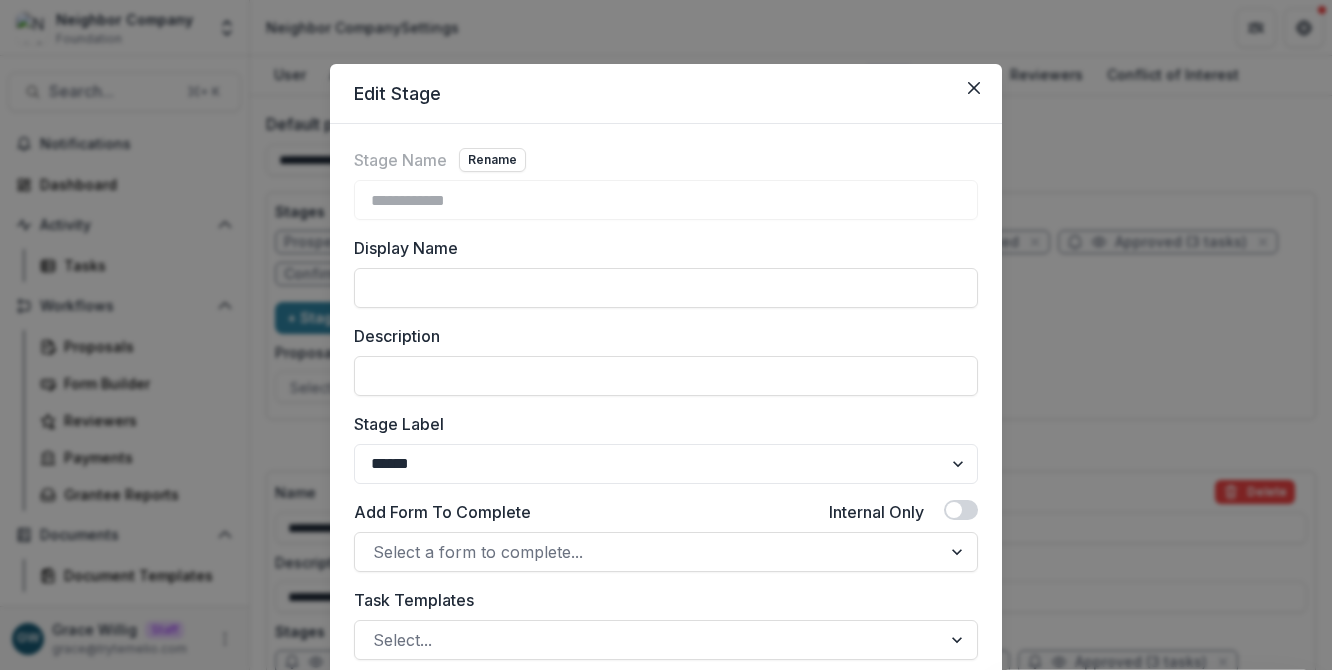 click on "**********" at bounding box center (666, 335) 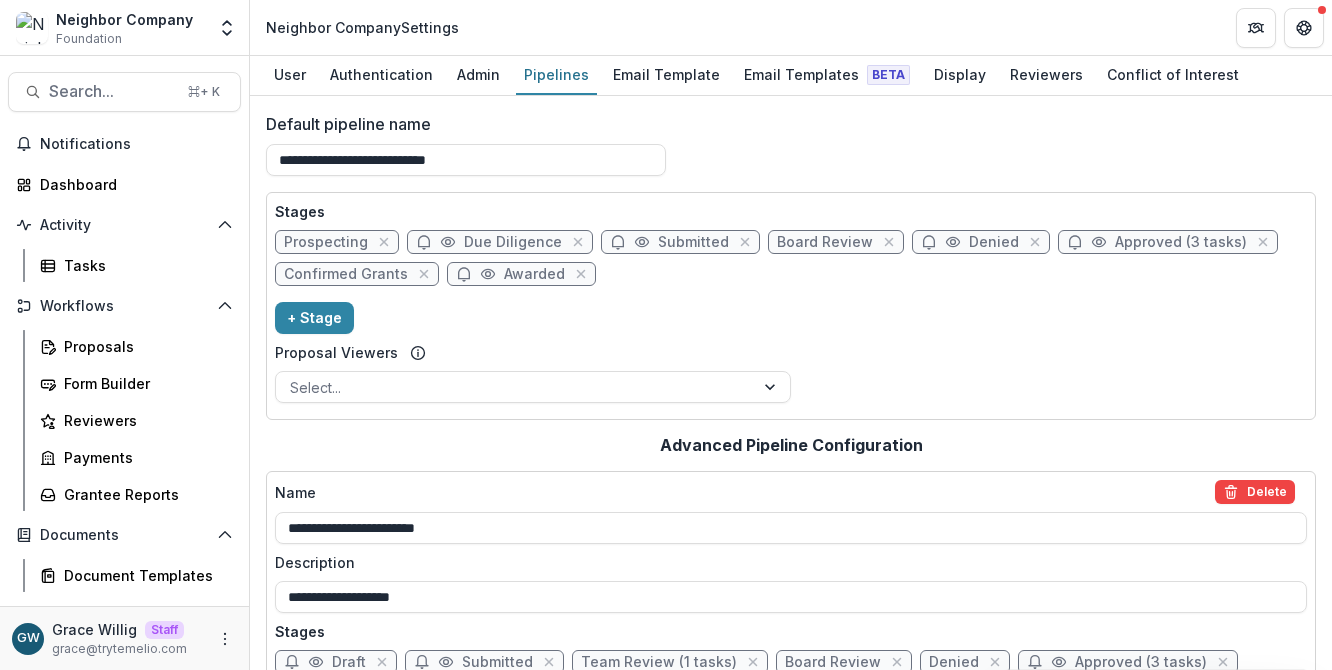 click on "Prospecting" at bounding box center (326, 242) 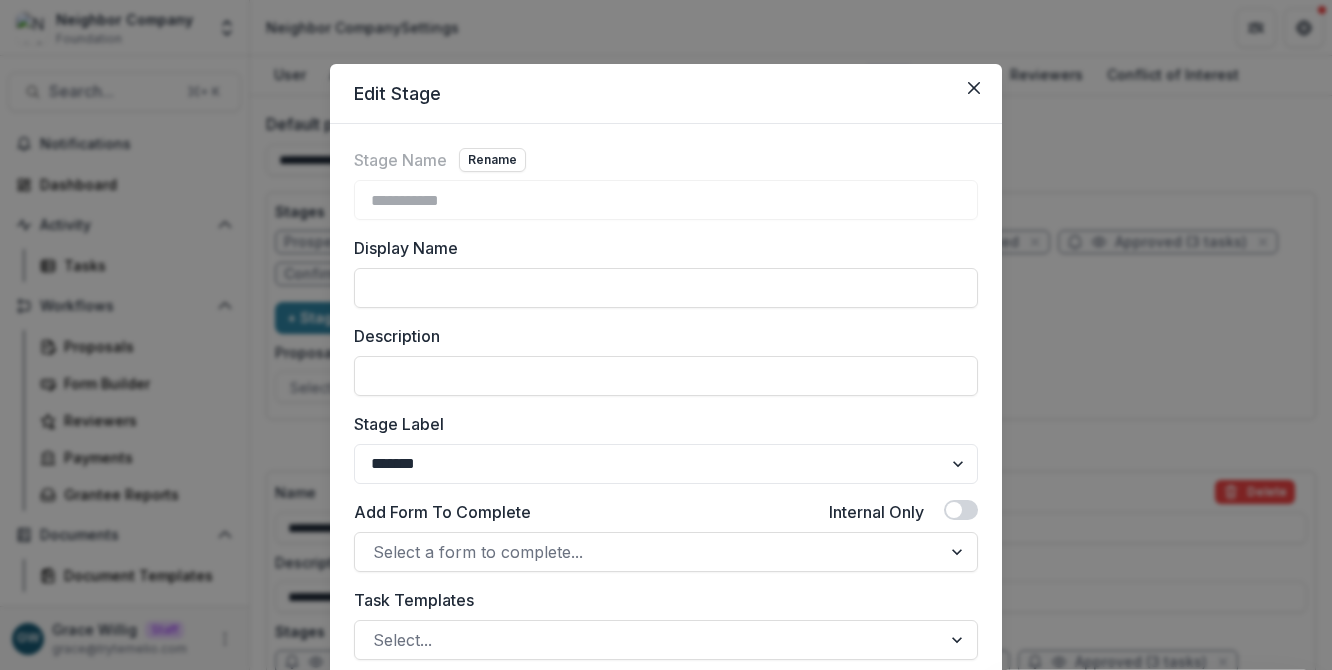 click on "**********" at bounding box center [666, 335] 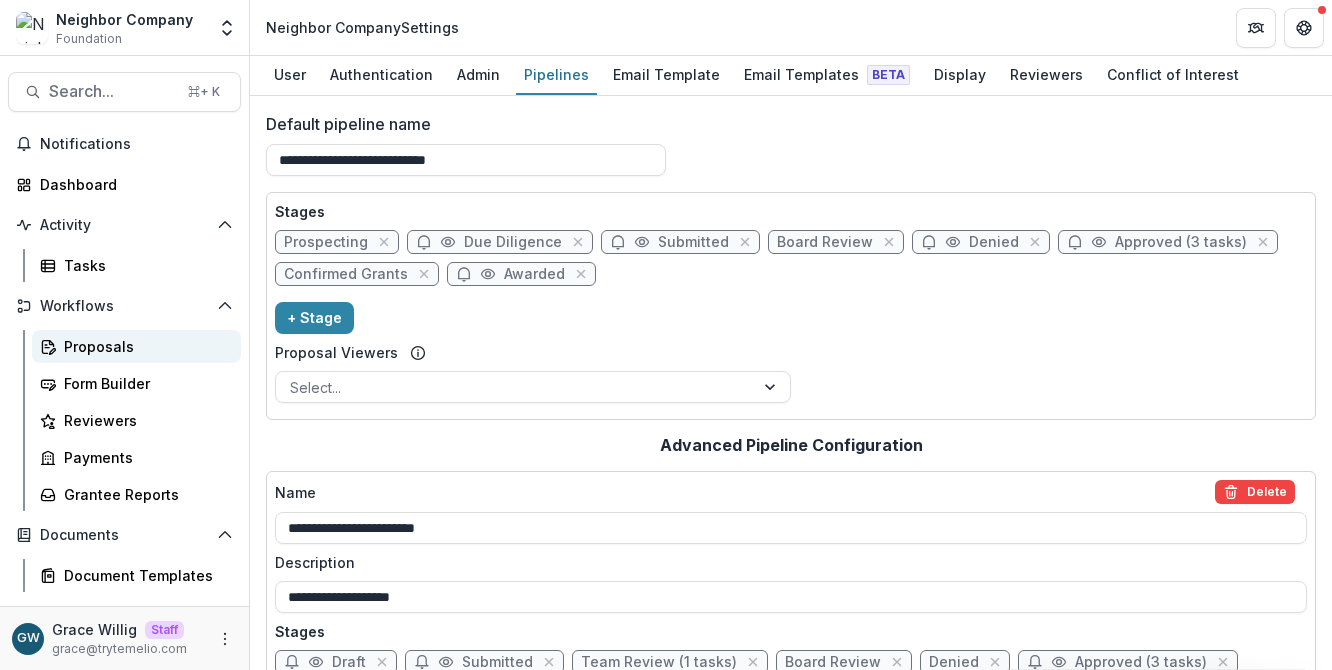 click on "Proposals" at bounding box center [144, 346] 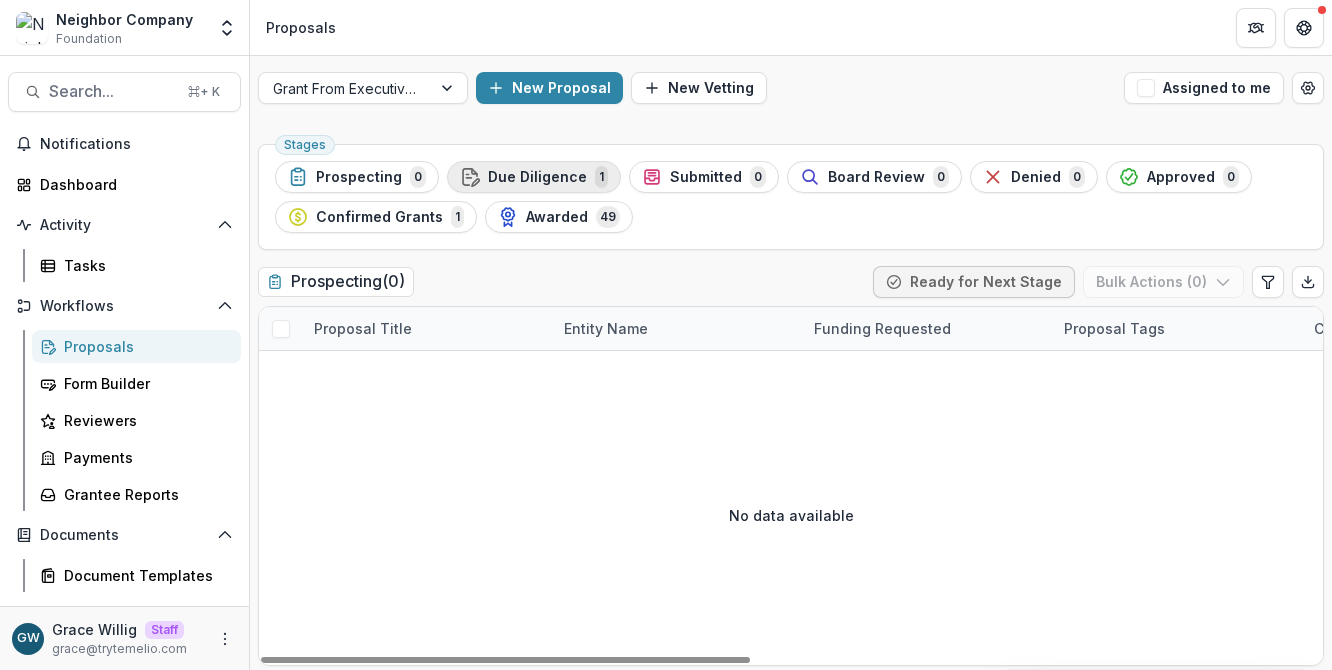 click on "Due Diligence" at bounding box center (537, 177) 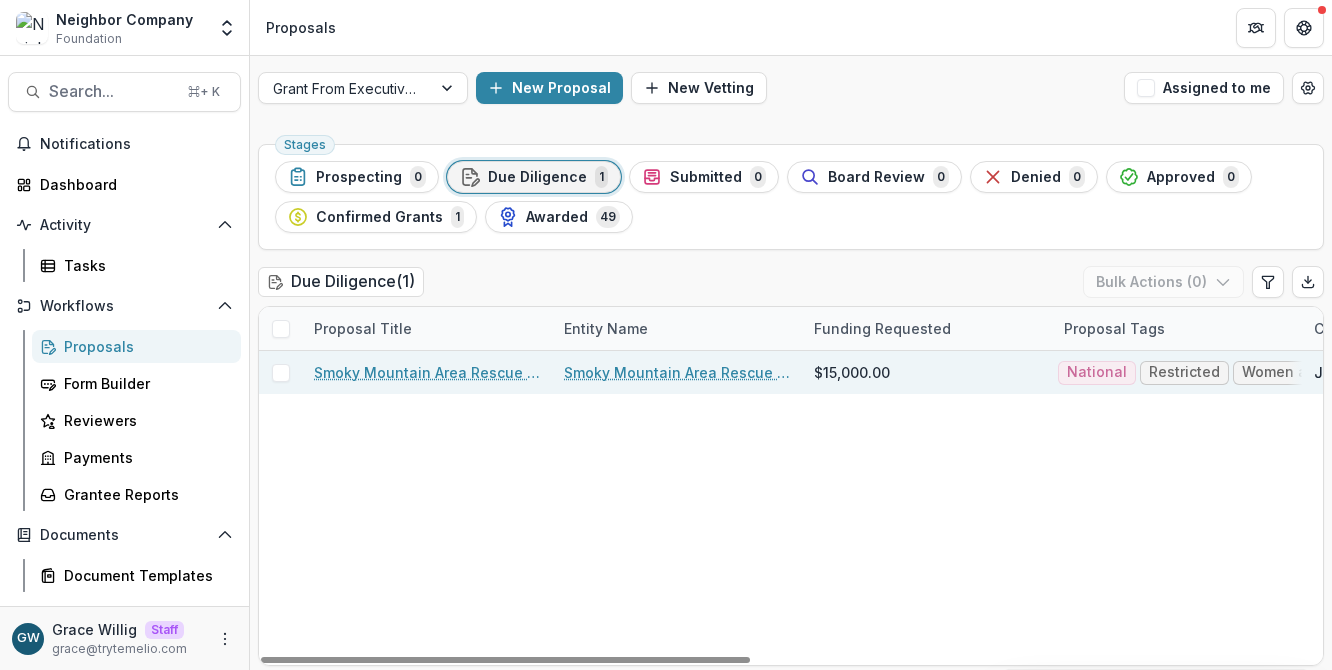click on "Smoky Mountain Area Rescue Ministries Inc - 2025 - Agency and Grant Information" at bounding box center (427, 372) 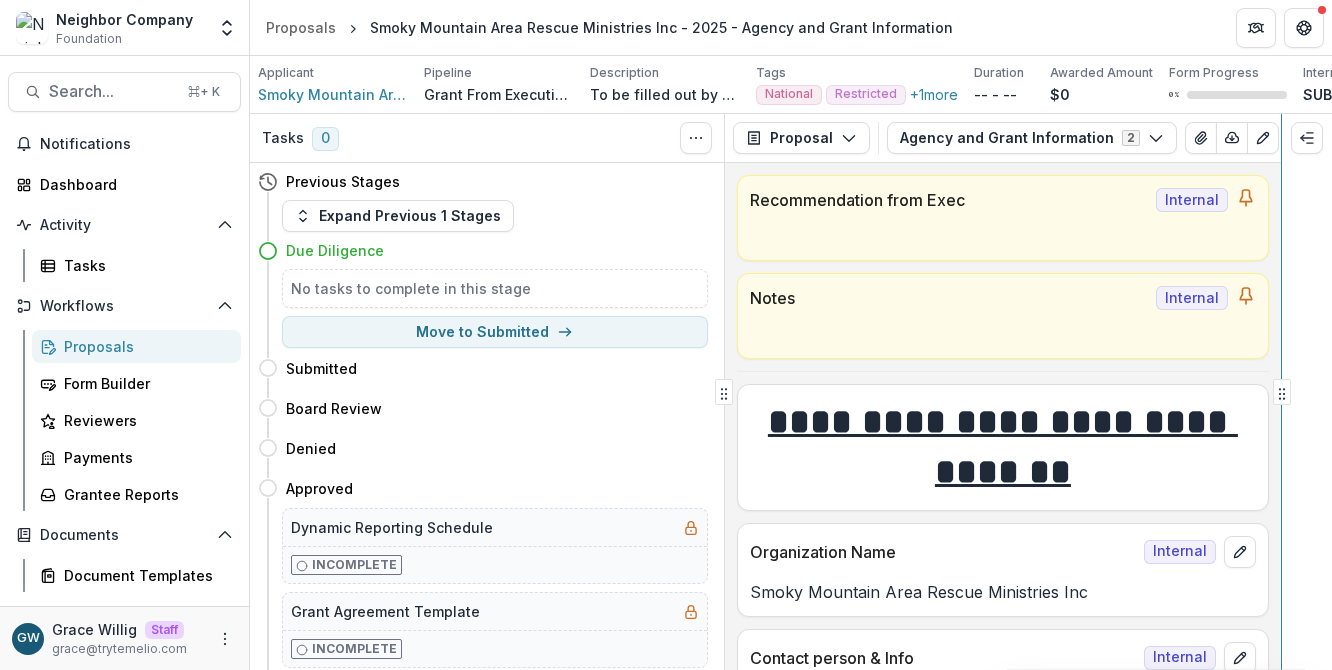 click on "**********" at bounding box center [791, 392] 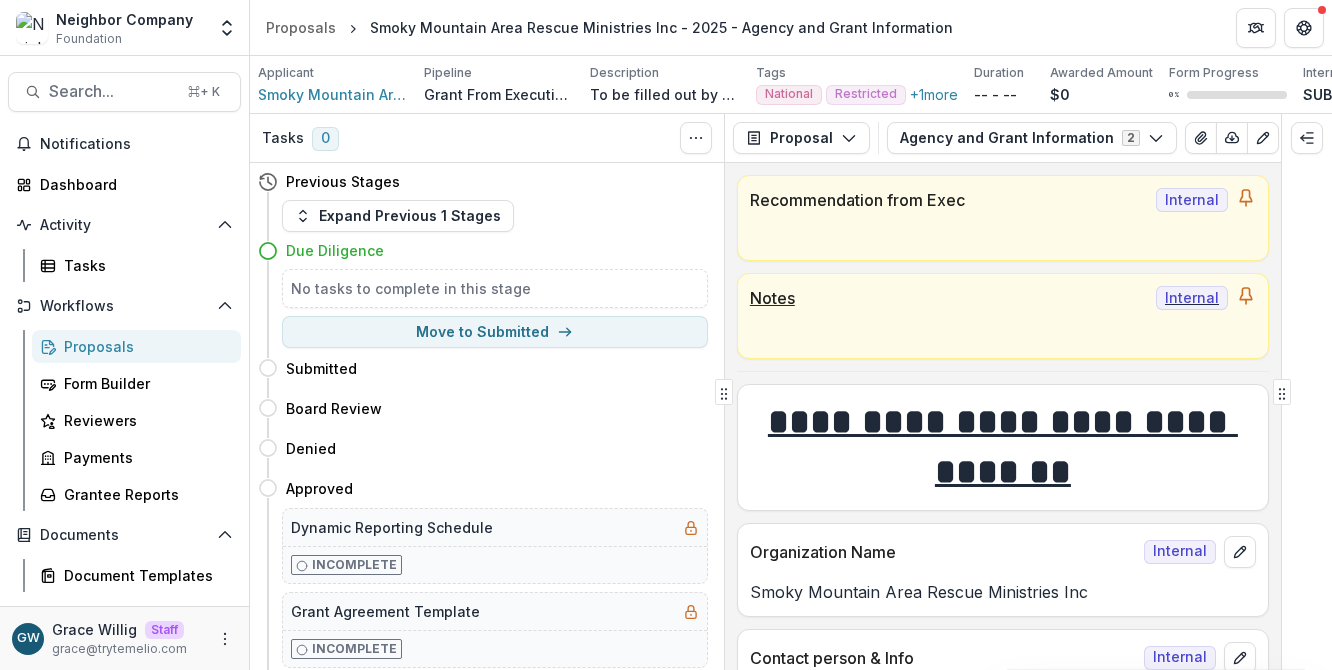 scroll, scrollTop: 0, scrollLeft: 0, axis: both 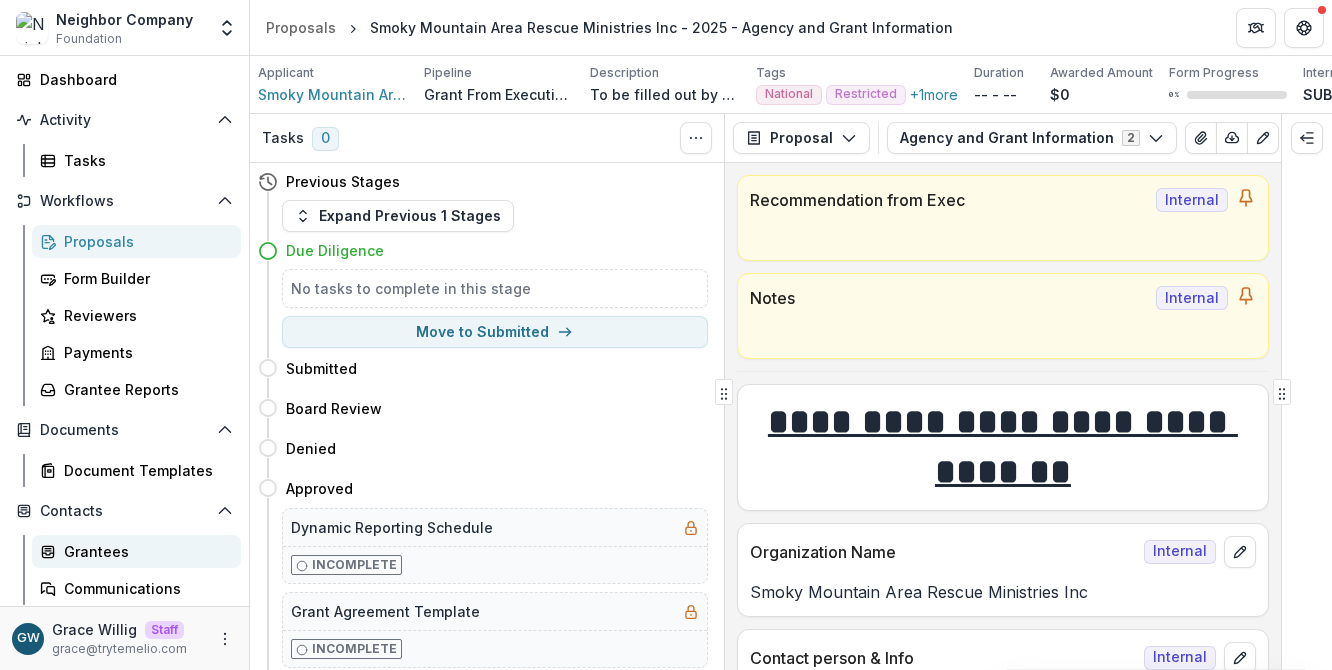 click on "Grantees" at bounding box center (144, 551) 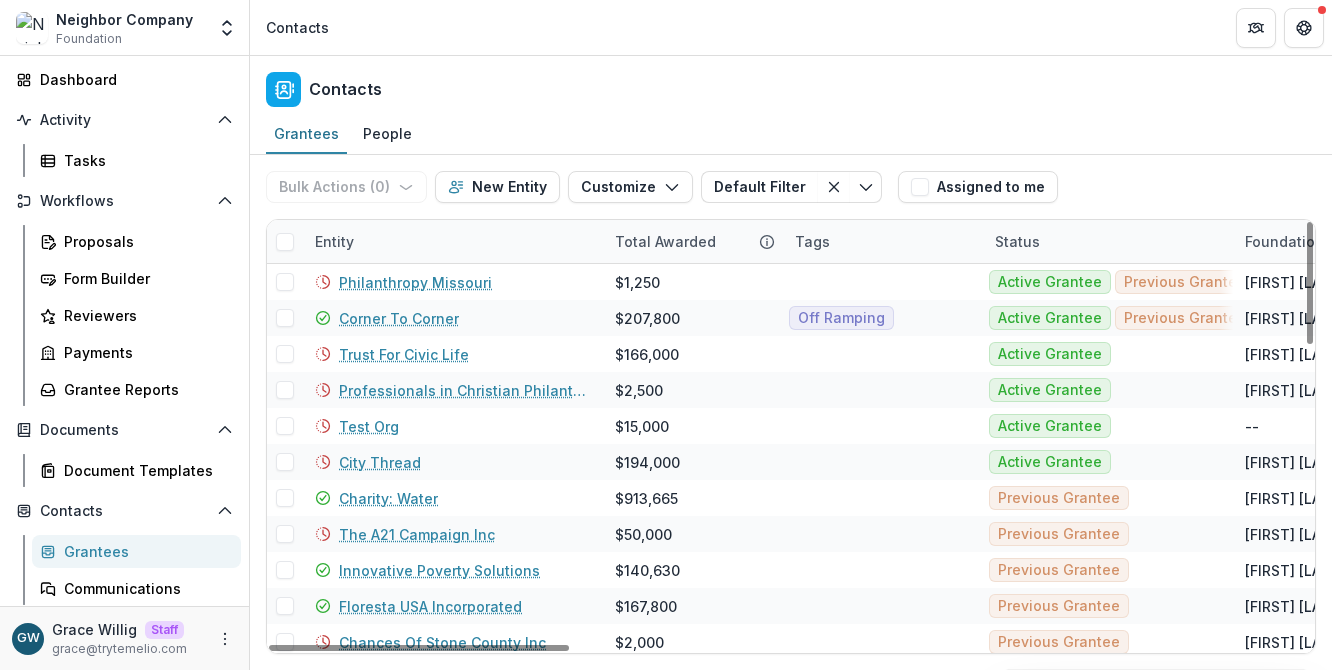 click on "Entity" at bounding box center (453, 241) 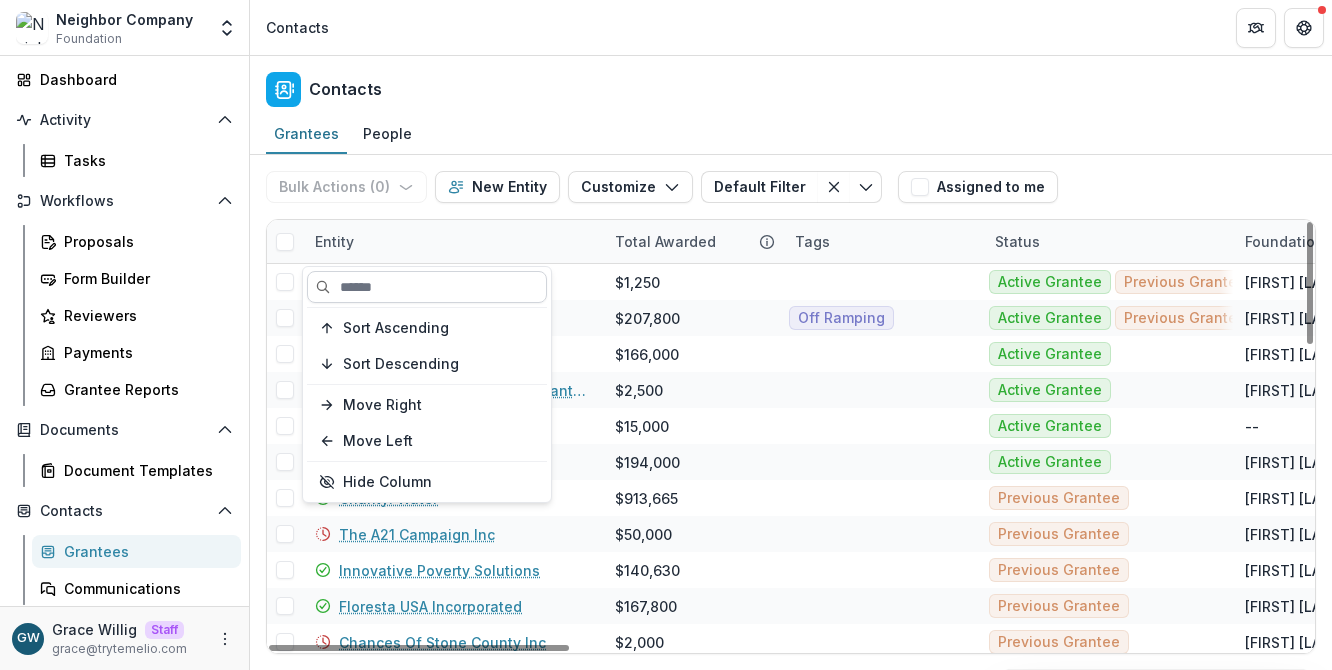 click at bounding box center (427, 287) 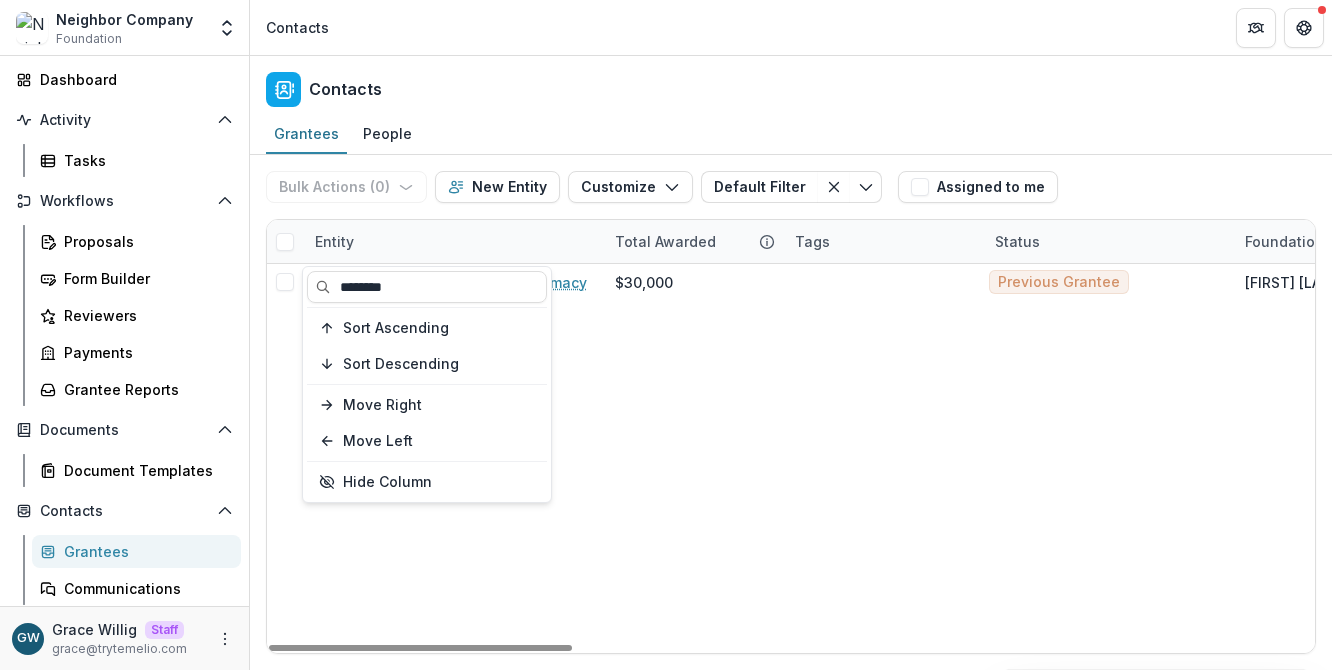type on "********" 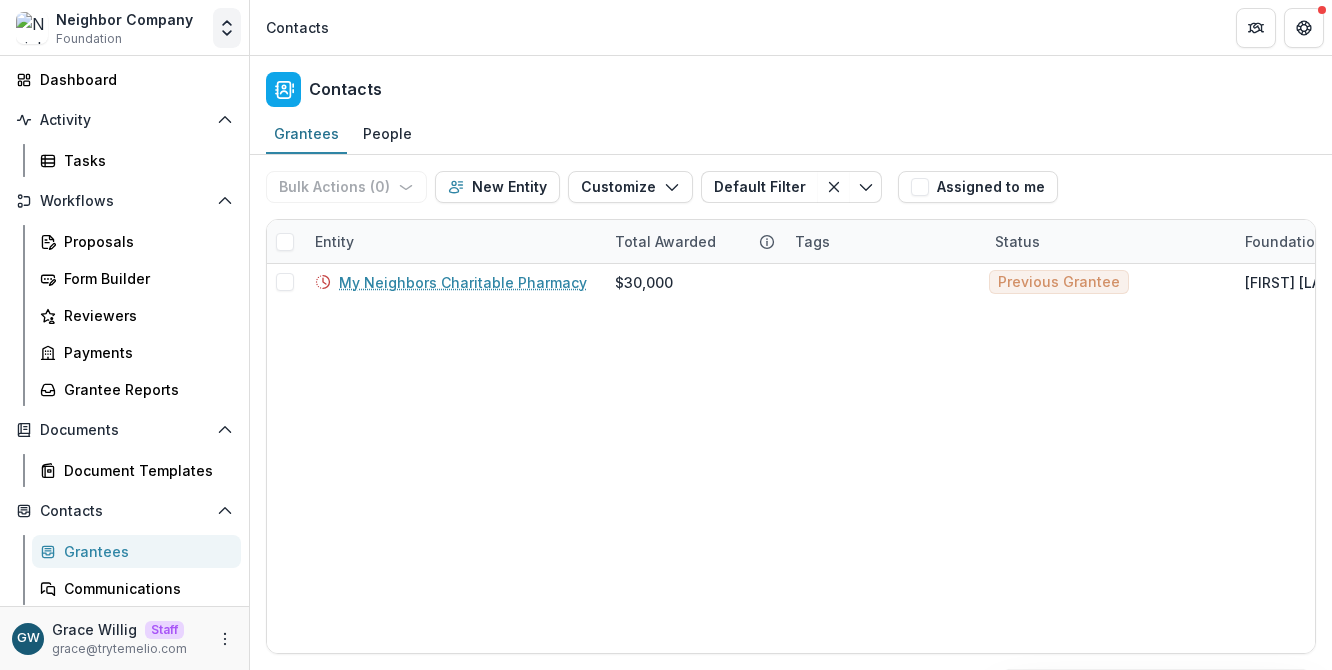 click 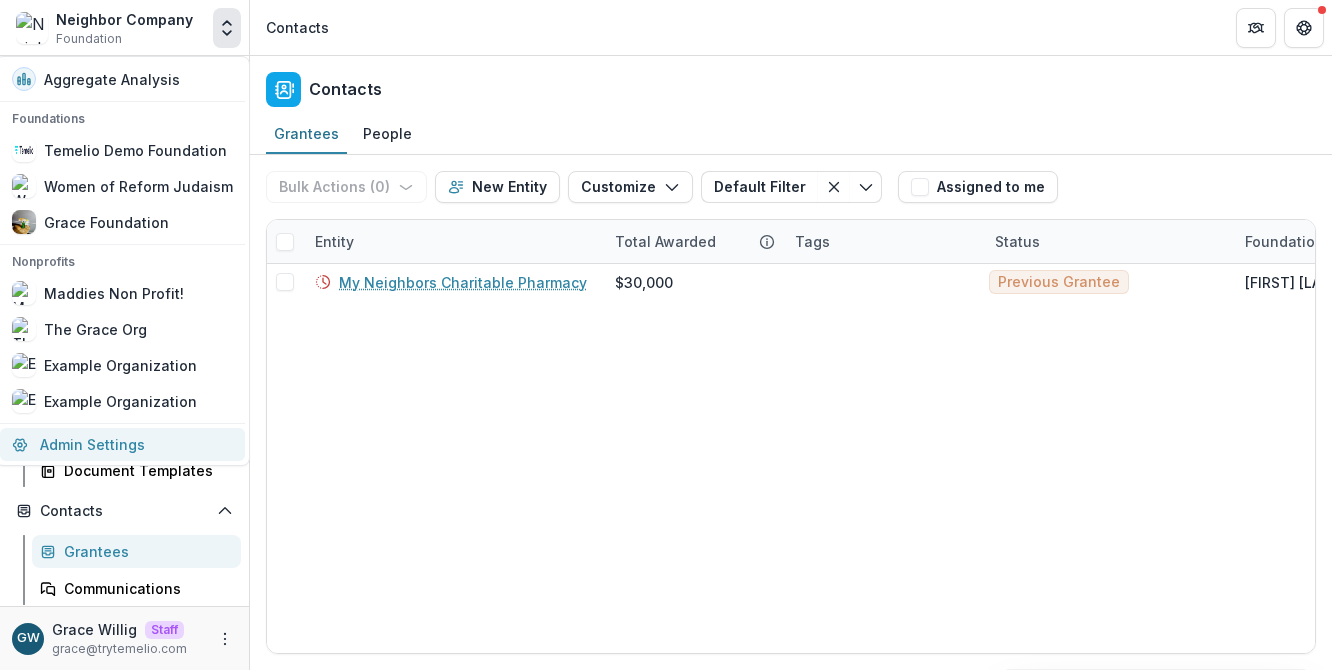 click on "Admin Settings" at bounding box center [122, 444] 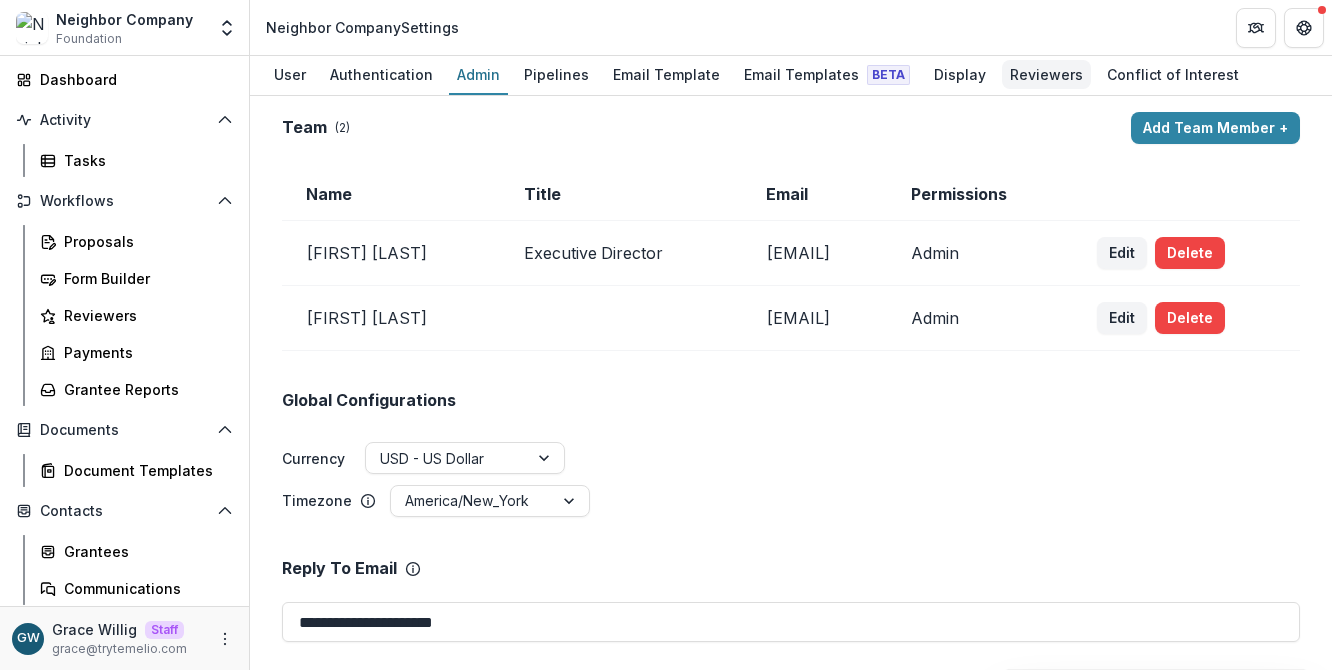 click on "Reviewers" at bounding box center (1046, 74) 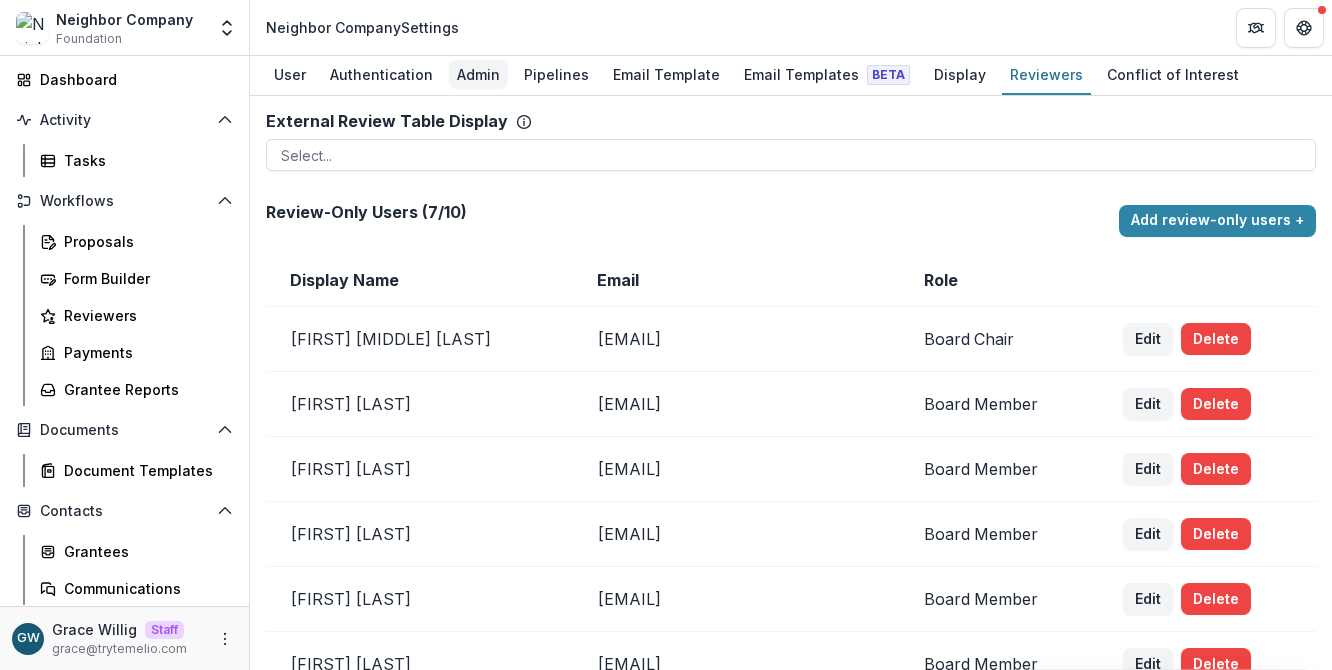 click on "Admin" at bounding box center [478, 74] 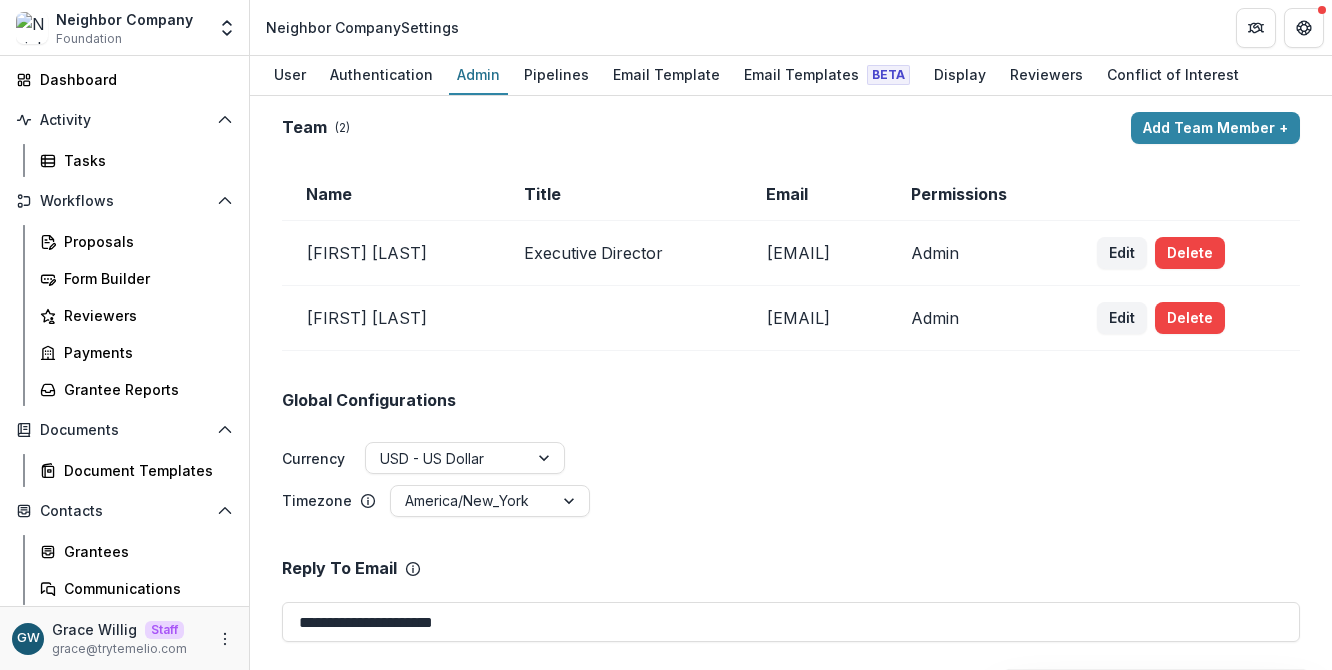 click on "Global Configurations Currency USD - US Dollar Timezone America/New_York" at bounding box center (791, 435) 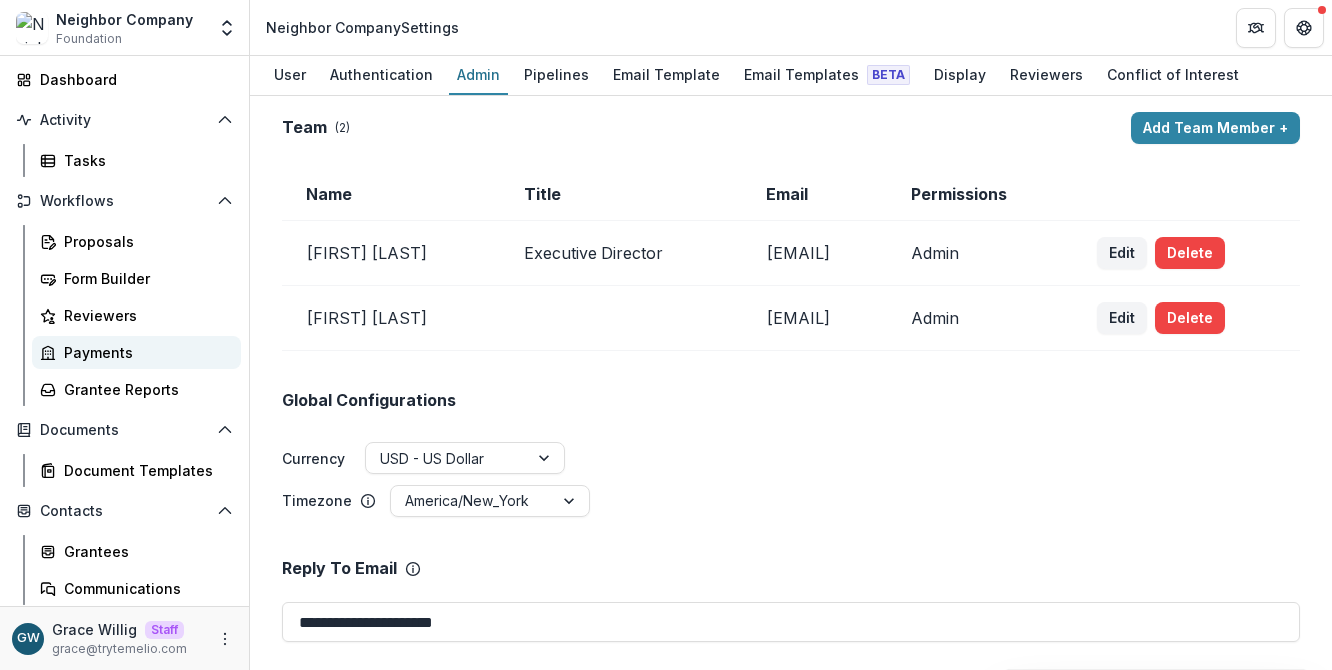 click on "Payments" at bounding box center [144, 352] 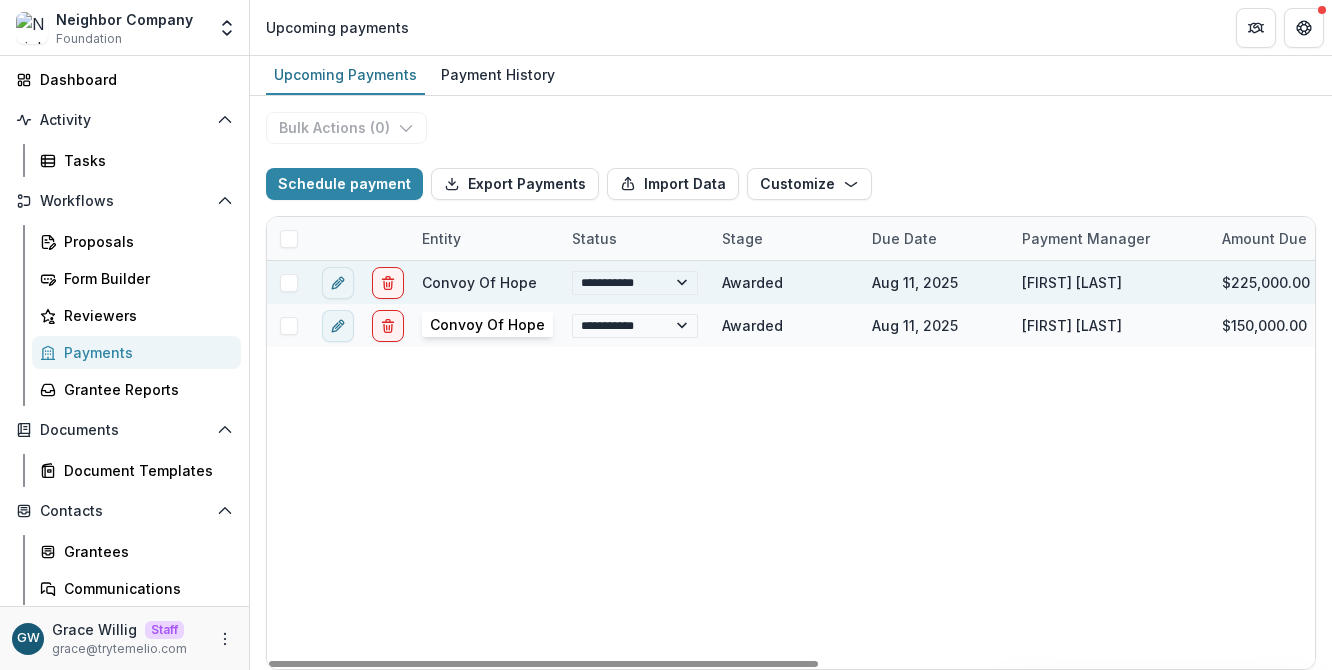 click on "Convoy Of Hope" at bounding box center [479, 282] 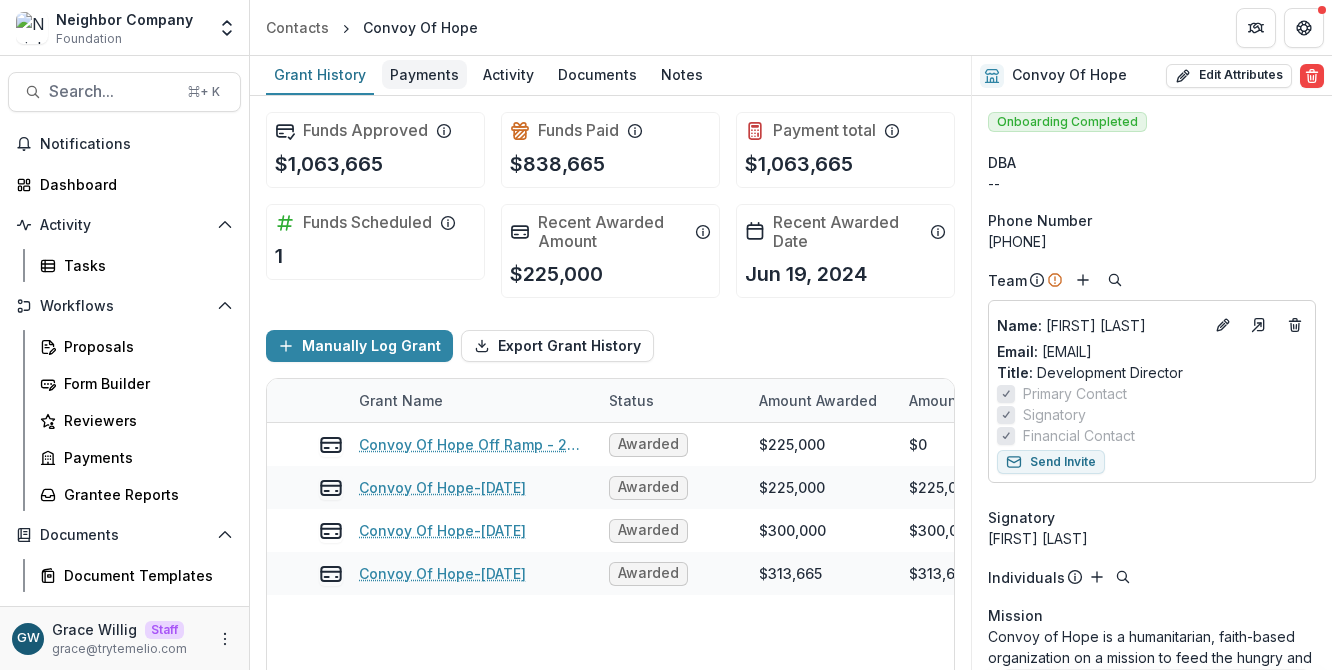 click on "Payments" at bounding box center (424, 74) 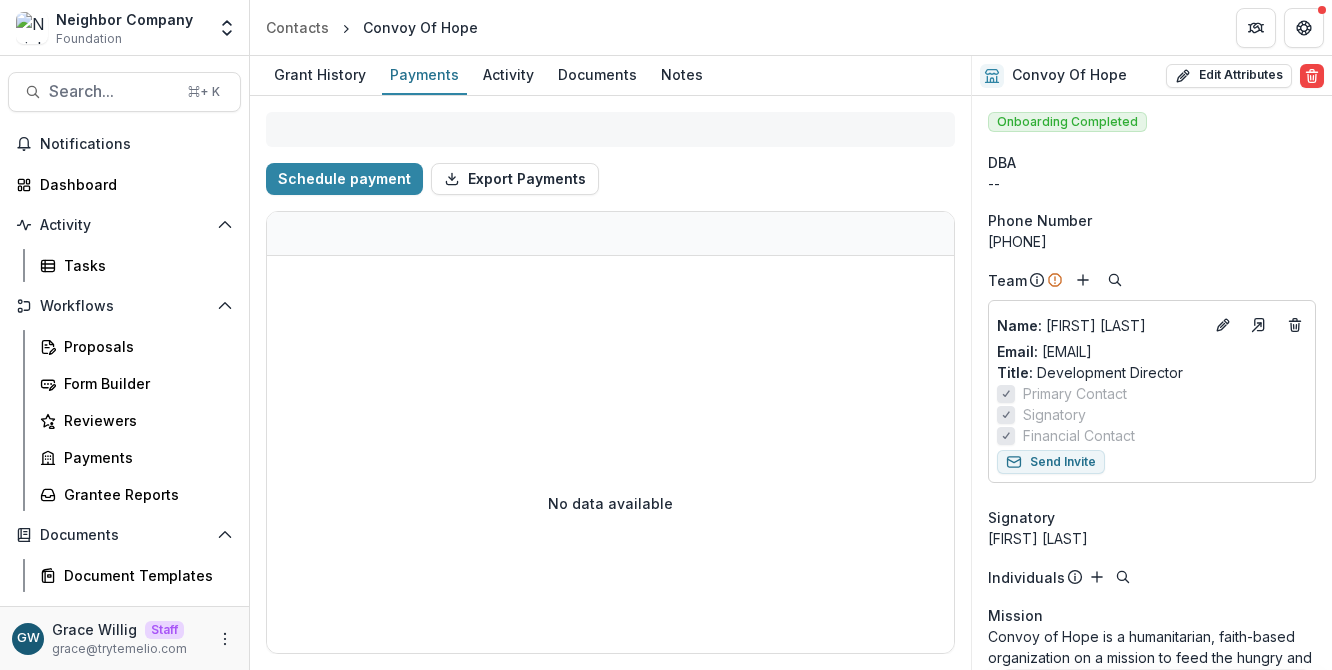 select on "****" 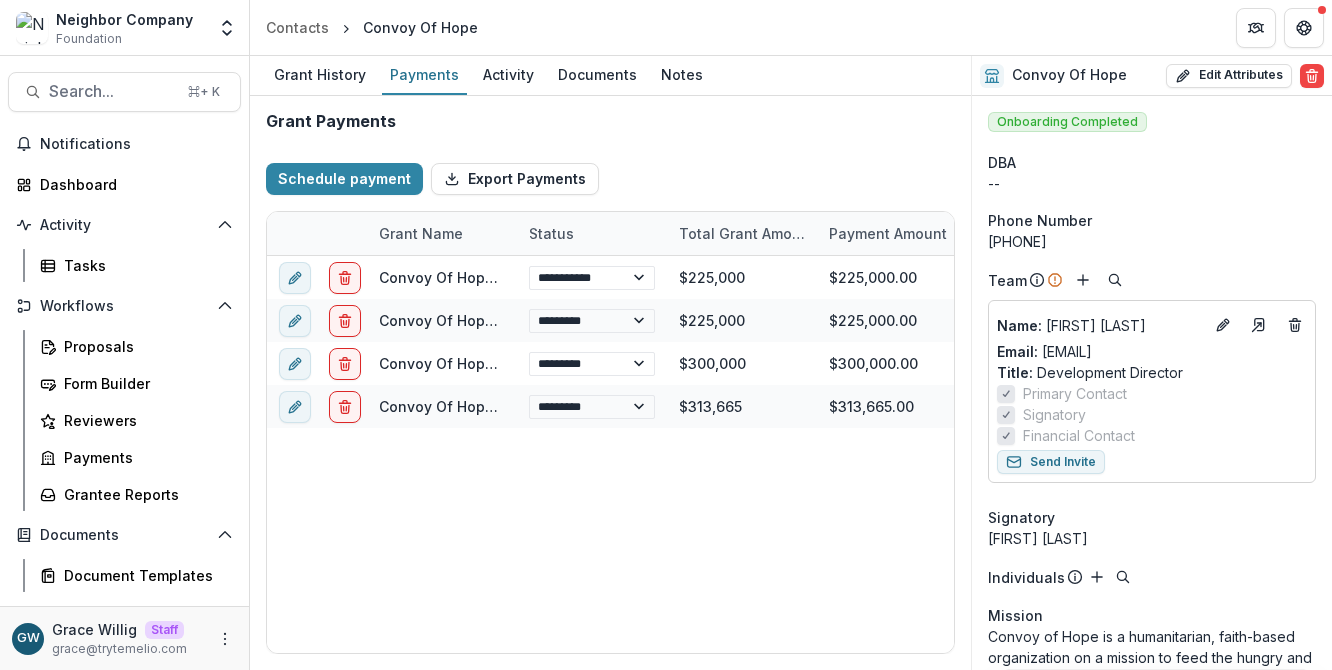 select on "****" 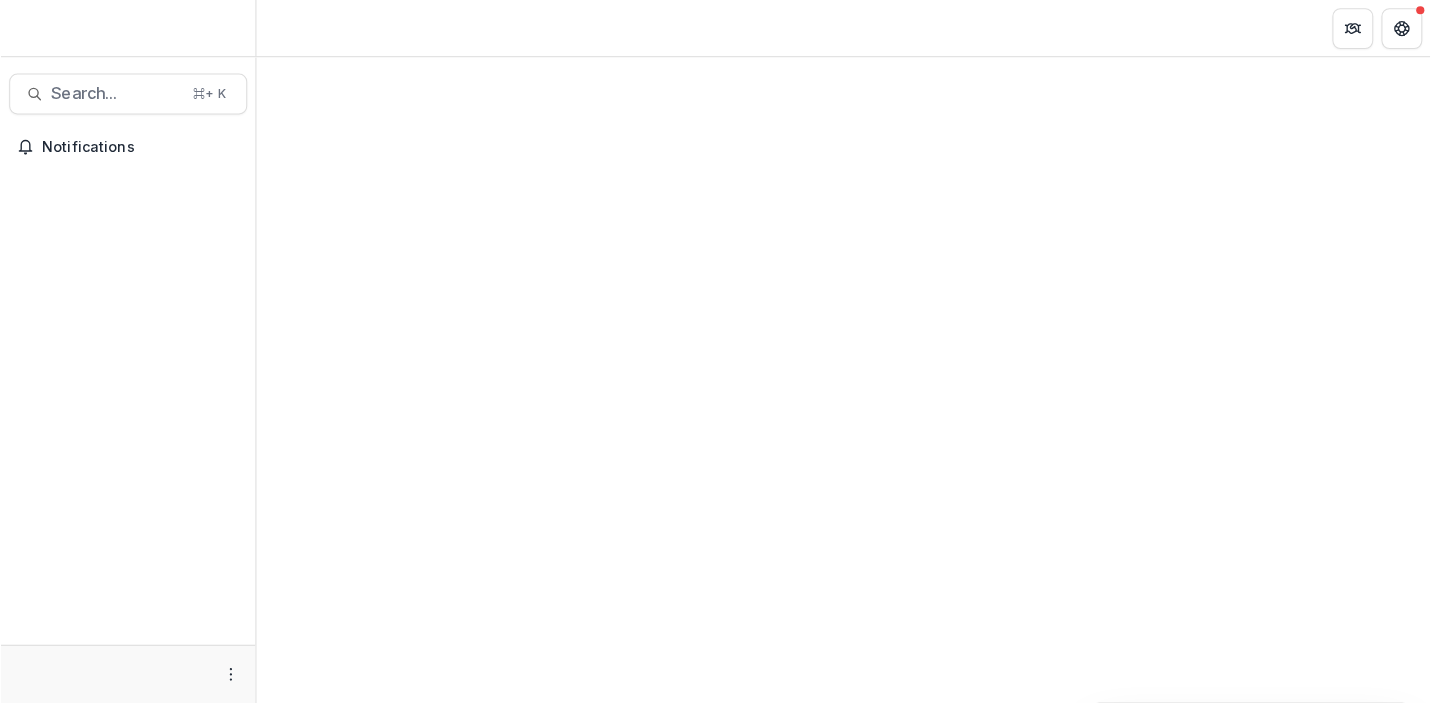 scroll, scrollTop: 0, scrollLeft: 0, axis: both 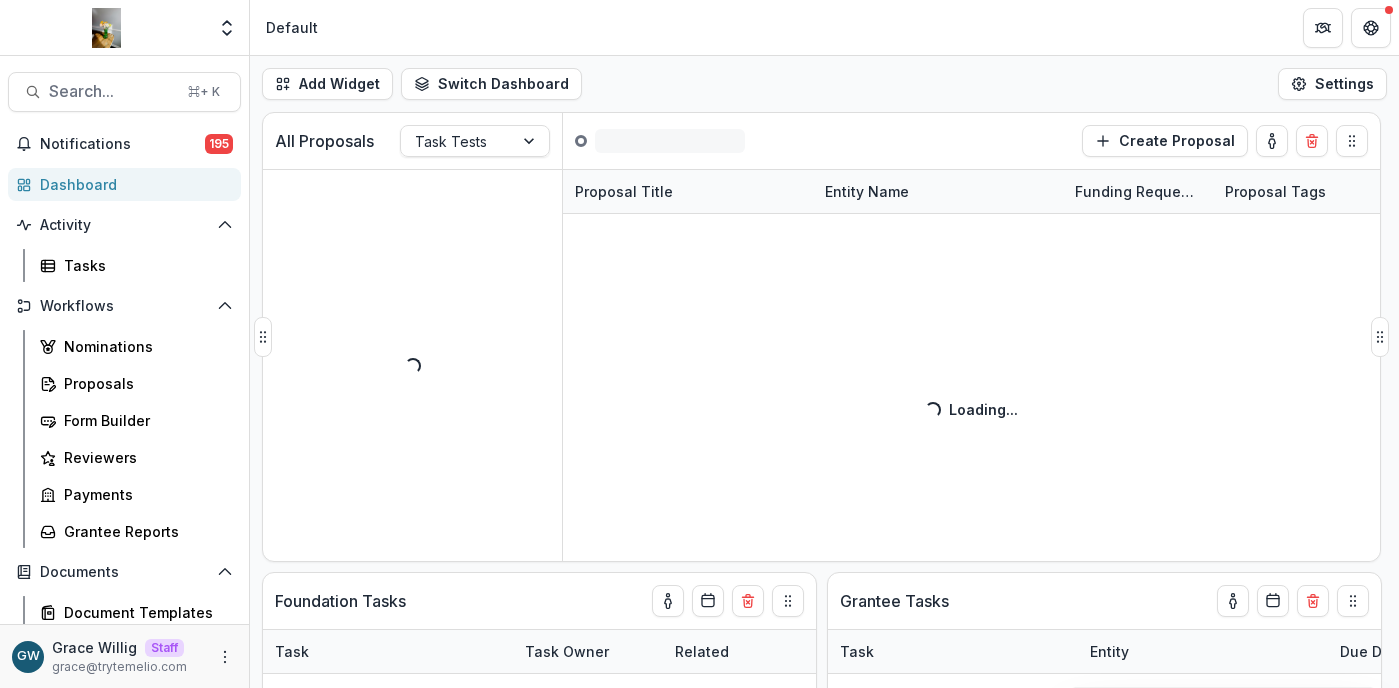 select on "******" 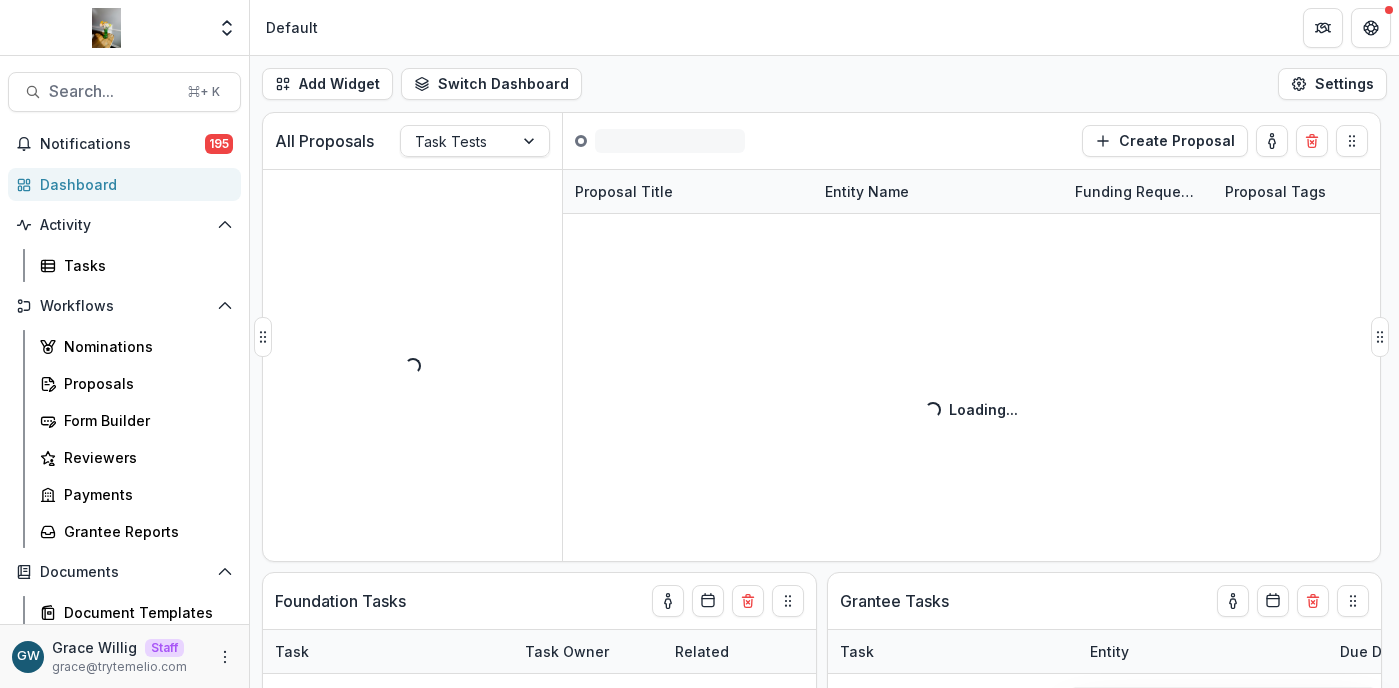 select on "******" 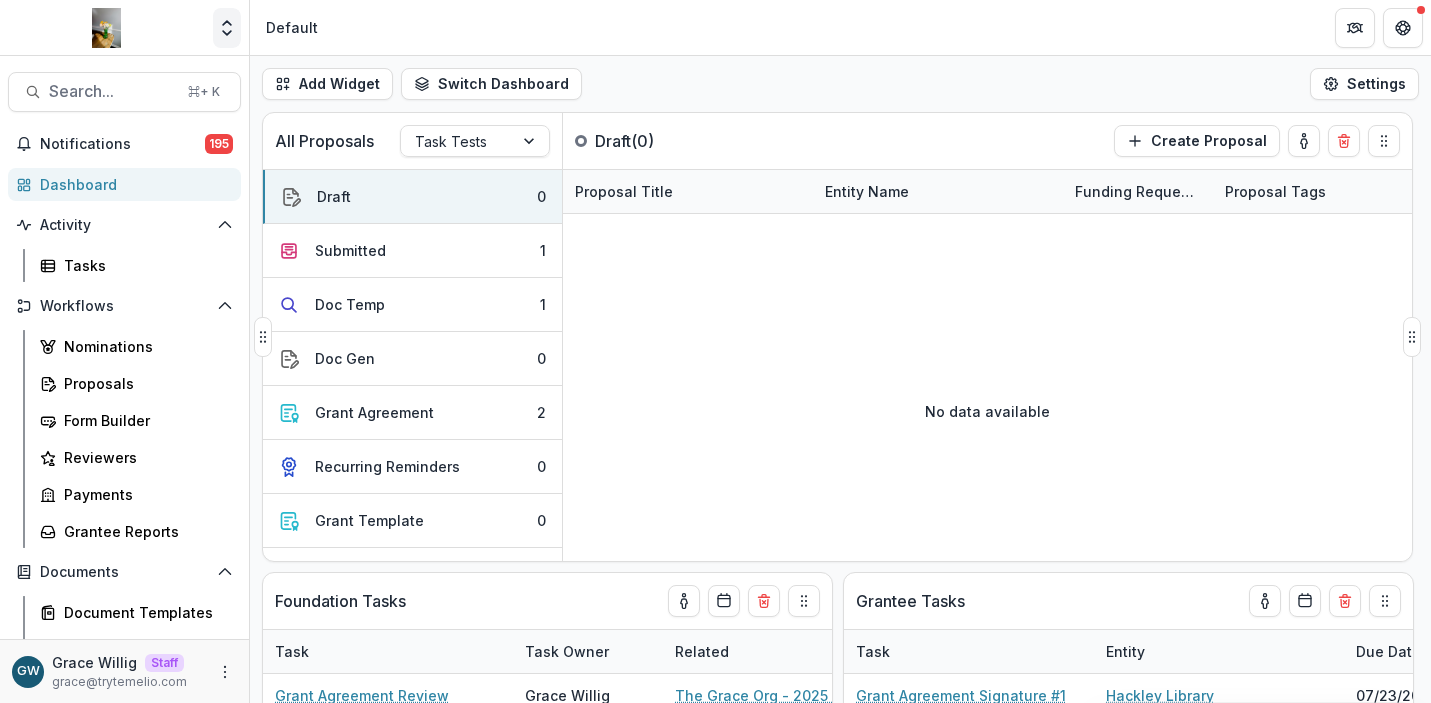 click 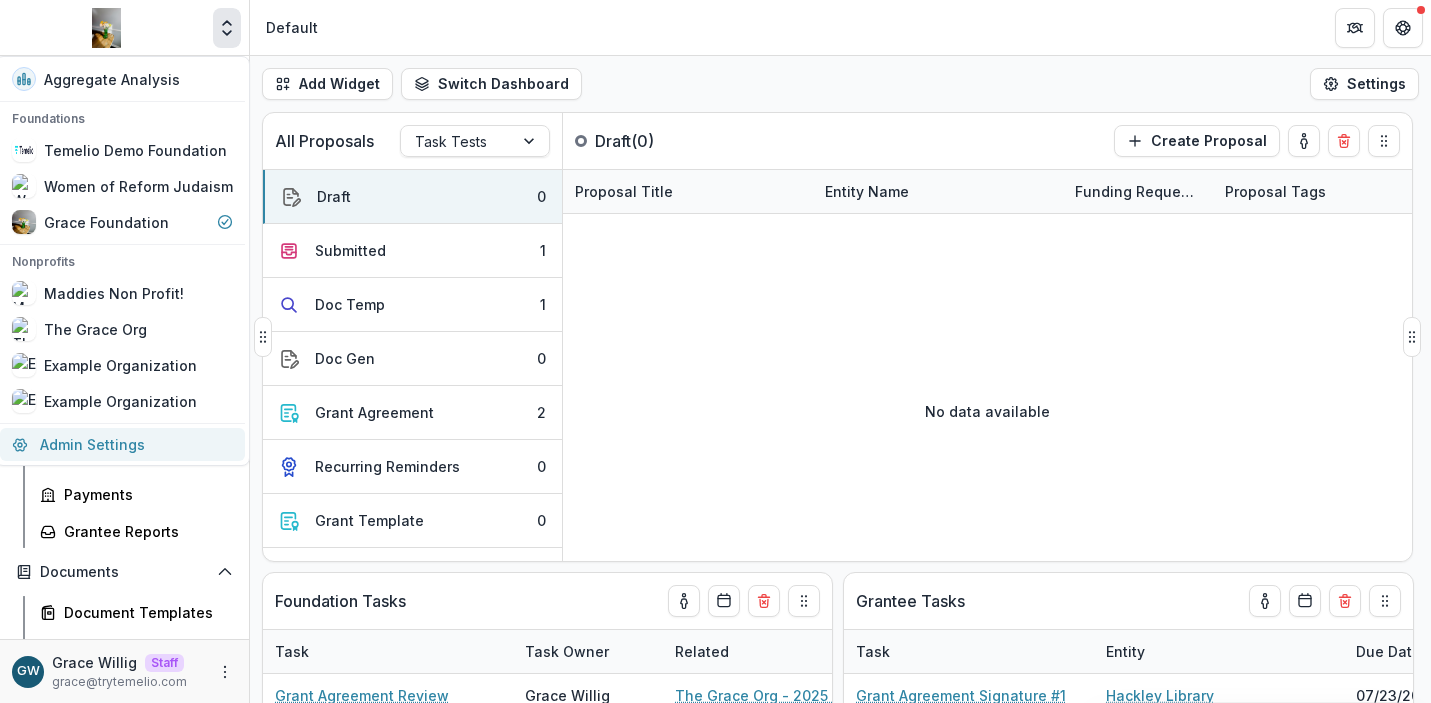 click on "Admin Settings" at bounding box center [122, 444] 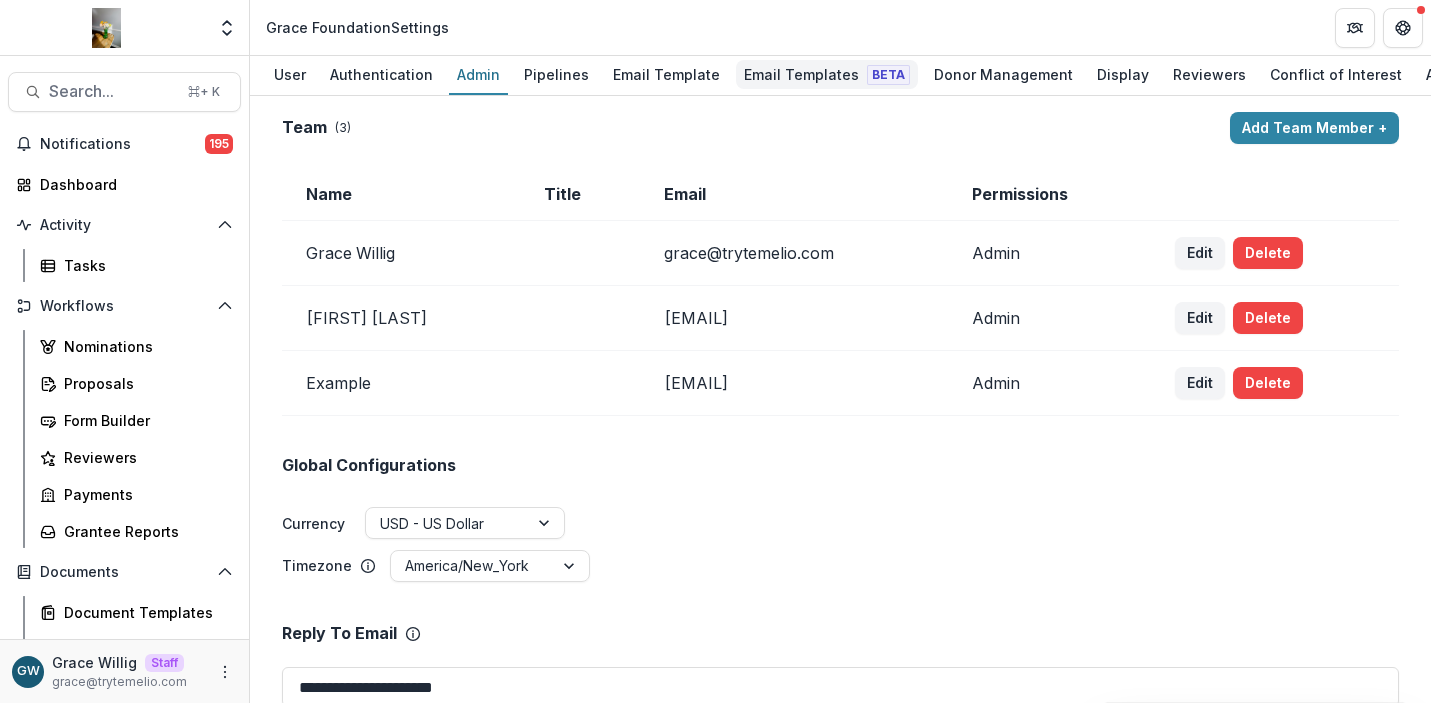 click on "Email Templates   Beta" at bounding box center (827, 74) 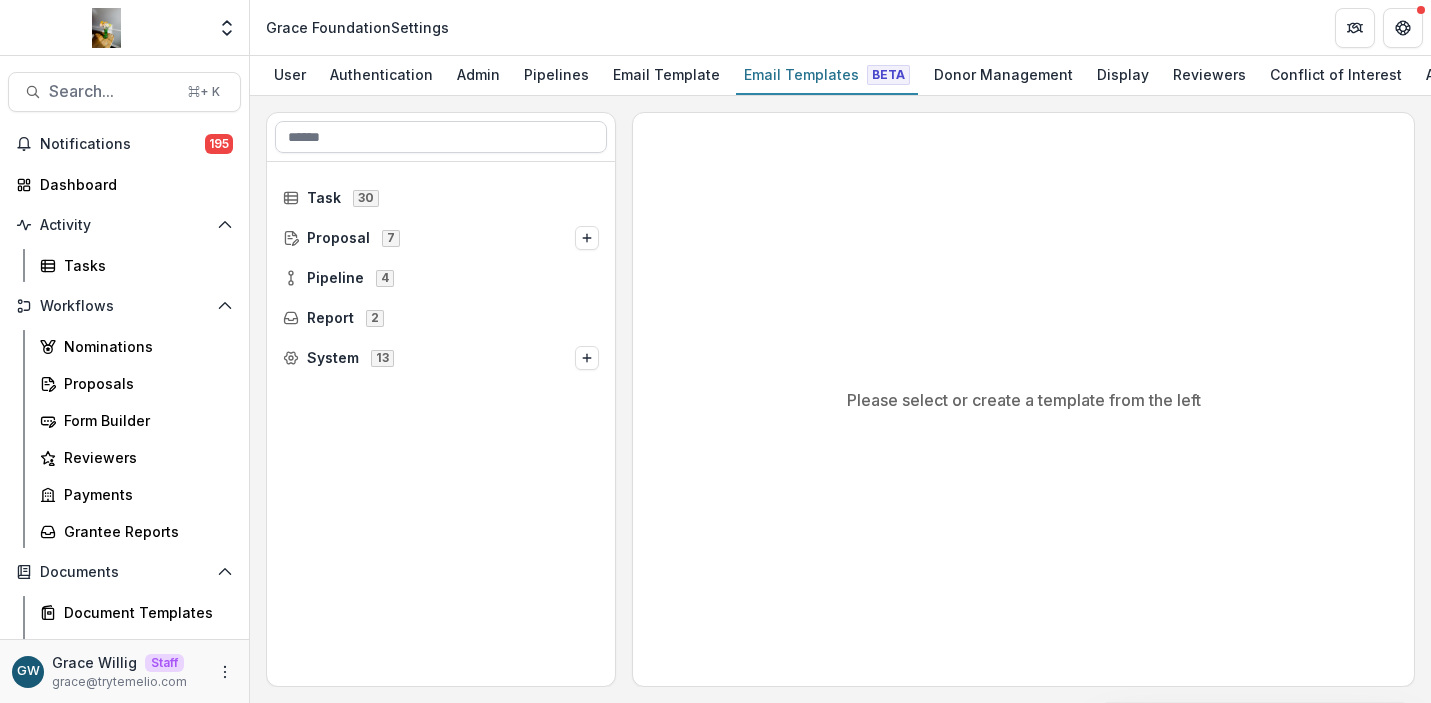 click at bounding box center (441, 137) 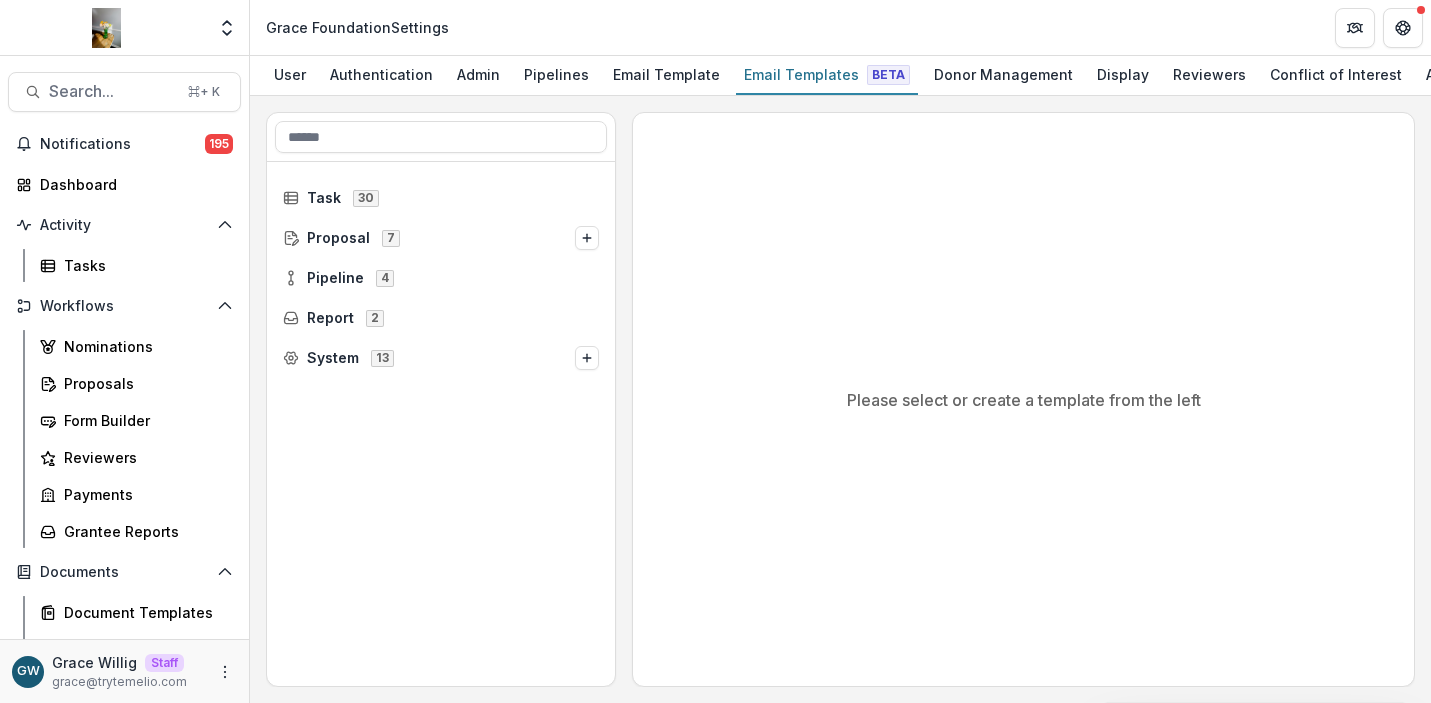 type on "**********" 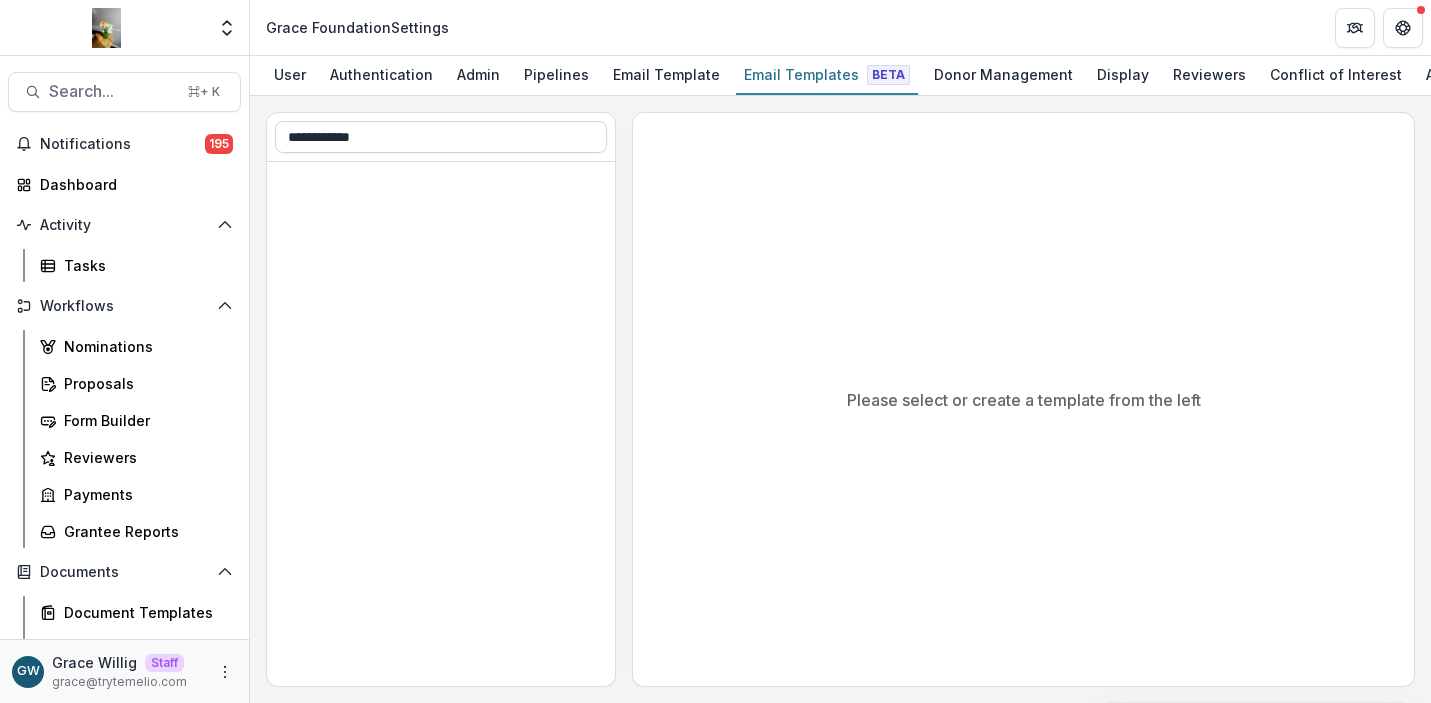 click on "**********" at bounding box center [441, 137] 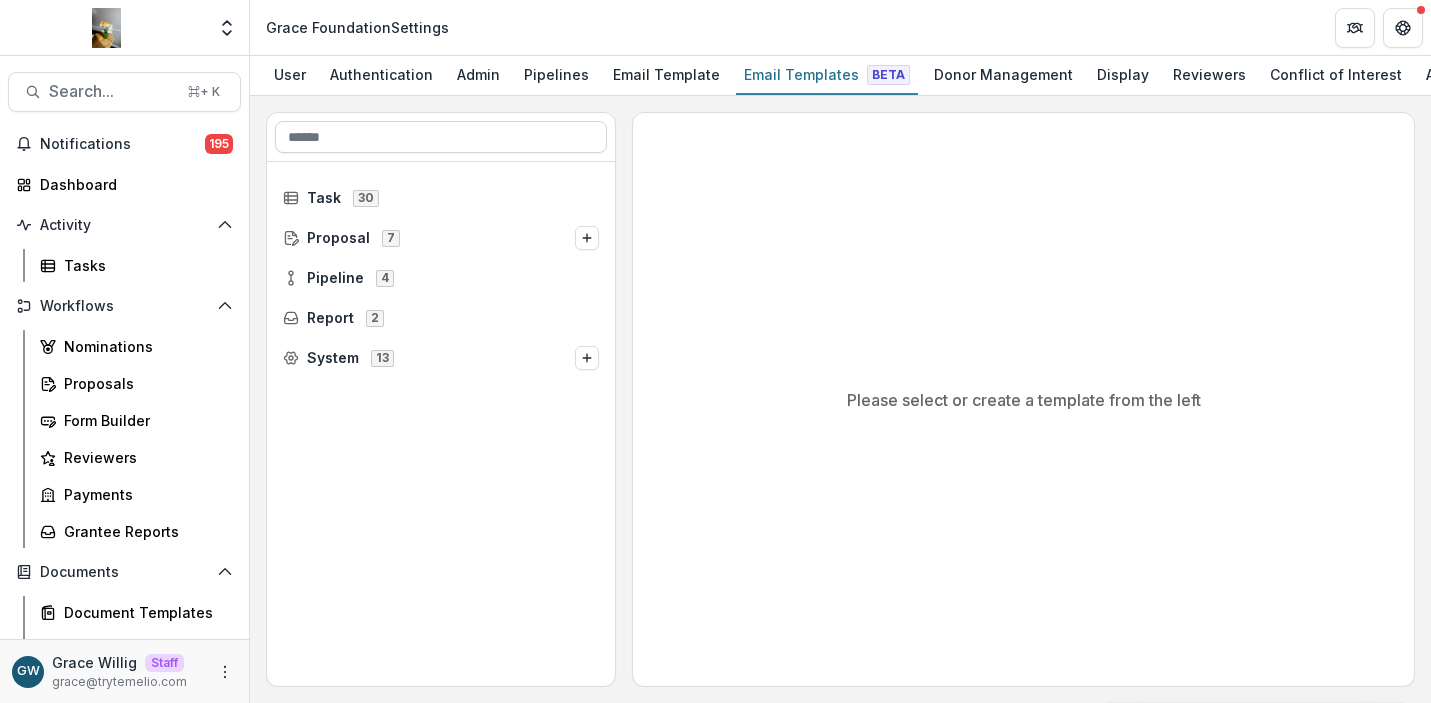click at bounding box center (441, 137) 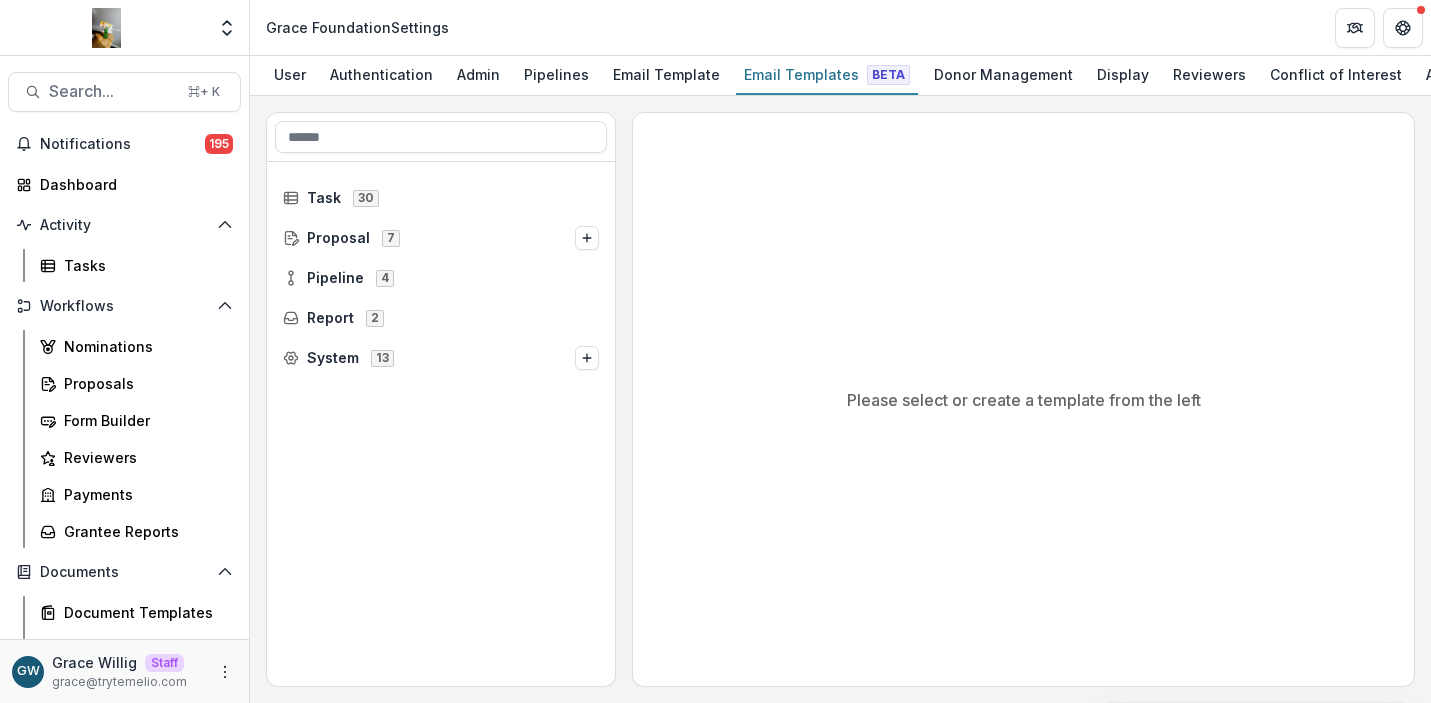 type on "**********" 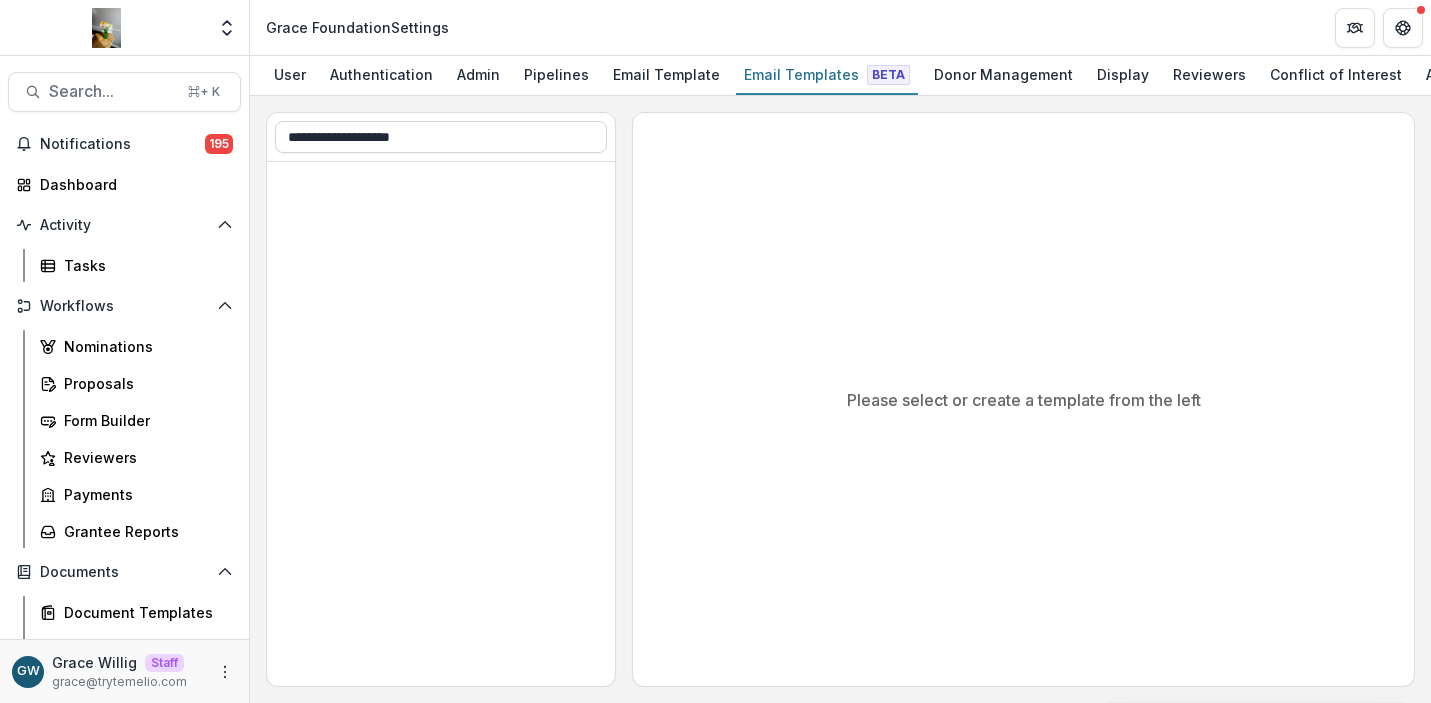 click on "**********" at bounding box center (441, 137) 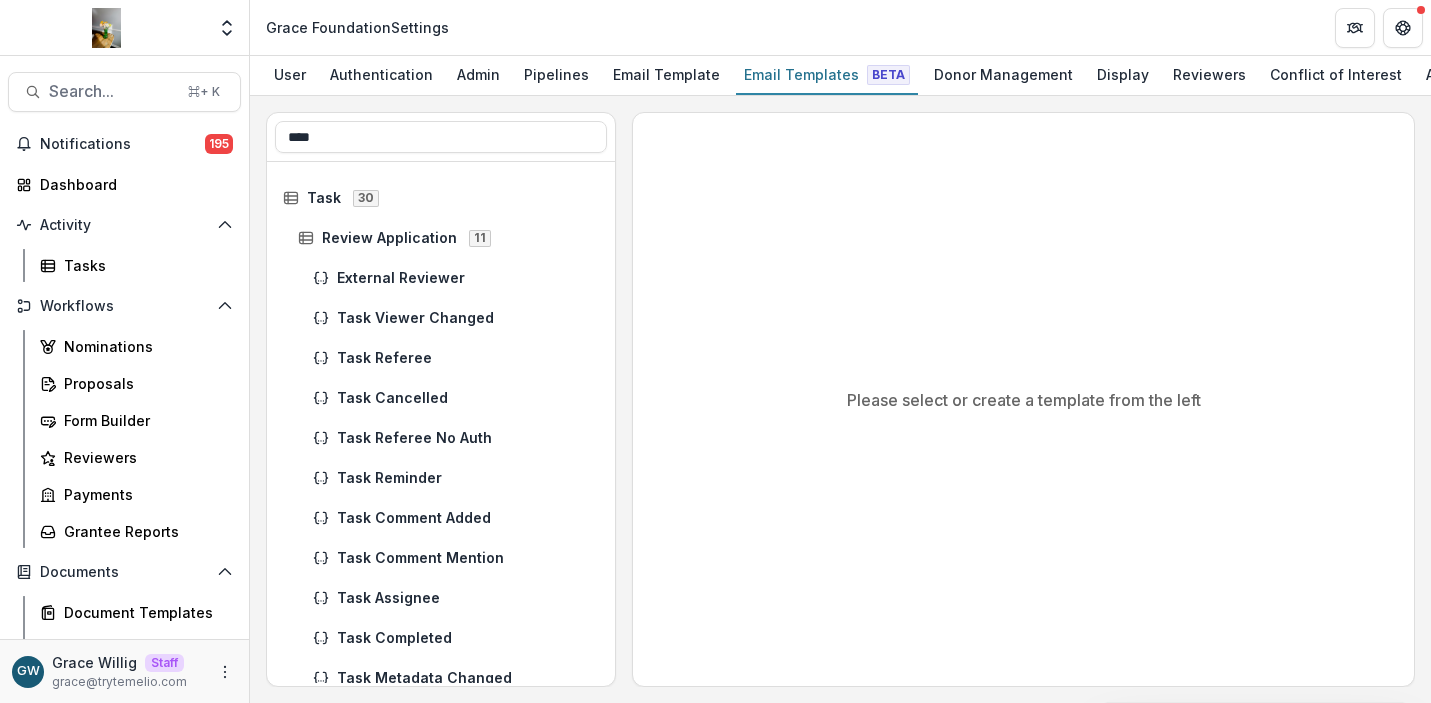 type on "**********" 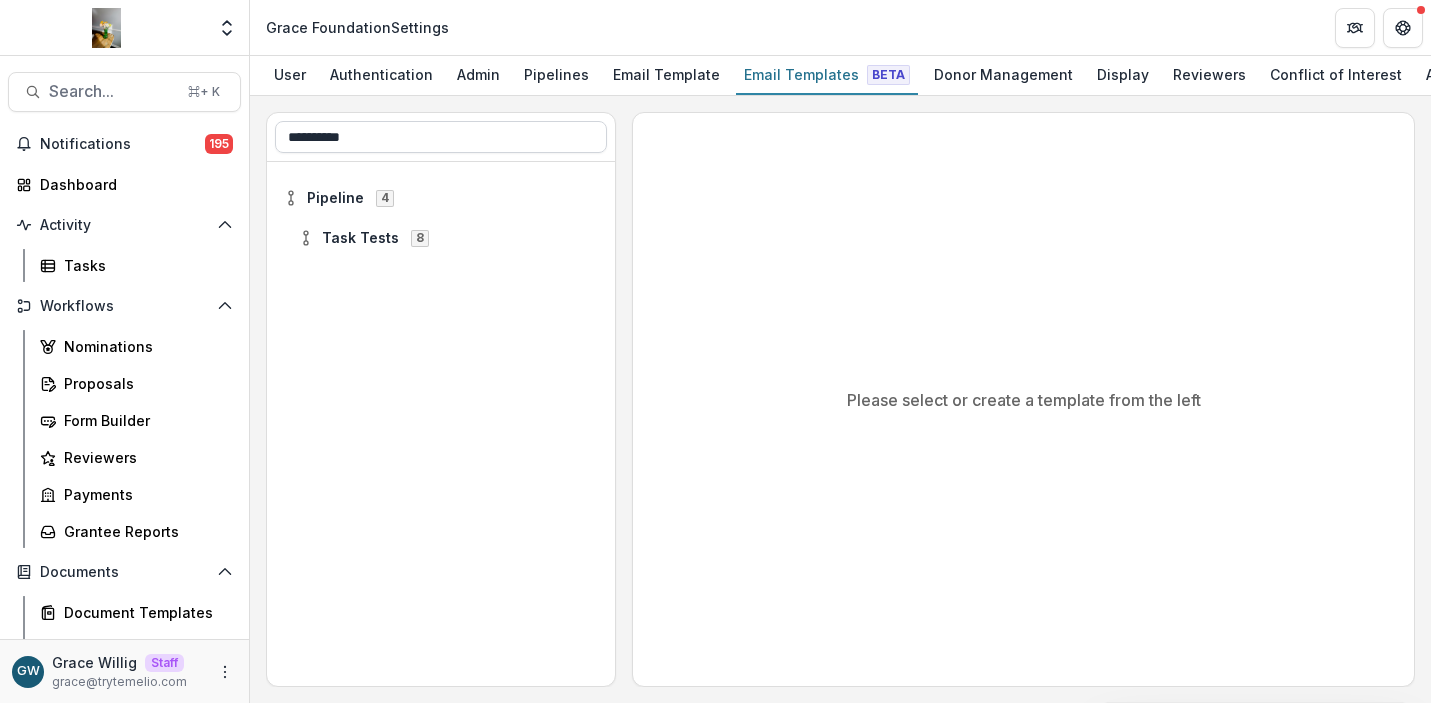 click on "**********" at bounding box center (441, 137) 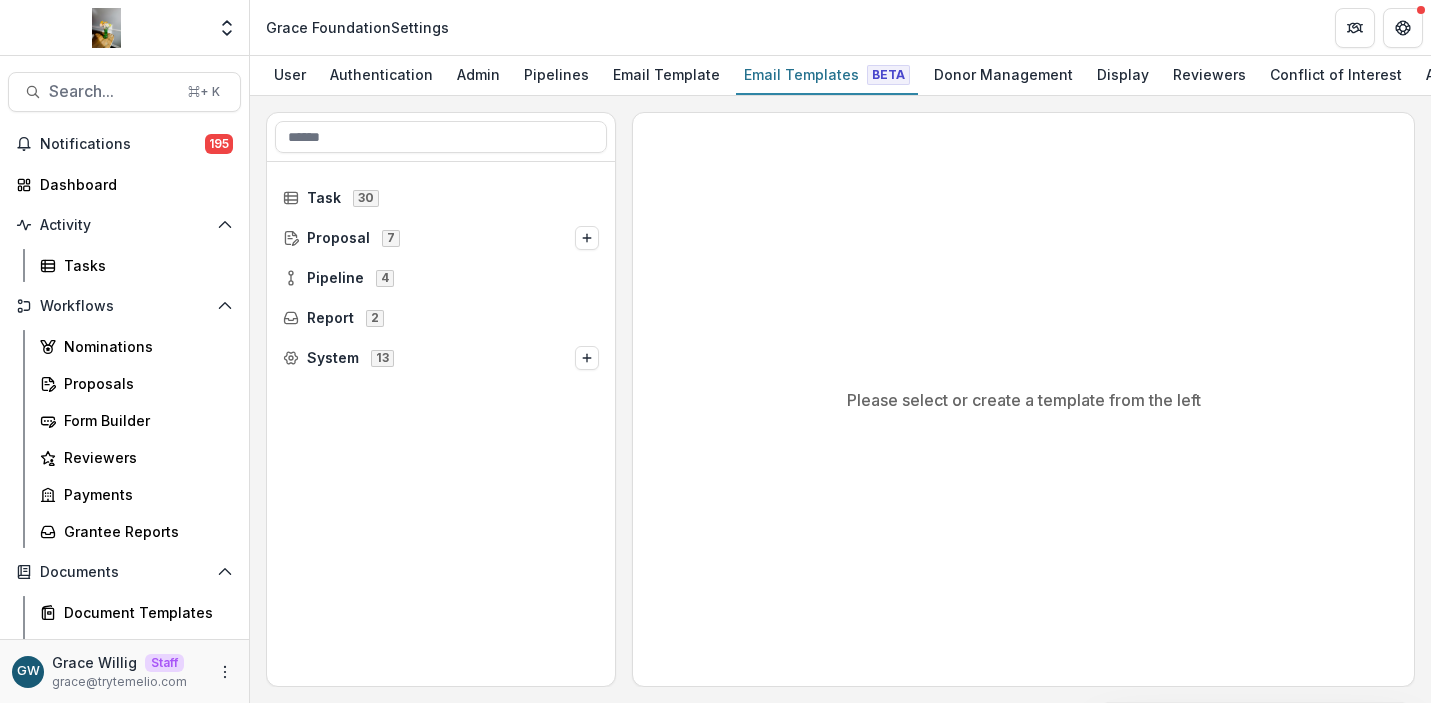 click on "Task 30 Proposal 7 Pipeline 4 Report 2 System 13 Please select or create a template from the left" at bounding box center [840, 399] 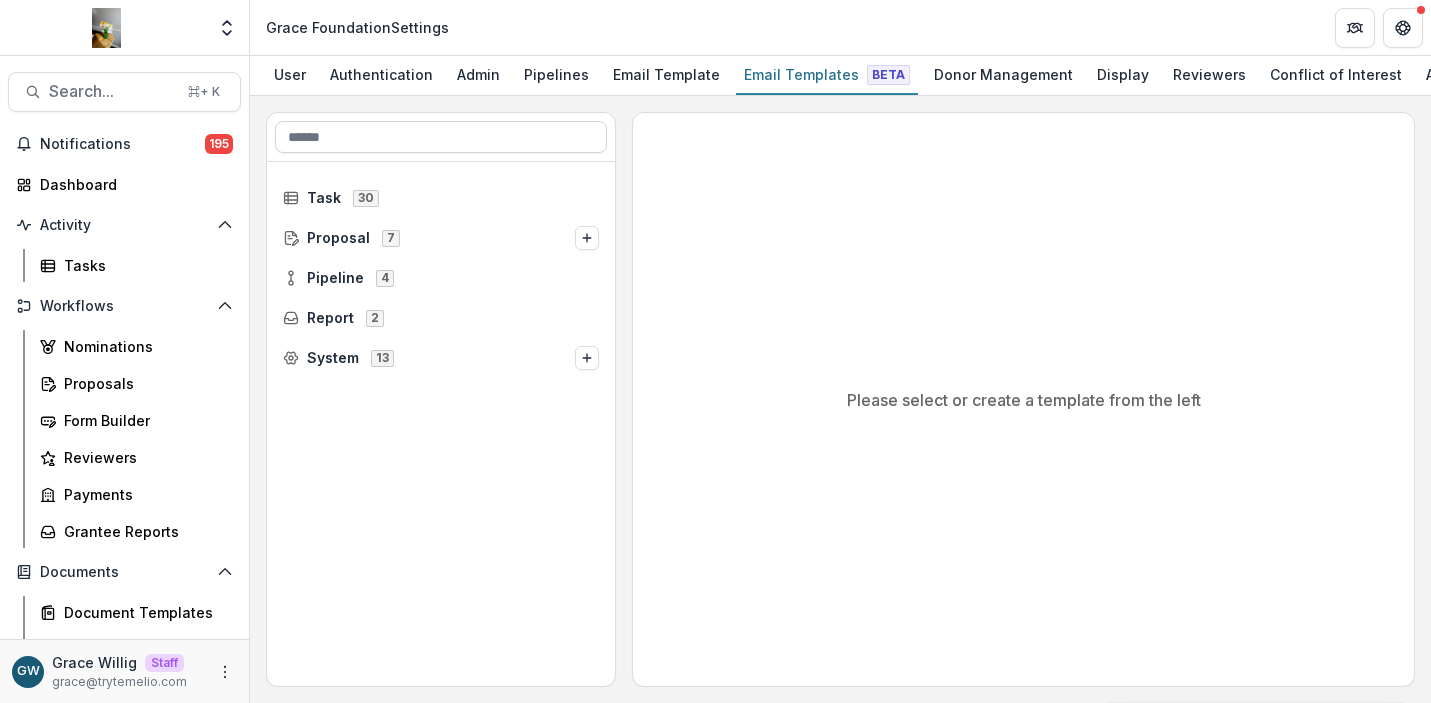 click at bounding box center [441, 137] 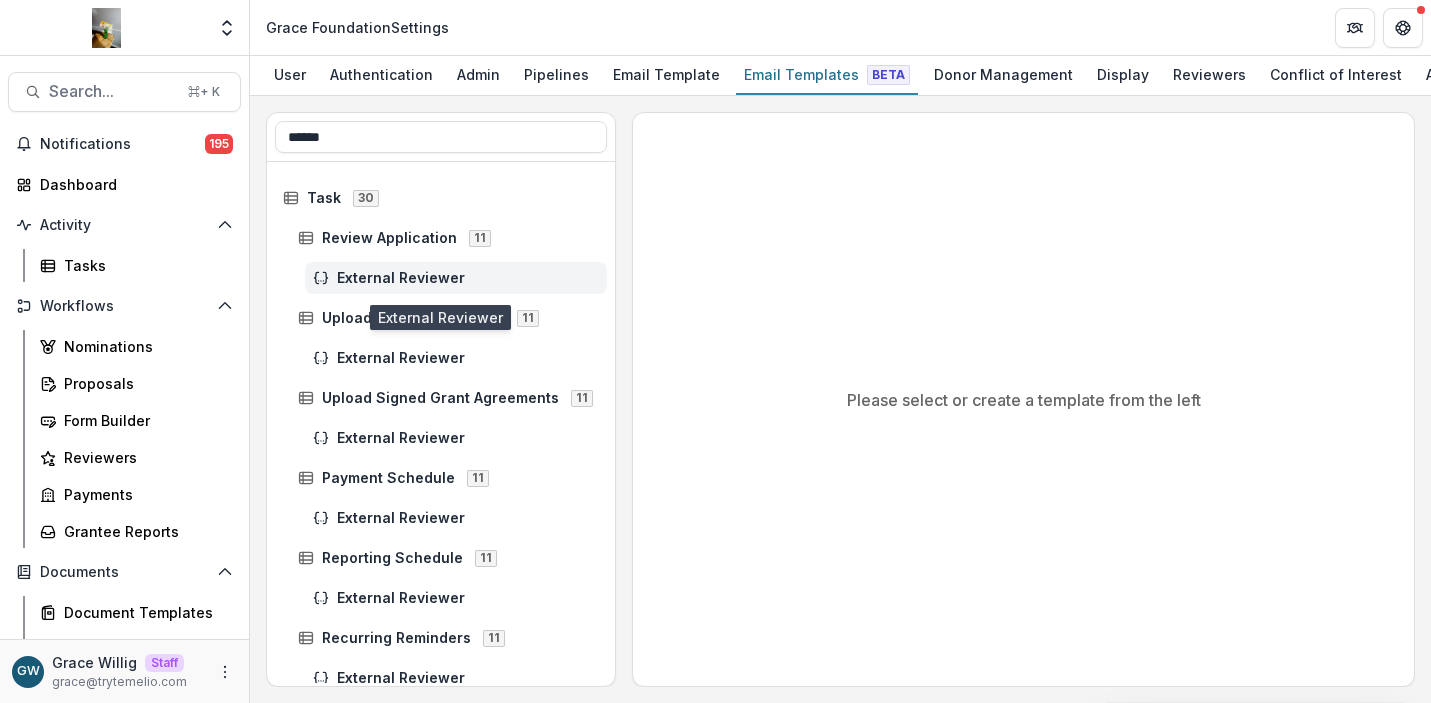 type on "******" 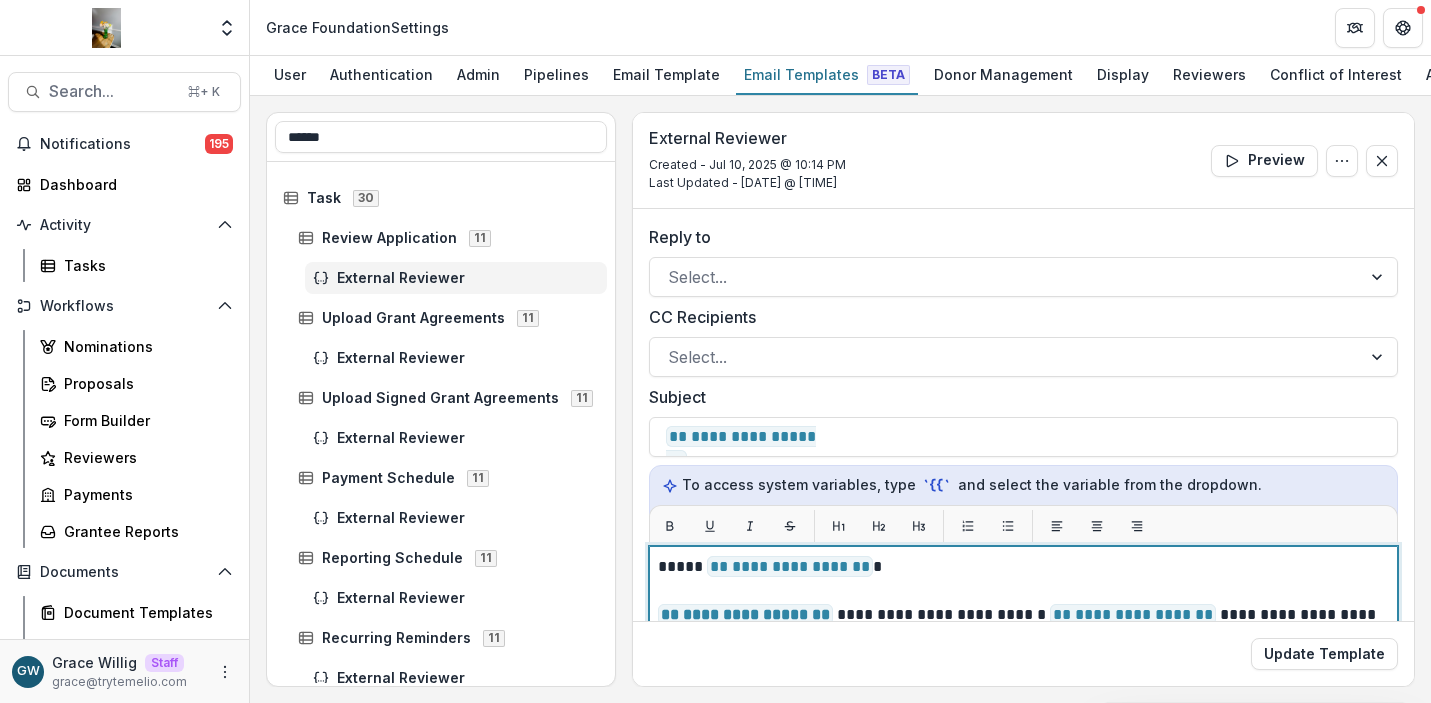 click on "**********" at bounding box center (1020, 567) 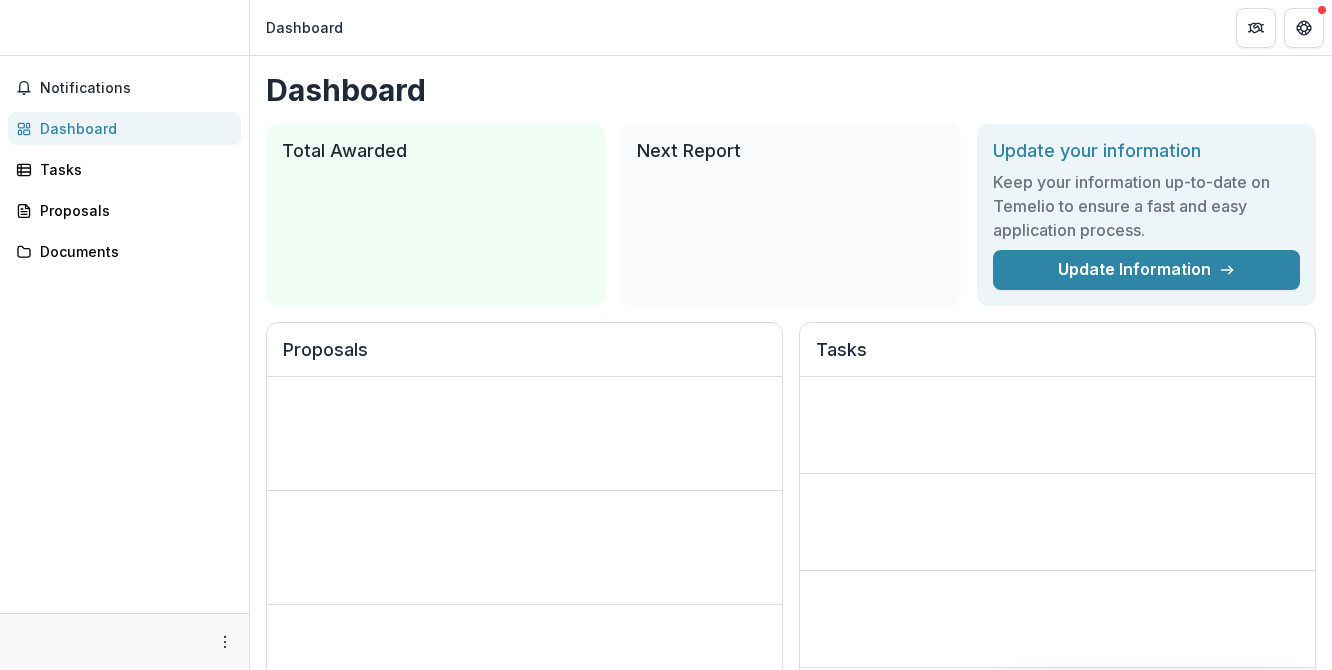 scroll, scrollTop: 0, scrollLeft: 0, axis: both 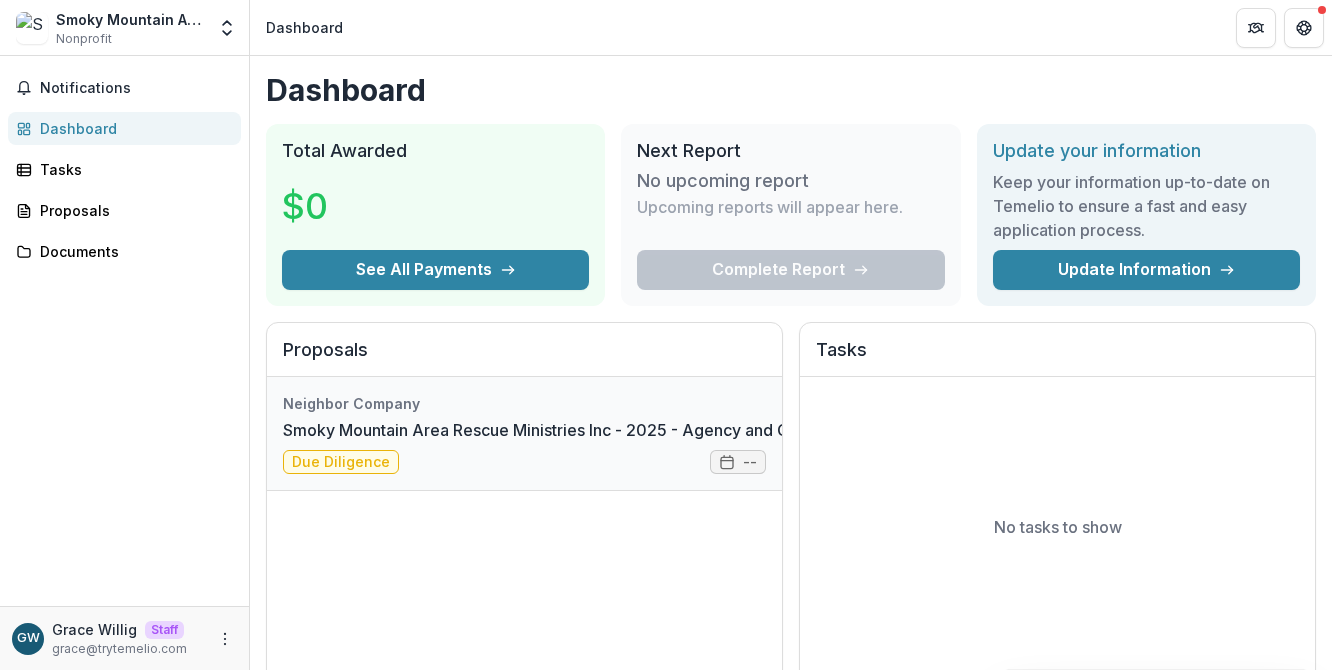 click on "Smoky Mountain Area Rescue Ministries Inc - 2025 - Agency and Grant Information" at bounding box center [595, 430] 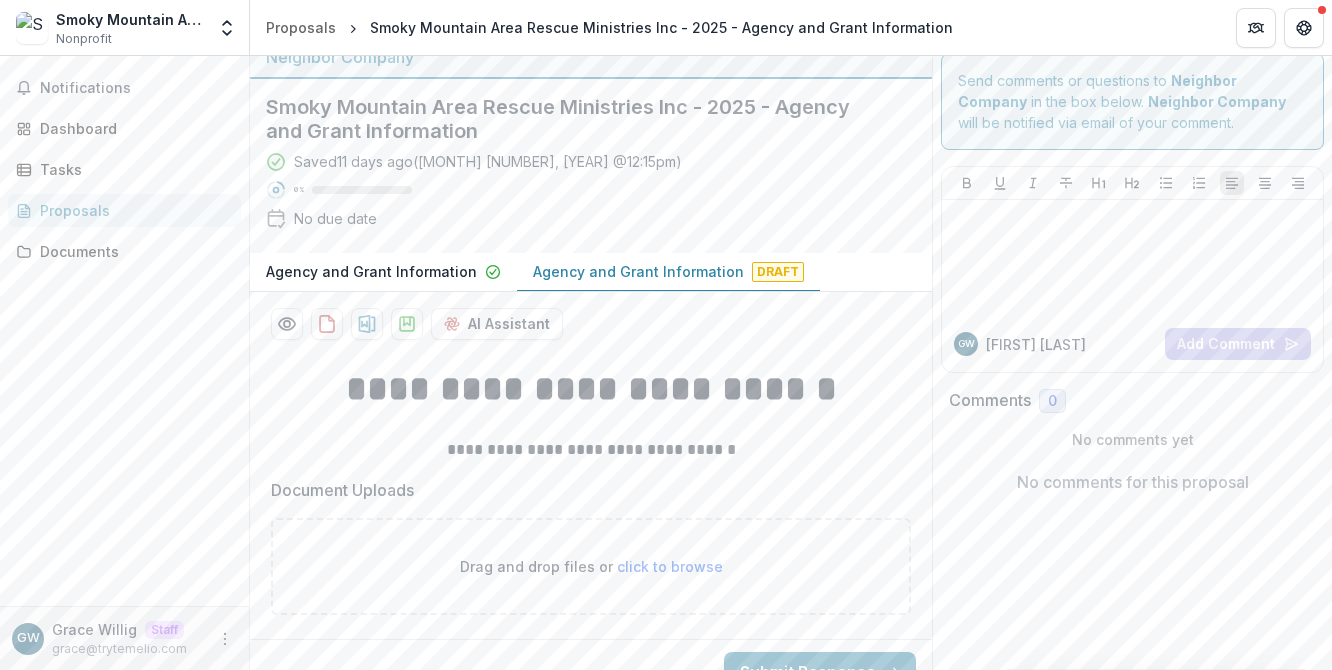 scroll, scrollTop: 17, scrollLeft: 0, axis: vertical 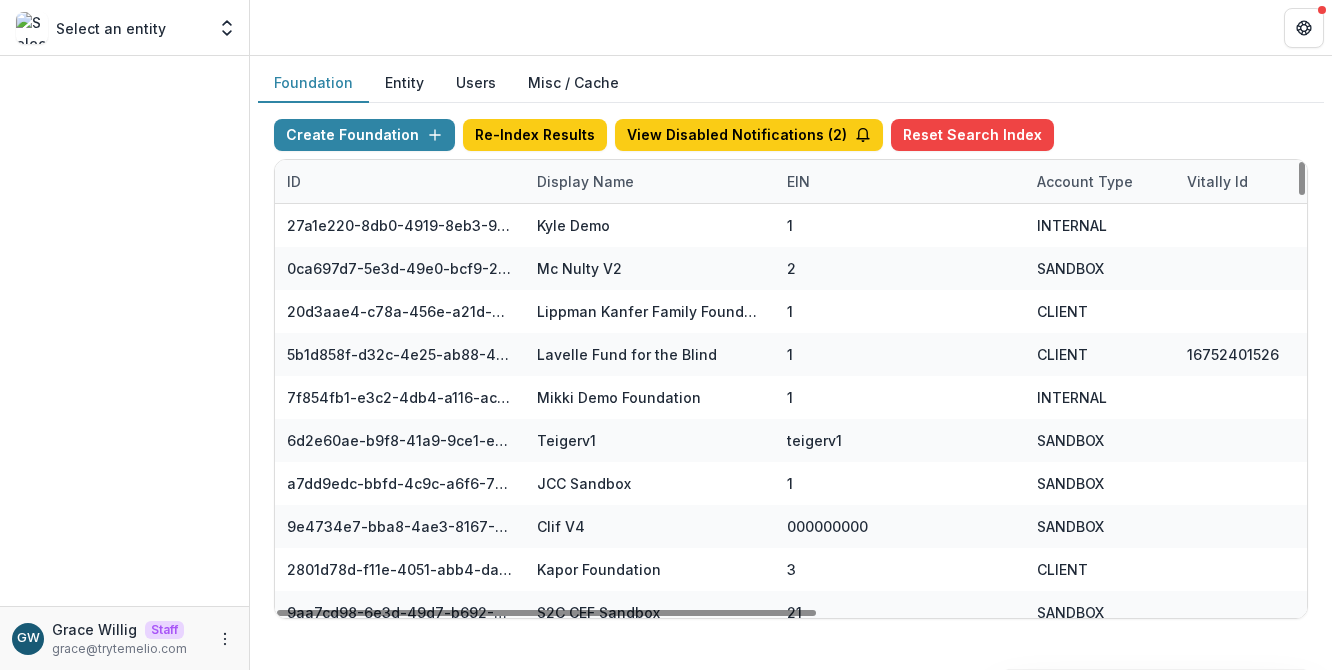 click on "Display Name" at bounding box center [585, 181] 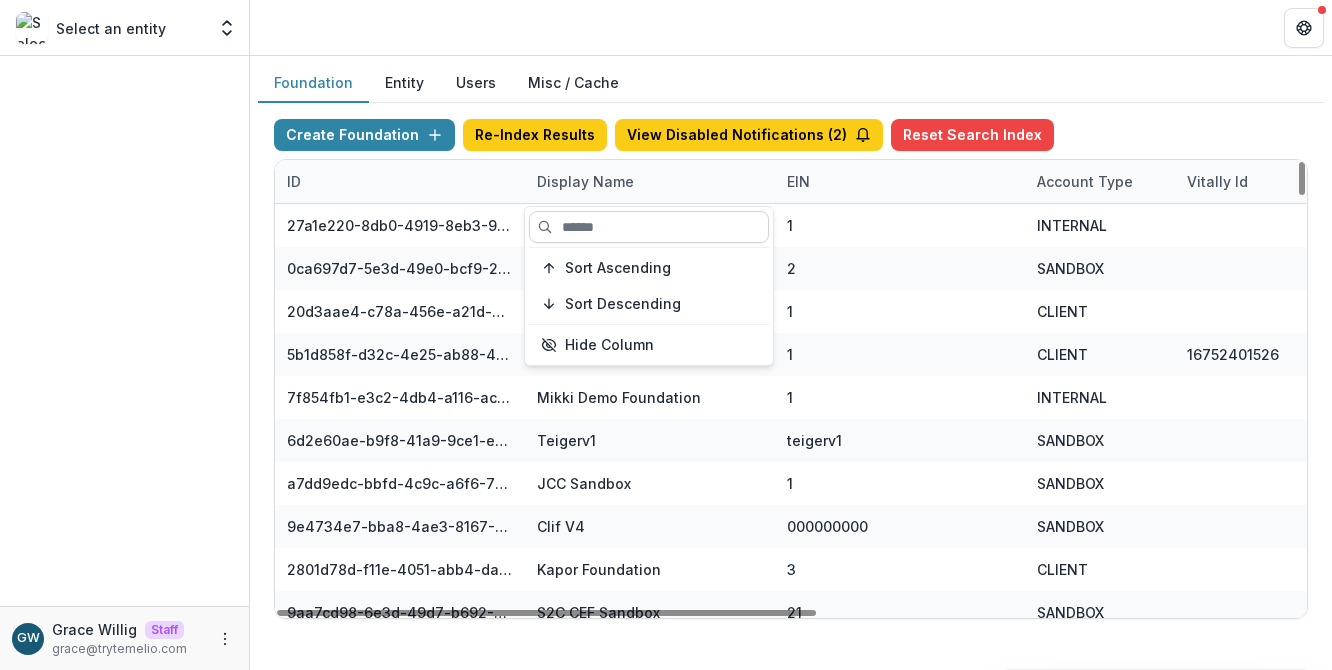 click at bounding box center [649, 227] 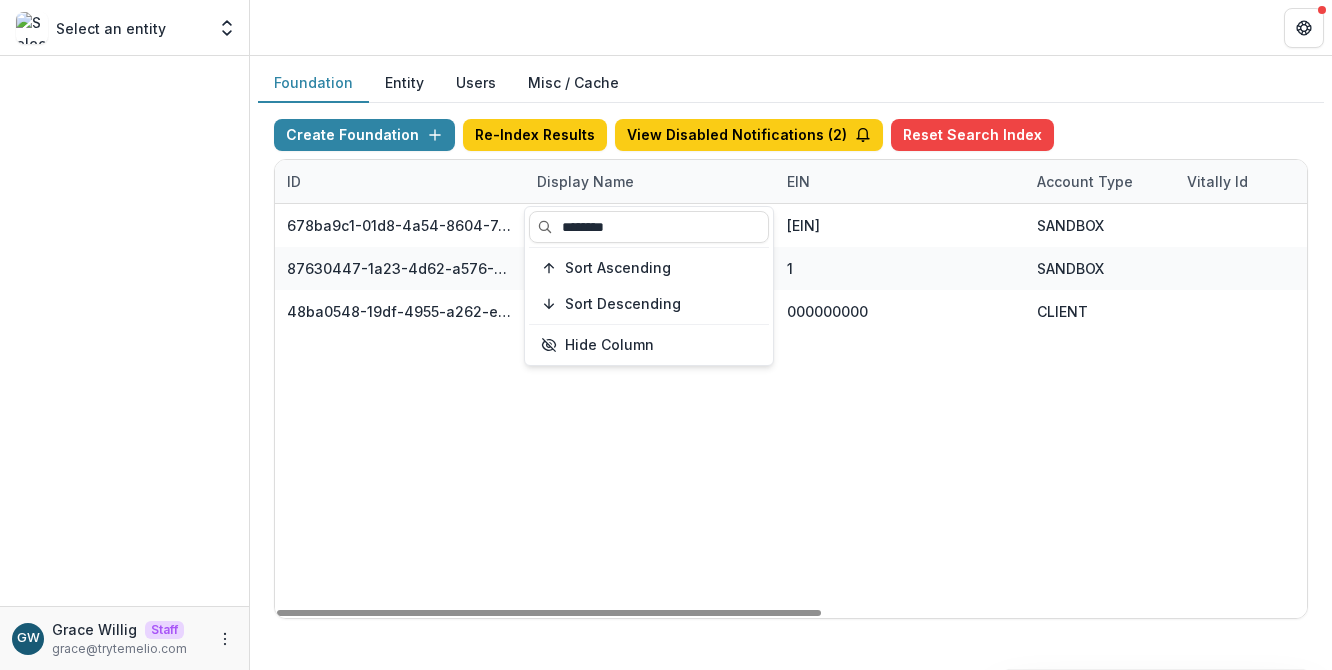 type on "********" 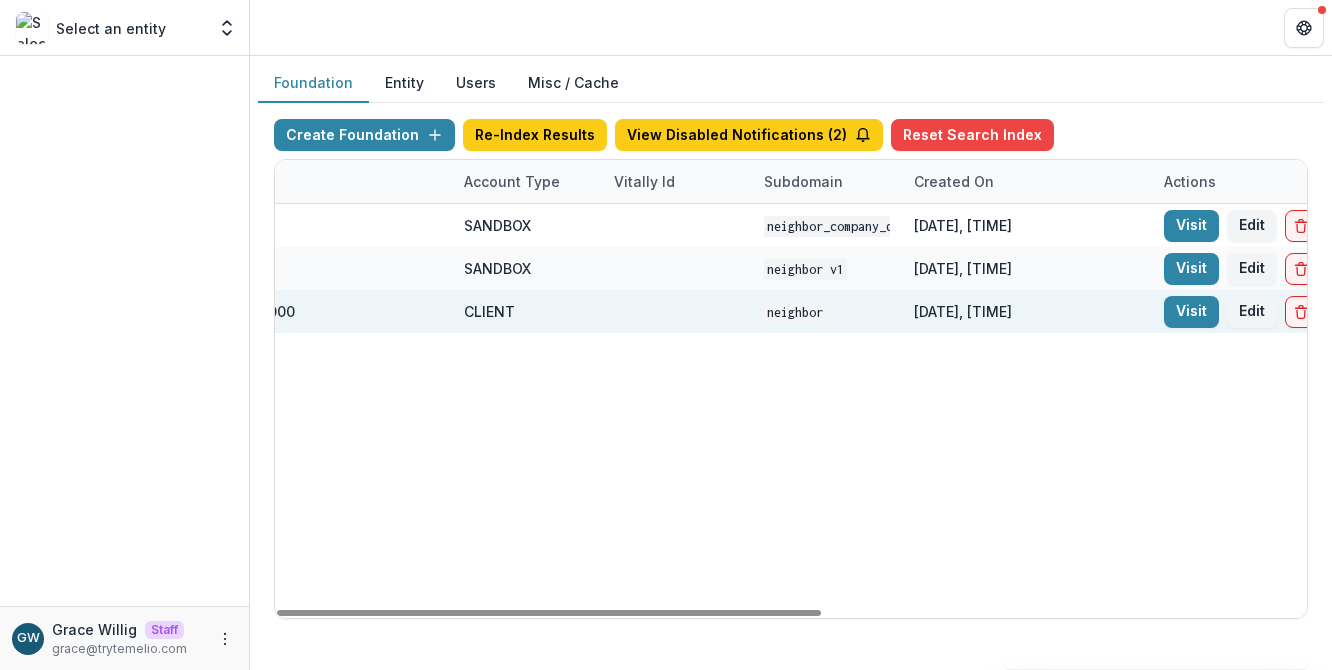 scroll, scrollTop: 0, scrollLeft: 918, axis: horizontal 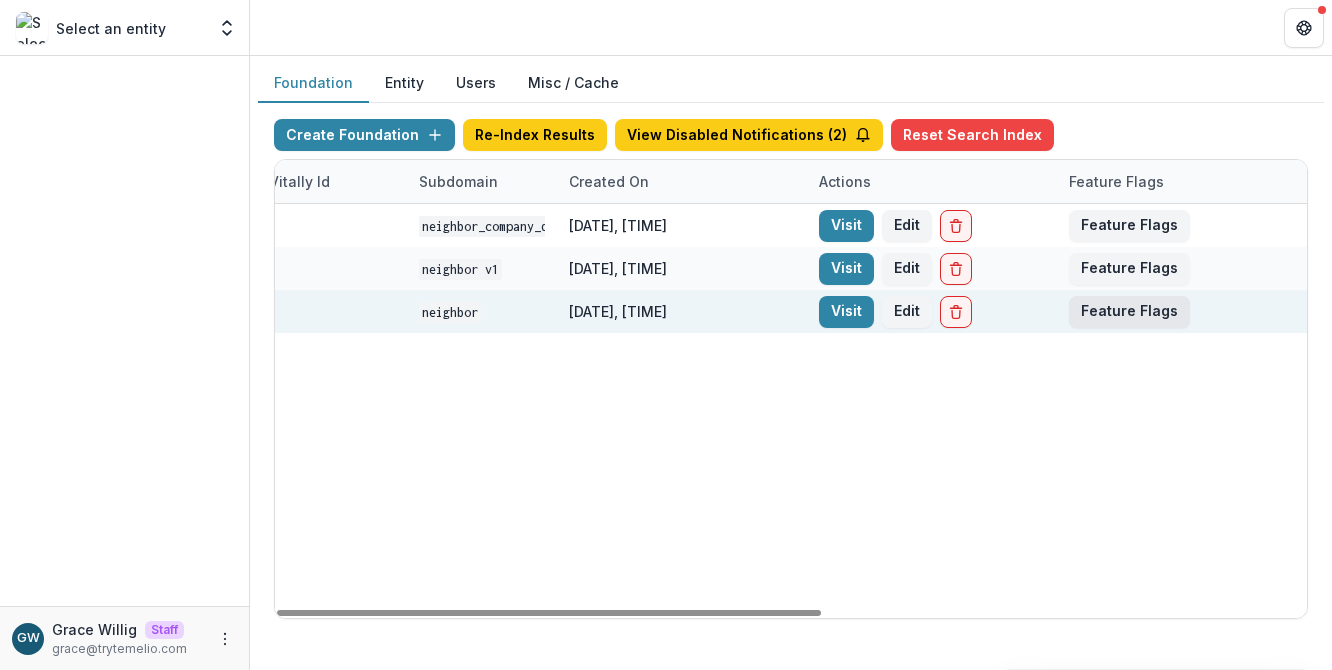 click on "Feature Flags" at bounding box center [1129, 312] 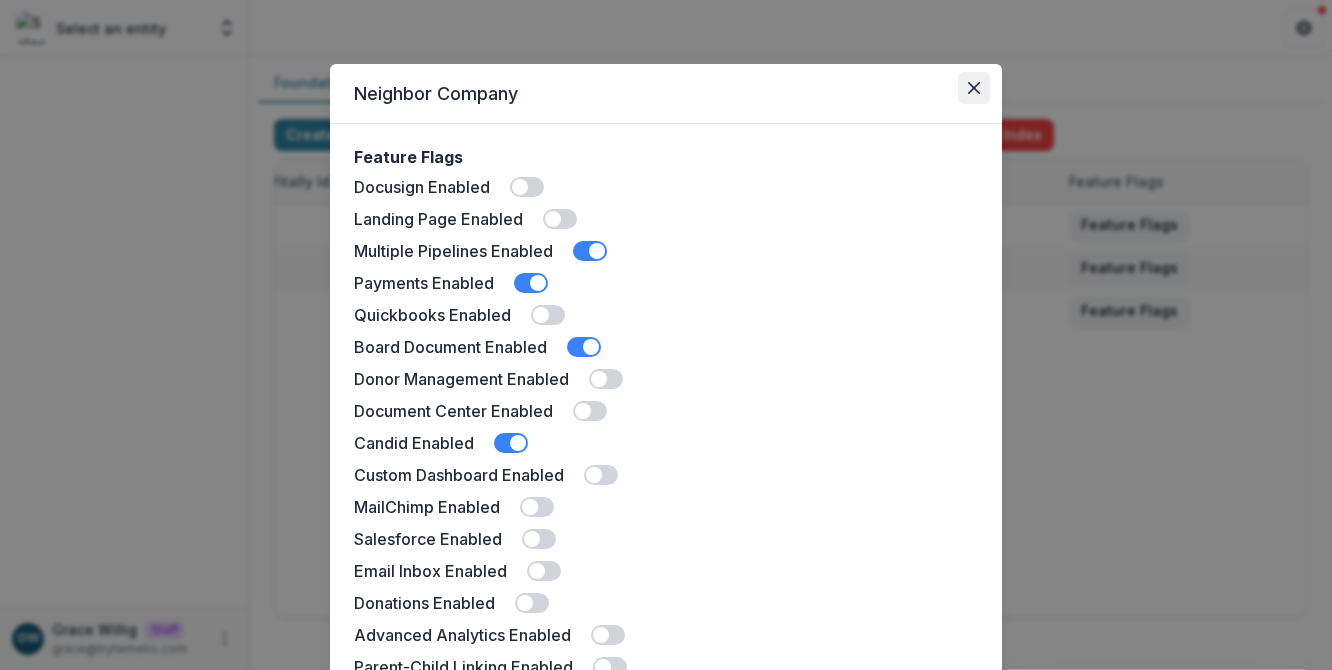click 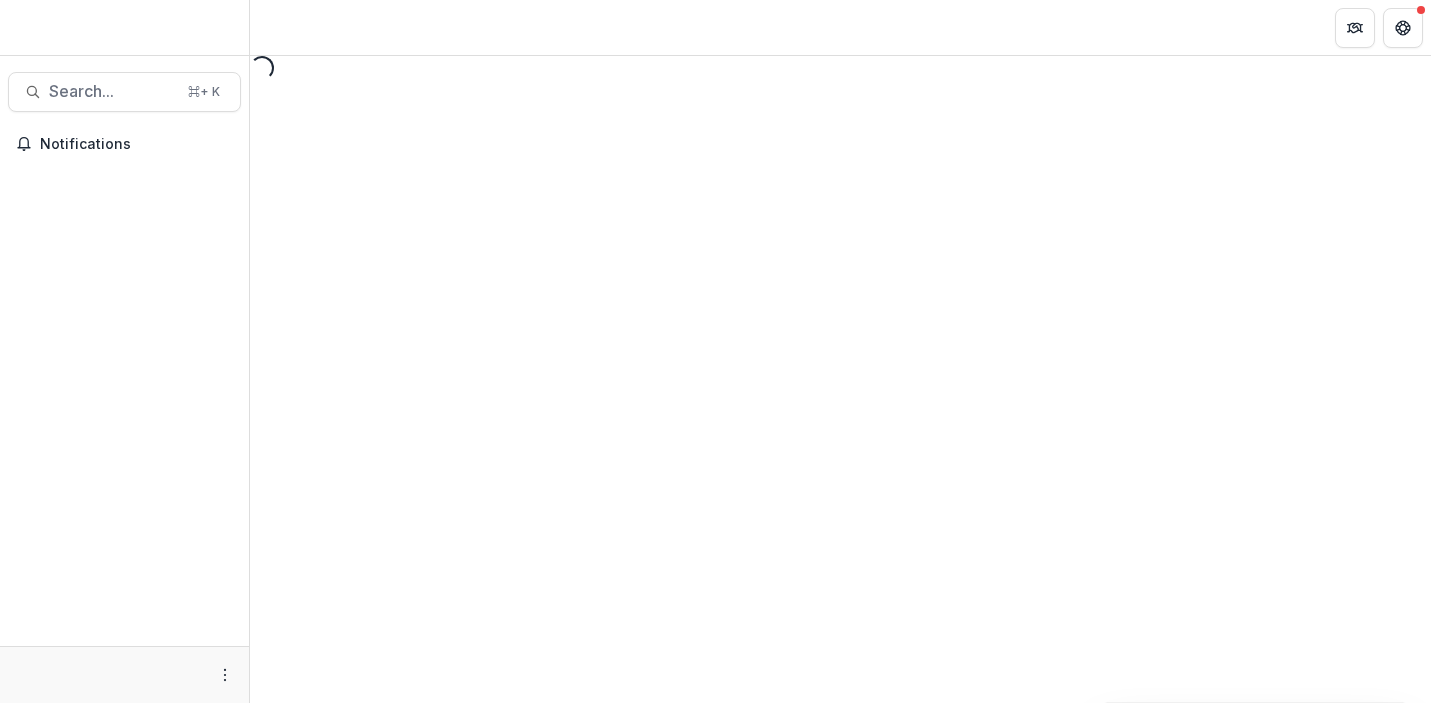 scroll, scrollTop: 0, scrollLeft: 0, axis: both 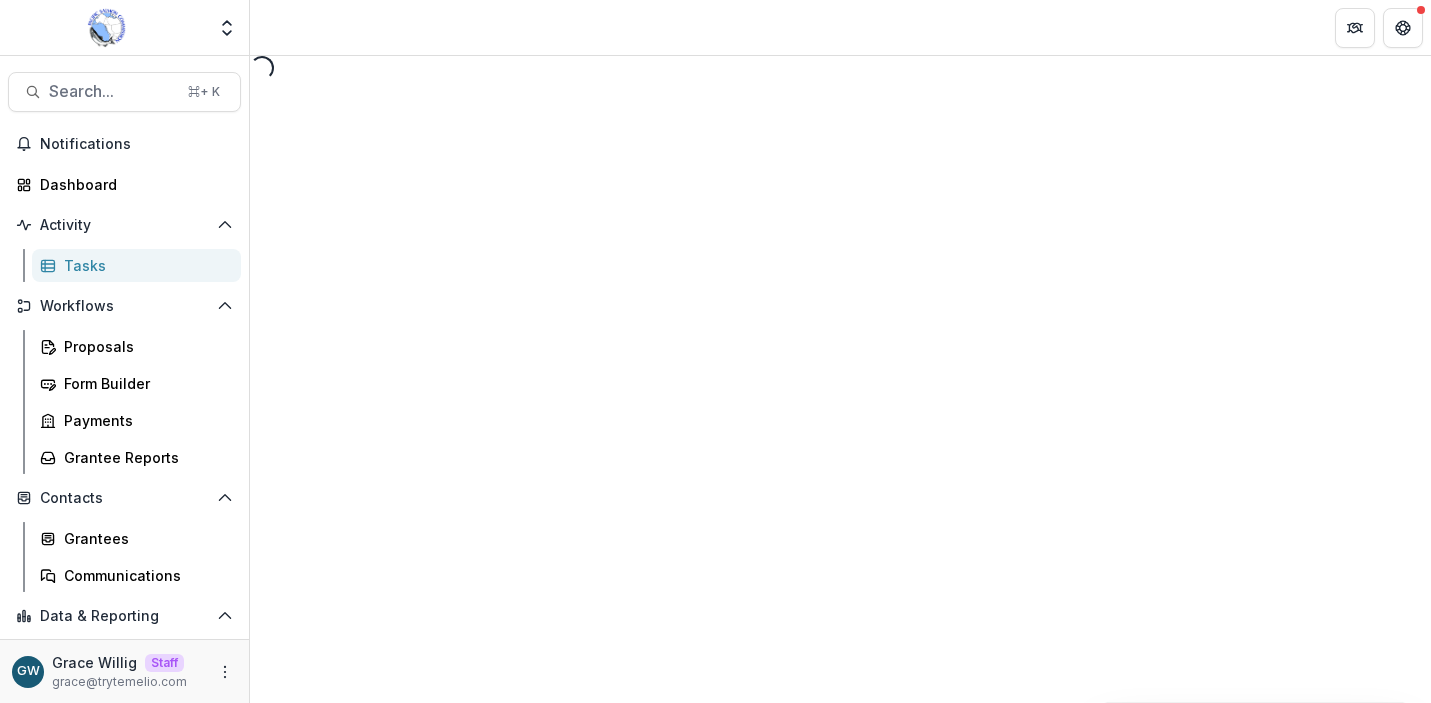 select on "********" 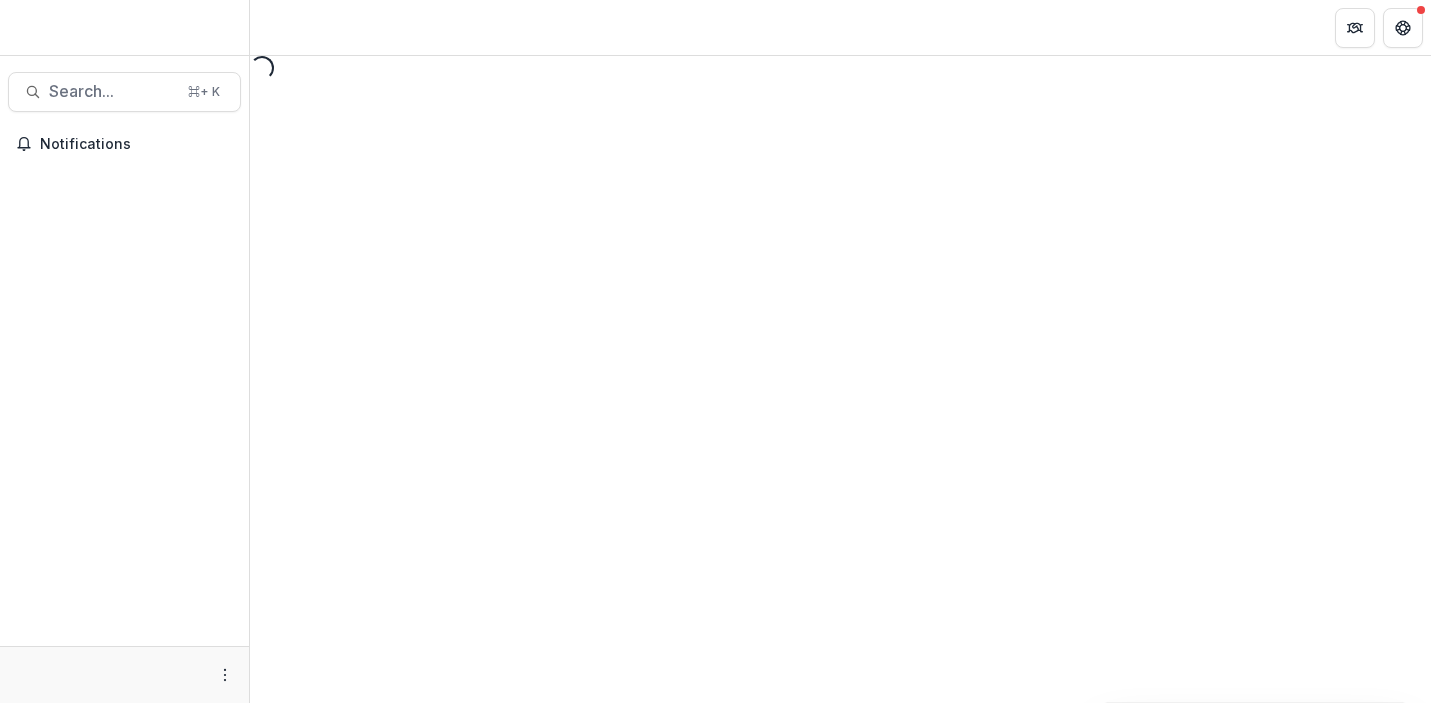 scroll, scrollTop: 0, scrollLeft: 0, axis: both 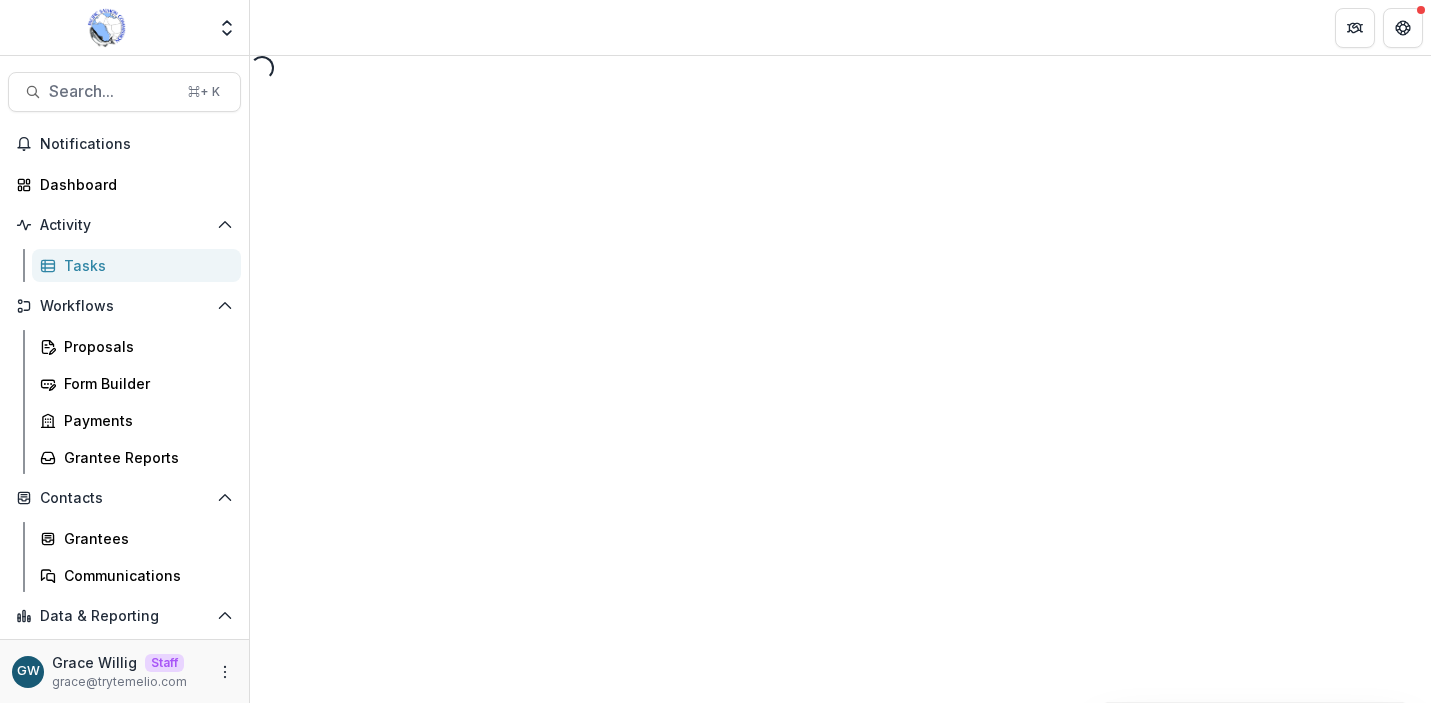 select on "********" 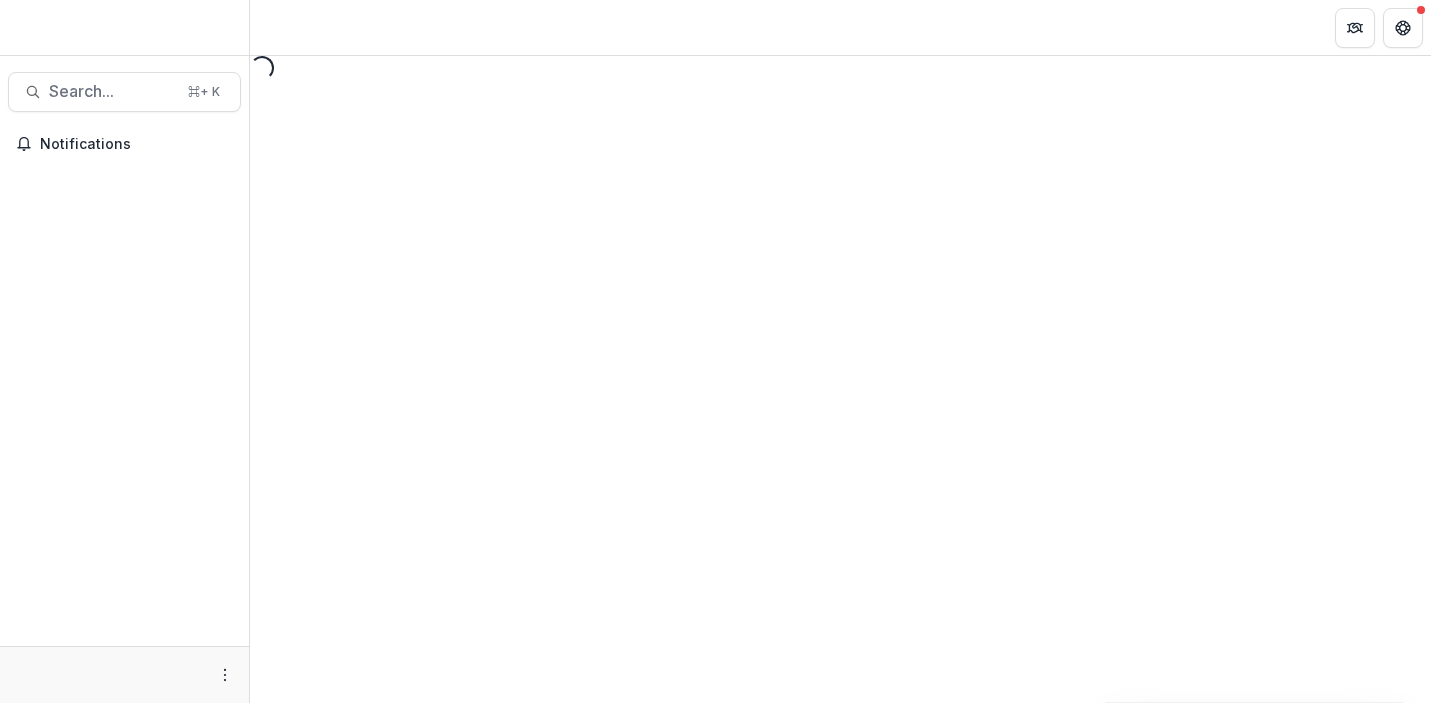 scroll, scrollTop: 0, scrollLeft: 0, axis: both 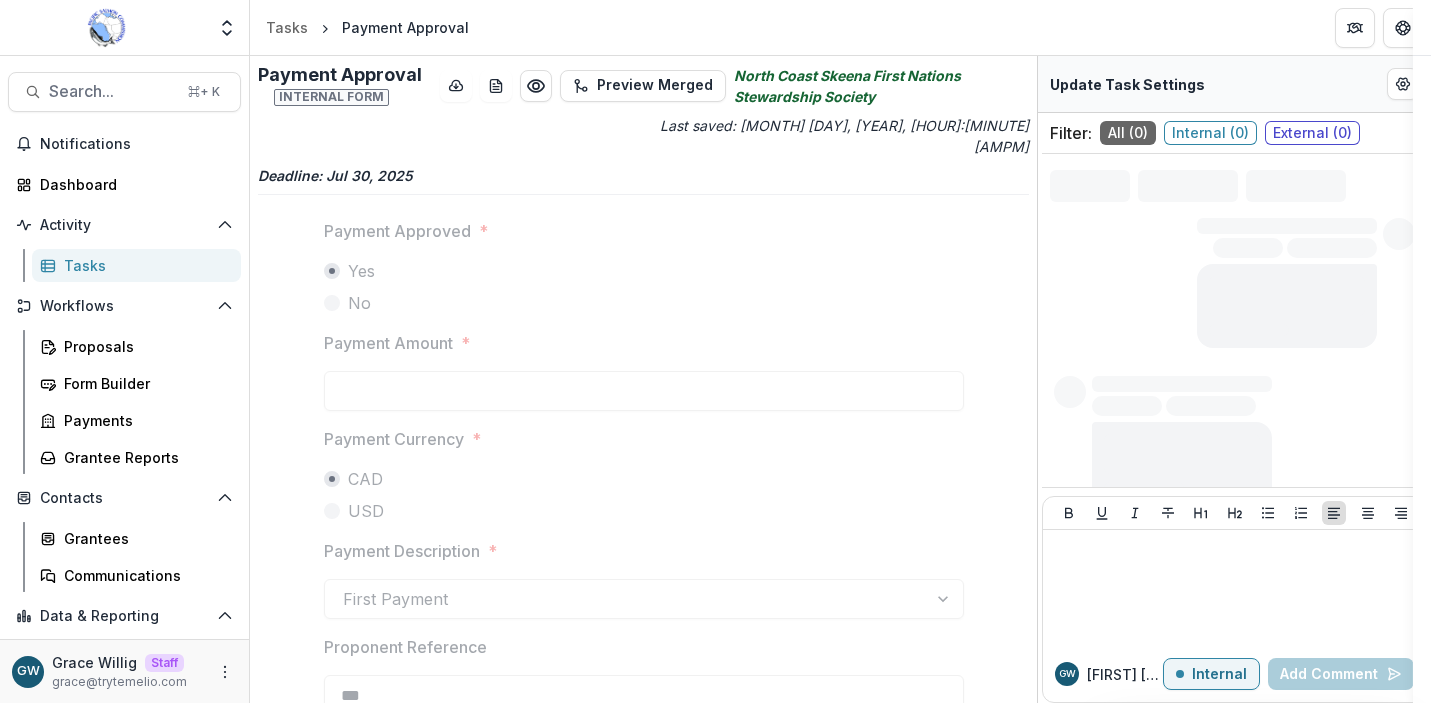 type on "*******" 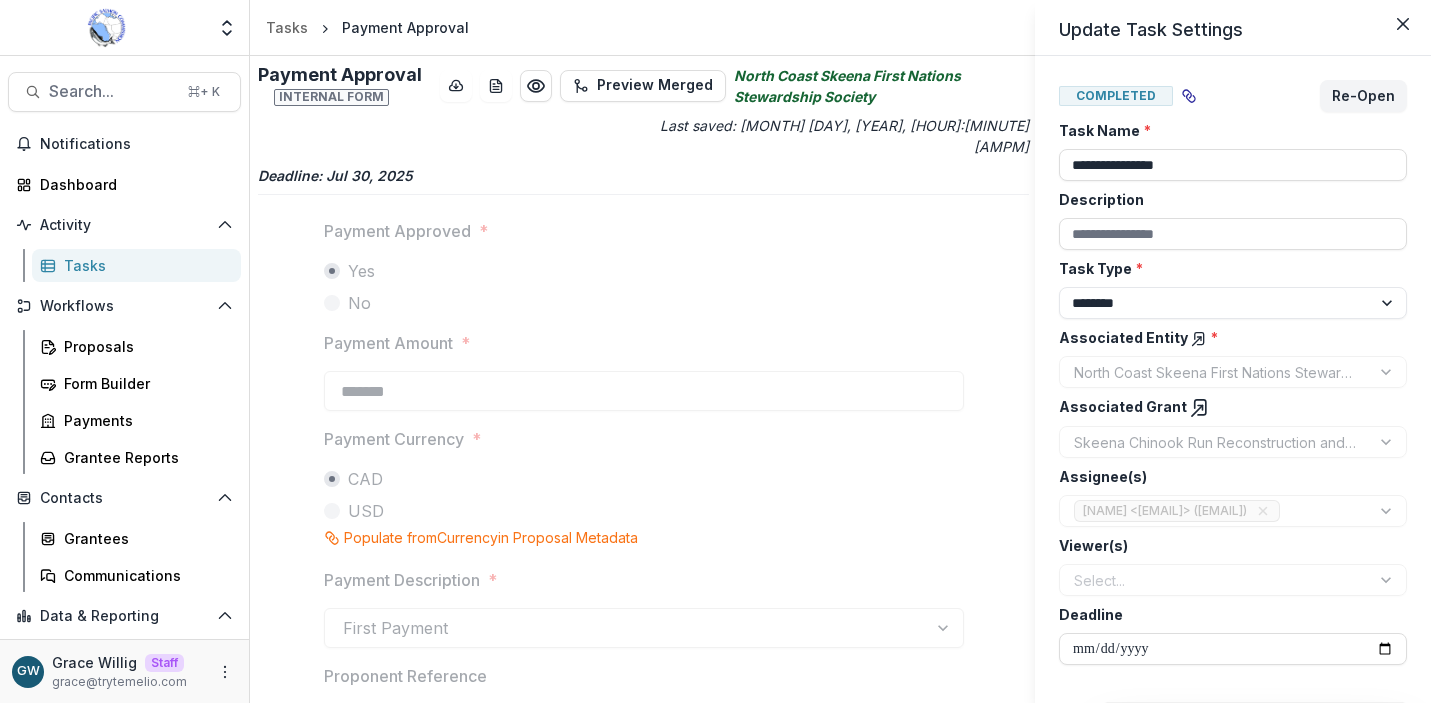 scroll, scrollTop: 6, scrollLeft: 0, axis: vertical 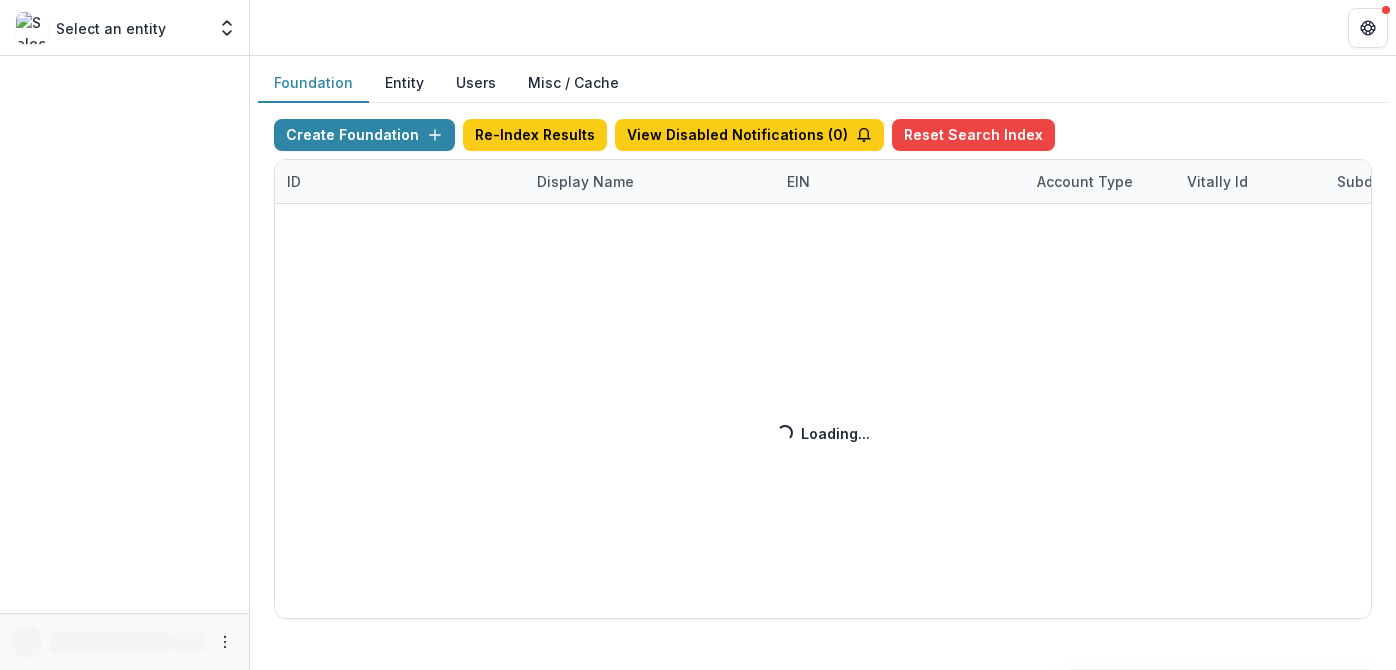 click on "Create Foundation Re-Index Results View Disabled Notifications ( 0 ) Reset Search Index ID Display Name EIN Account Type Vitally Id Subdomain Created on Actions Feature Flags Loading... Loading..." at bounding box center [823, 369] 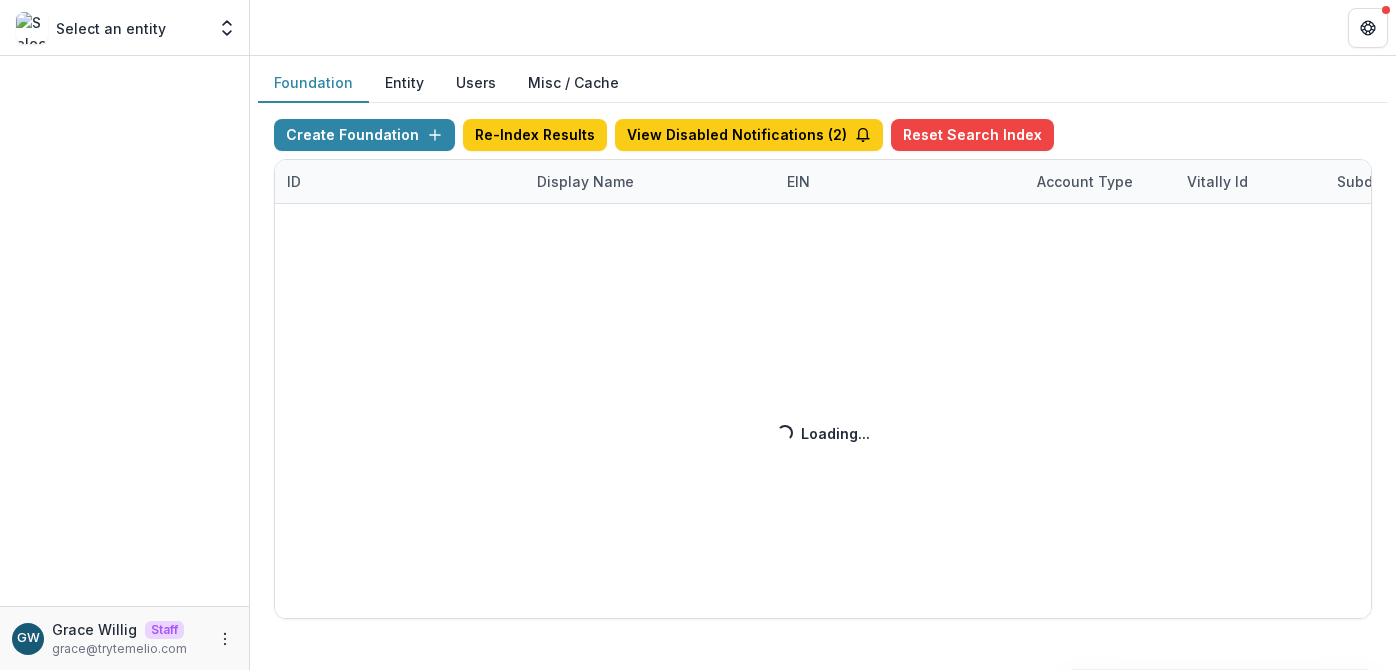 click on "Create Foundation Re-Index Results View Disabled Notifications ( 2 ) Reset Search Index ID Display Name EIN Account Type Vitally Id Subdomain Created on Actions Feature Flags Loading... Loading..." at bounding box center (823, 369) 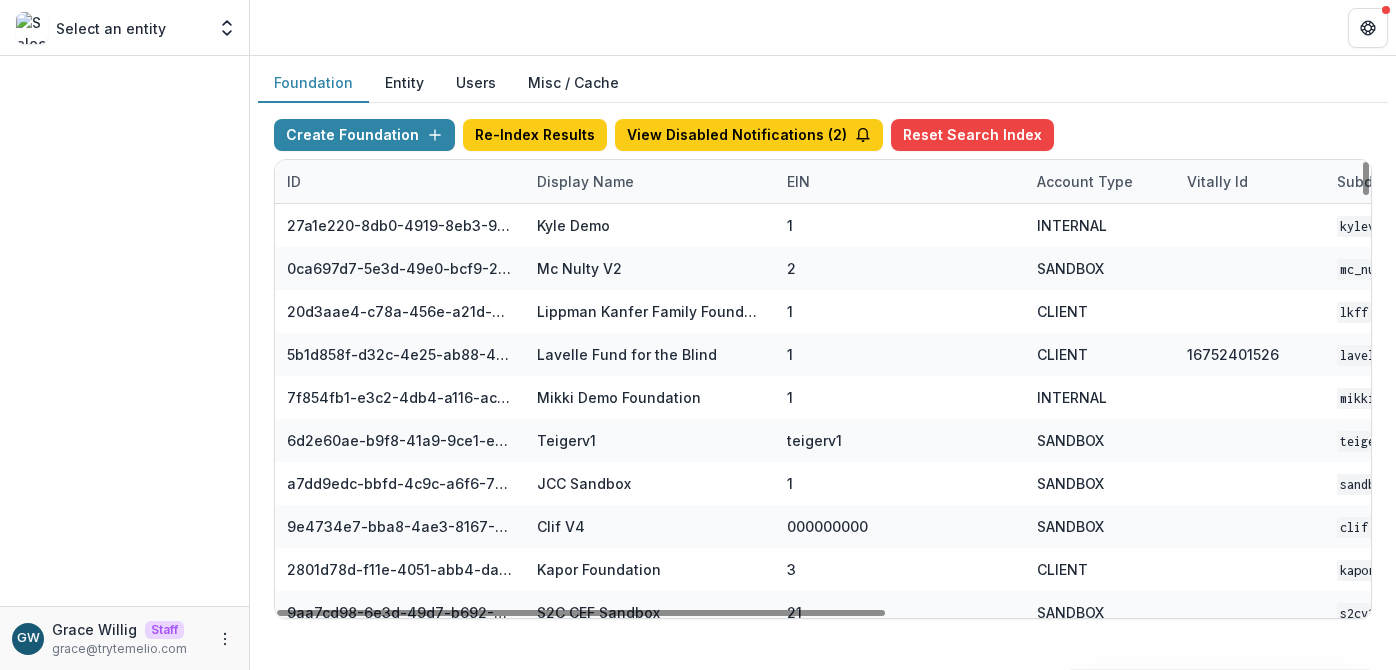 click on "Display Name" at bounding box center [585, 181] 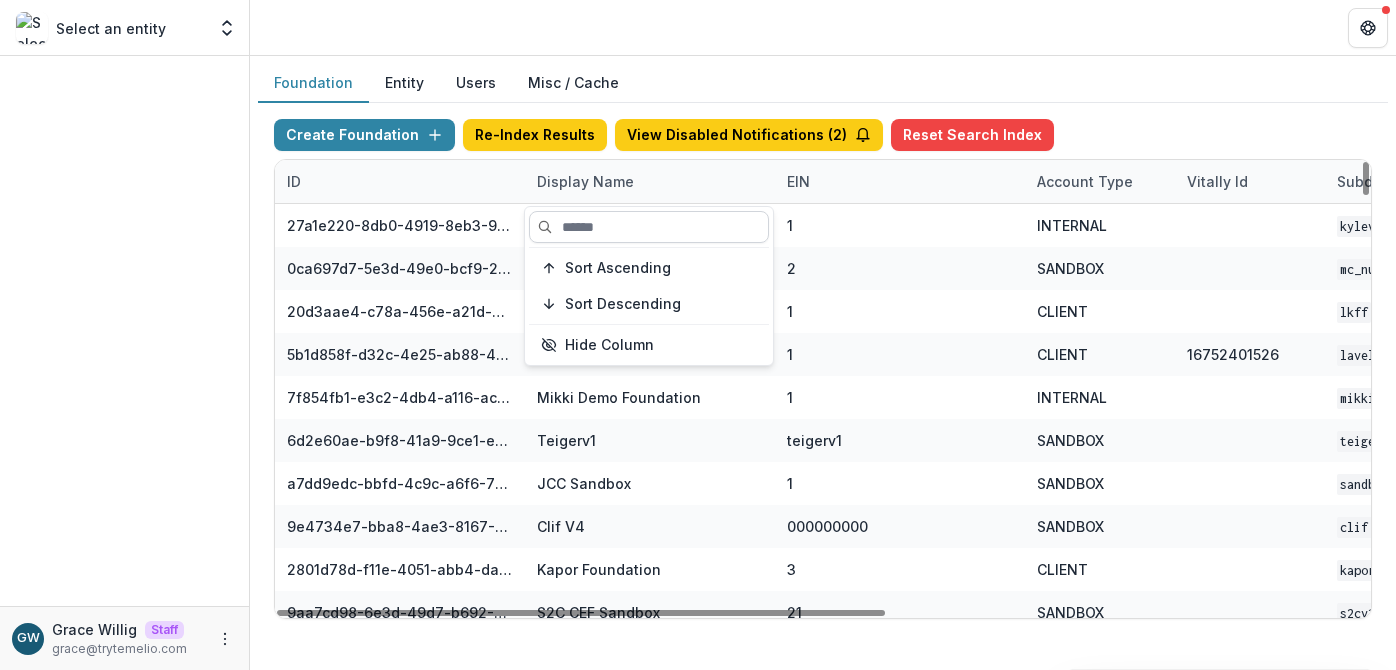 click at bounding box center [649, 227] 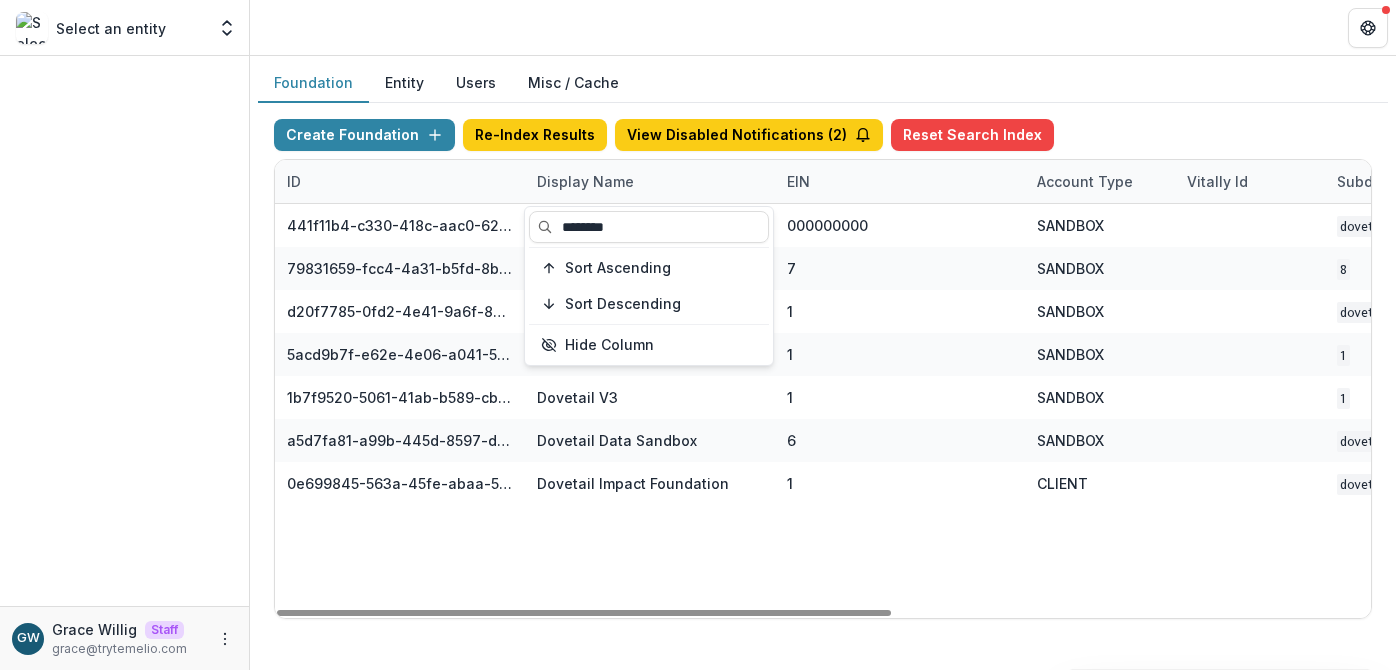 type on "********" 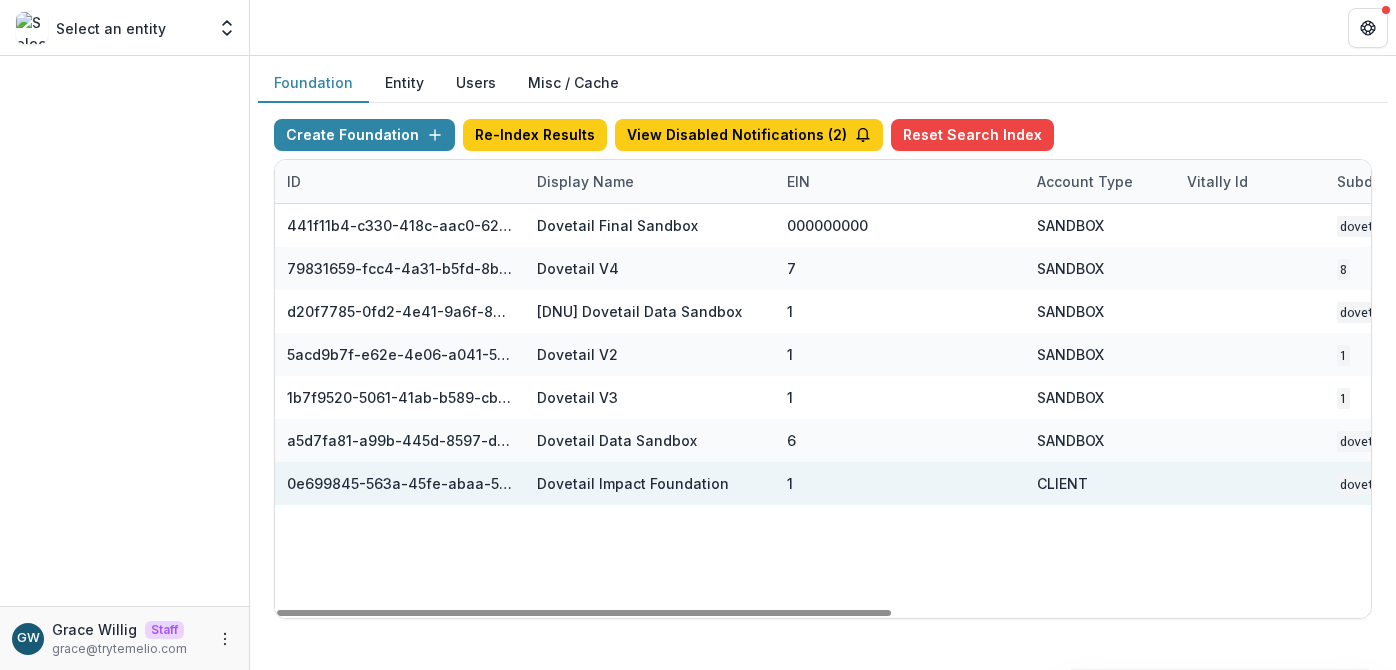 scroll, scrollTop: 0, scrollLeft: 854, axis: horizontal 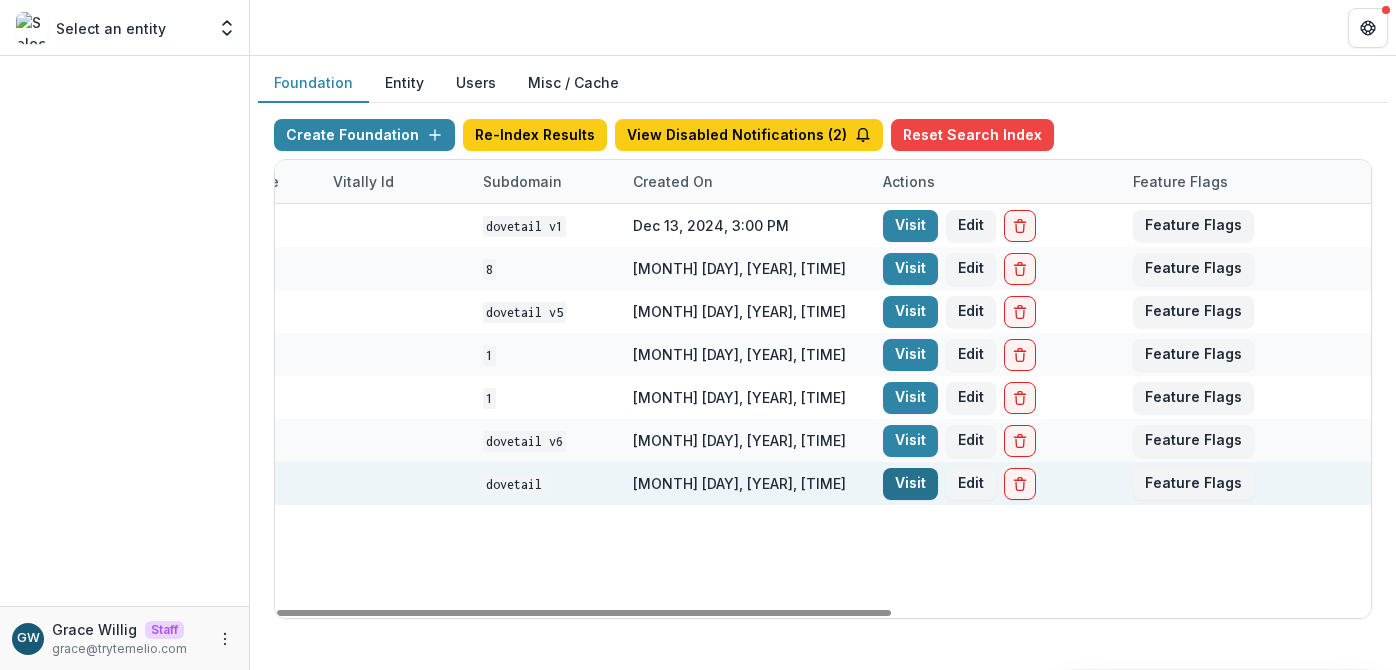 click on "Visit" at bounding box center [910, 484] 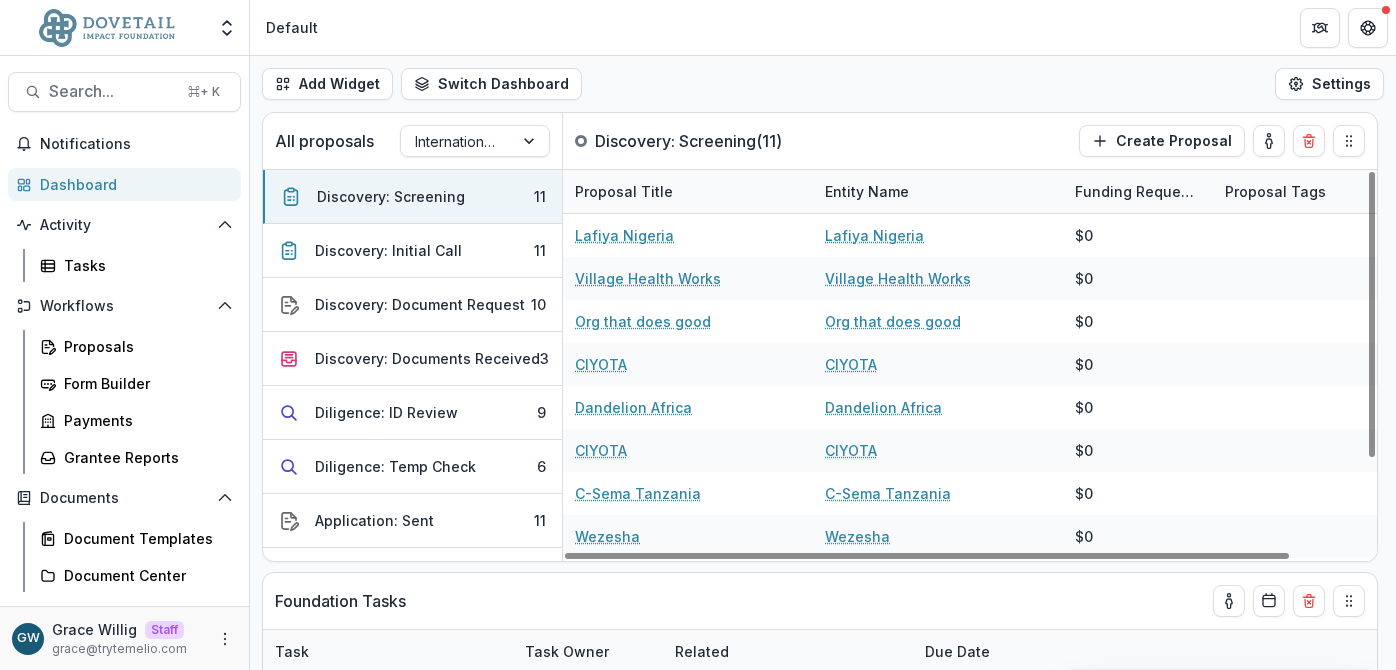select on "******" 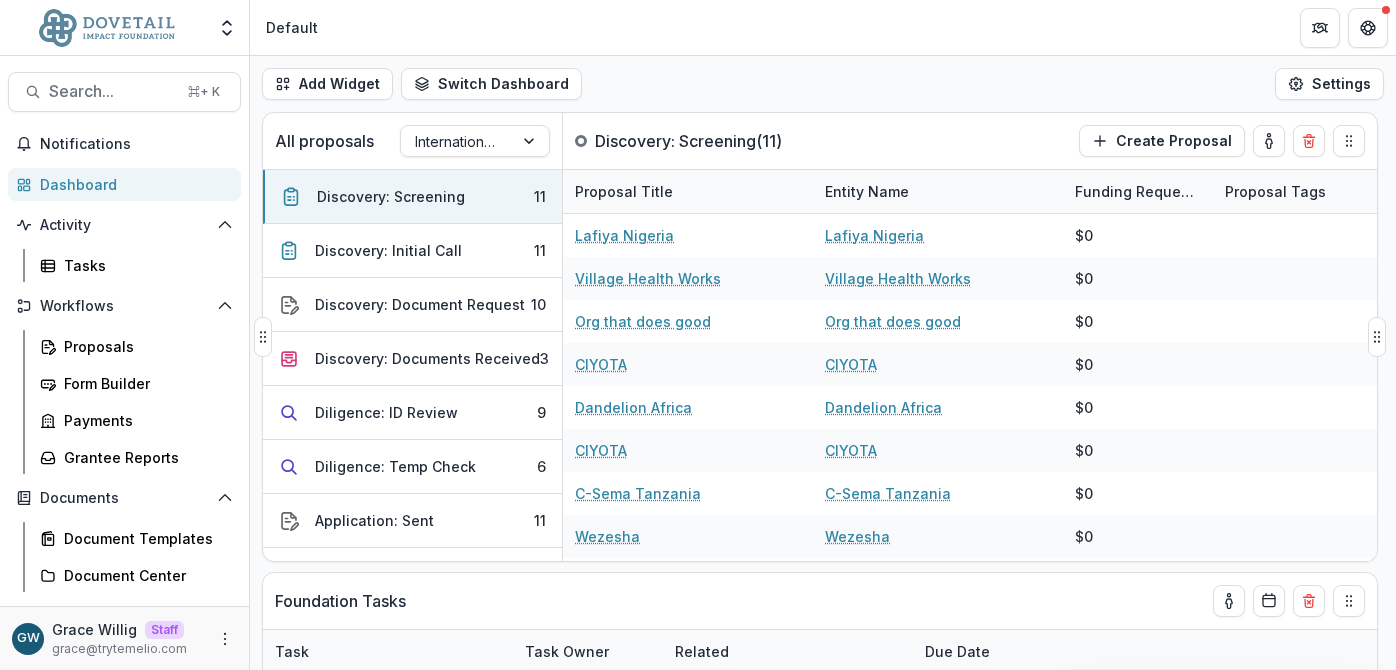 select on "******" 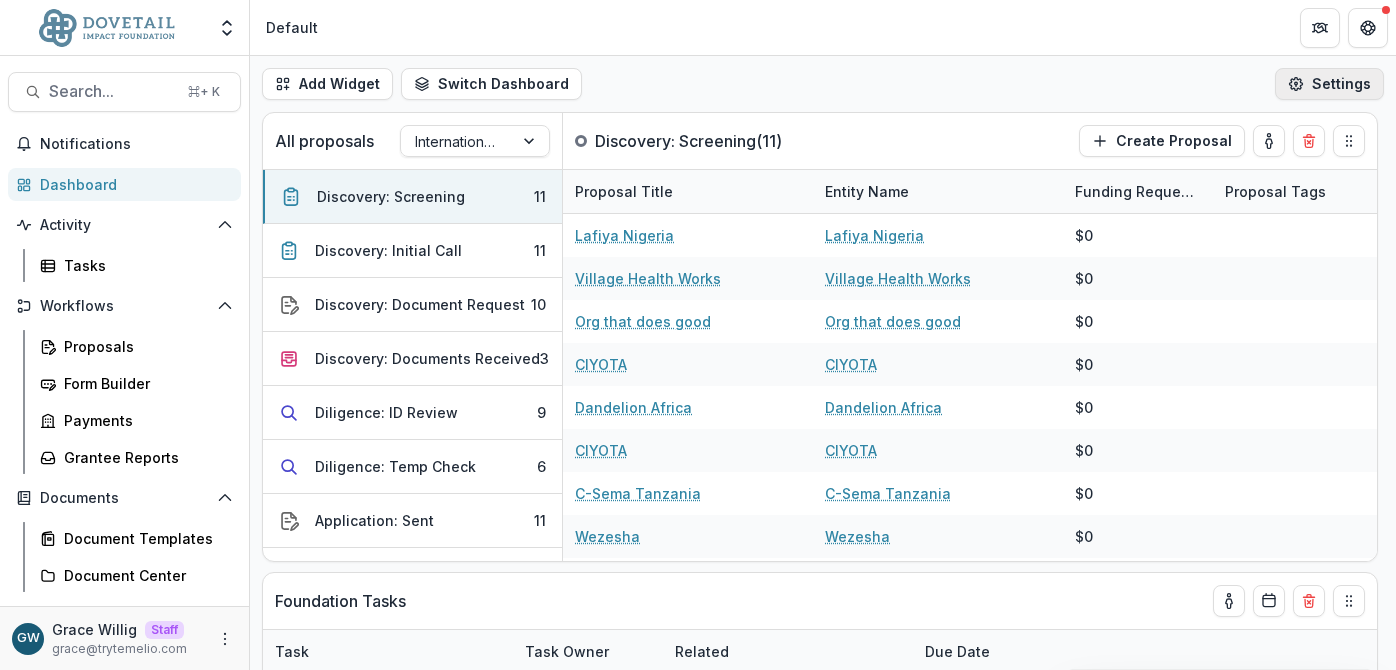 select on "******" 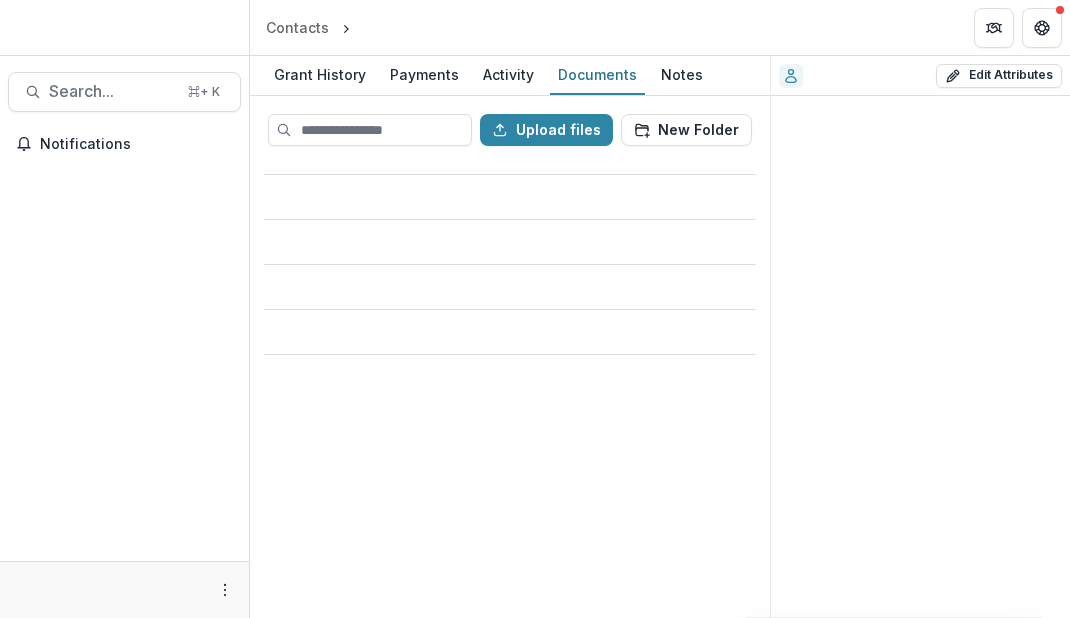 scroll, scrollTop: 0, scrollLeft: 0, axis: both 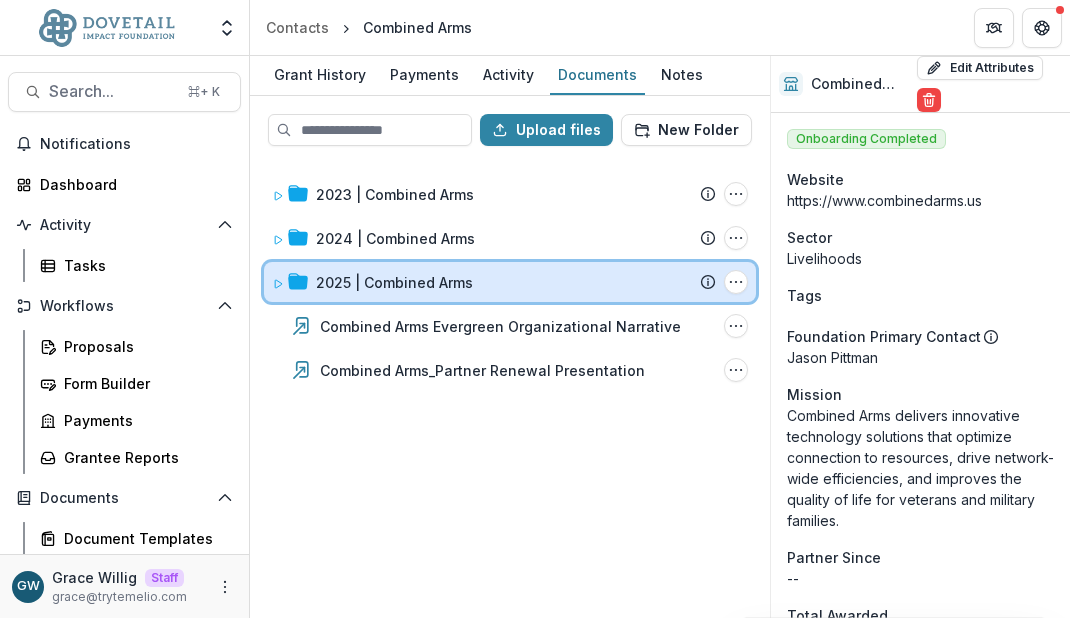 click 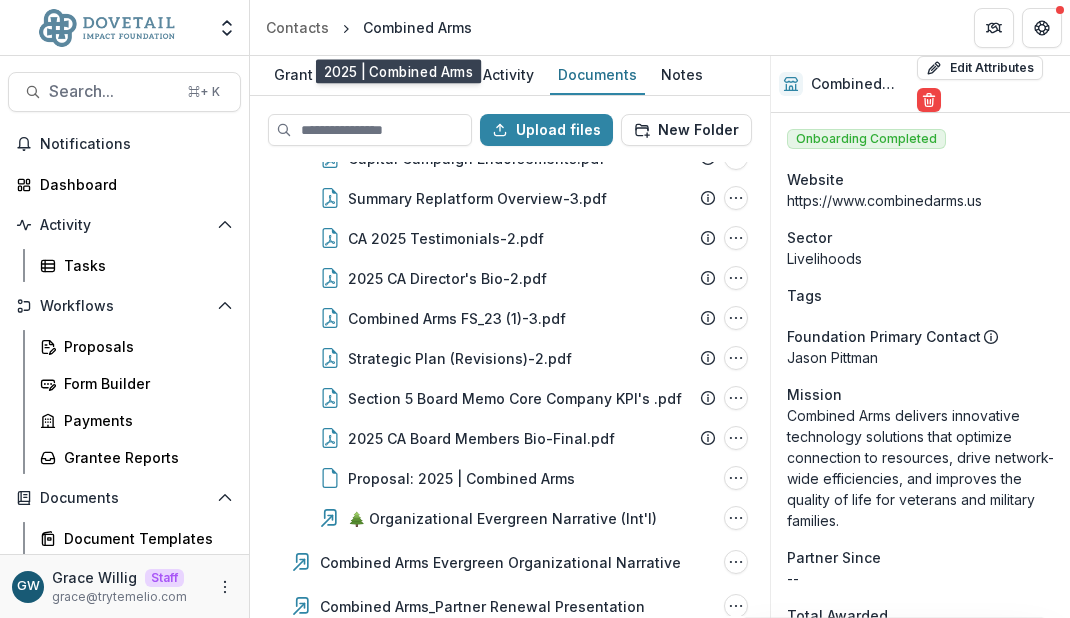 scroll, scrollTop: 261, scrollLeft: 0, axis: vertical 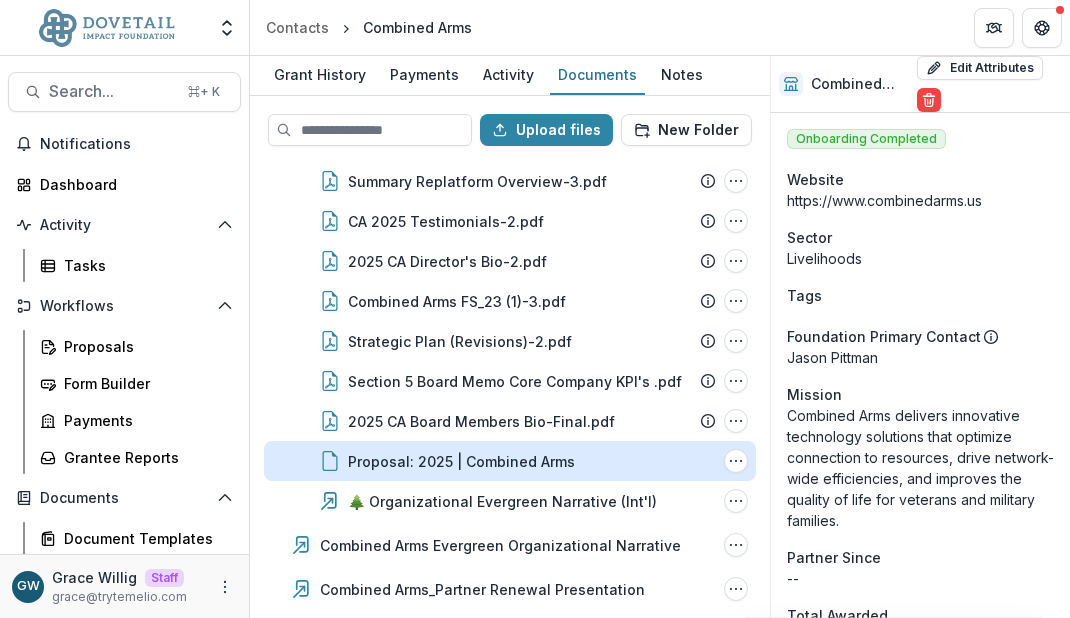 click on "Proposal: 2025 | Combined Arms" at bounding box center (461, 461) 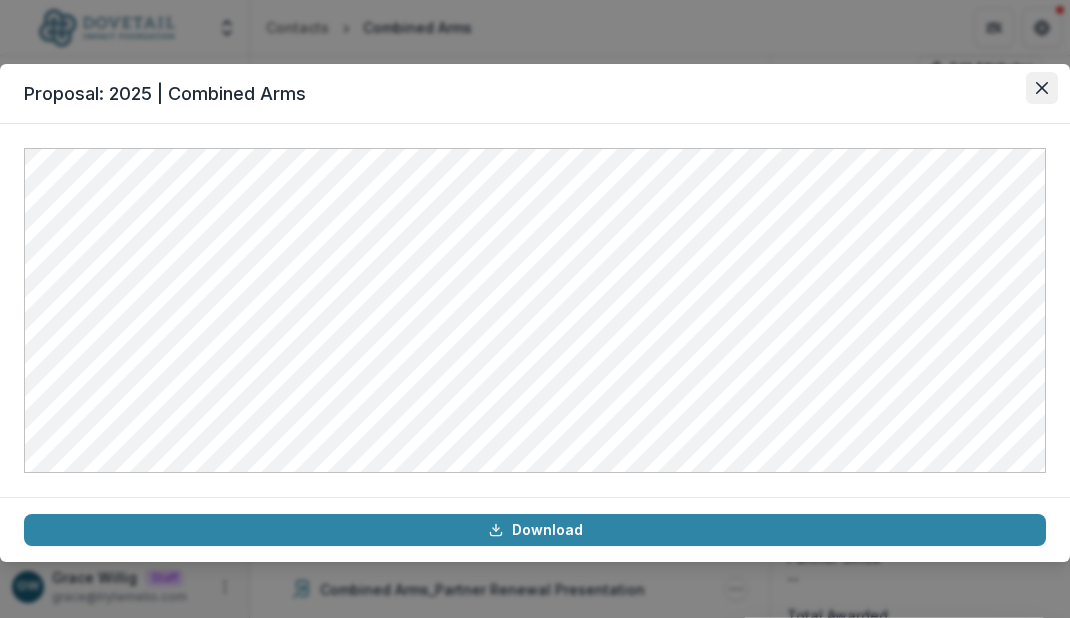 click 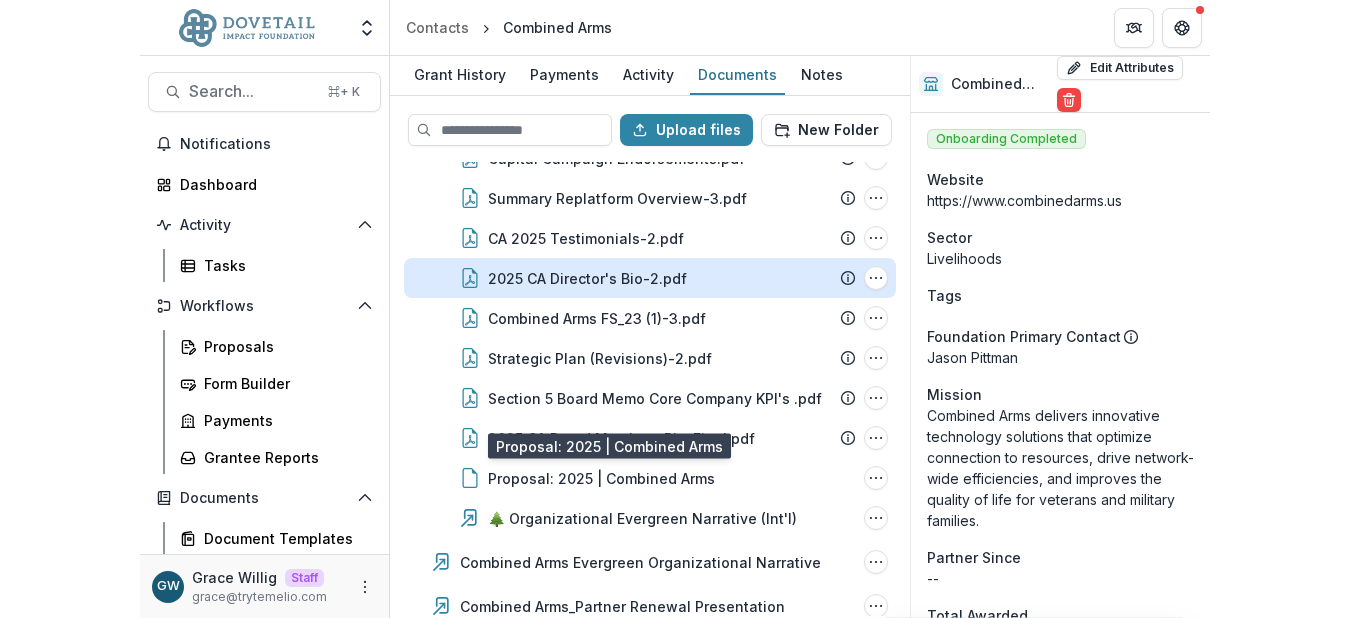 scroll, scrollTop: 242, scrollLeft: 0, axis: vertical 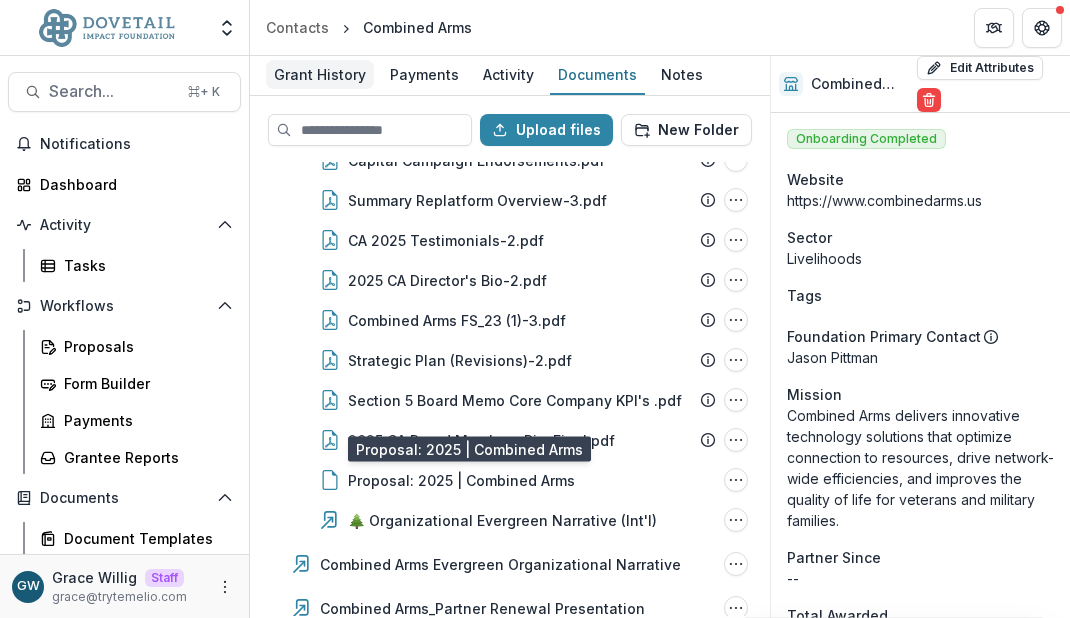 click on "Grant History" at bounding box center (320, 74) 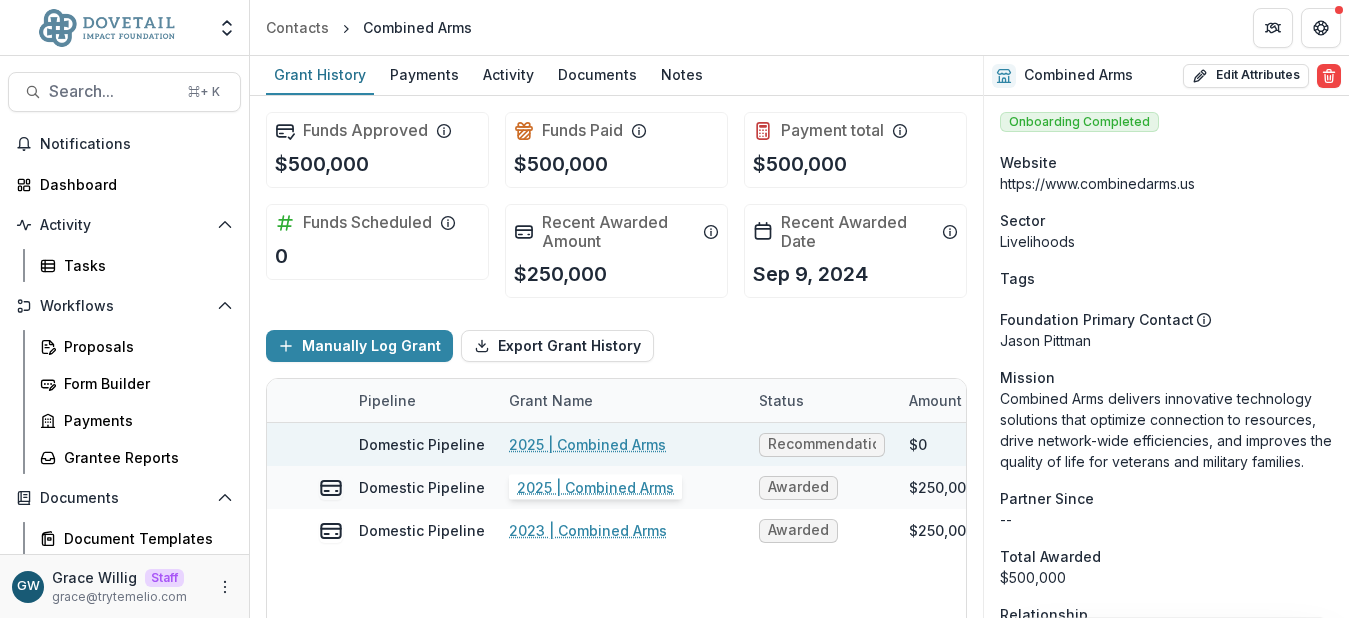 click on "2025 | Combined Arms" at bounding box center [587, 444] 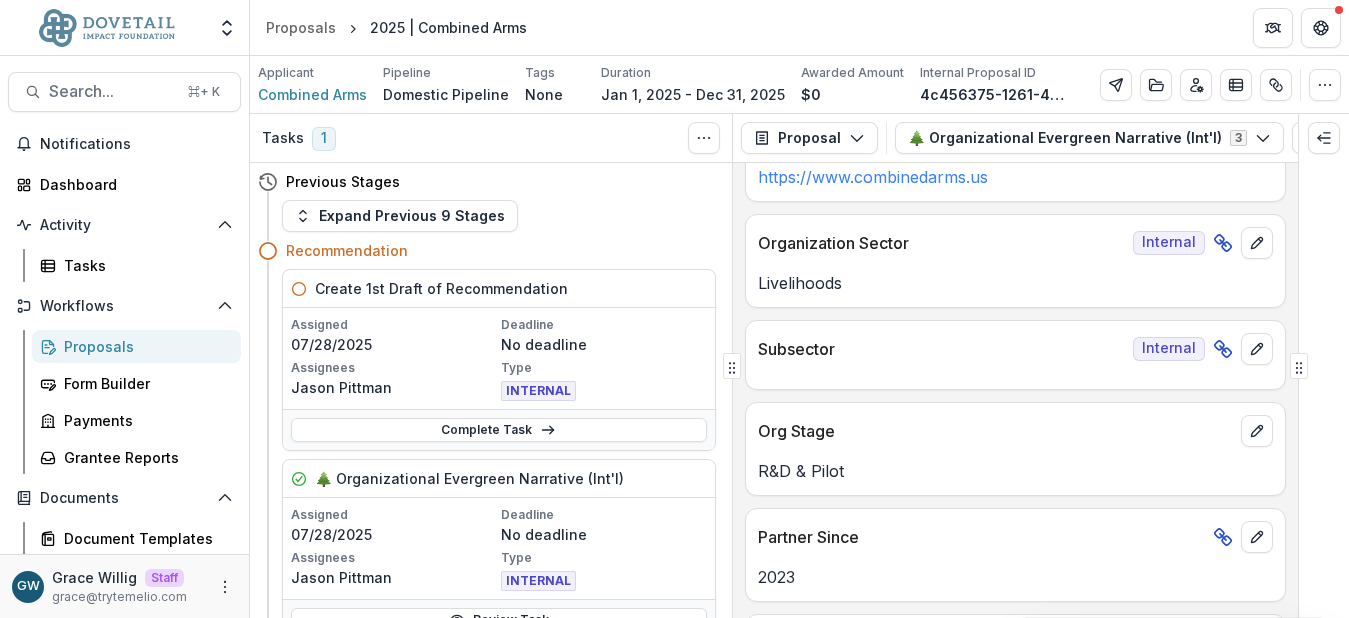 scroll, scrollTop: 666, scrollLeft: 0, axis: vertical 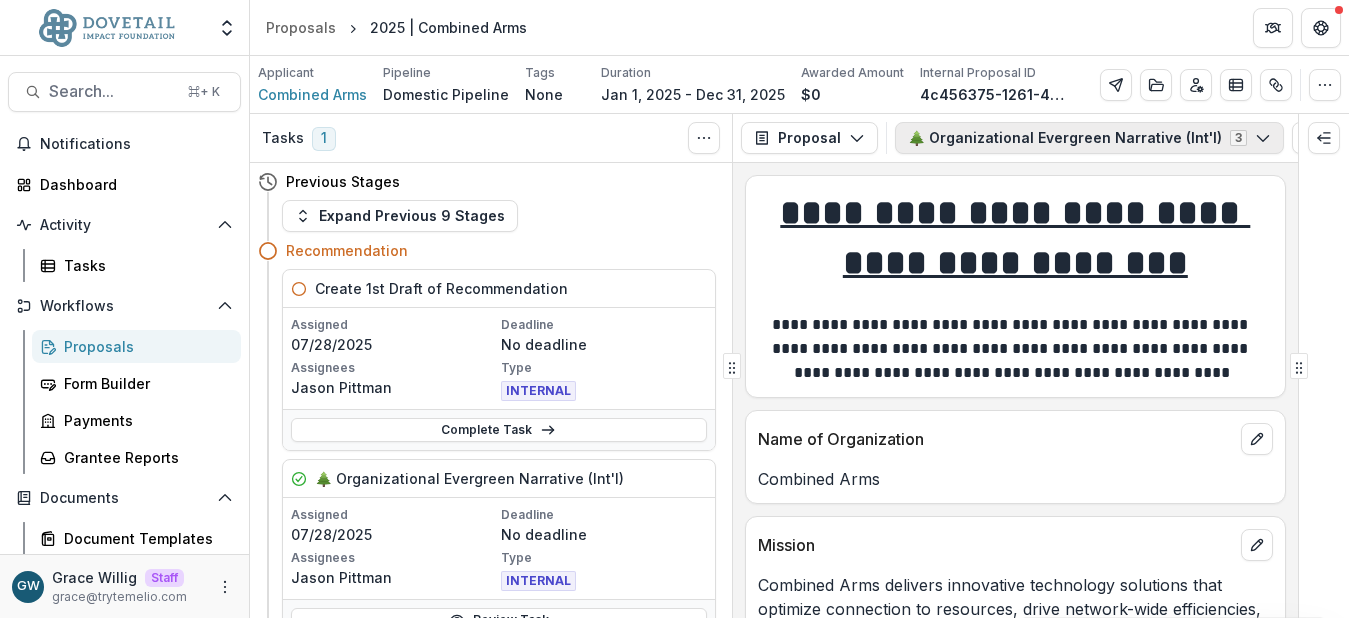 click on "🌲 Organizational Evergreen Narrative (Int'l) 3" at bounding box center [1089, 138] 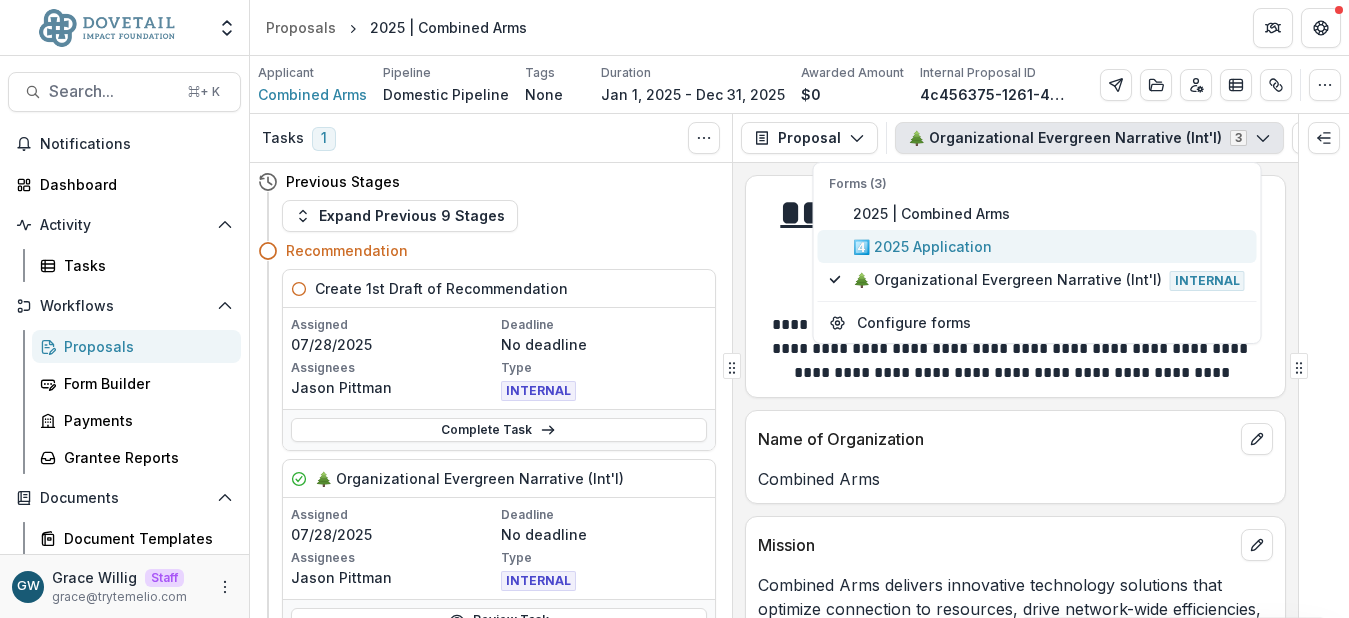 click on "4️⃣ 2025 Application" at bounding box center [1049, 246] 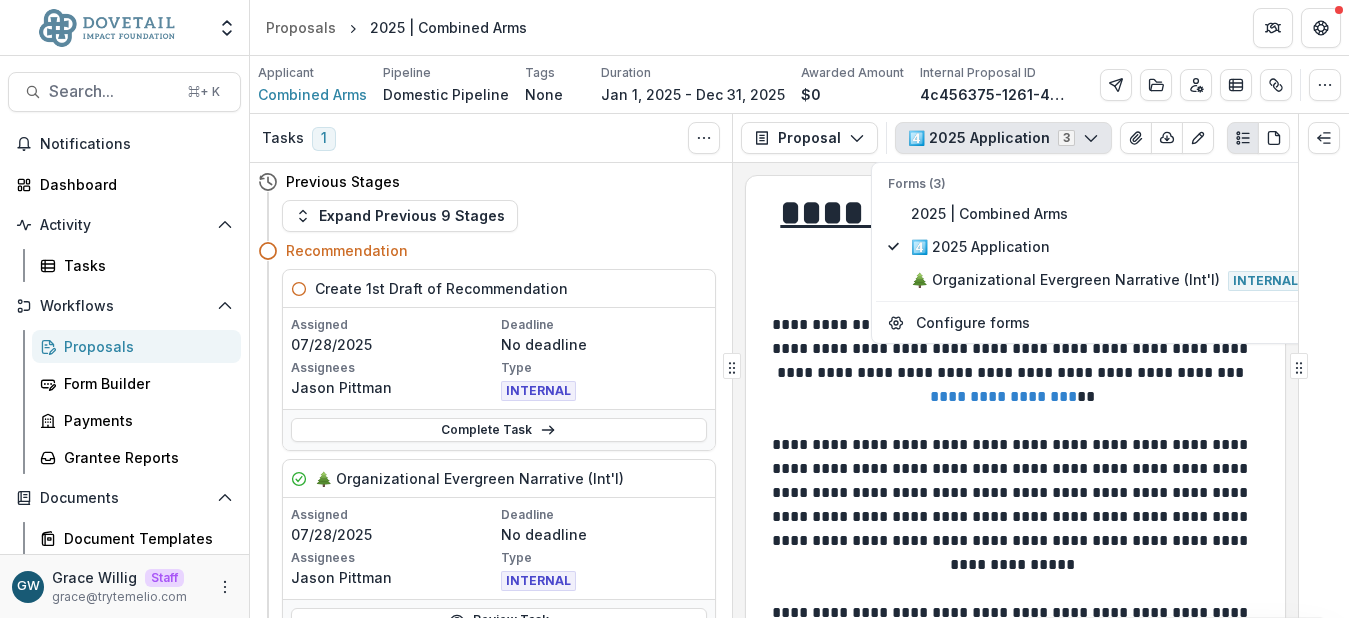 click on "**********" at bounding box center (1015, 238) 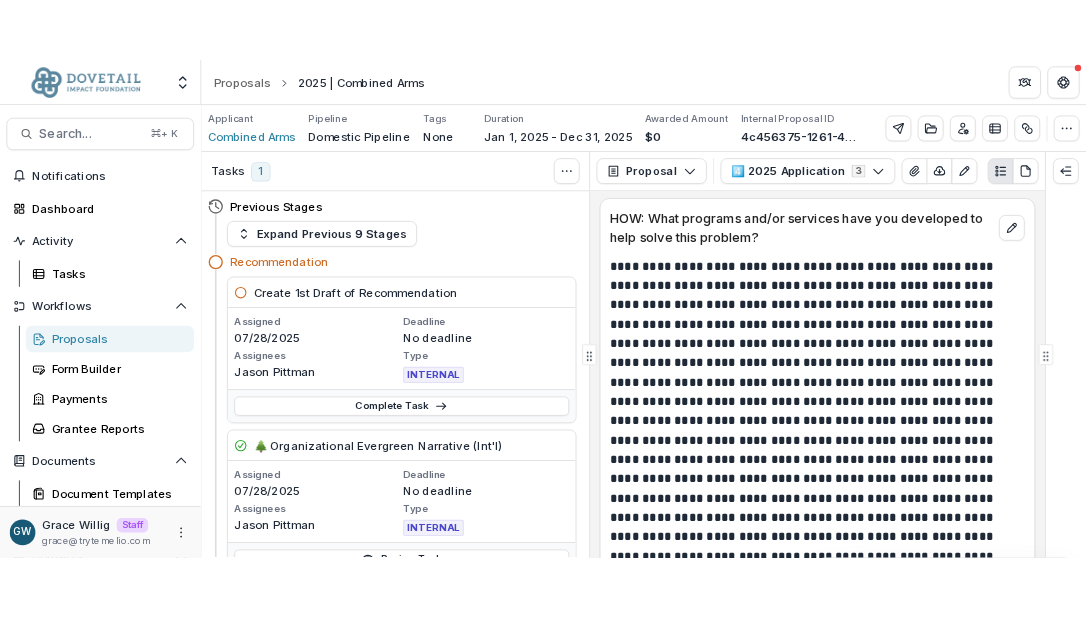 scroll, scrollTop: 2219, scrollLeft: 0, axis: vertical 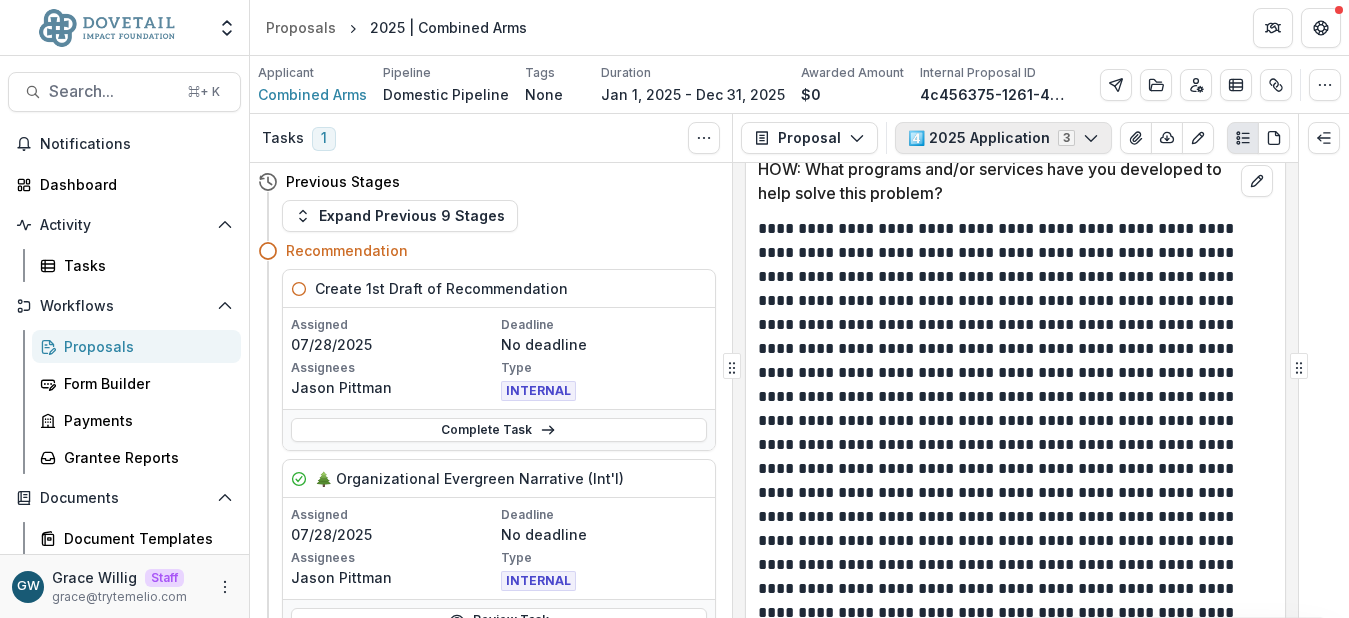 click on "4️⃣ 2025 Application 3" at bounding box center (1003, 138) 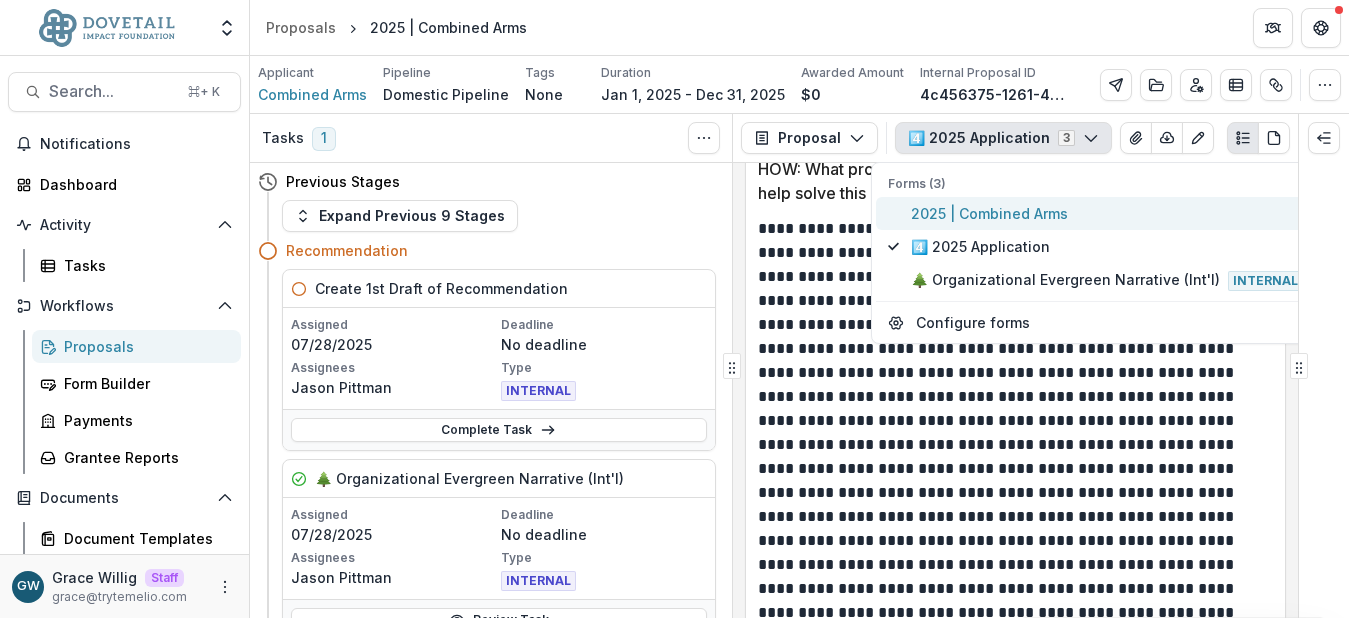 click on "2025 | Combined Arms" at bounding box center [1107, 213] 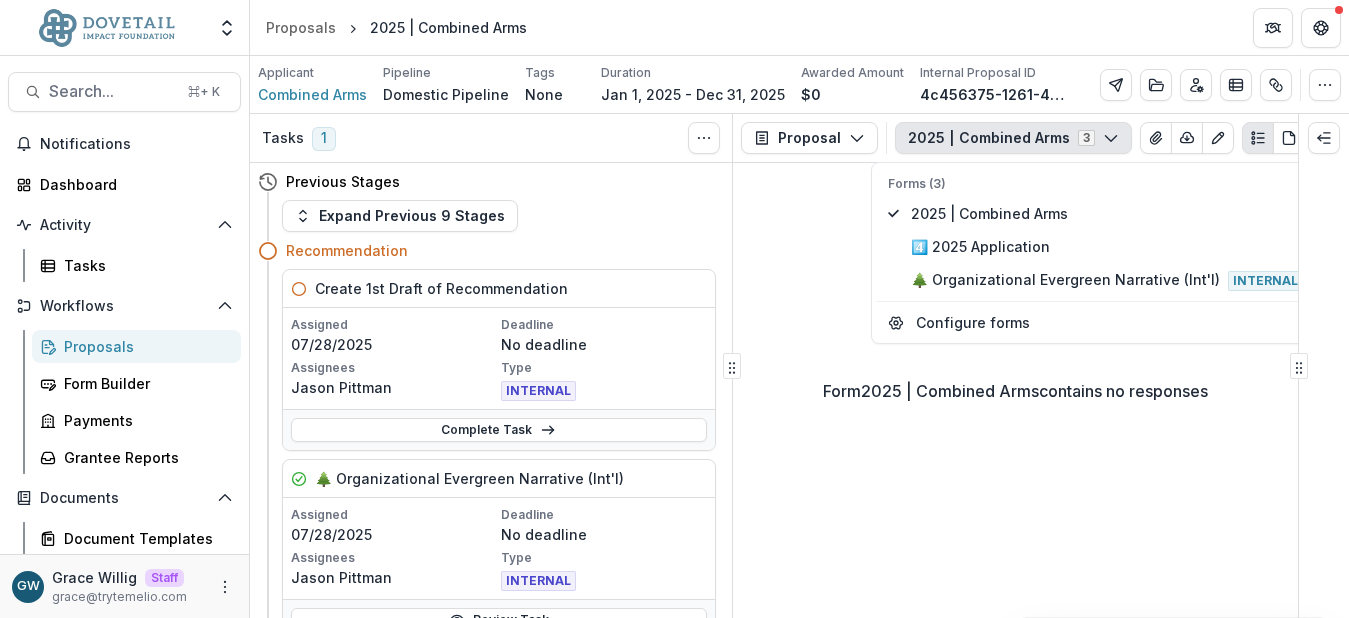 click on "Form  2025 | Combined Arms  contains no responses" at bounding box center (1015, 390) 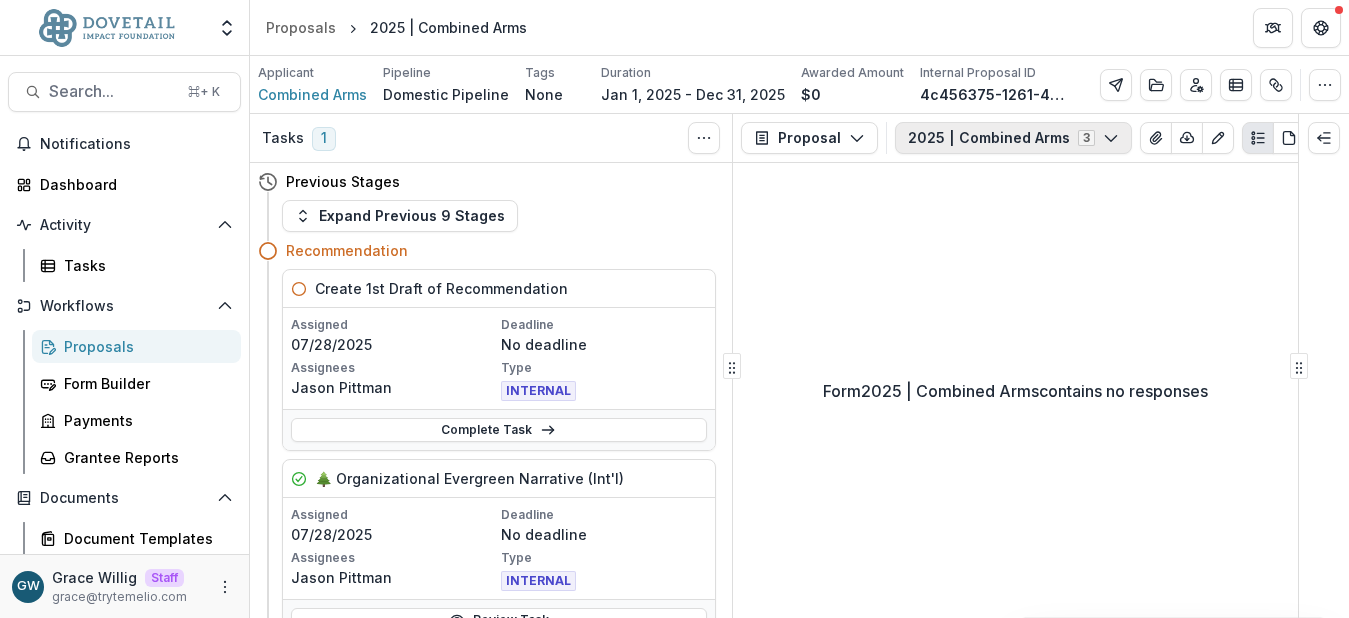 click on "2025 | Combined Arms 3" at bounding box center (1013, 138) 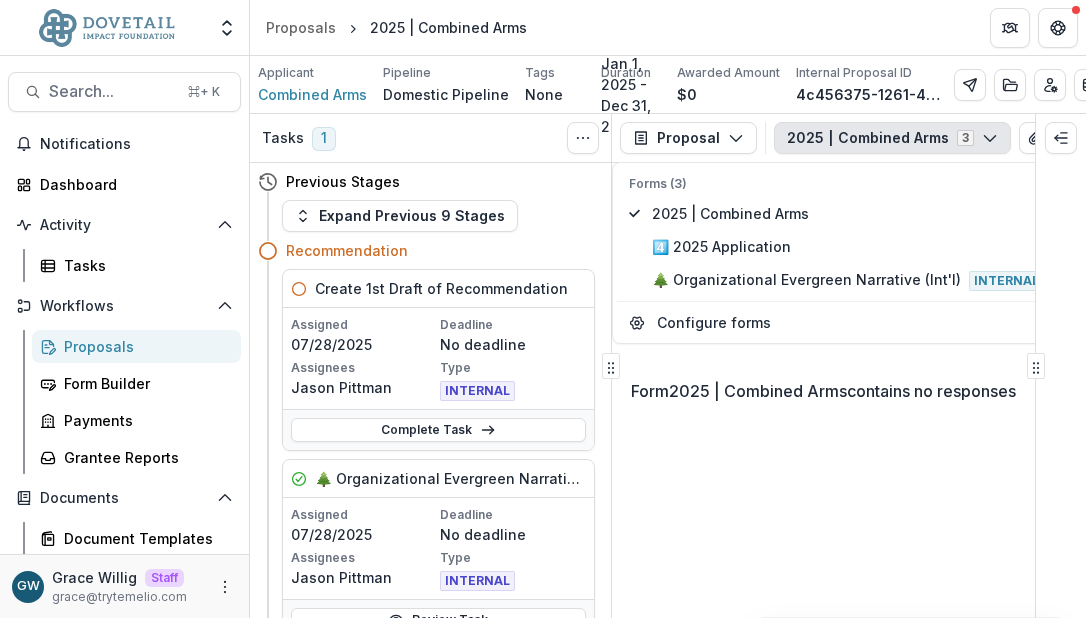 click on "Form  2025 | Combined Arms  contains no responses" at bounding box center [823, 390] 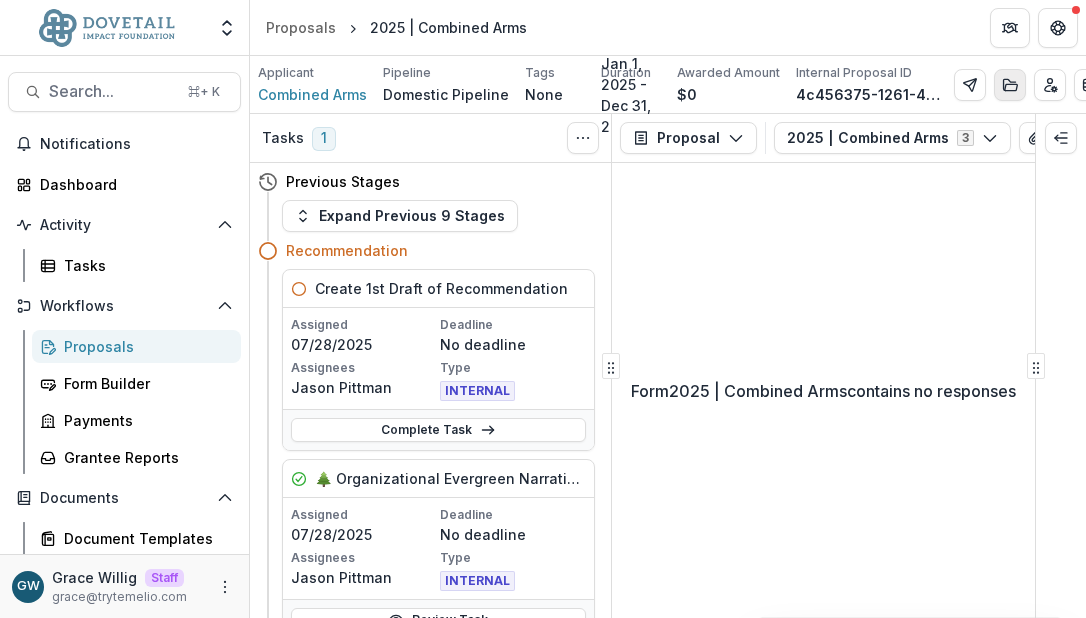 click 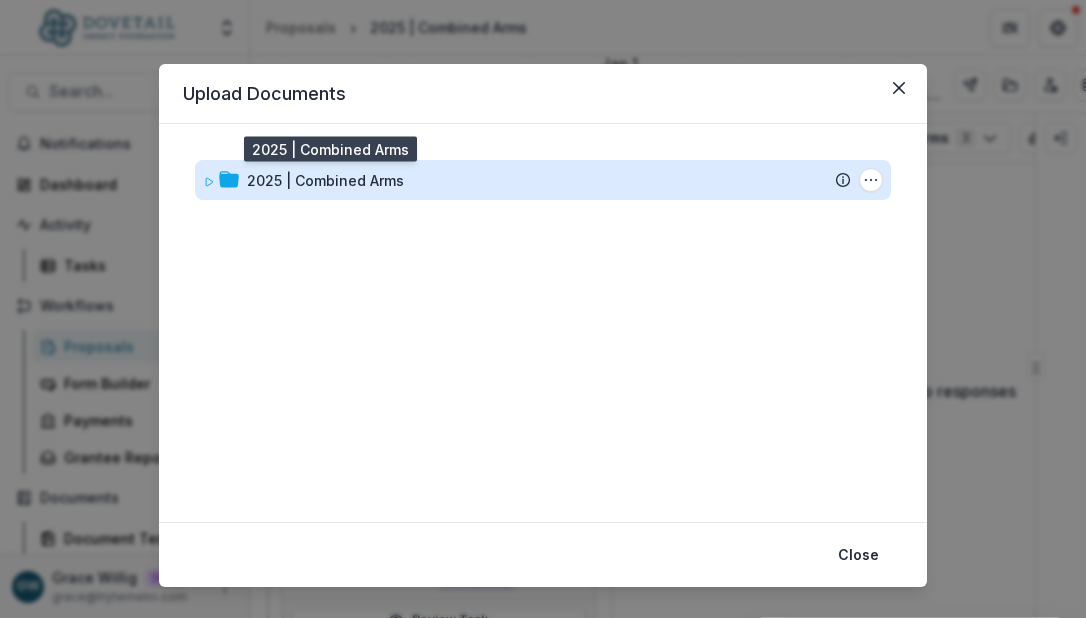 click on "2025 | Combined Arms" at bounding box center [325, 180] 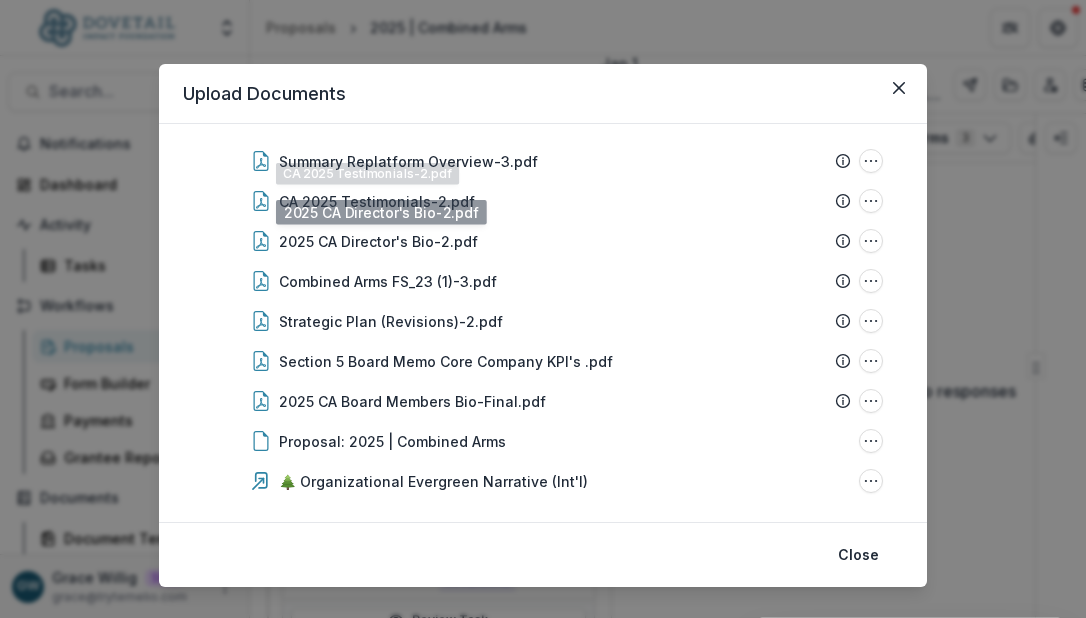 scroll, scrollTop: 194, scrollLeft: 0, axis: vertical 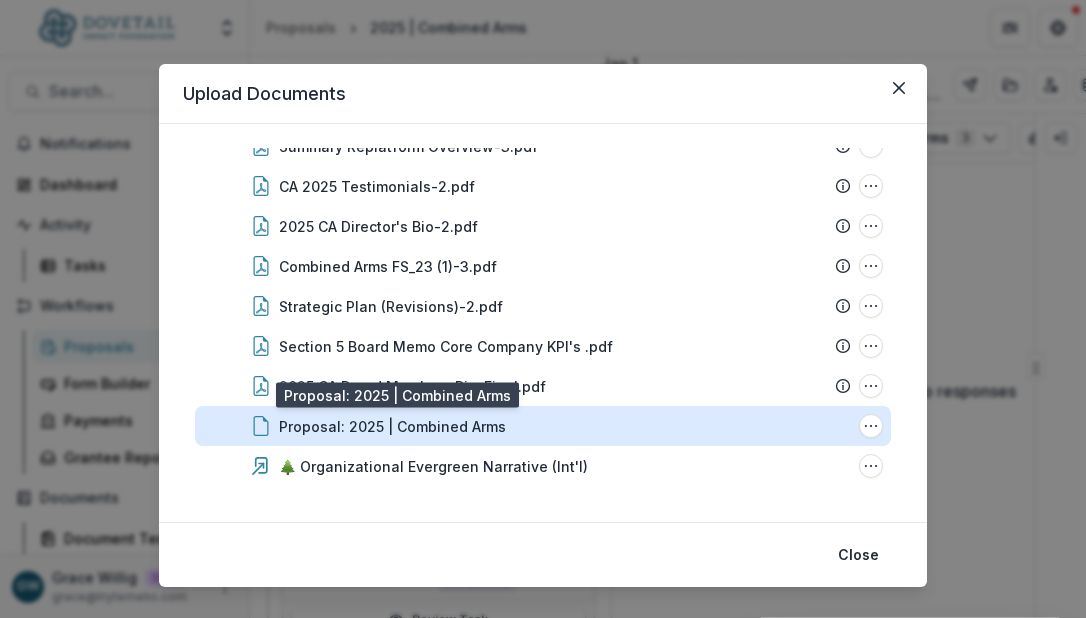 click on "Proposal: 2025 | Combined Arms" at bounding box center (392, 426) 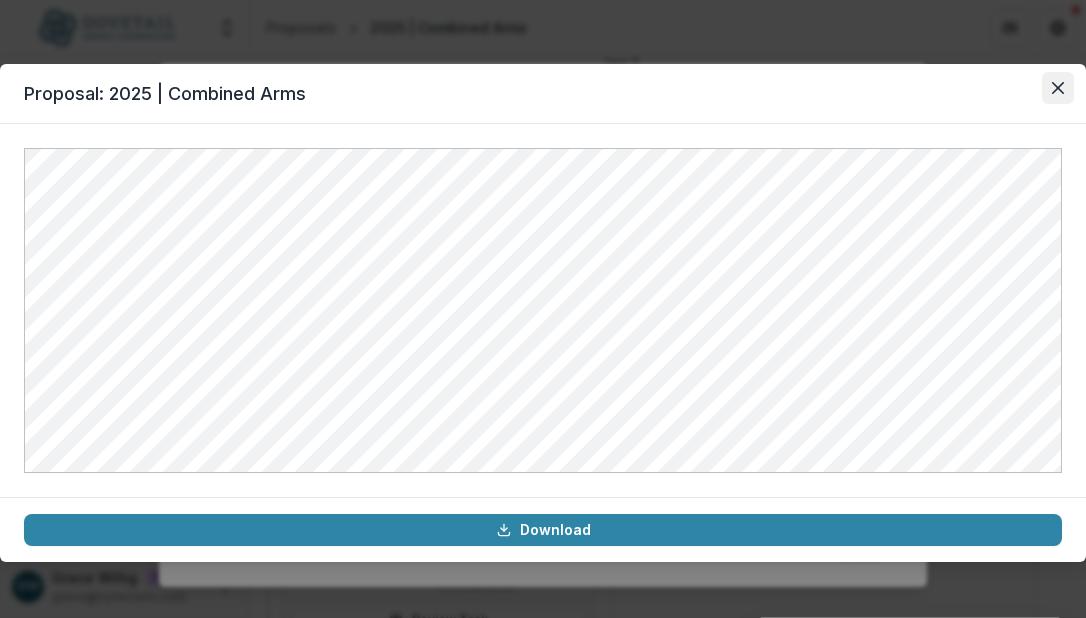 click 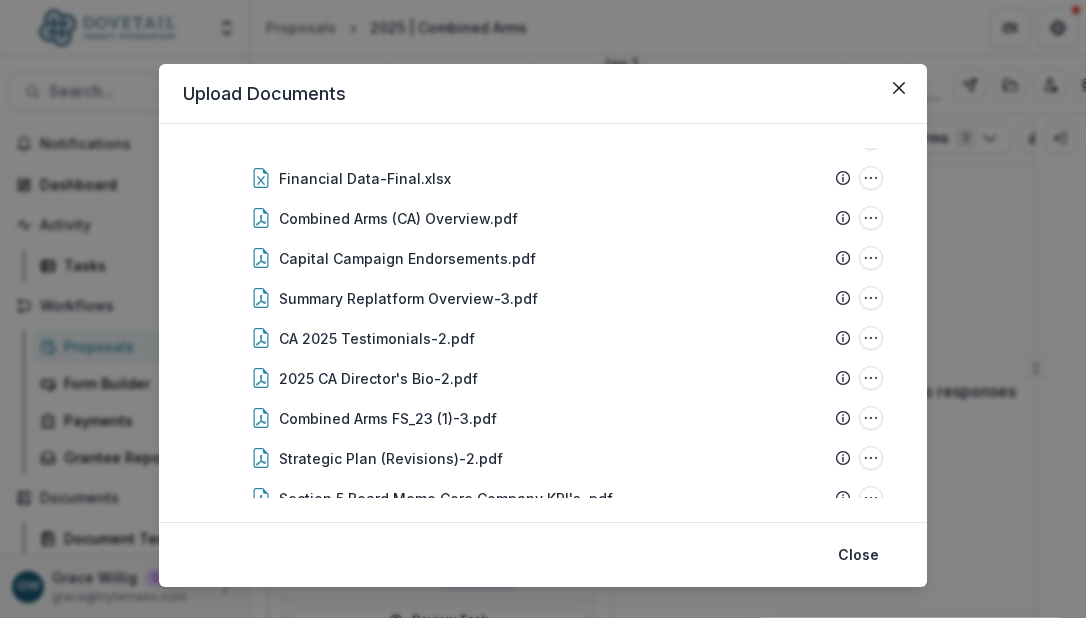 scroll, scrollTop: 53, scrollLeft: 0, axis: vertical 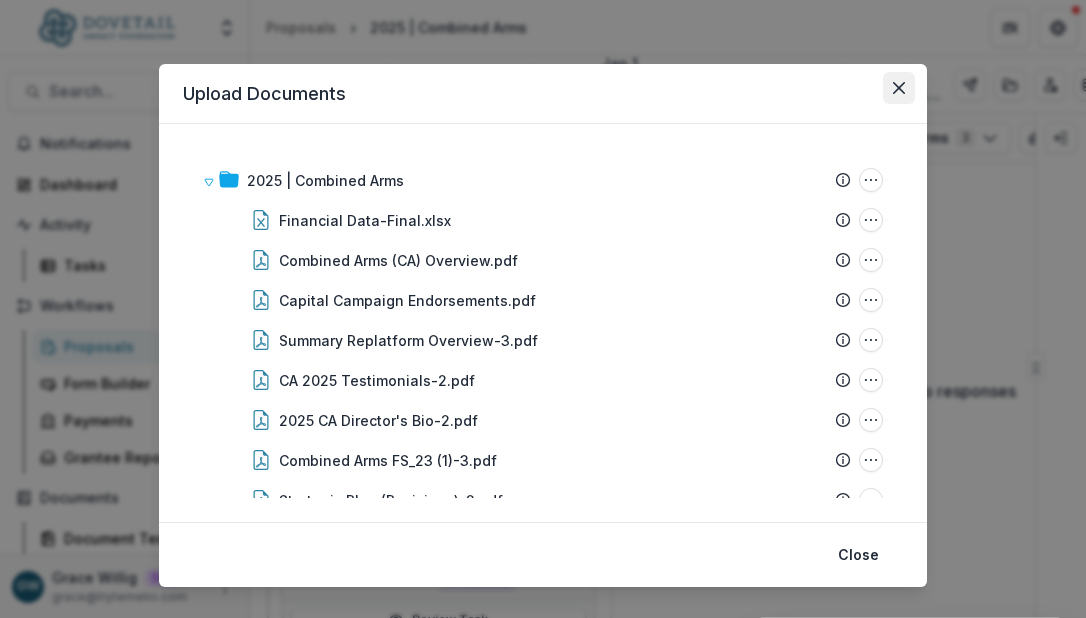 click at bounding box center (899, 88) 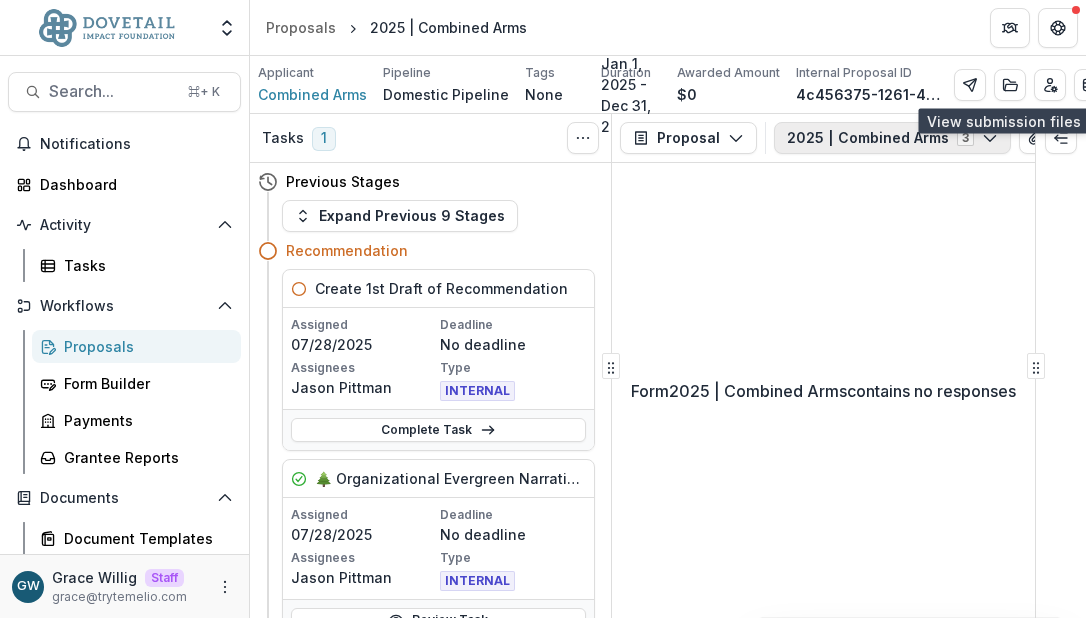 click on "2025 | Combined Arms 3" at bounding box center [892, 138] 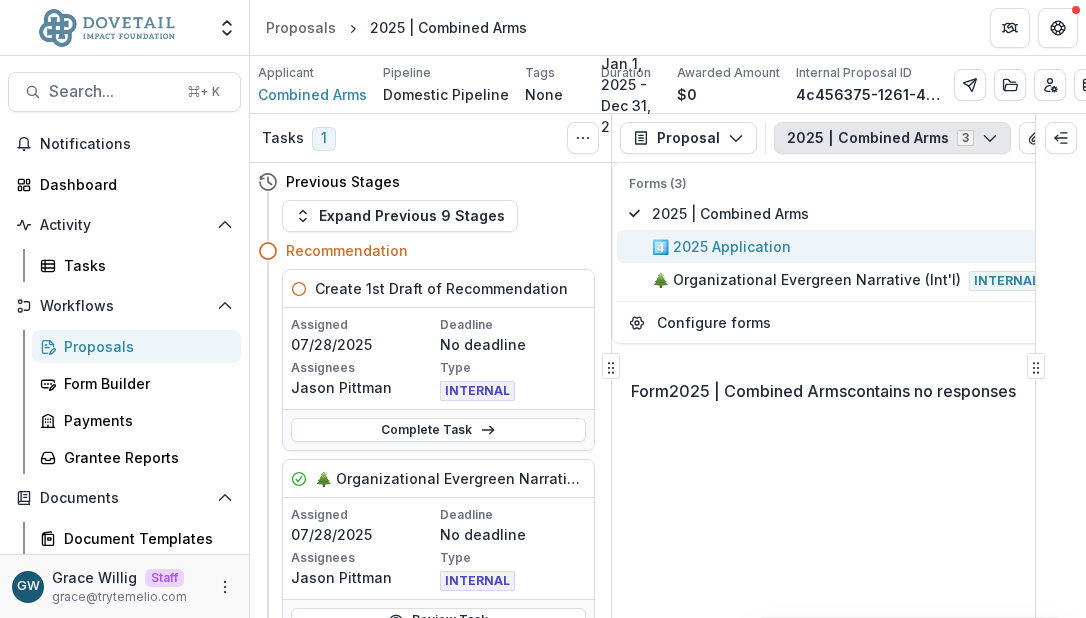 click on "4️⃣ 2025 Application" at bounding box center (848, 246) 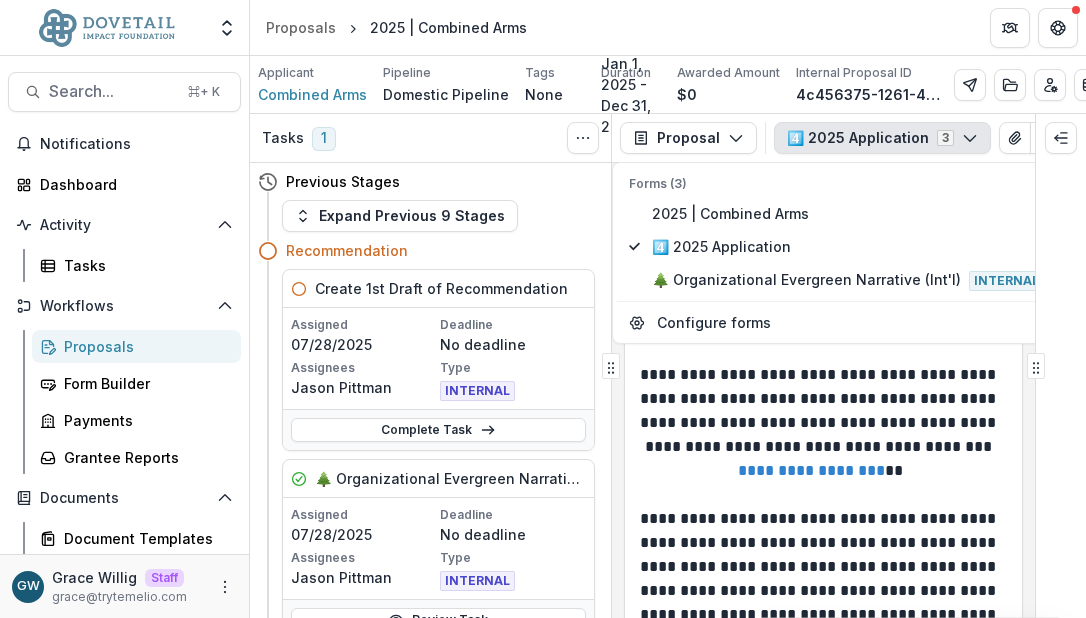 click on "**********" at bounding box center [820, 423] 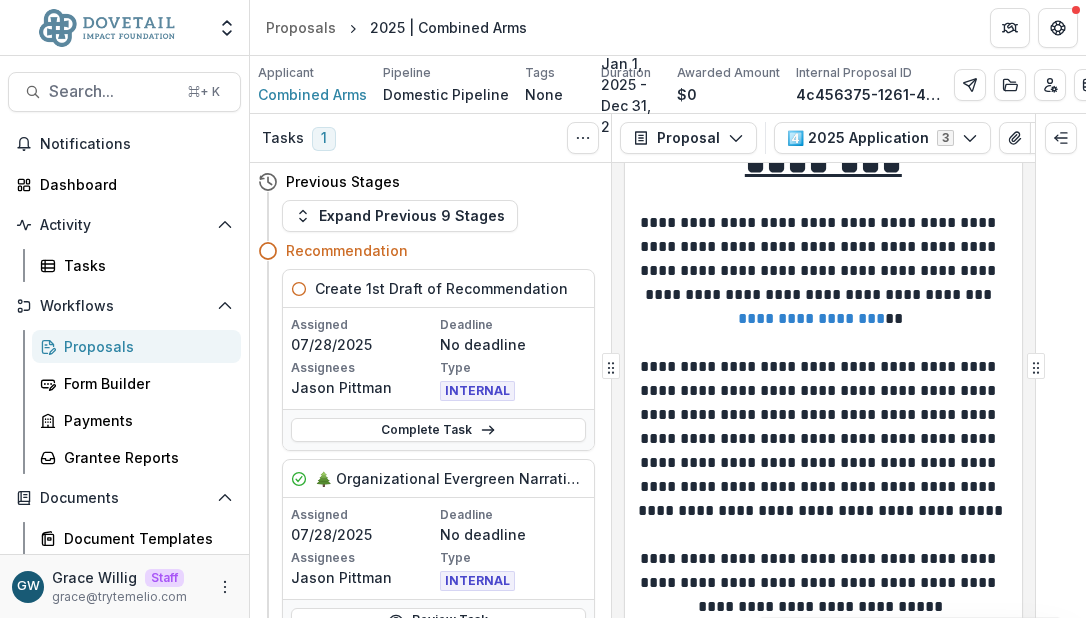 scroll, scrollTop: 0, scrollLeft: 0, axis: both 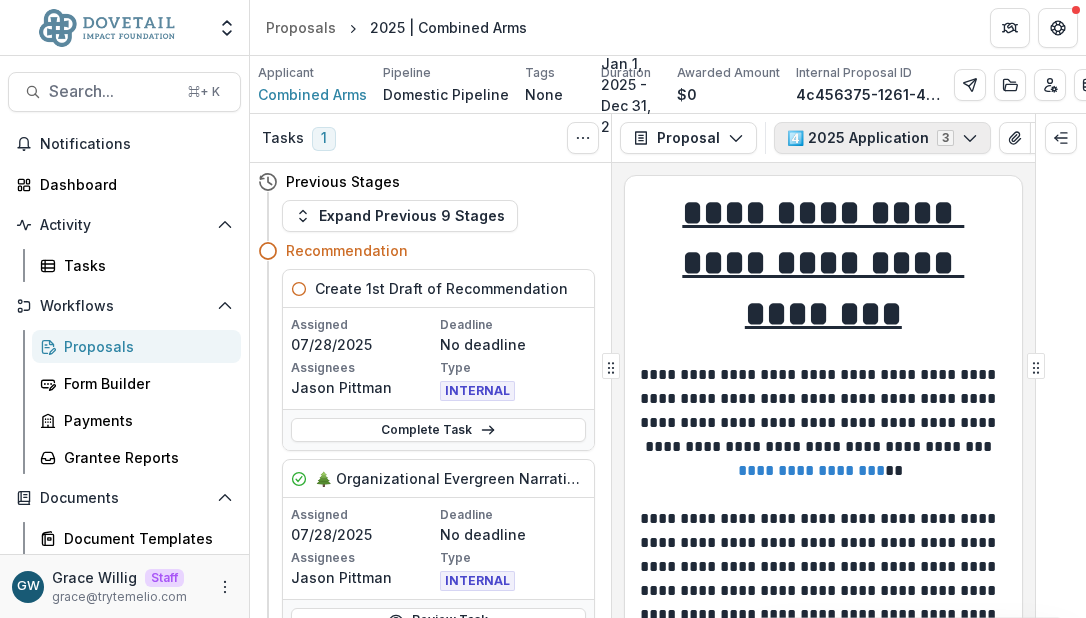 click on "4️⃣ 2025 Application 3" at bounding box center (882, 138) 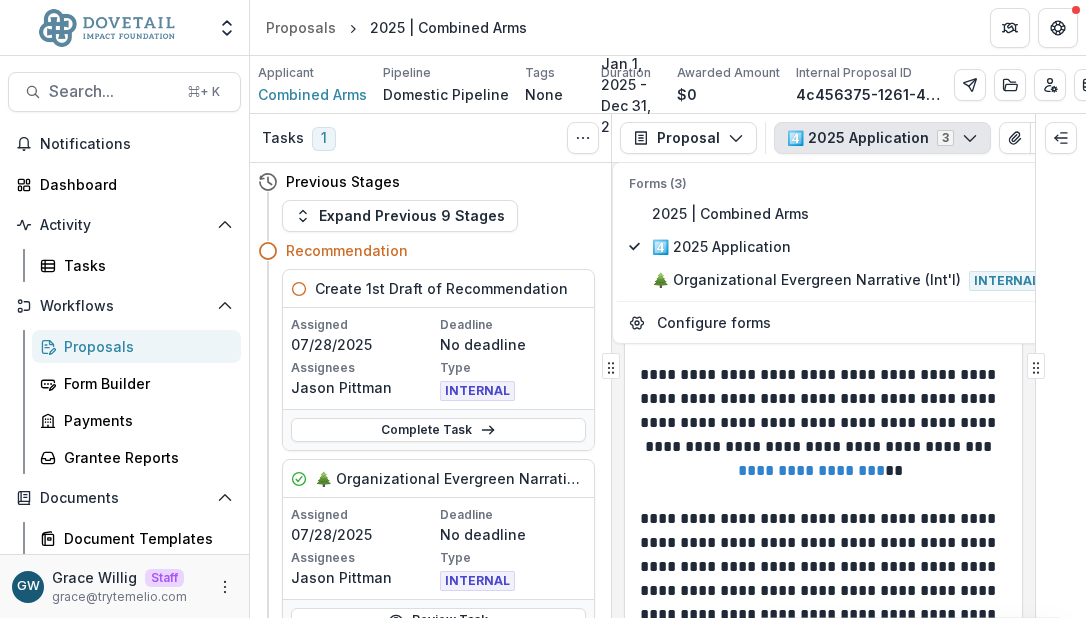 click on "**********" at bounding box center [820, 423] 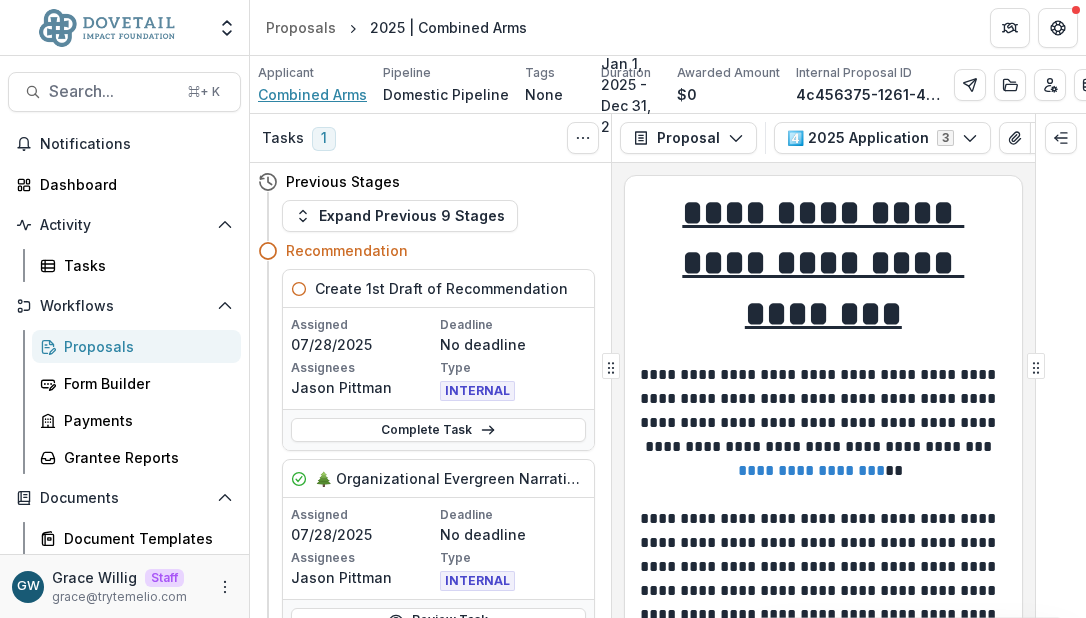 click on "Combined Arms" at bounding box center (312, 94) 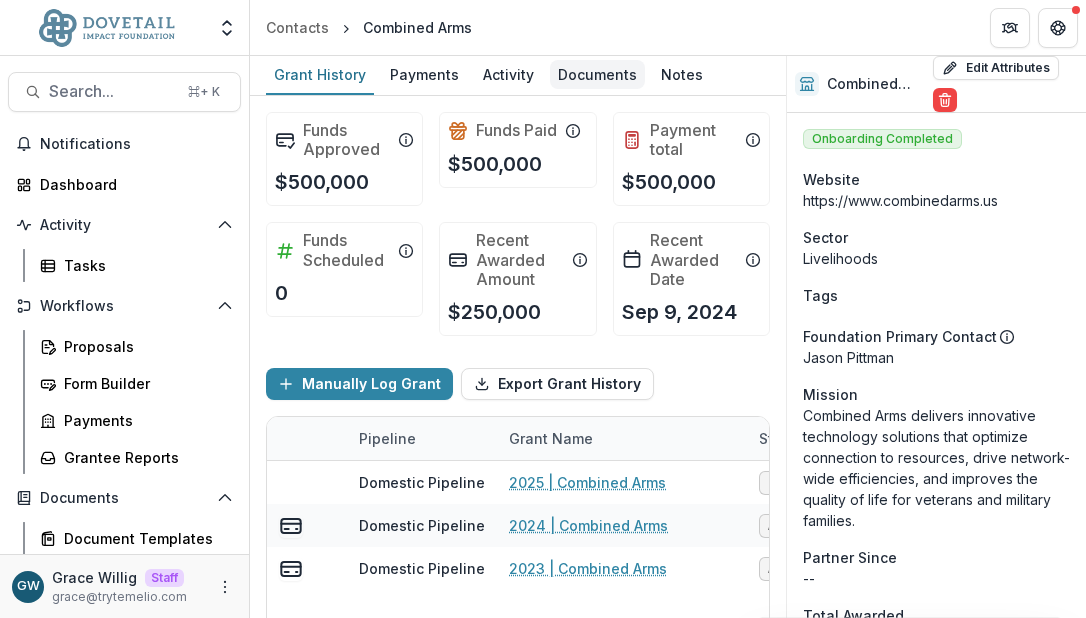 click on "Documents" at bounding box center [597, 74] 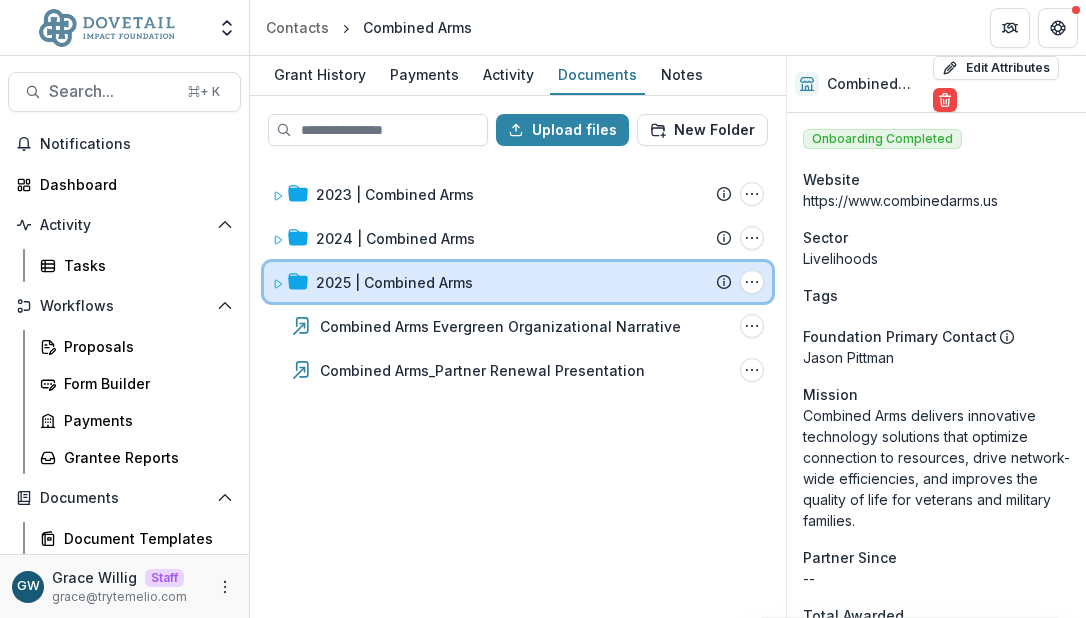 click 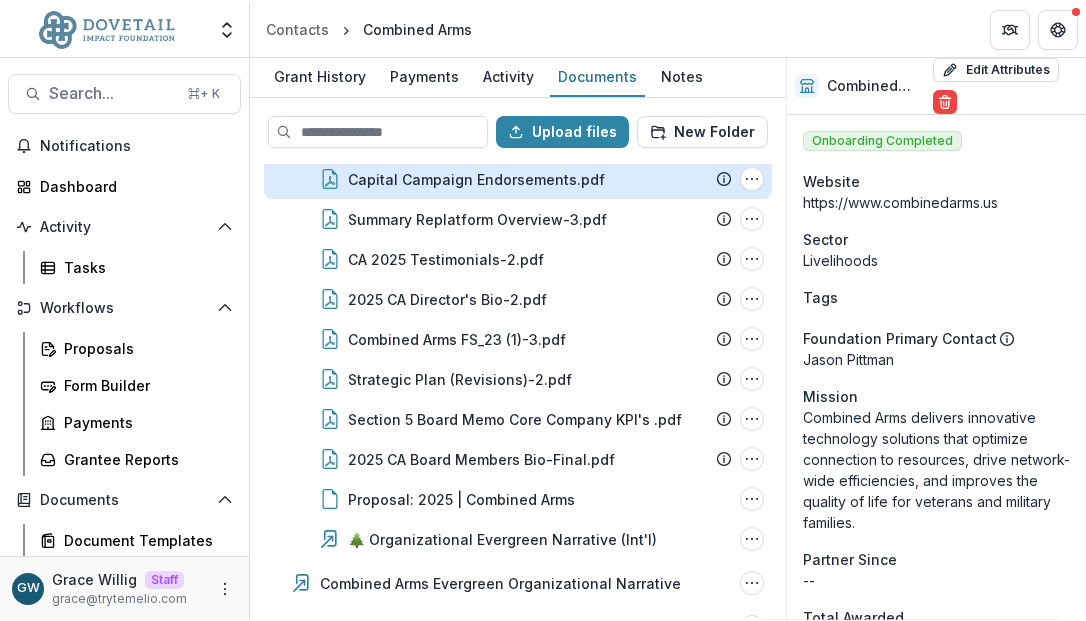 scroll, scrollTop: 266, scrollLeft: 0, axis: vertical 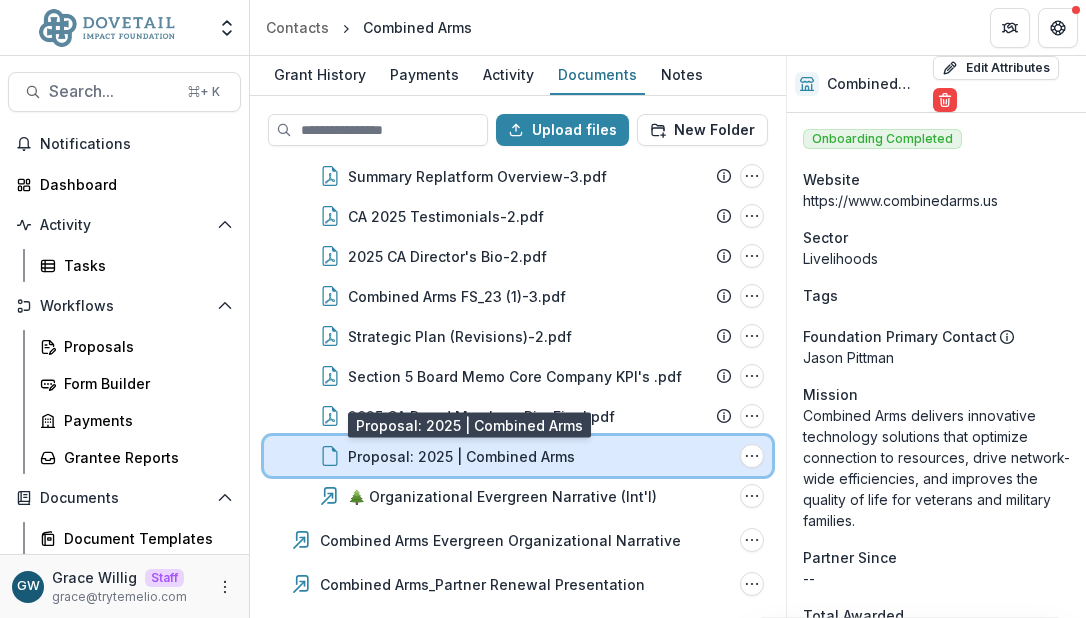 click on "Proposal: 2025 | Combined Arms File Options Download Rename Delete" at bounding box center [518, 456] 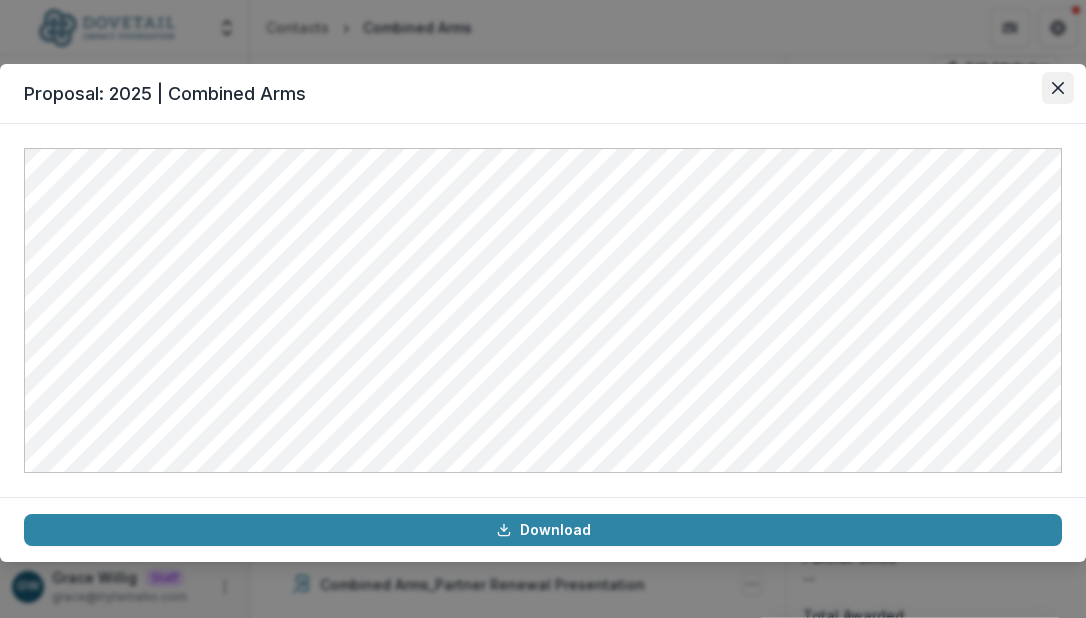 click 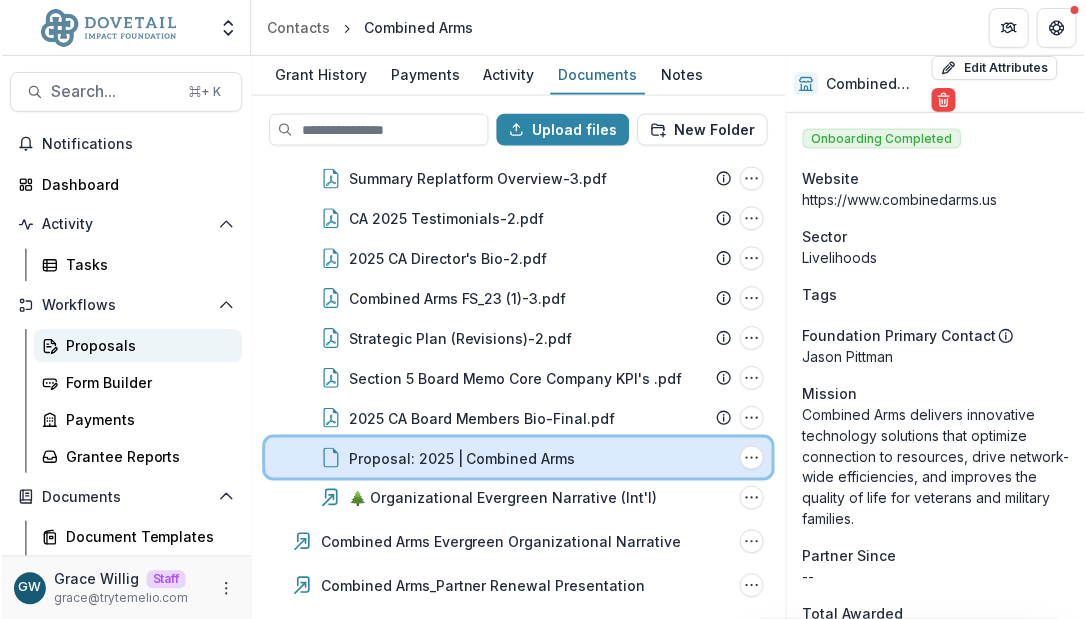 scroll, scrollTop: 266, scrollLeft: 0, axis: vertical 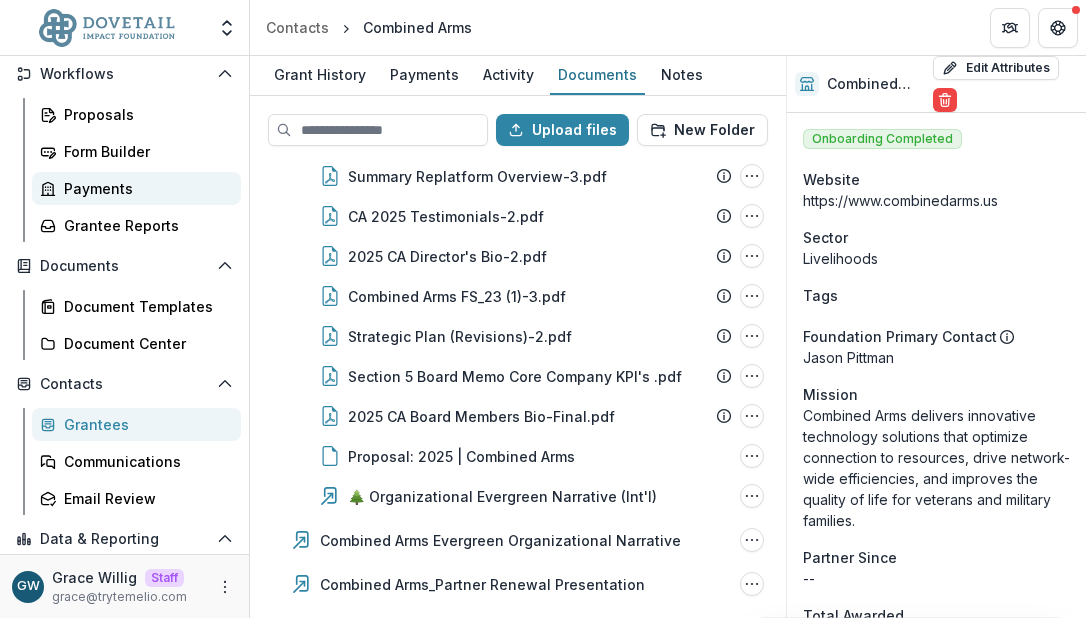 click on "Payments" at bounding box center (144, 188) 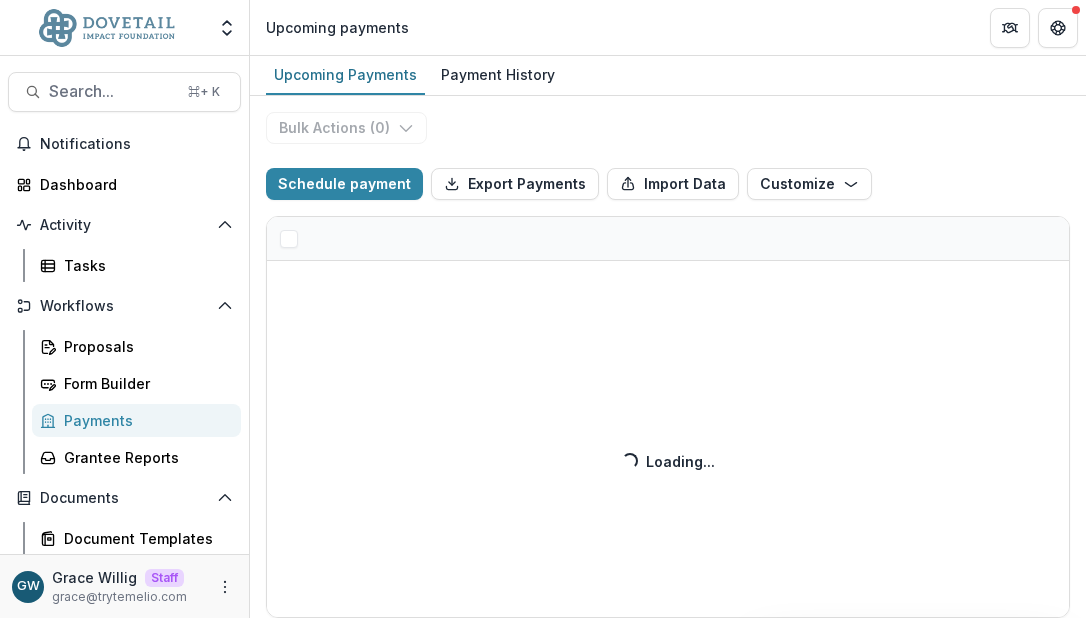 select on "******" 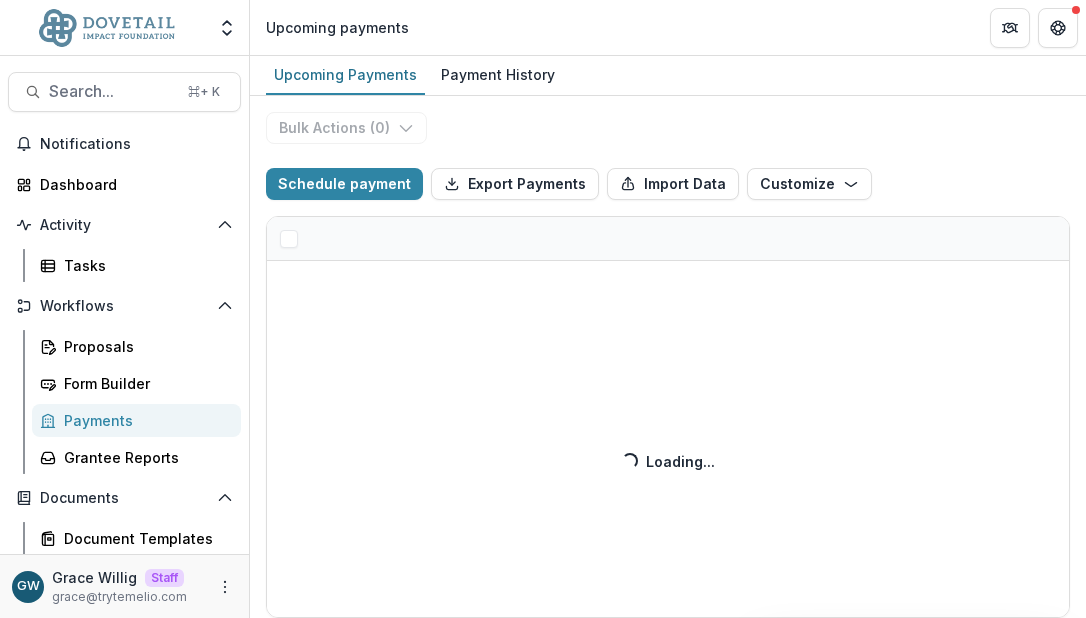 select on "******" 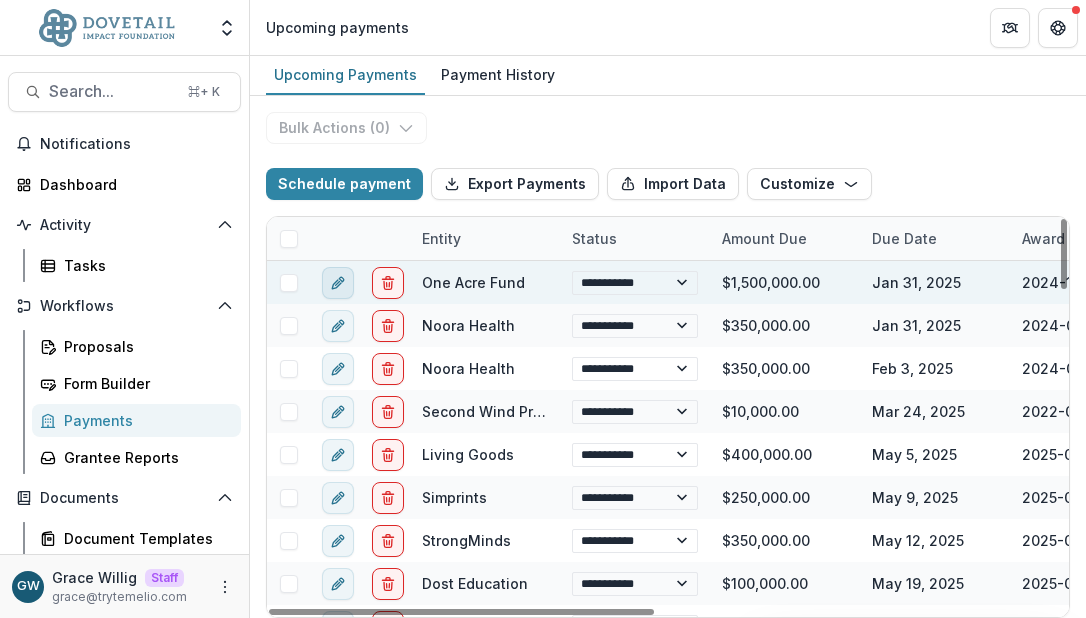 click 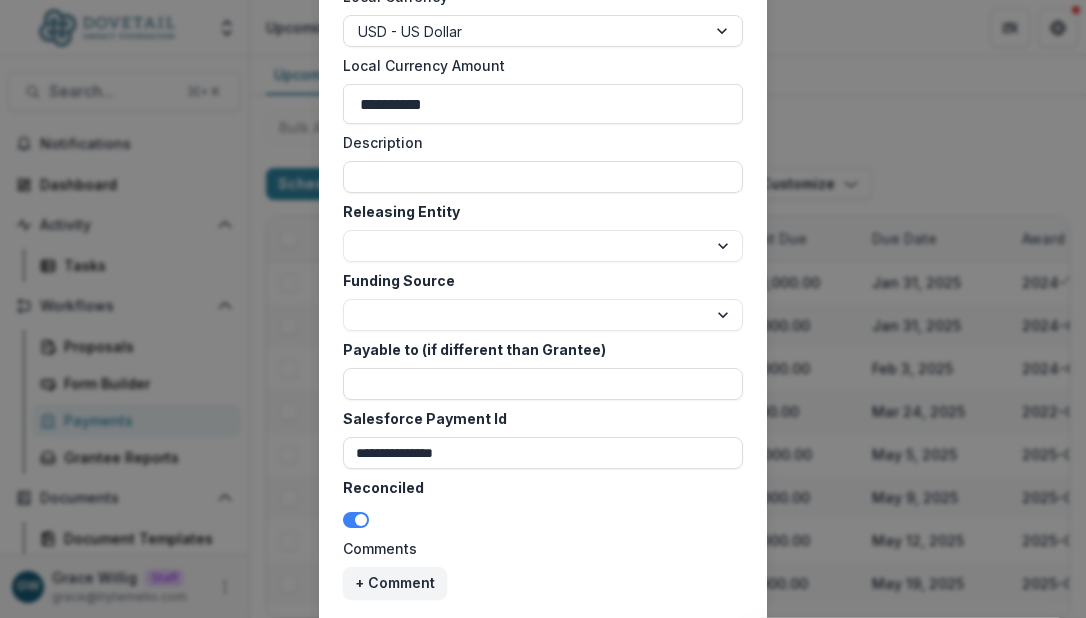 scroll, scrollTop: 989, scrollLeft: 0, axis: vertical 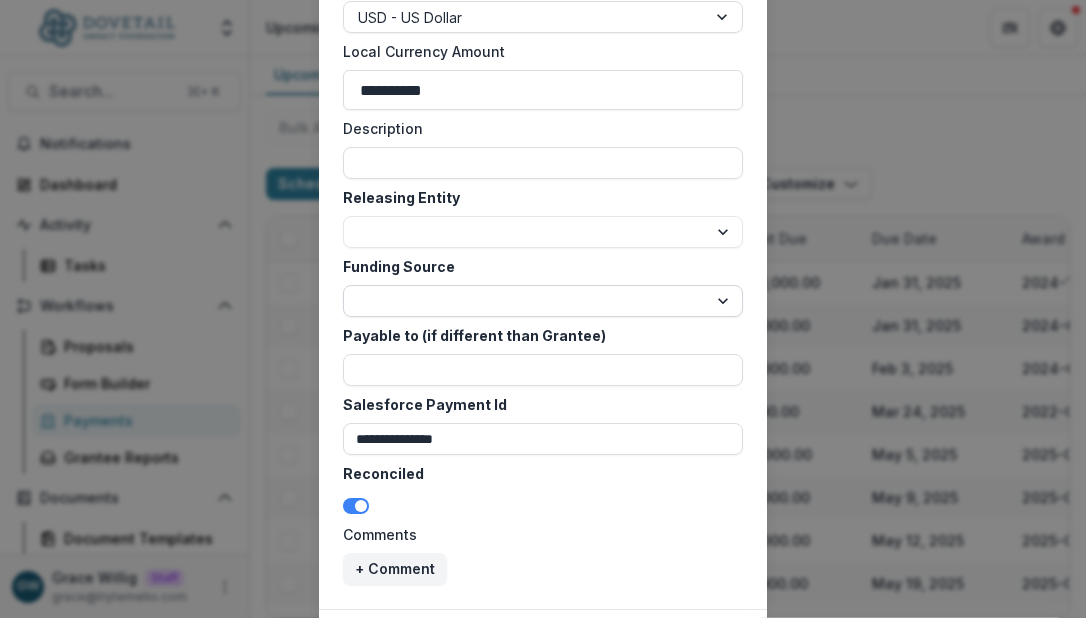click on "**********" at bounding box center [543, 301] 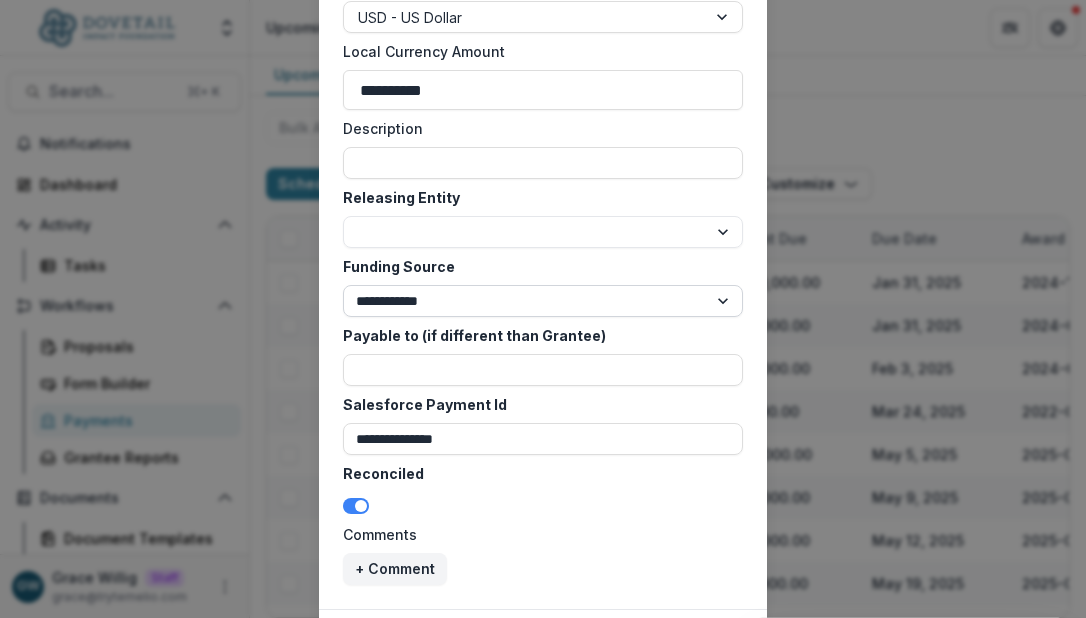 click on "**********" at bounding box center (543, 301) 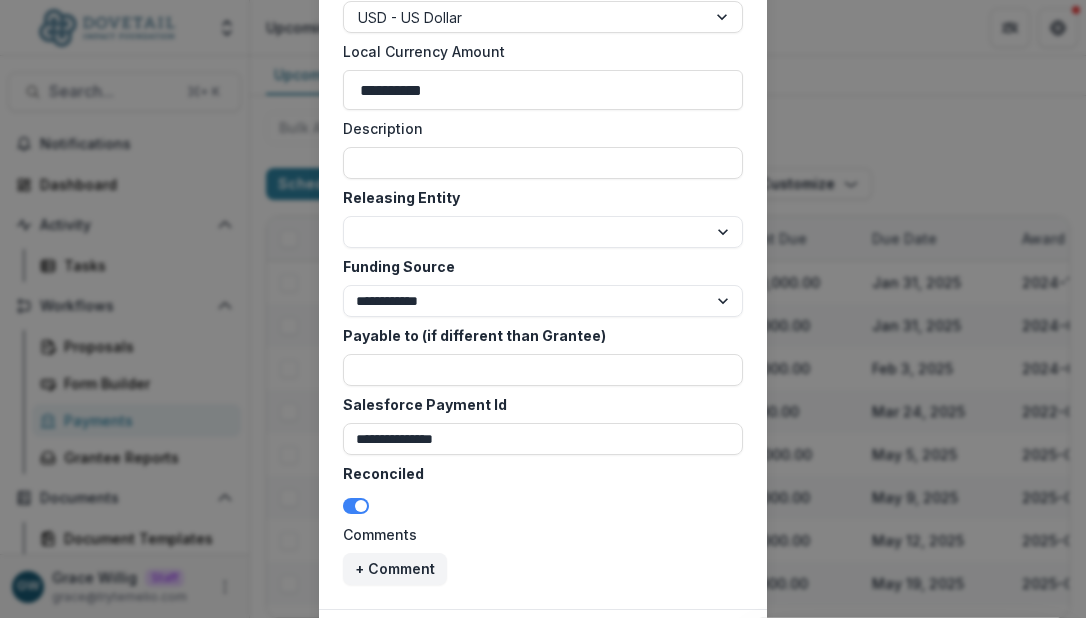 click on "**********" at bounding box center (543, 309) 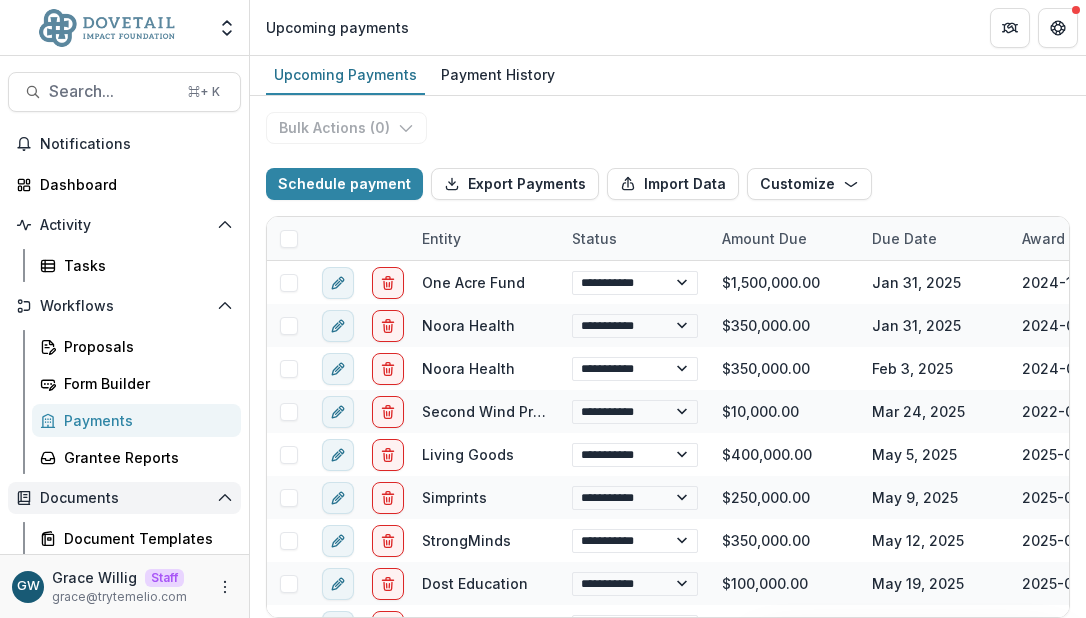 select on "******" 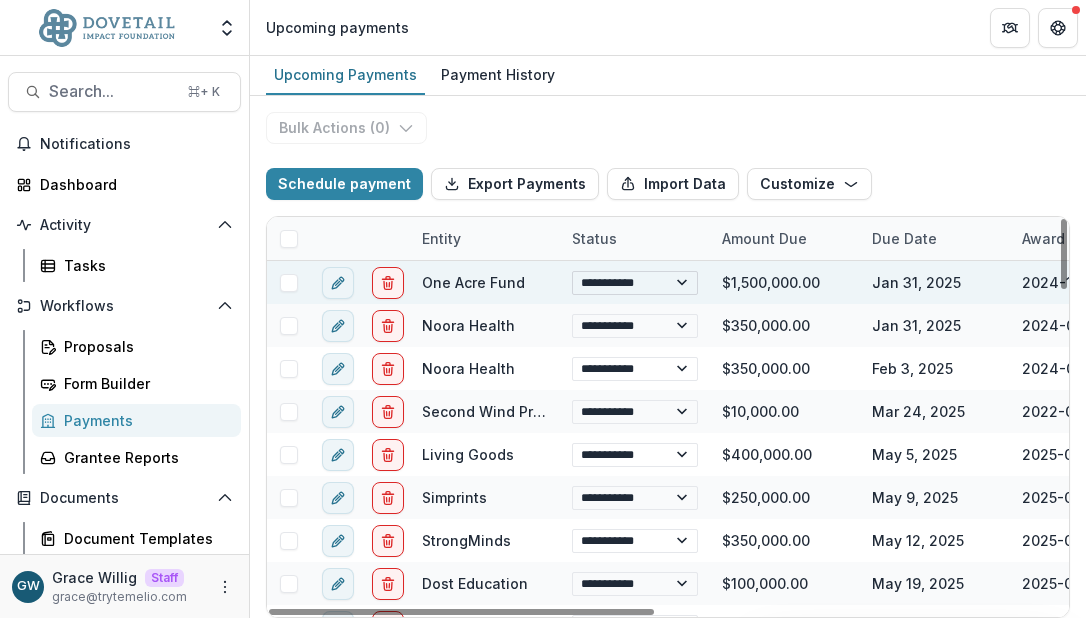click on "**********" at bounding box center (635, 283) 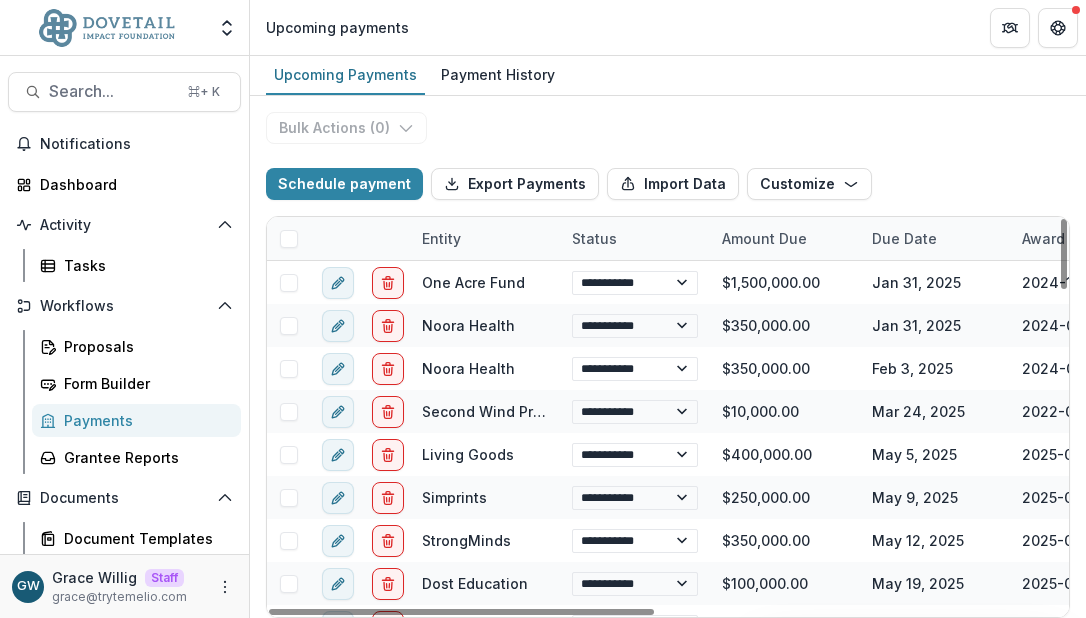 click on "**********" at bounding box center [635, 283] 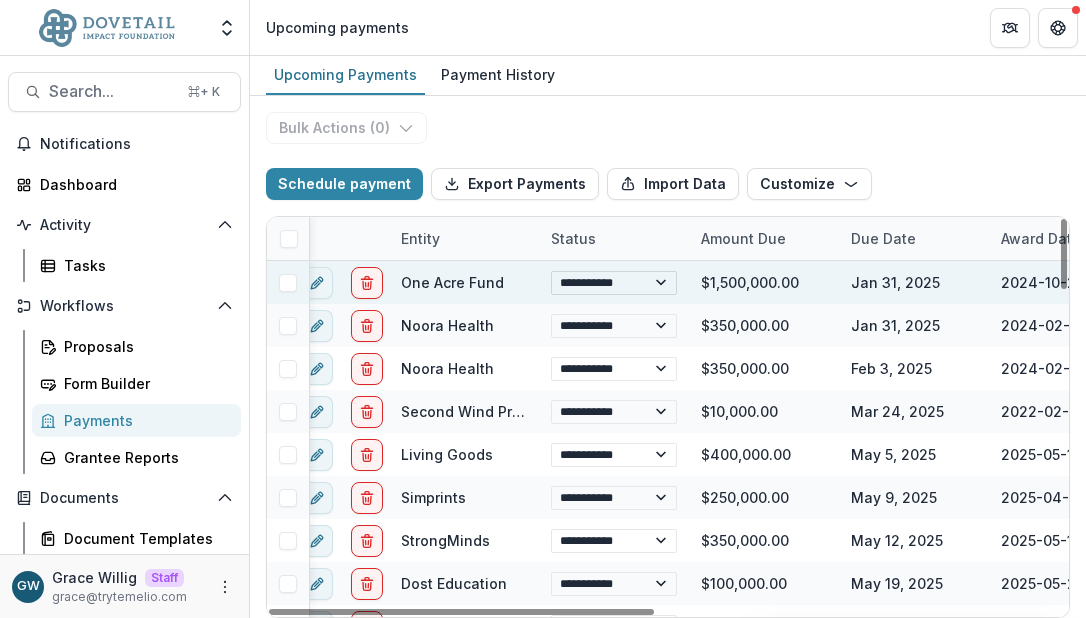 scroll, scrollTop: 0, scrollLeft: 0, axis: both 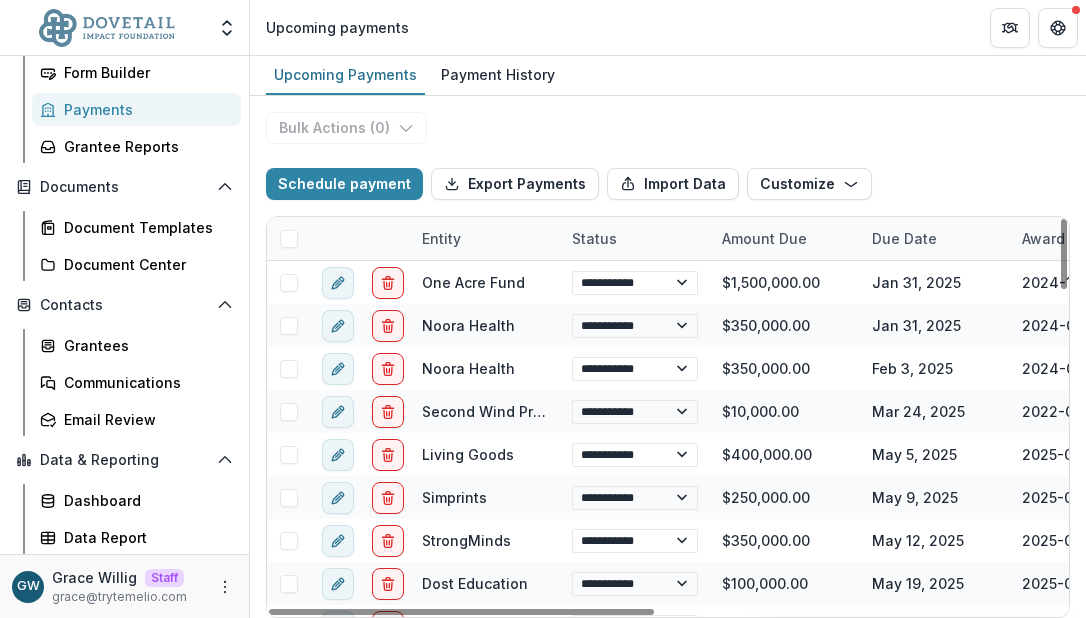 click on "Entity" at bounding box center (485, 238) 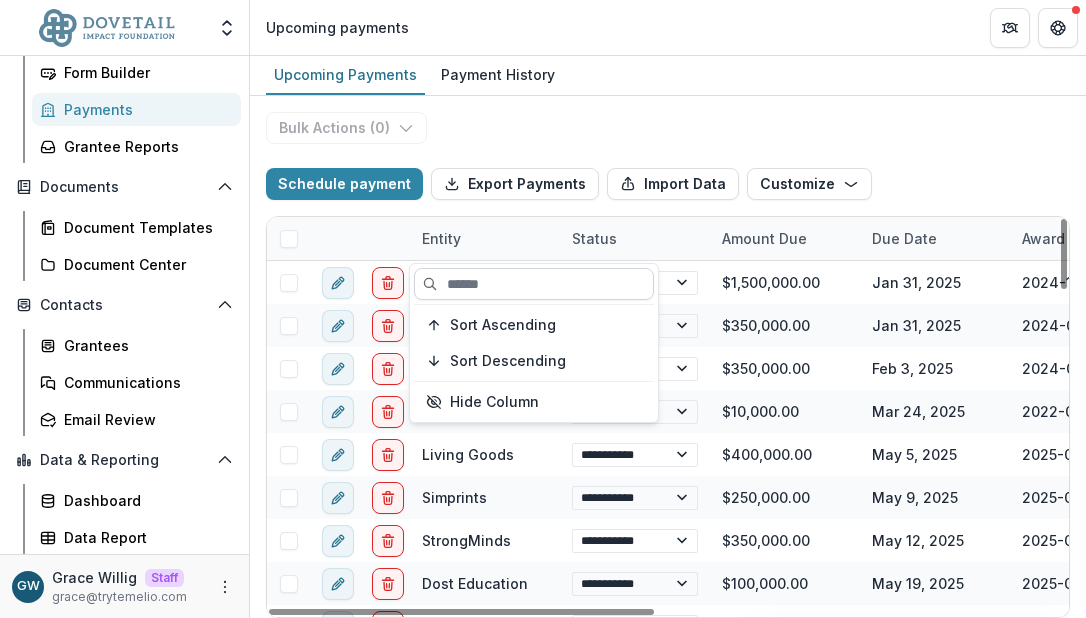 click at bounding box center (534, 284) 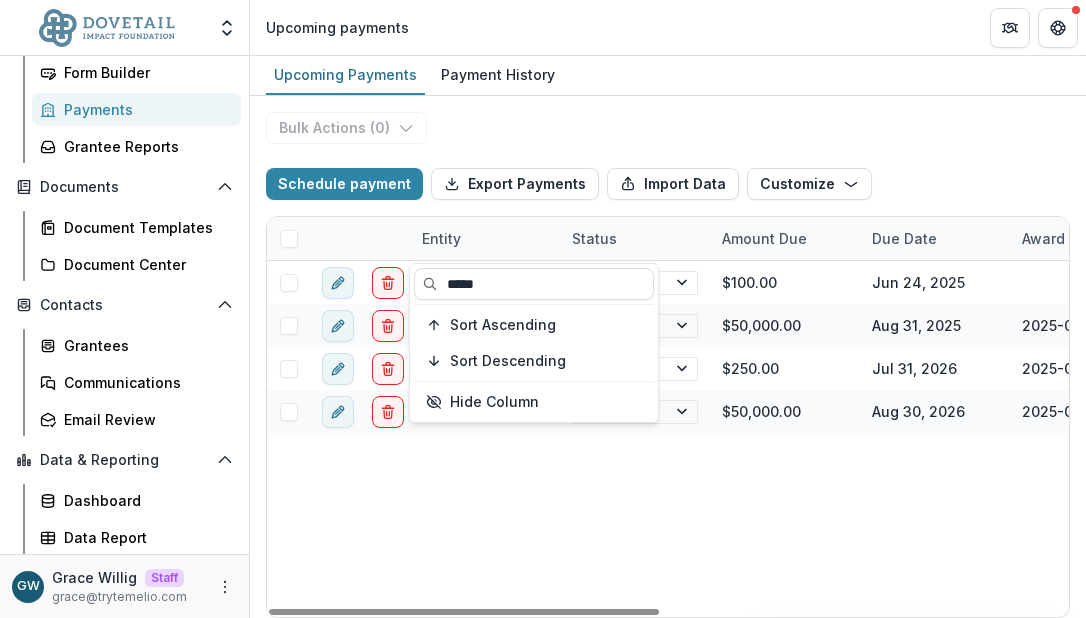 type on "*****" 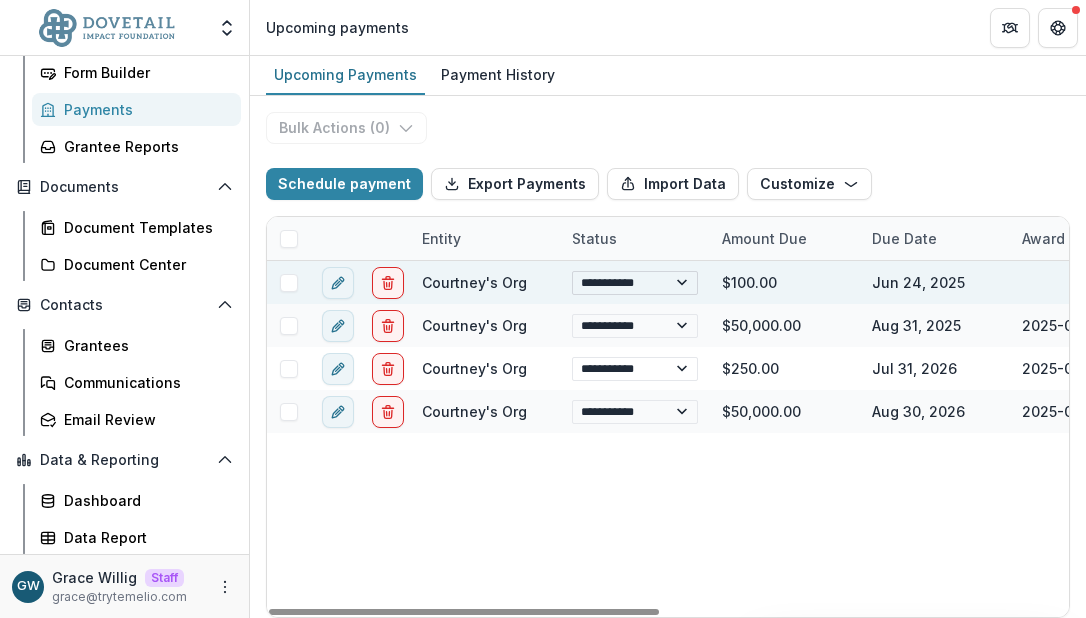 click on "**********" at bounding box center [635, 283] 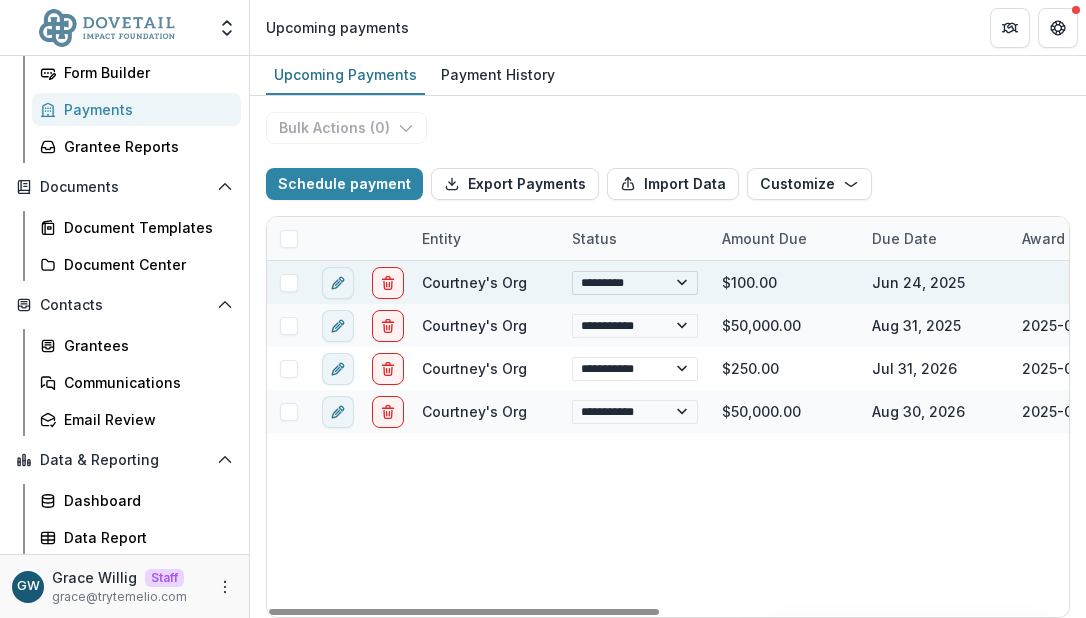 select on "**********" 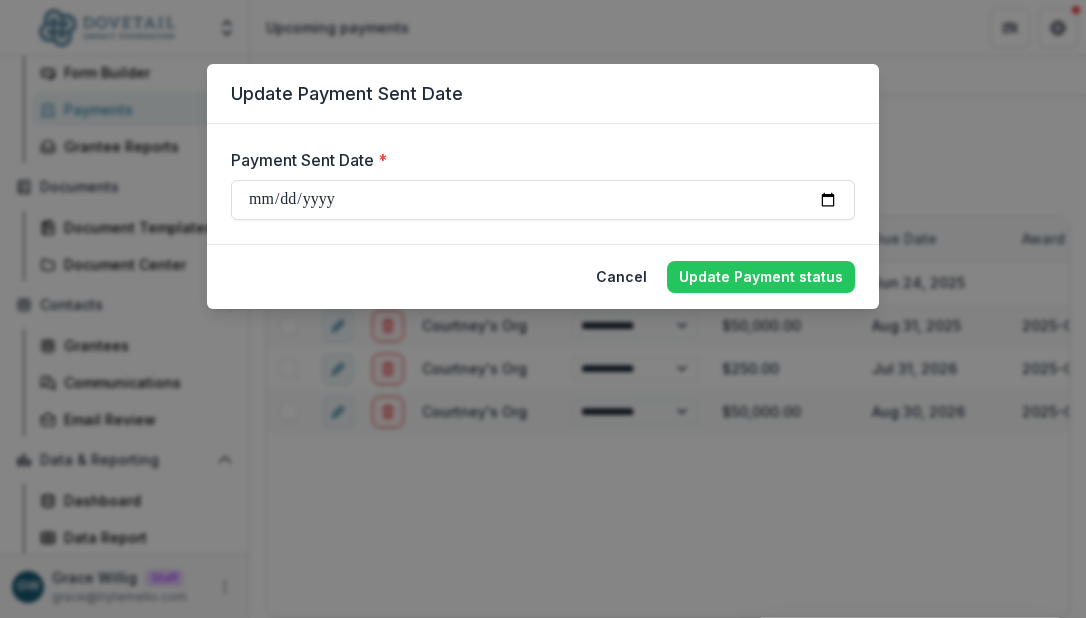 click on "**********" at bounding box center [543, 309] 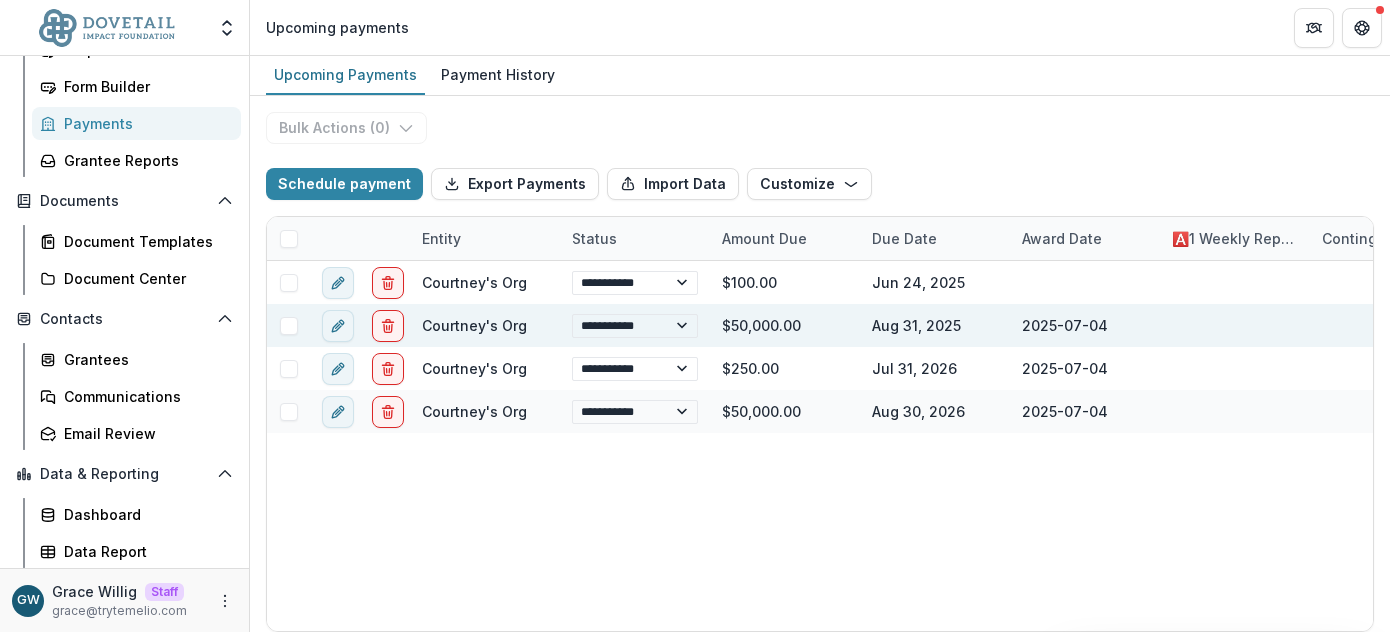 scroll, scrollTop: 297, scrollLeft: 0, axis: vertical 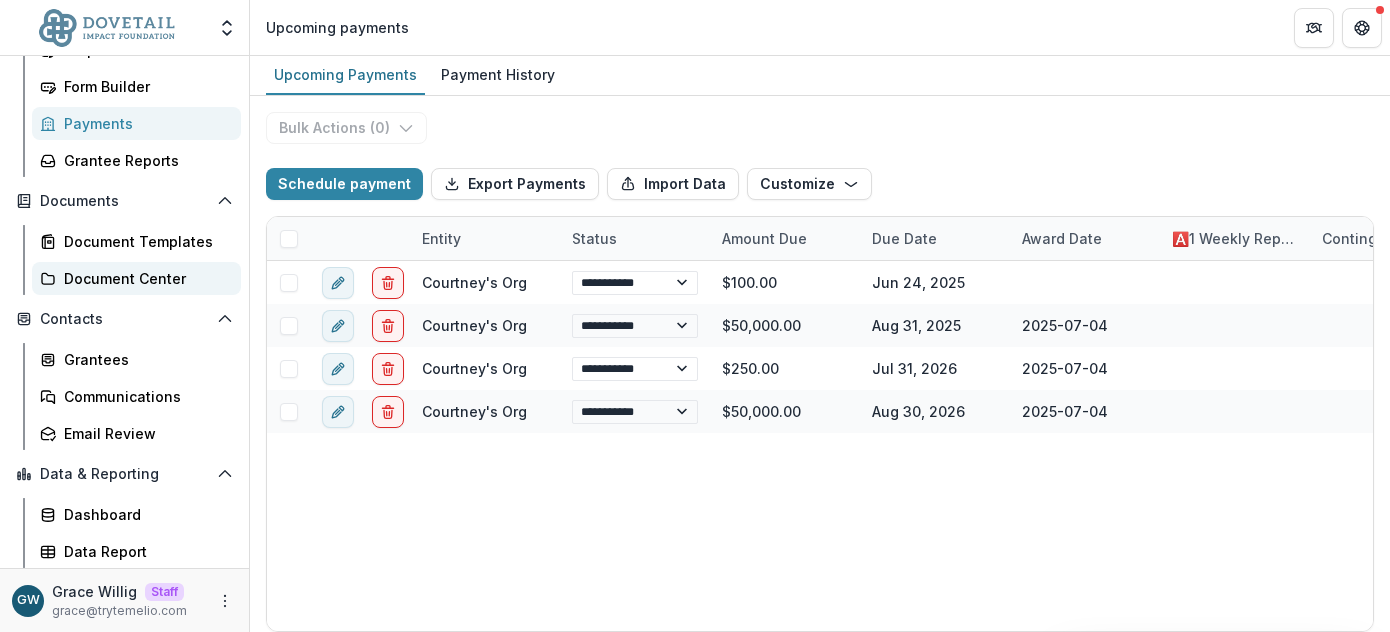 click on "Document Center" at bounding box center [144, 278] 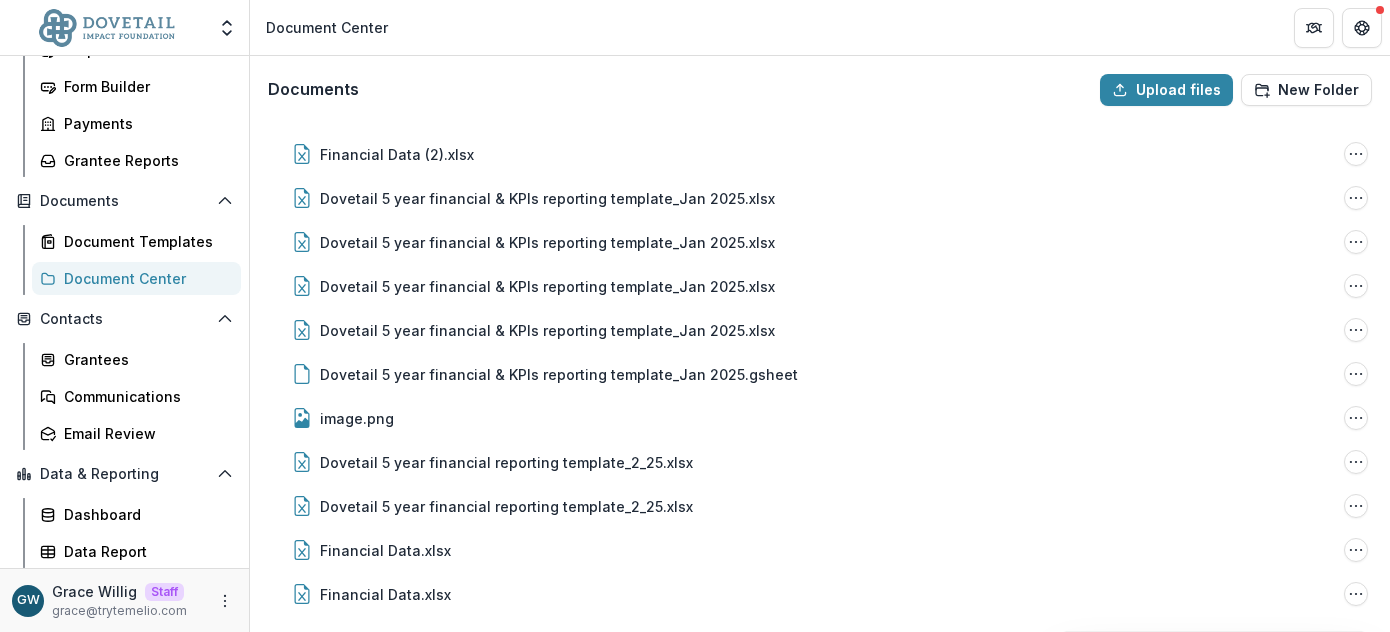 click on "Document Center" at bounding box center (144, 278) 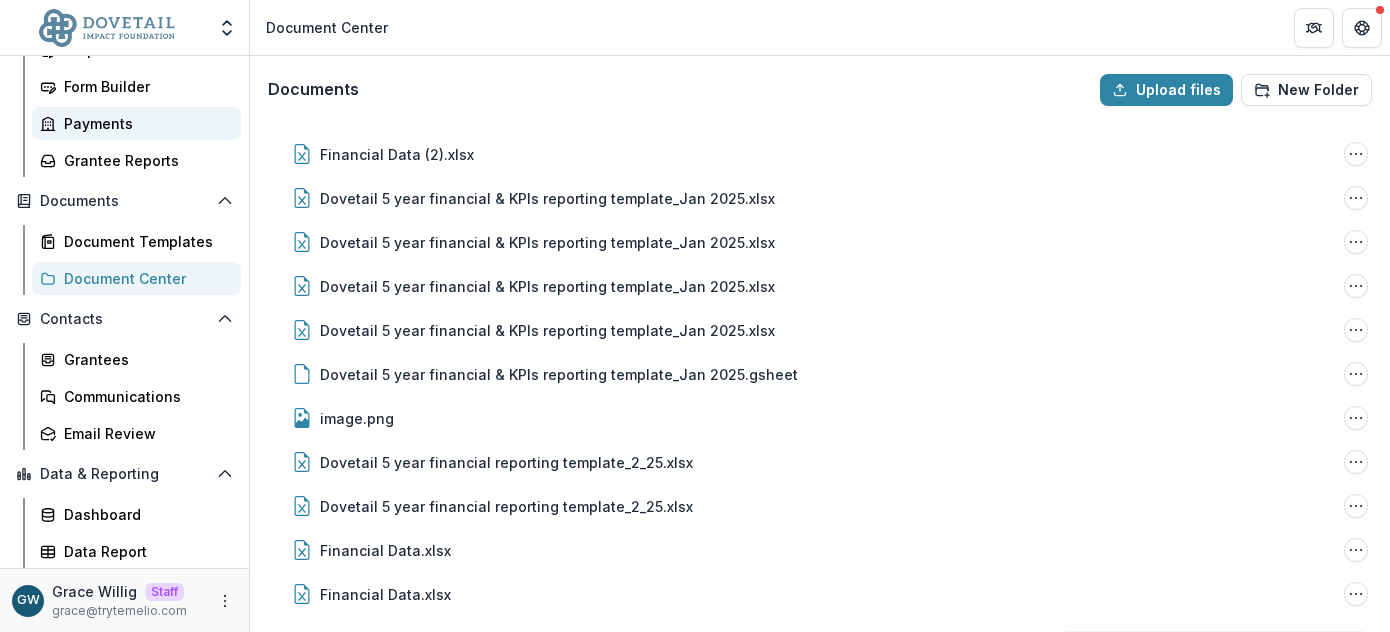 click on "Payments" at bounding box center [144, 123] 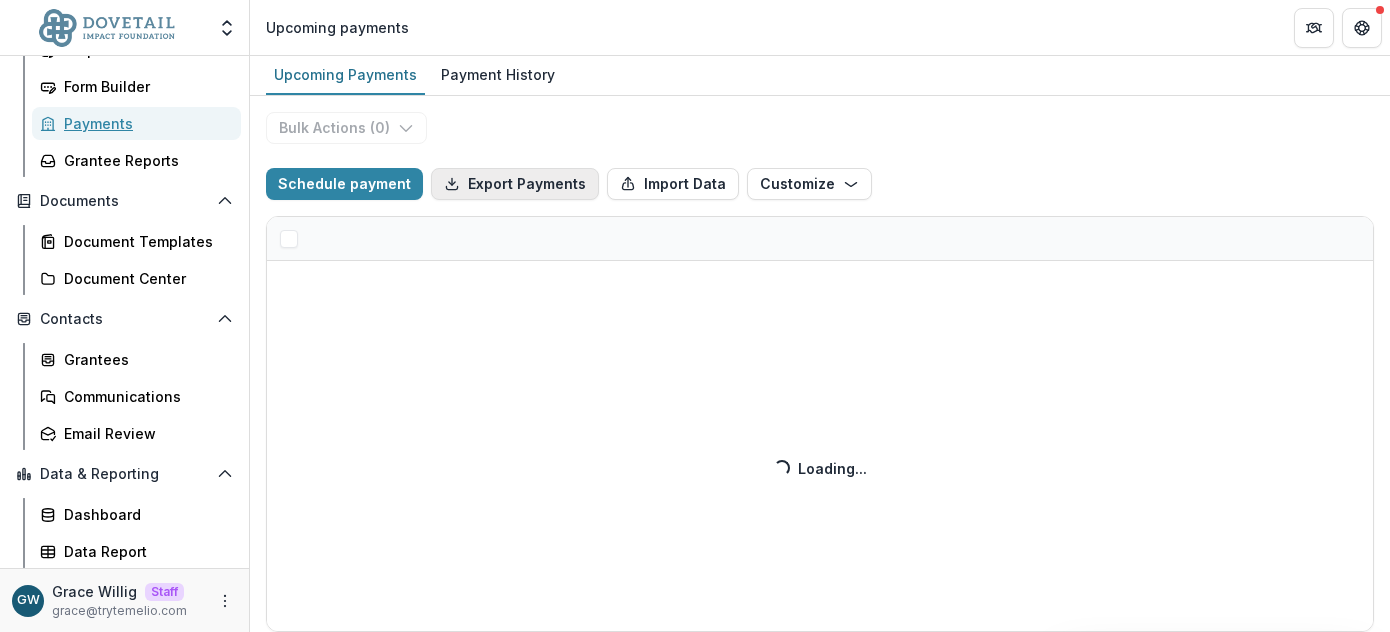 select on "******" 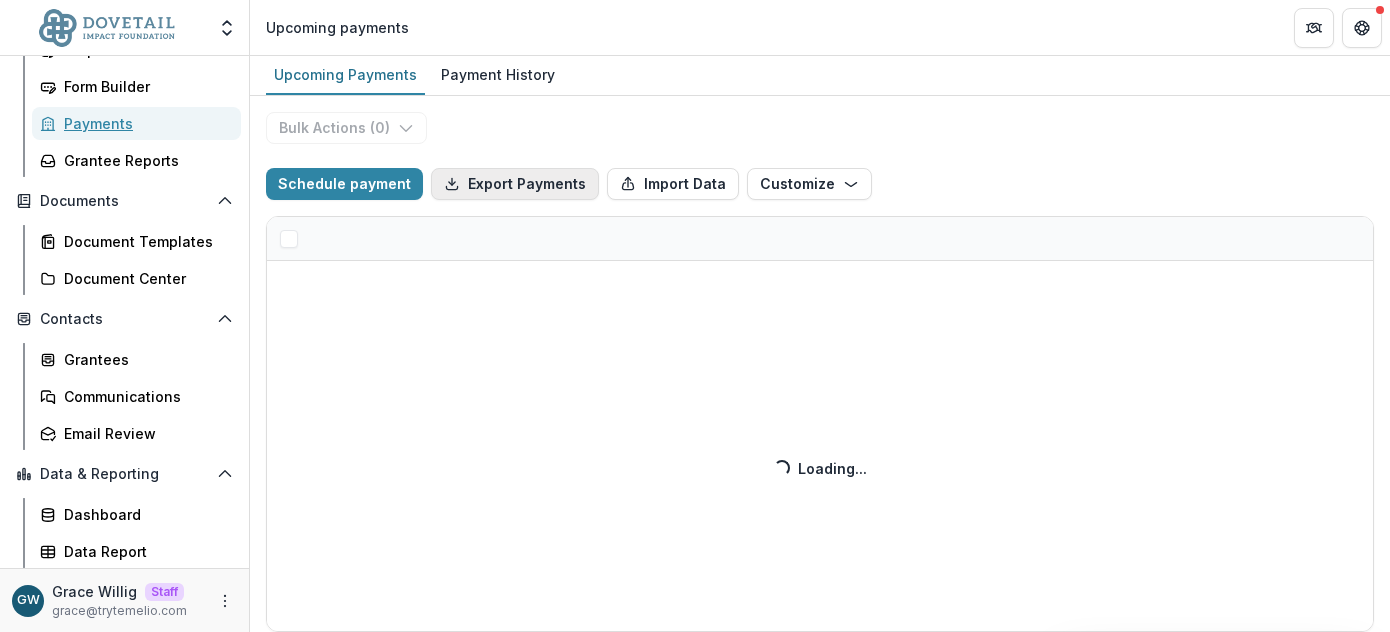 select on "******" 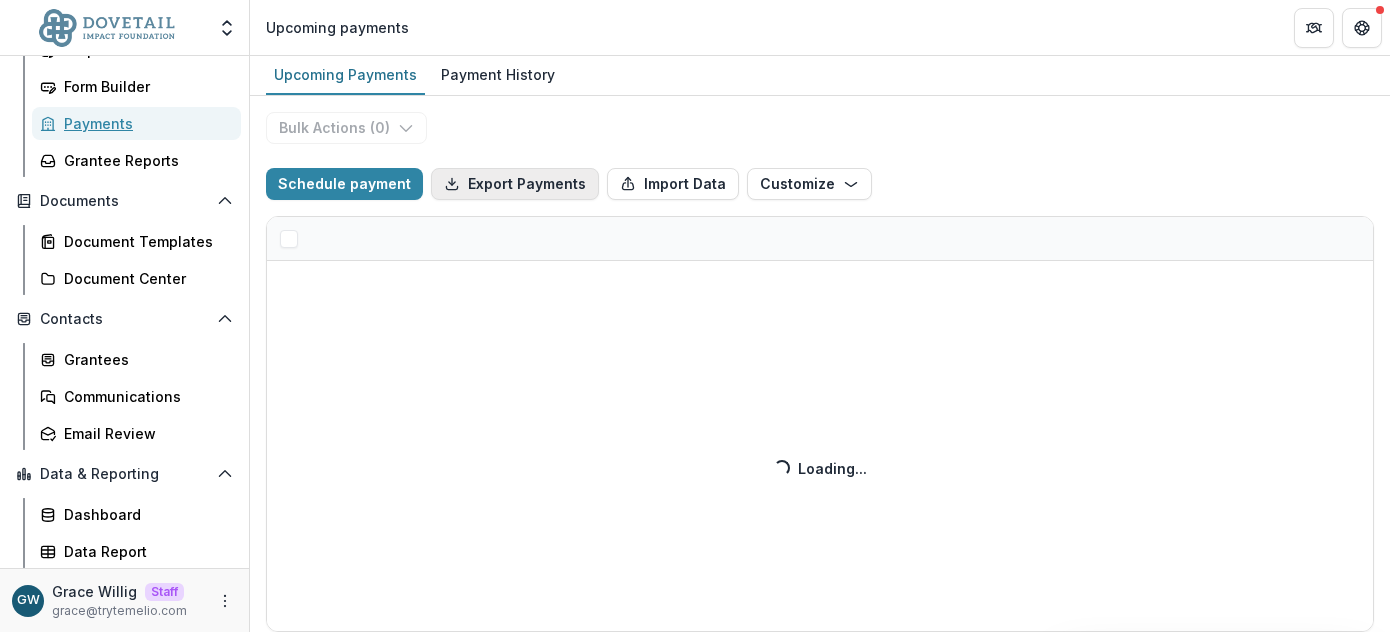 select on "******" 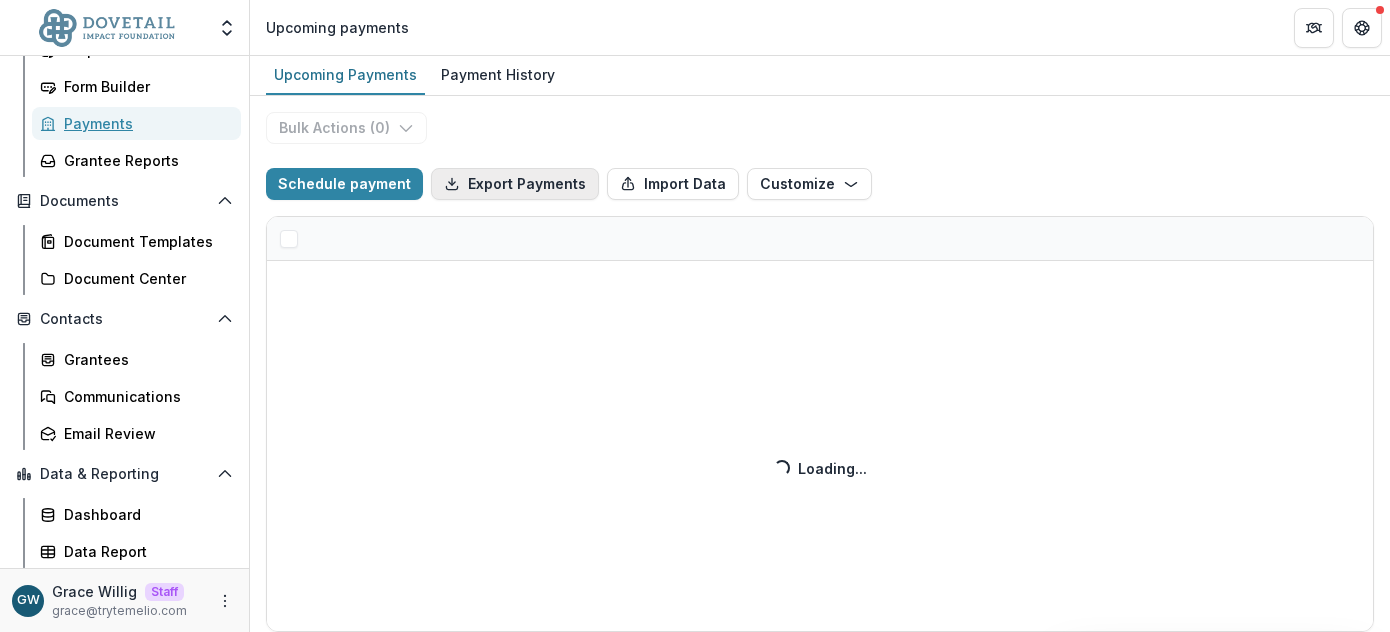 select on "******" 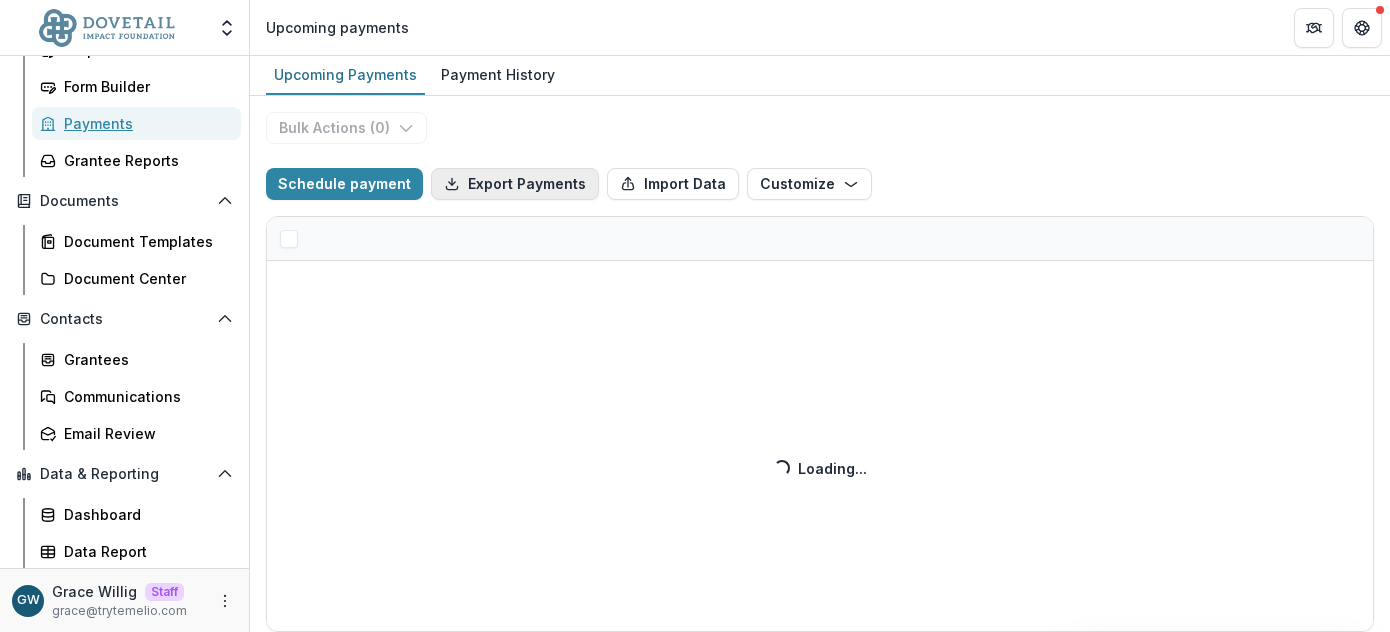 select on "******" 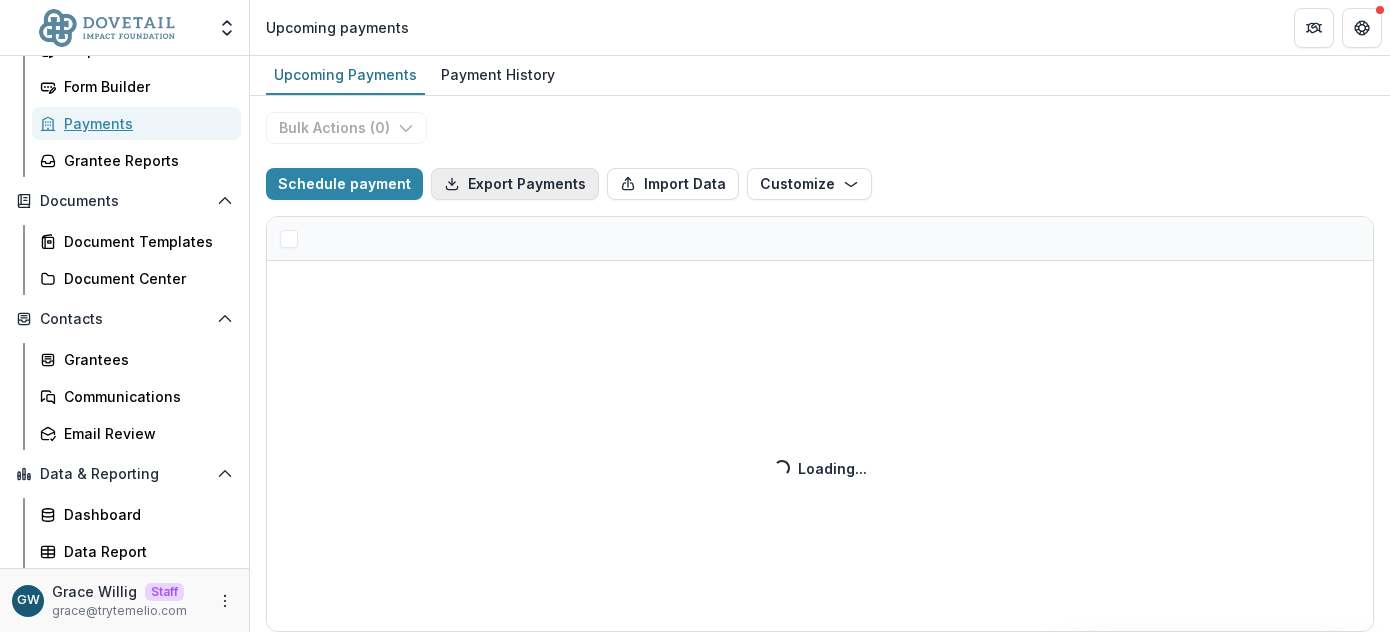 select on "******" 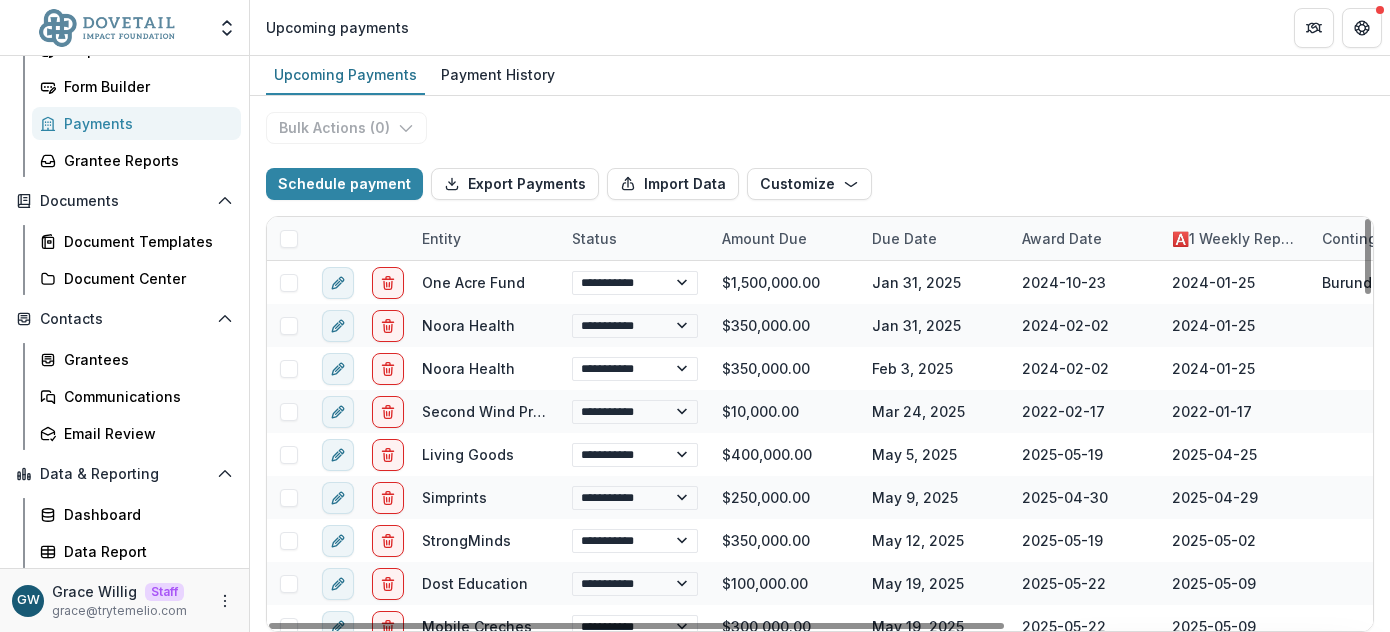 click on "Entity" at bounding box center [441, 238] 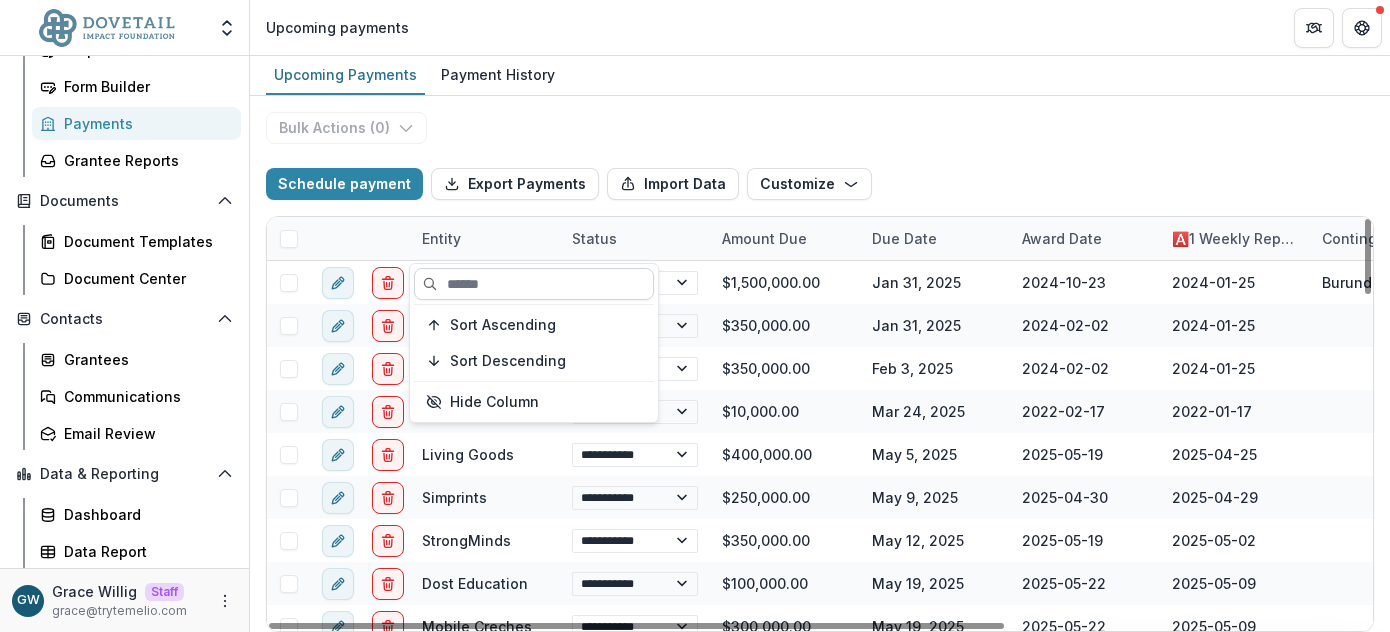 click at bounding box center [534, 284] 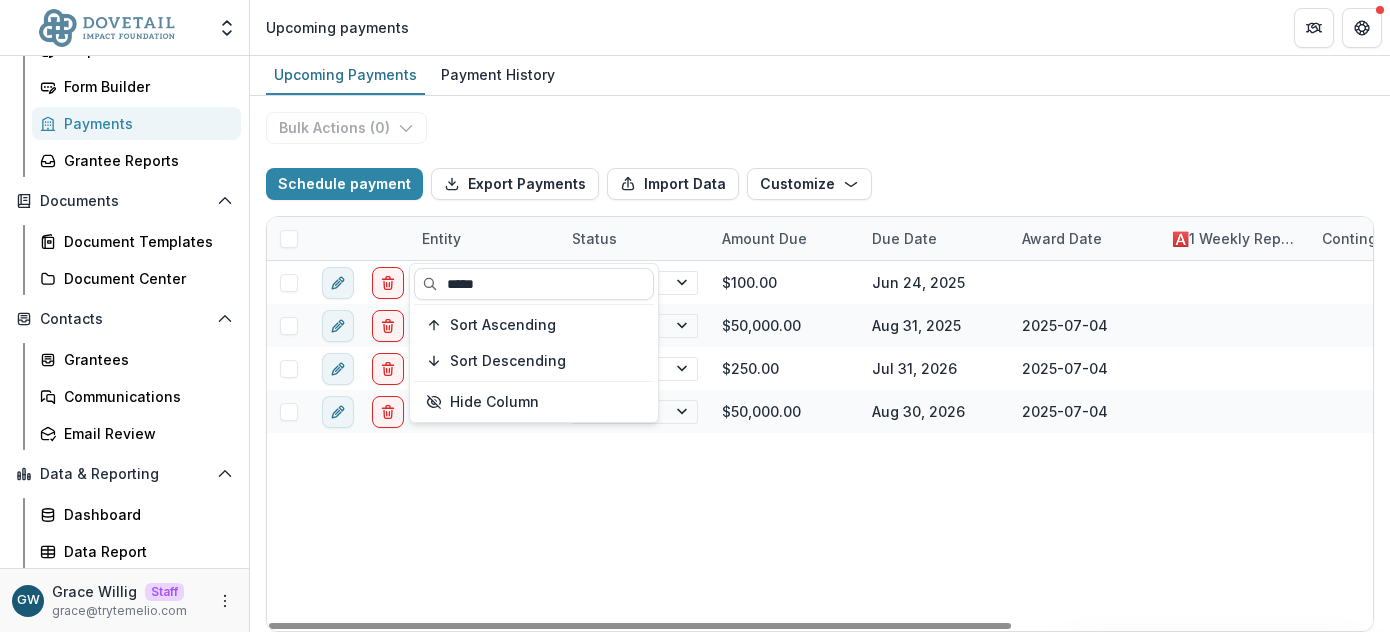 type on "*****" 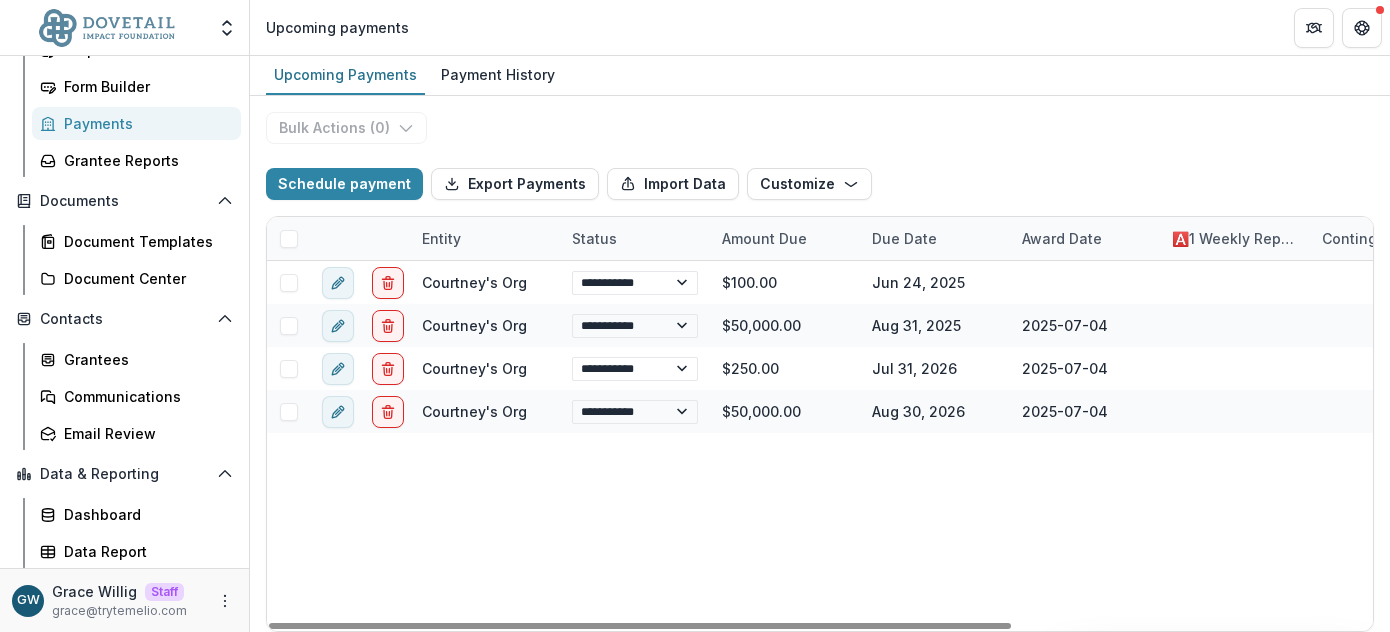 click on "**********" at bounding box center (820, 364) 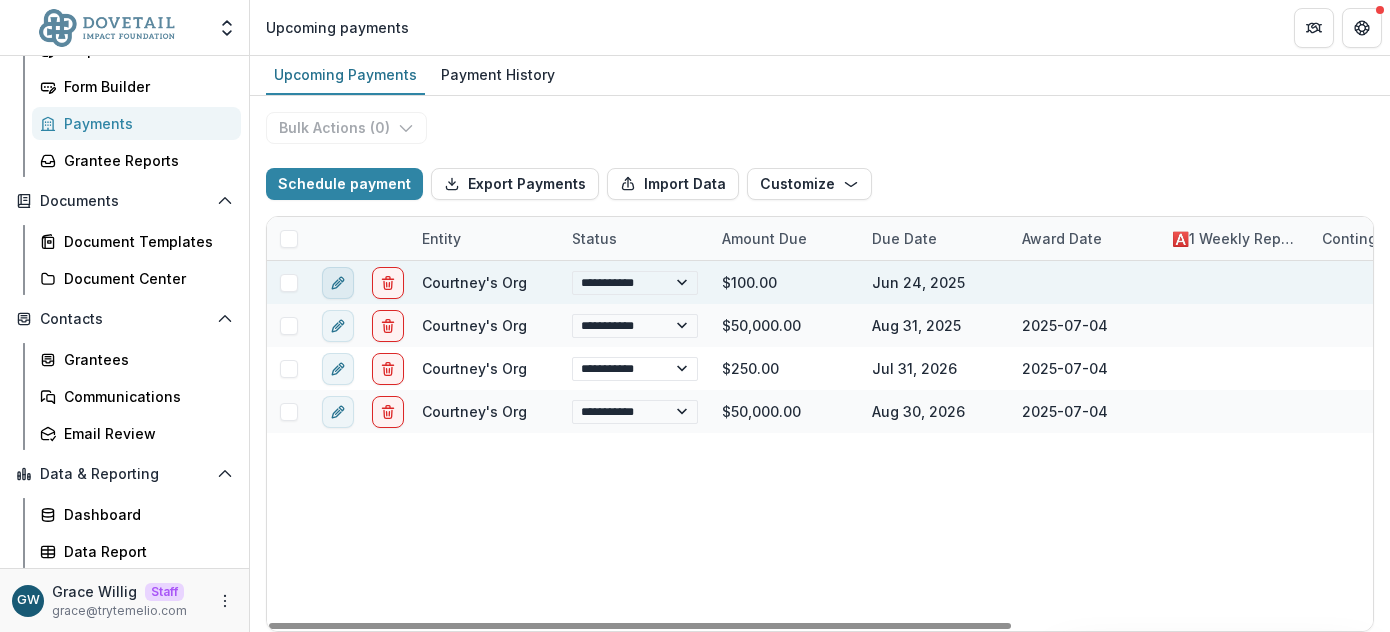 click 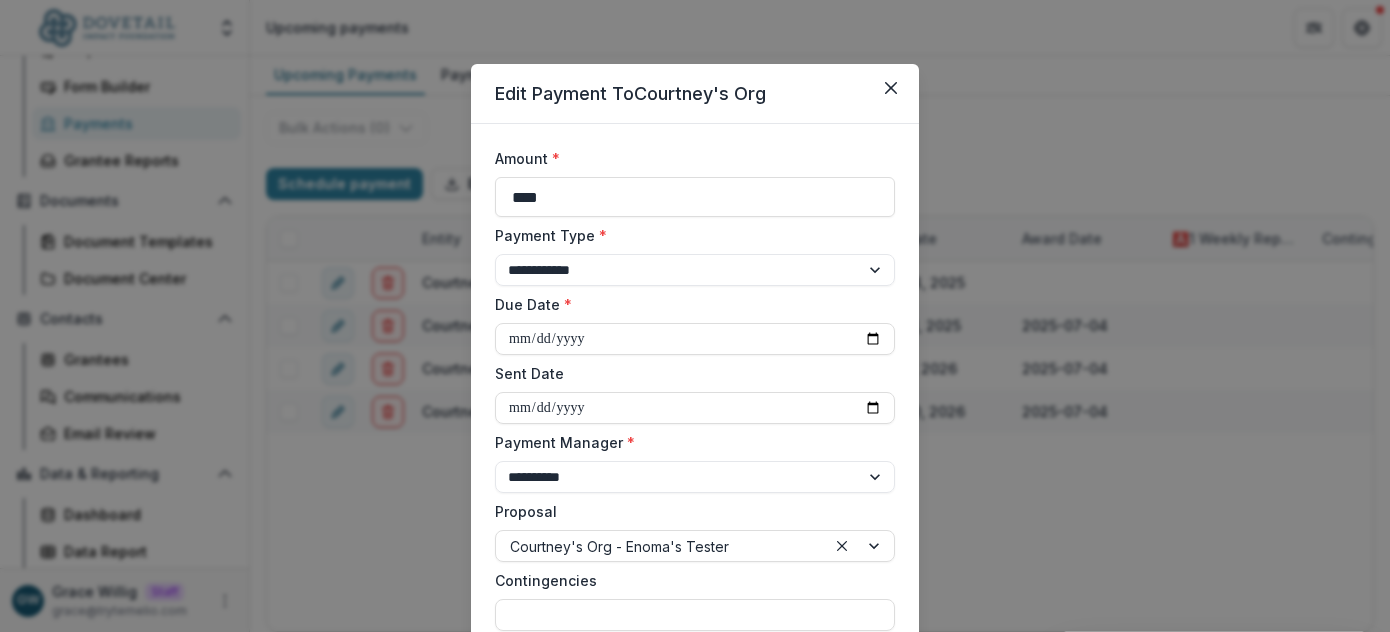 click on "**********" at bounding box center [695, 316] 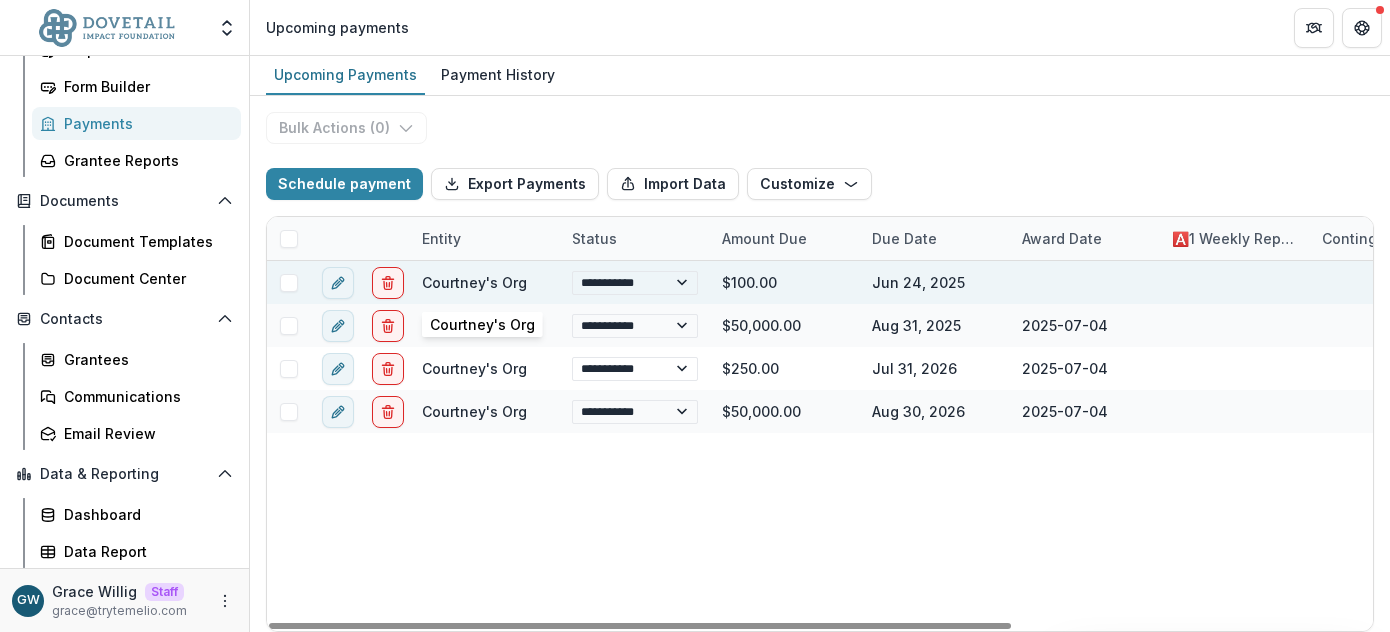 click on "Courtney's Org" at bounding box center (474, 282) 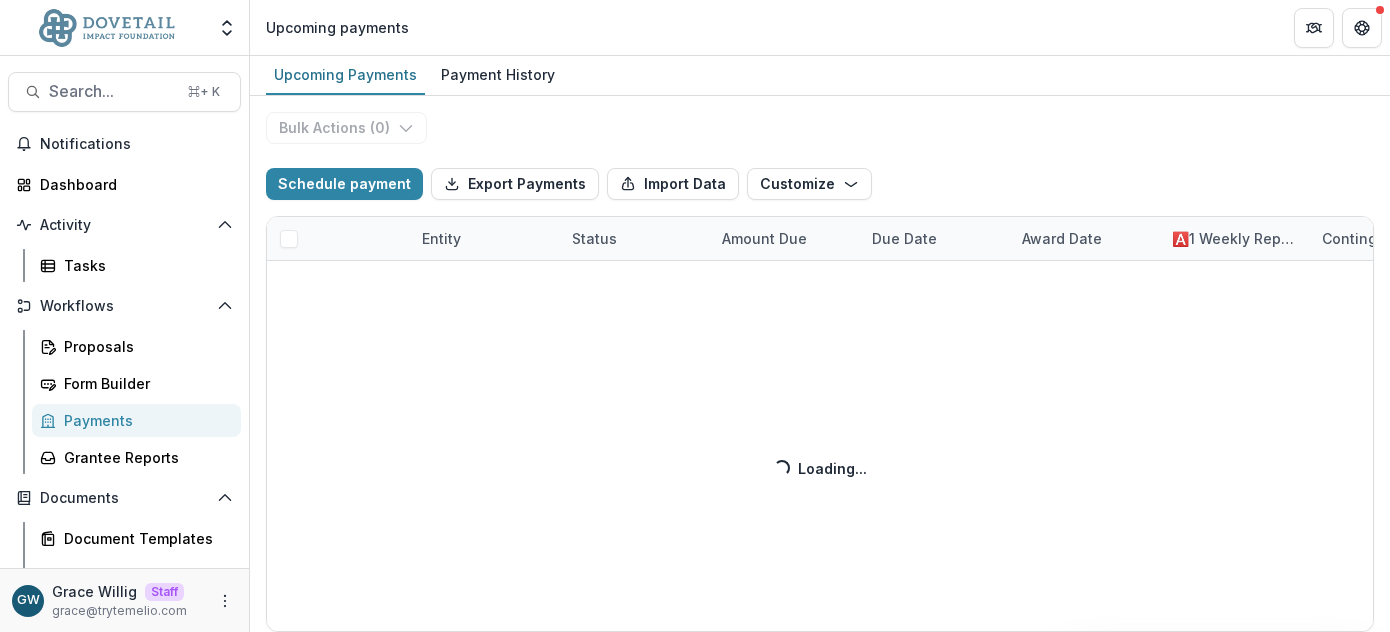 select on "******" 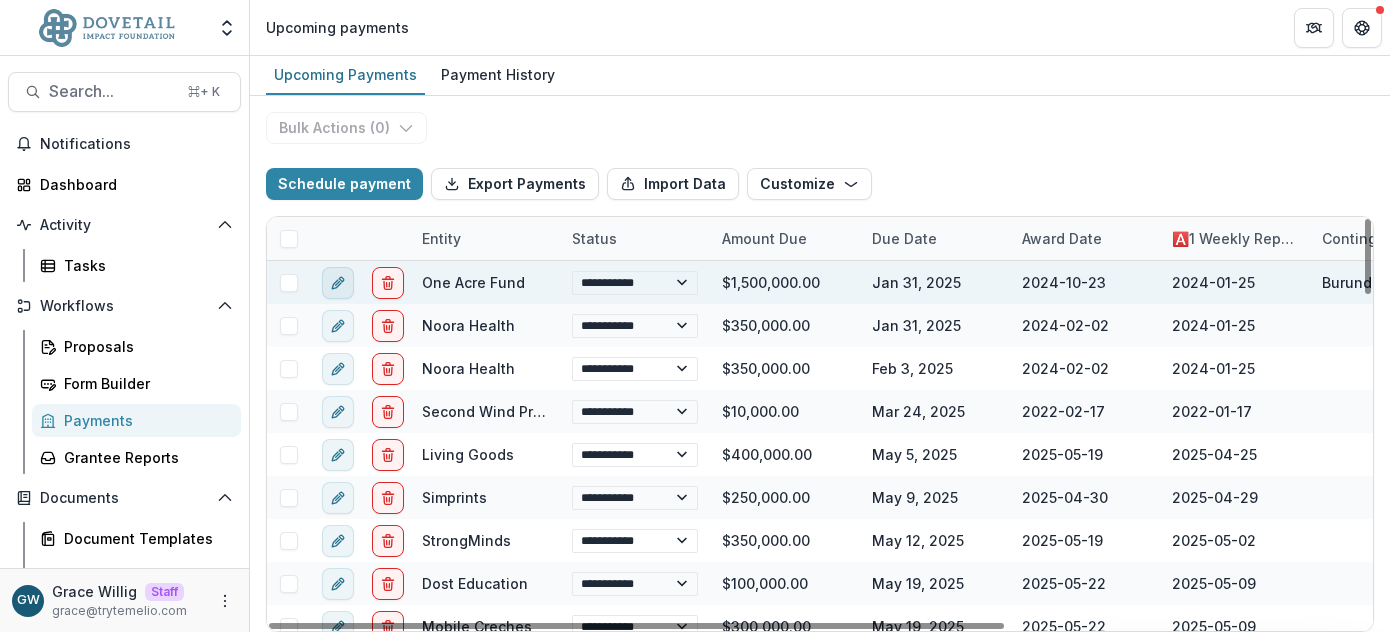 click 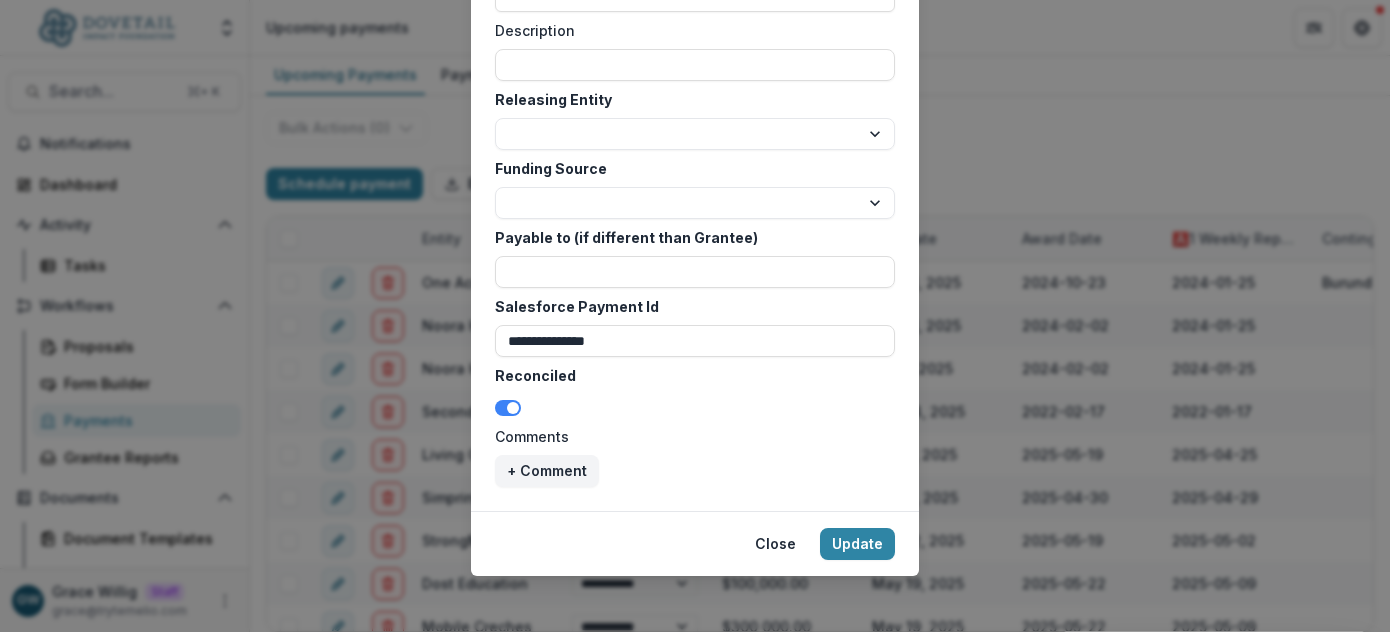 scroll, scrollTop: 1094, scrollLeft: 0, axis: vertical 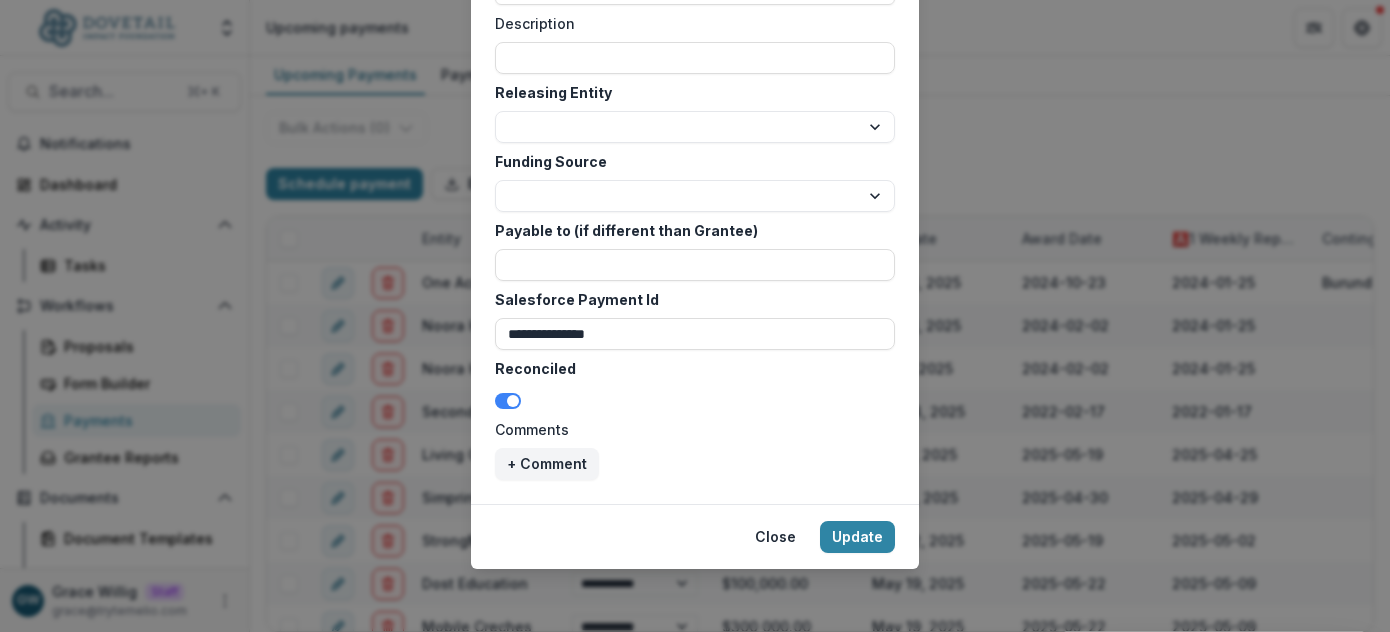 click on "**********" at bounding box center [695, 316] 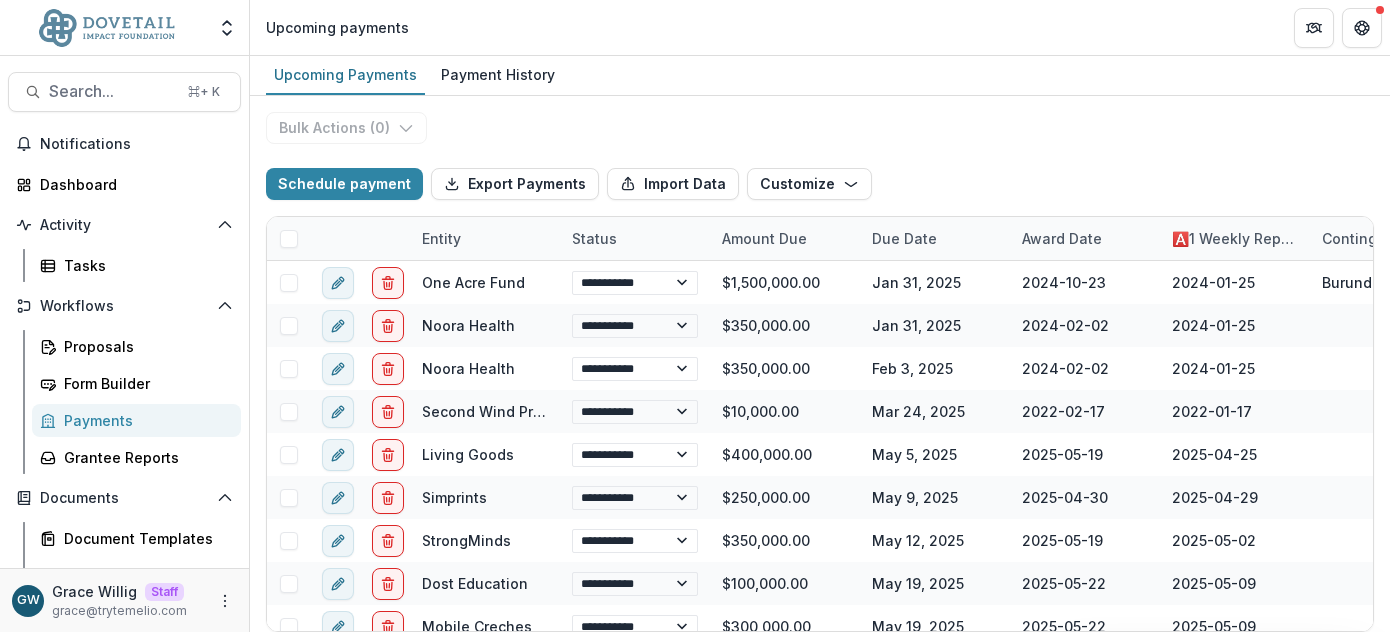 select on "******" 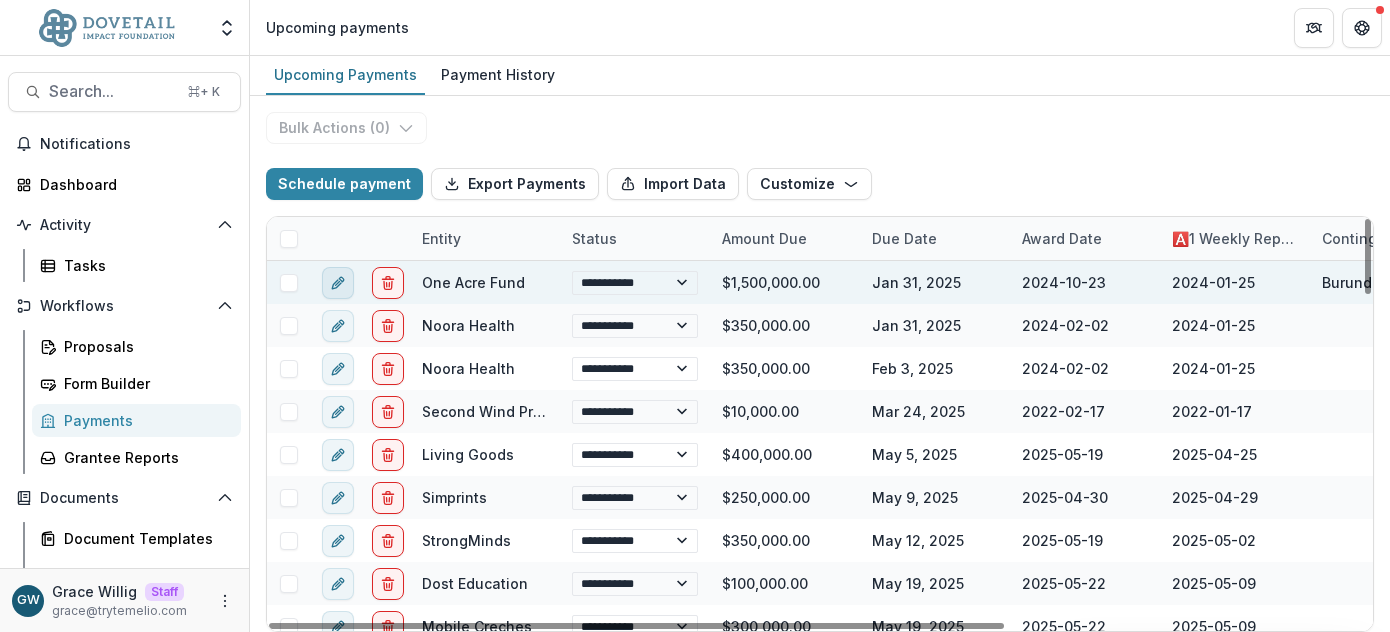 click 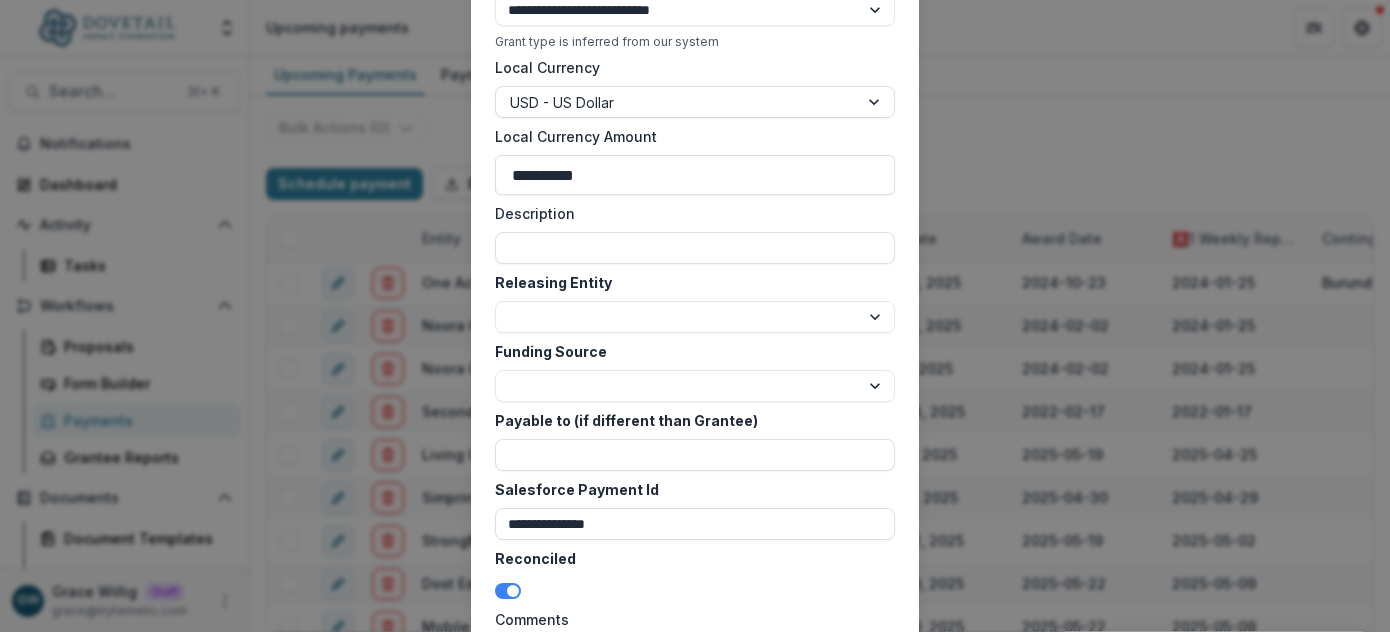scroll, scrollTop: 901, scrollLeft: 0, axis: vertical 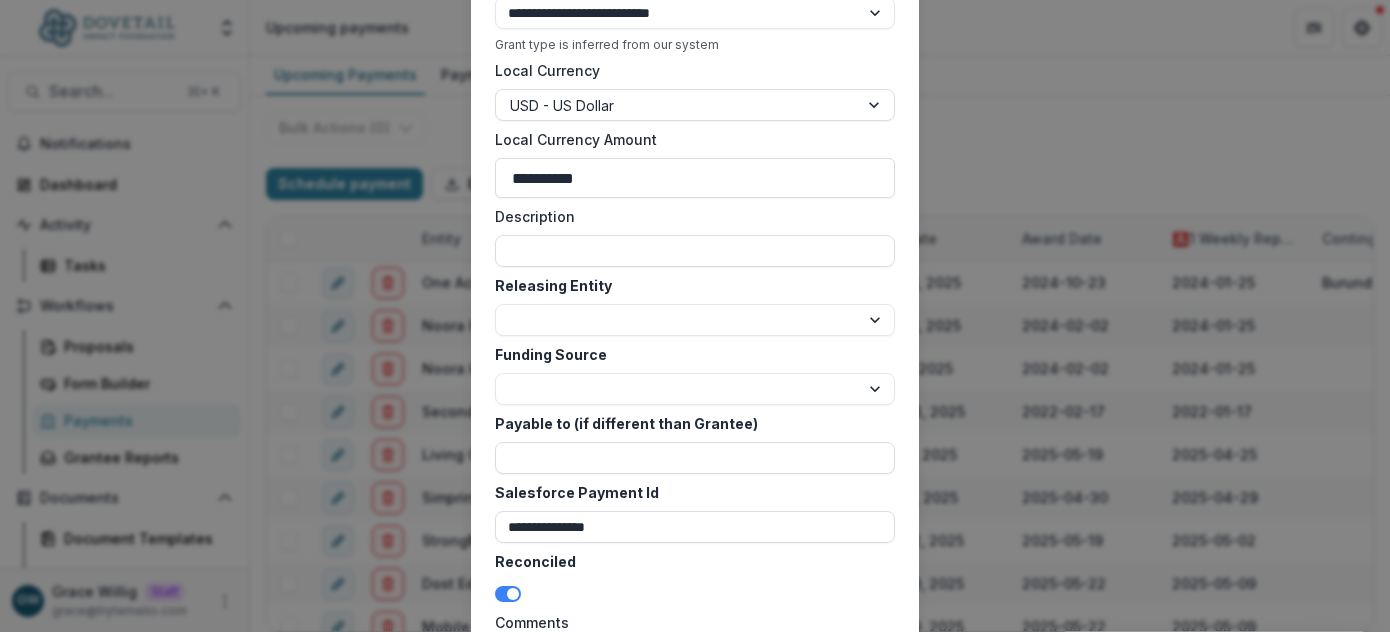 drag, startPoint x: 1058, startPoint y: 159, endPoint x: 993, endPoint y: 169, distance: 65.76473 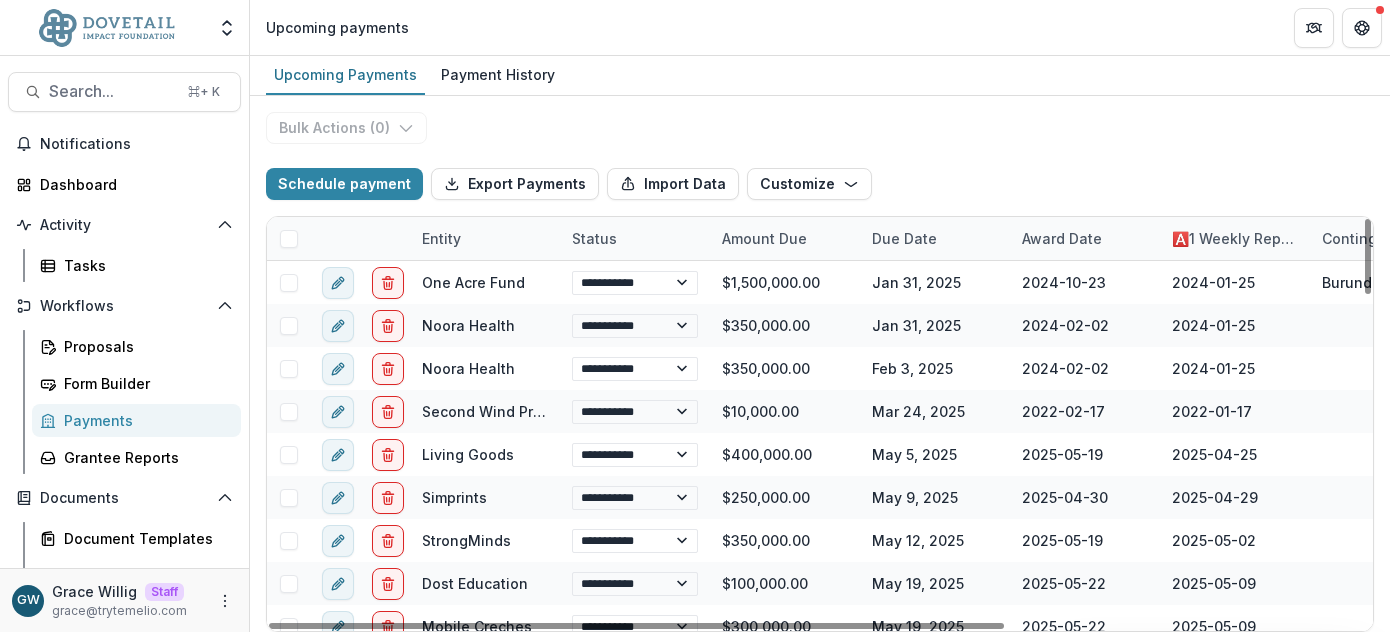 click on "Entity" at bounding box center (441, 238) 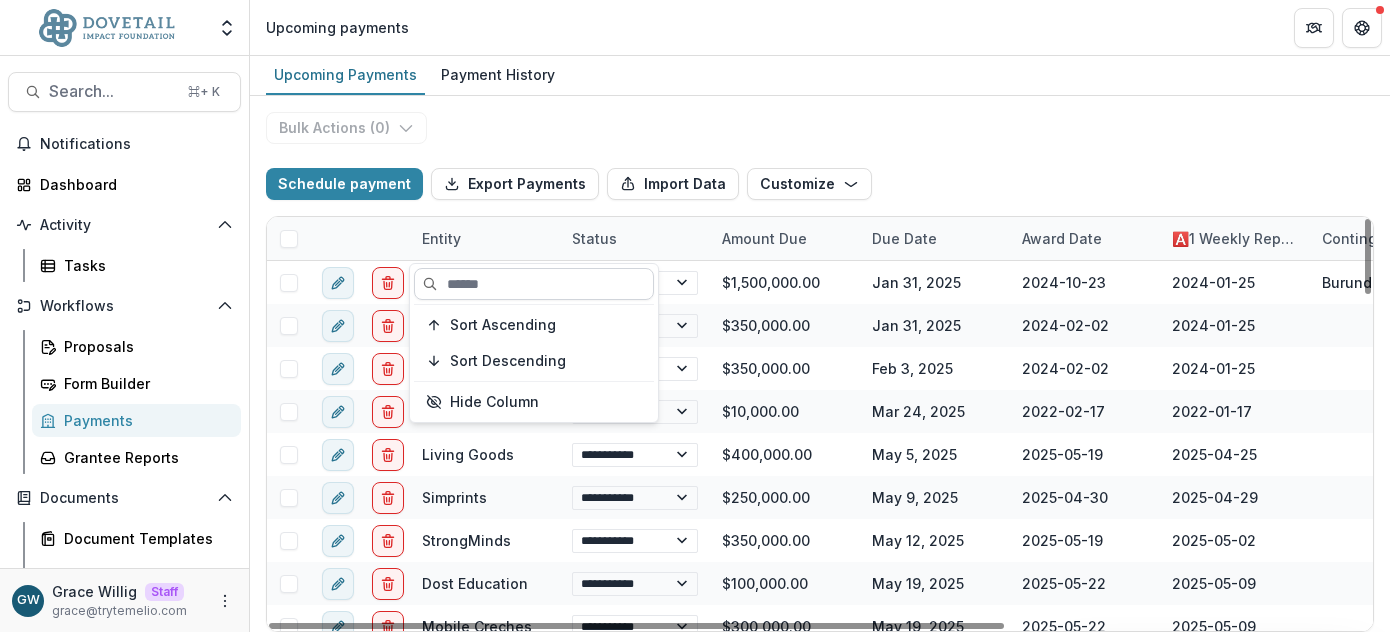 click at bounding box center [534, 284] 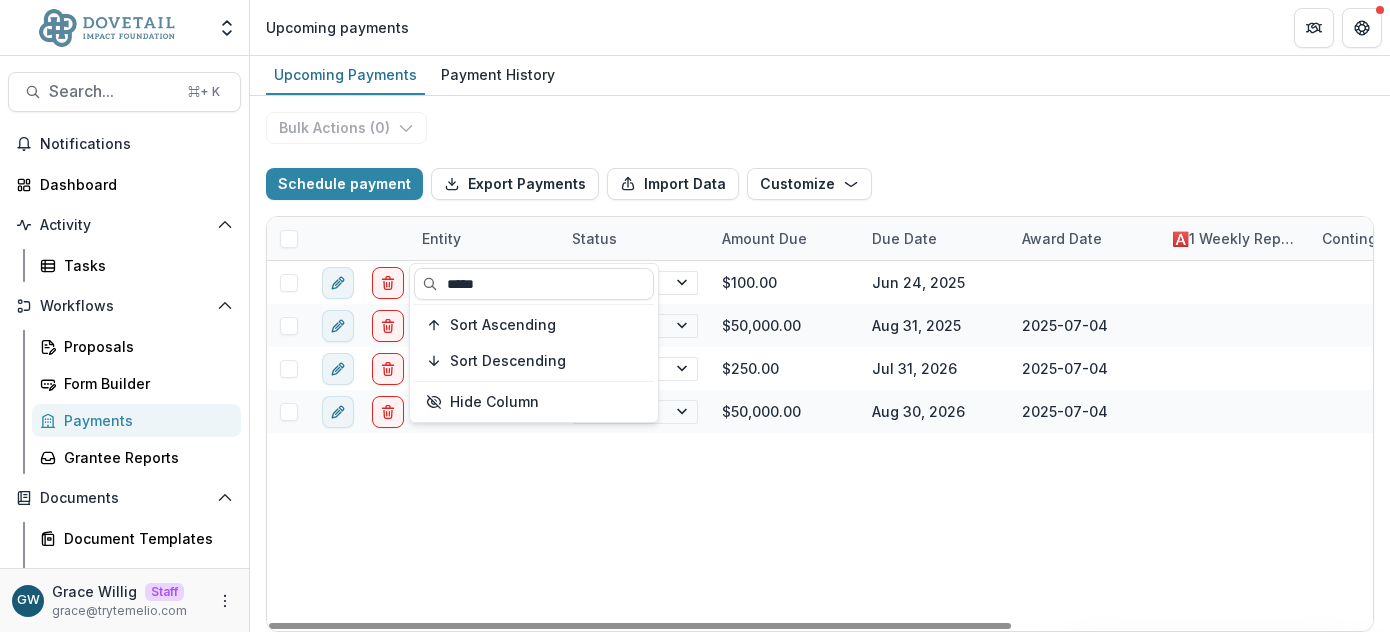type on "*****" 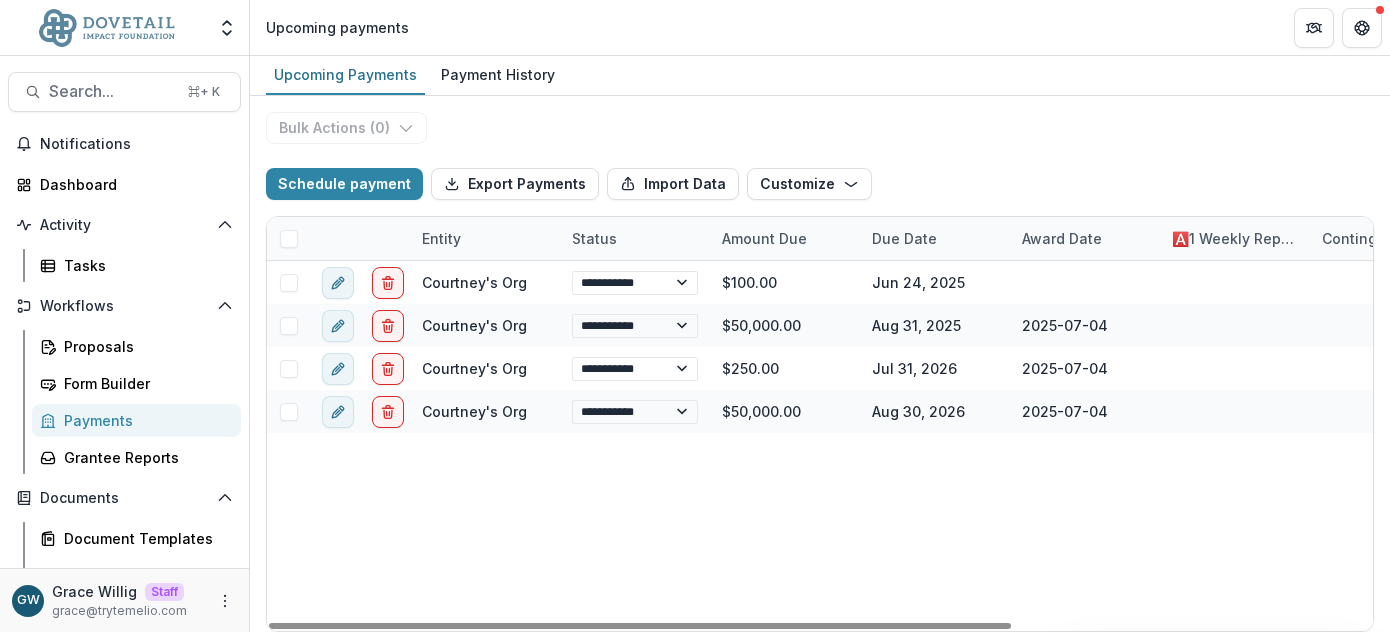 click on "Schedule payment Export Payments Import Data Customize New Custom Field Manage Custom Fields" at bounding box center [820, 184] 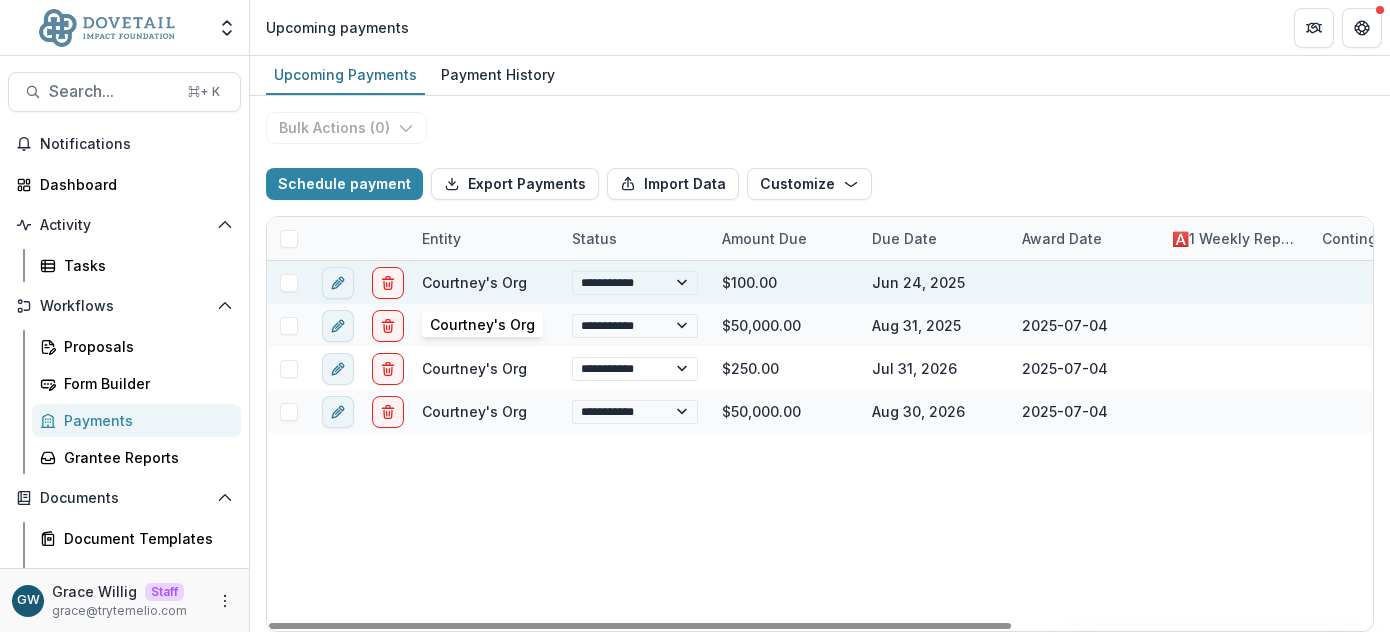 click on "Courtney's Org" at bounding box center (474, 282) 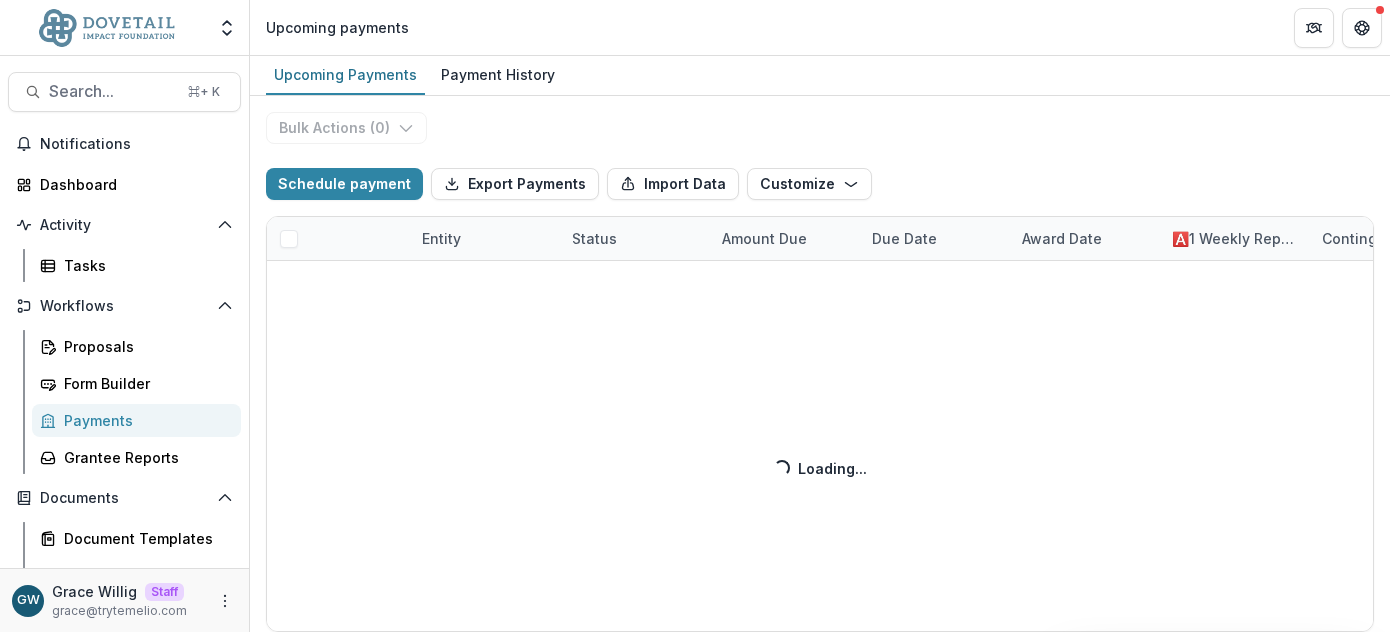 select on "******" 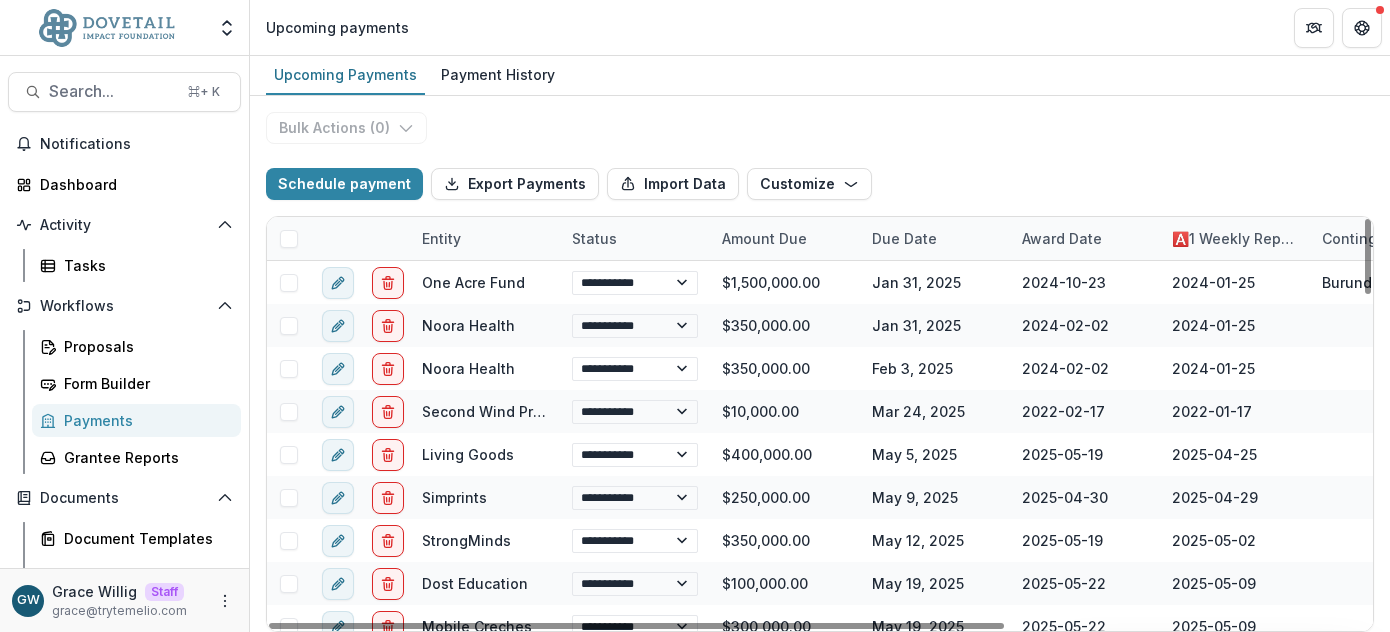 click on "Entity" at bounding box center [485, 238] 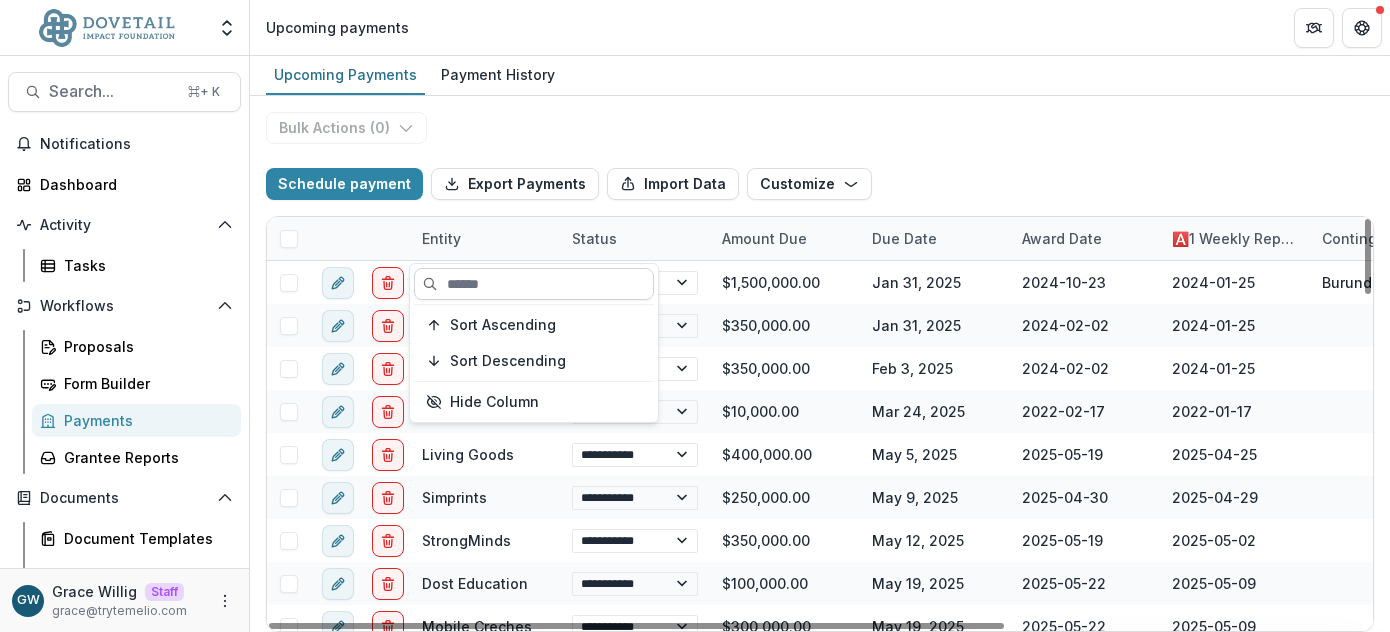 click at bounding box center [534, 284] 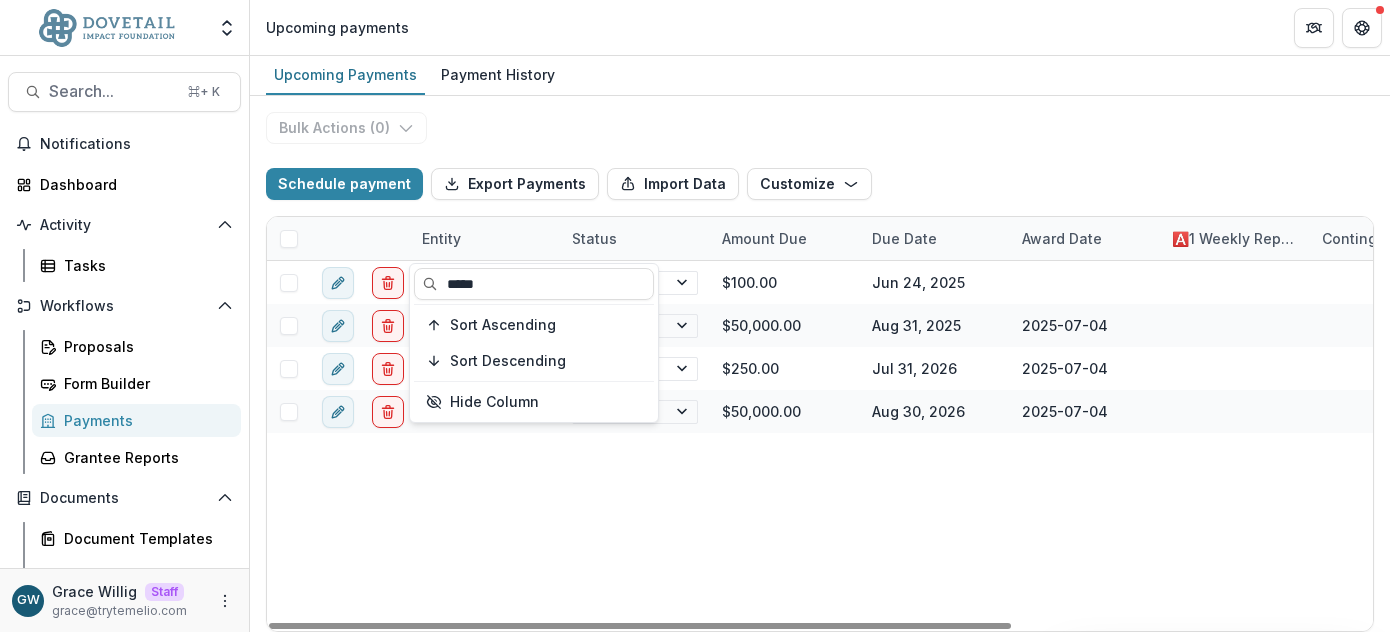 type on "*****" 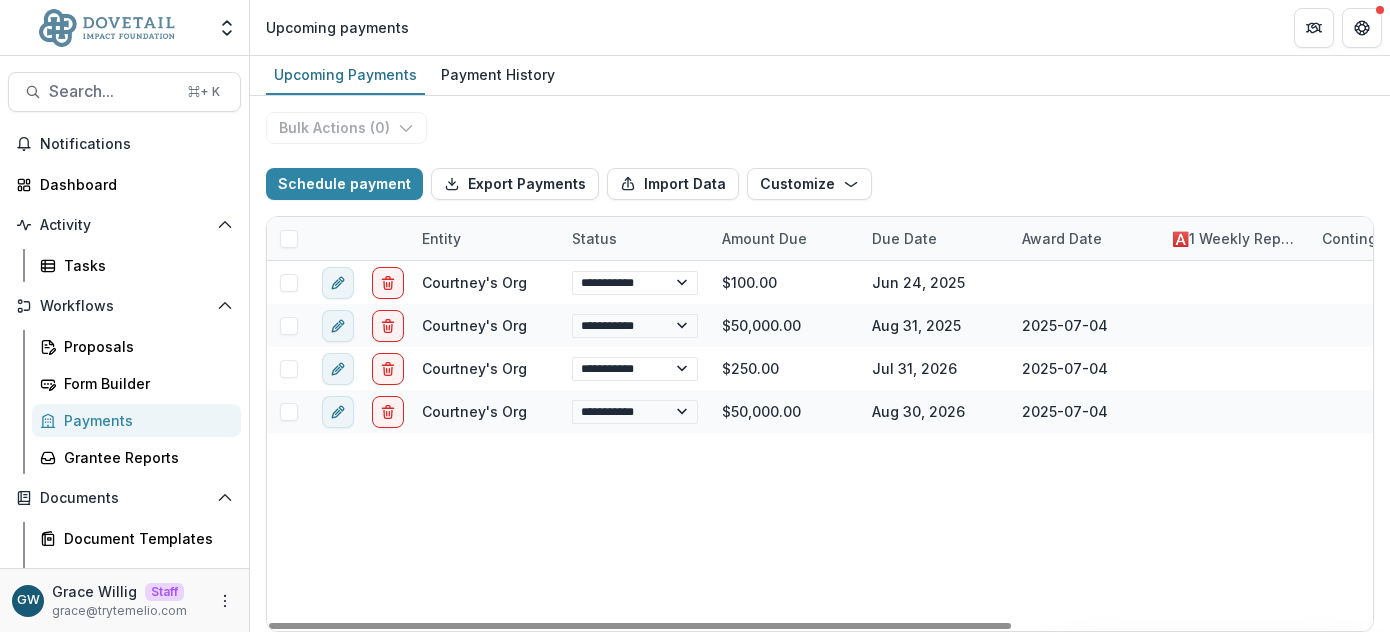 click on "**********" at bounding box center [1088, 446] 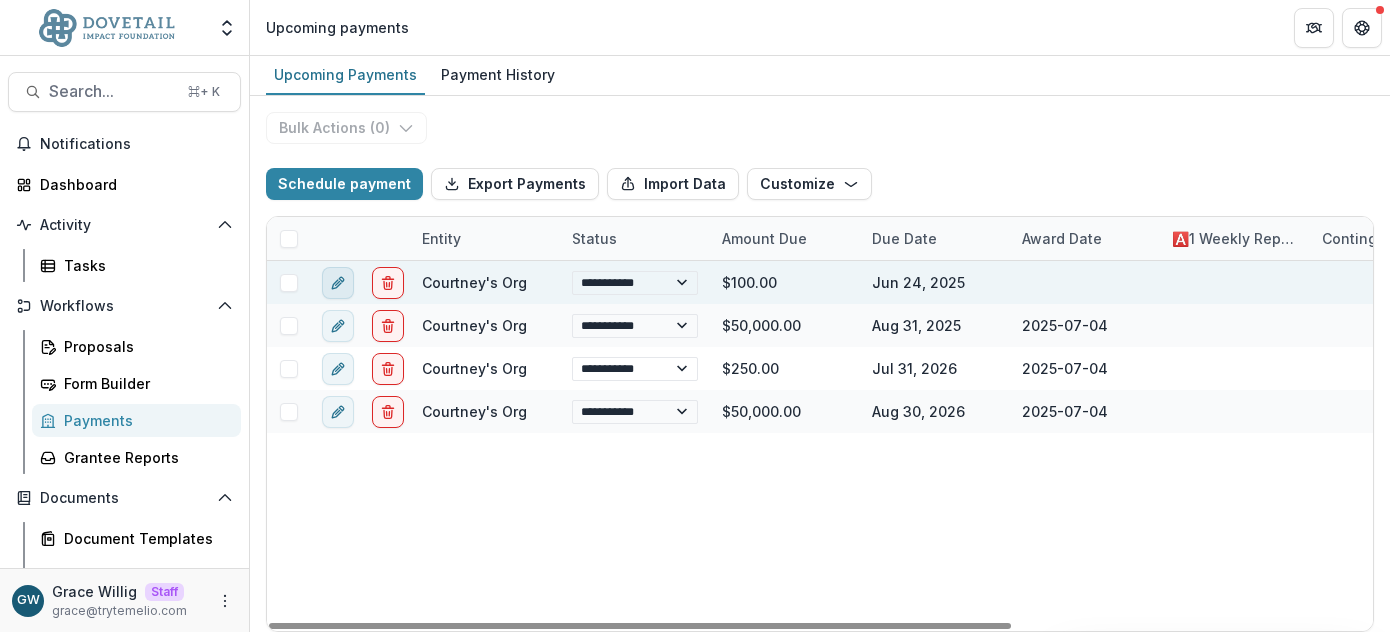 click 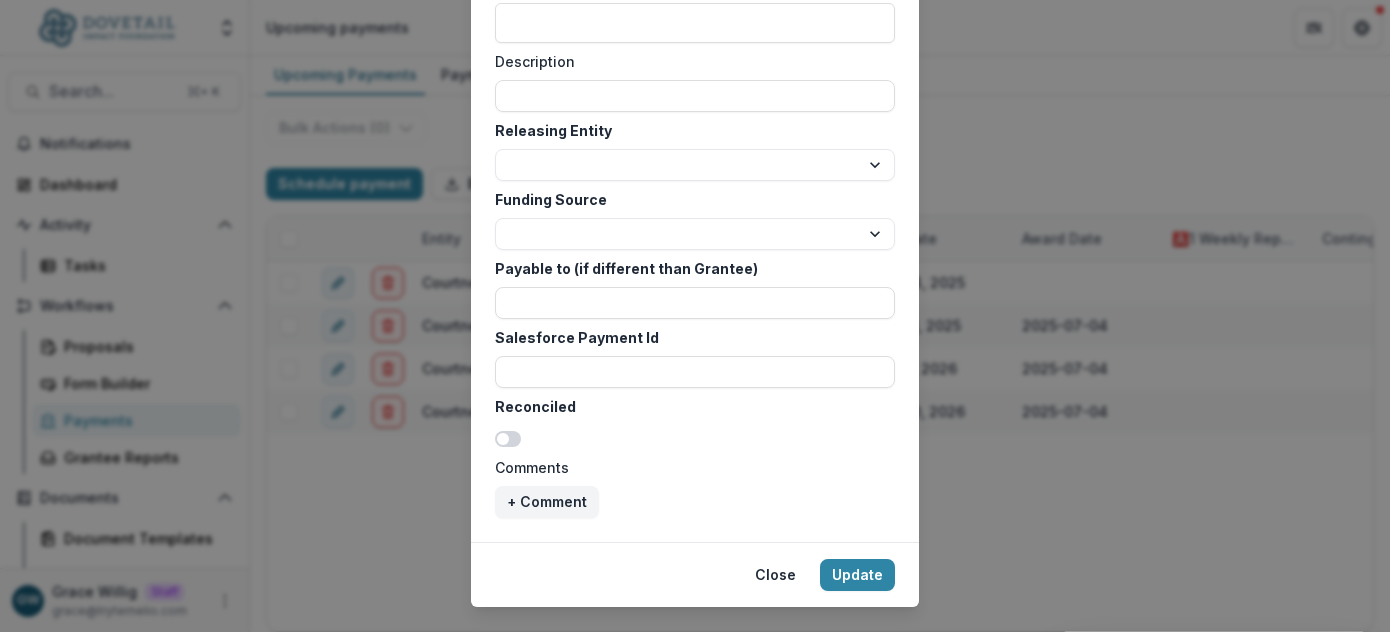 scroll, scrollTop: 1052, scrollLeft: 0, axis: vertical 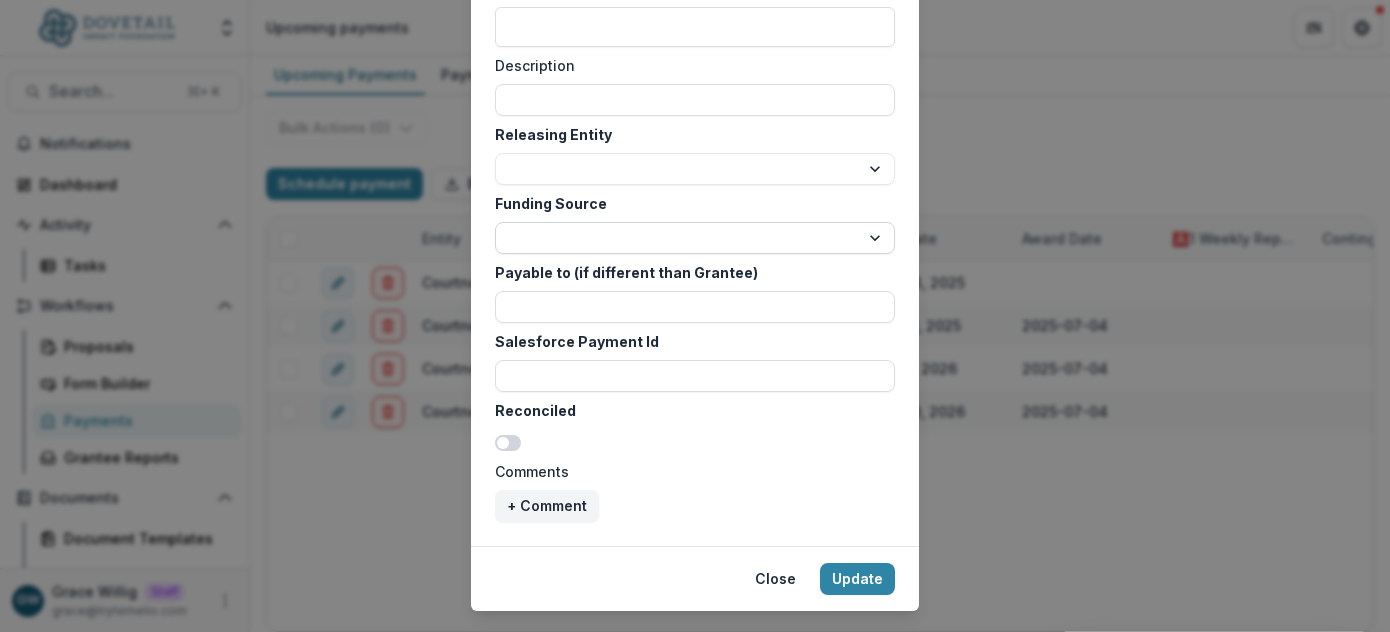 click on "**********" at bounding box center (695, 238) 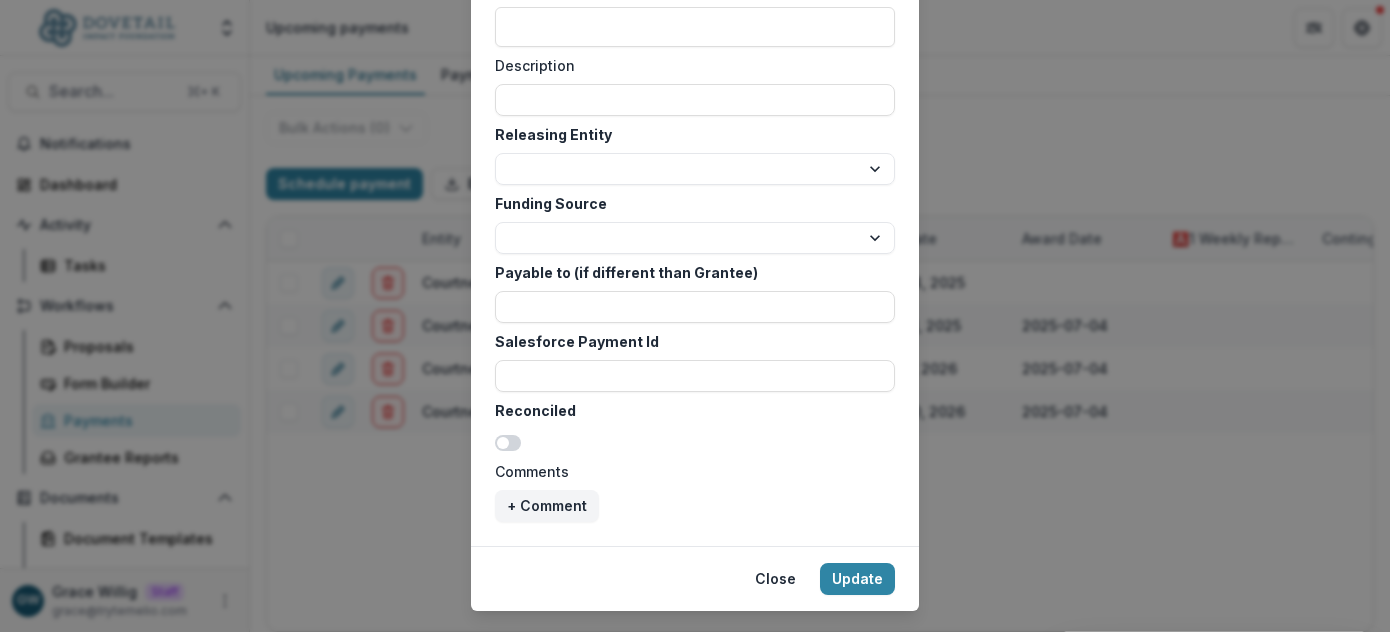 click on "**********" at bounding box center (695, 316) 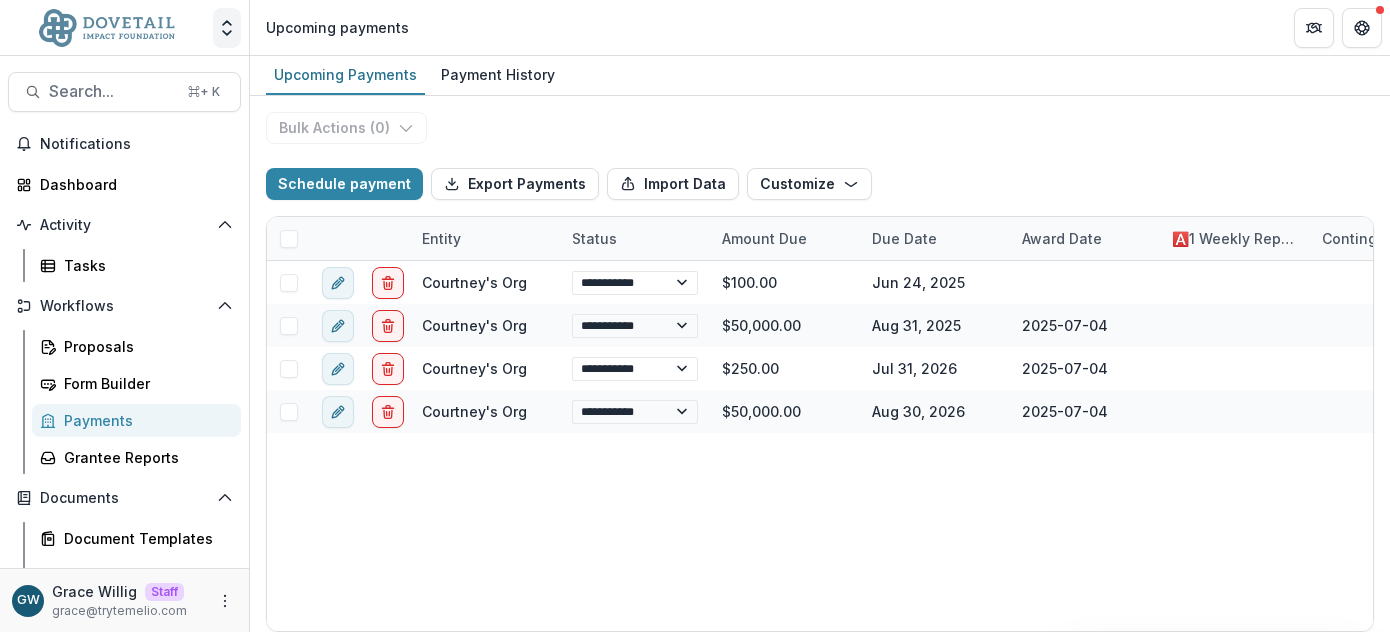 click 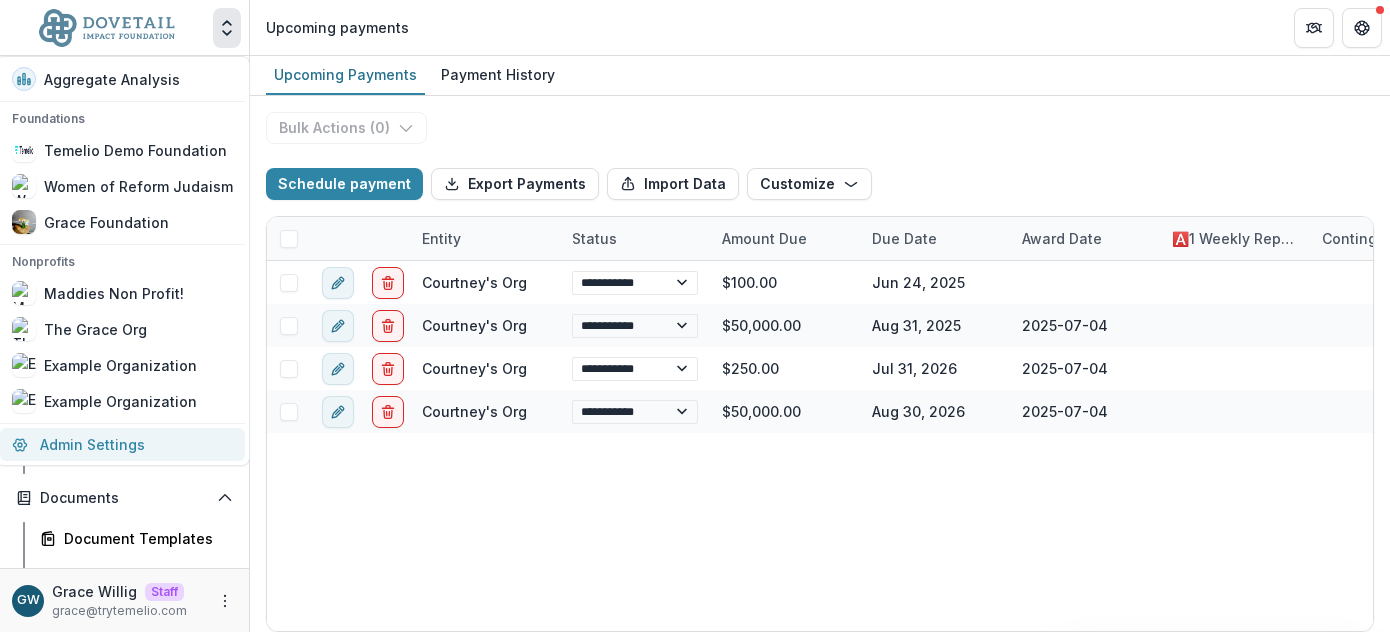click on "Admin Settings" at bounding box center [122, 444] 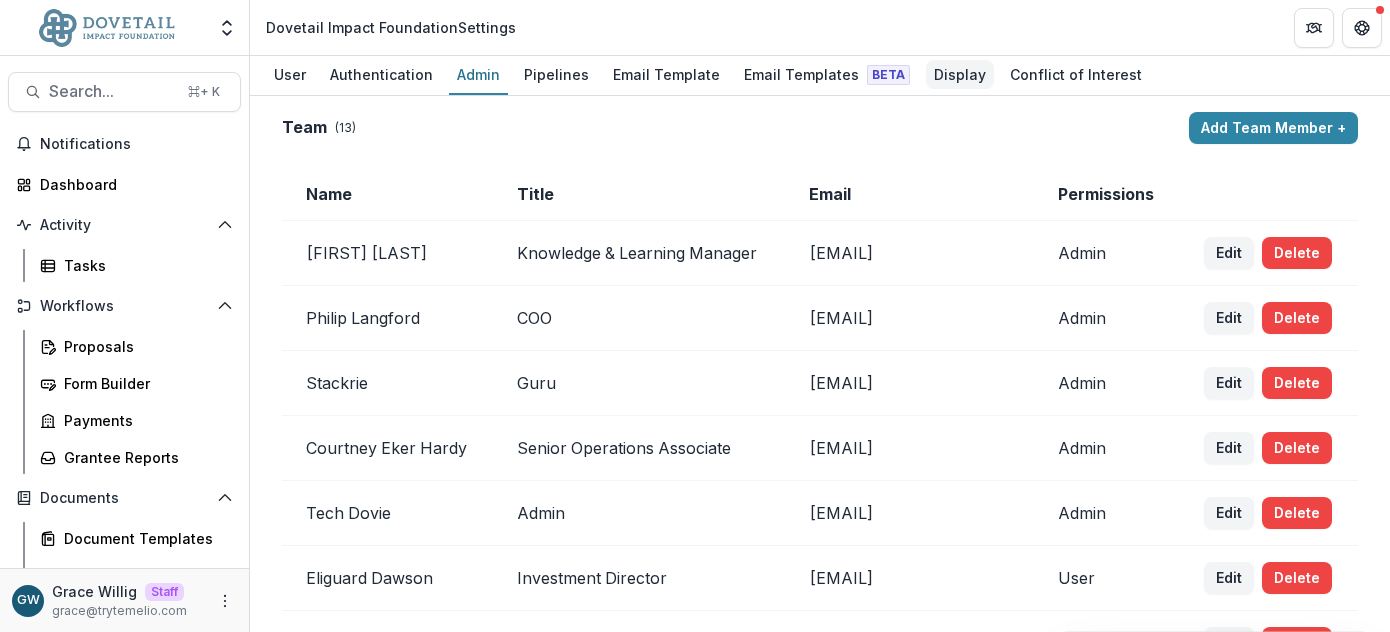 click on "Display" at bounding box center (960, 74) 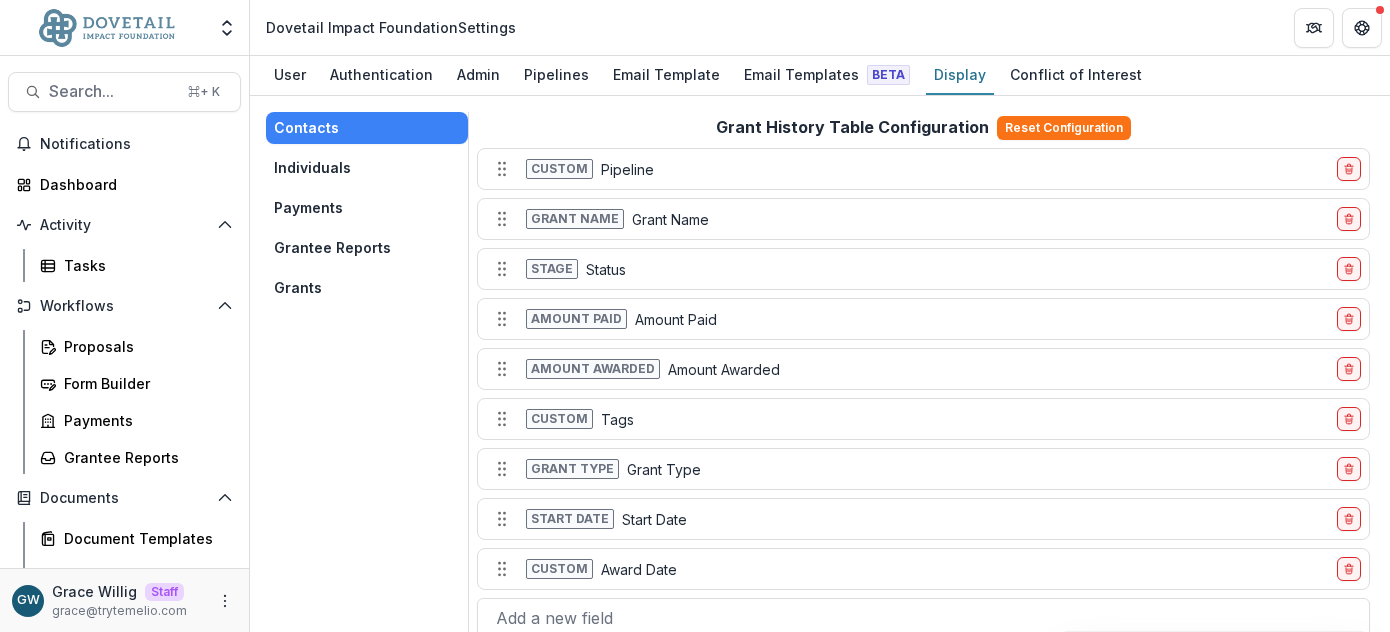click on "Grants" at bounding box center (367, 288) 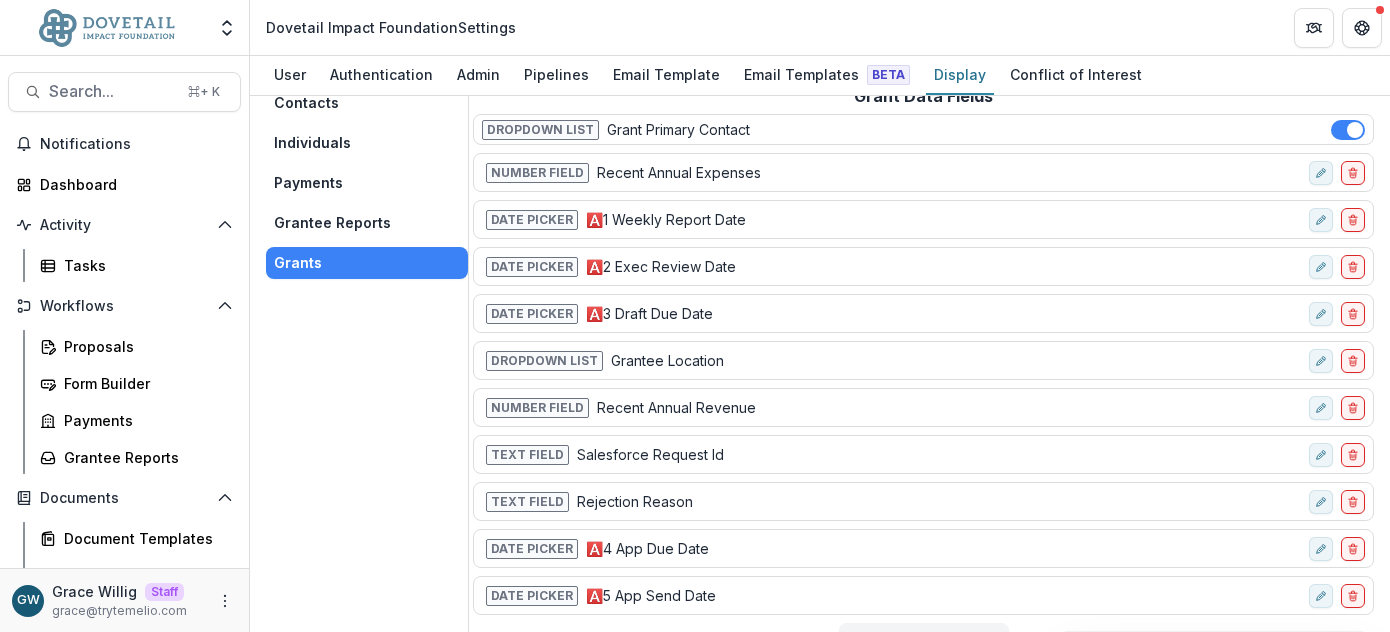 scroll, scrollTop: 30, scrollLeft: 0, axis: vertical 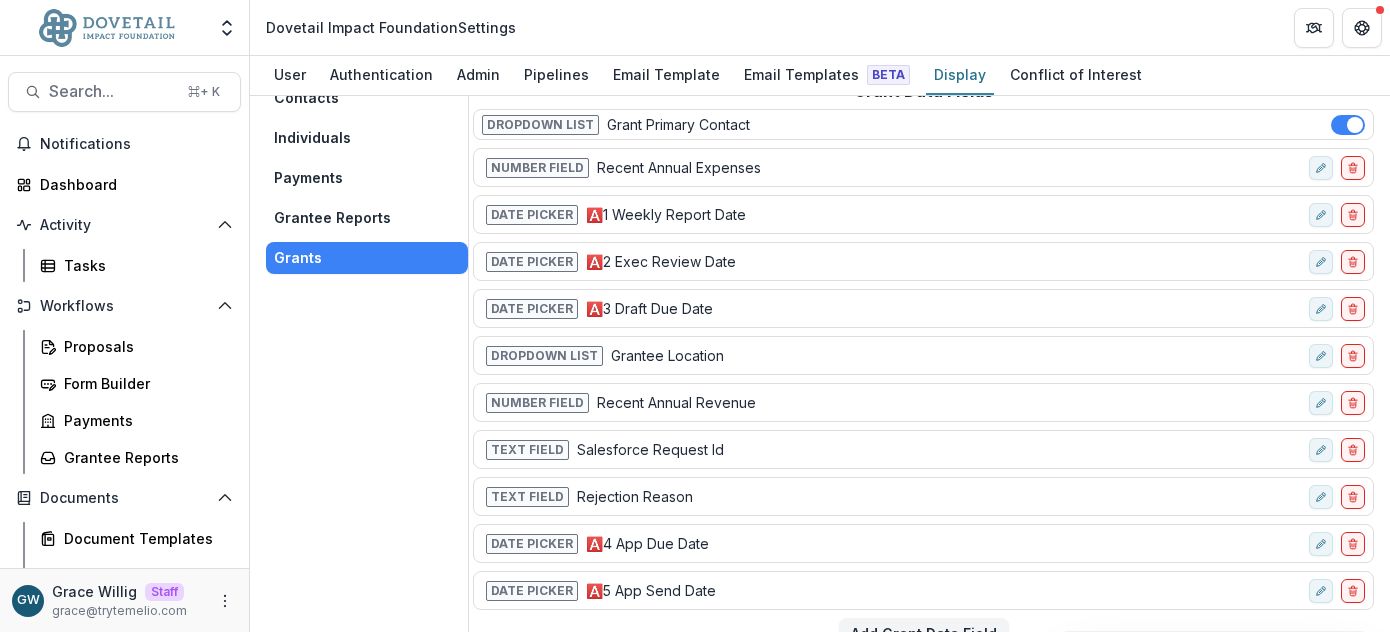 click on "Payments" at bounding box center [367, 178] 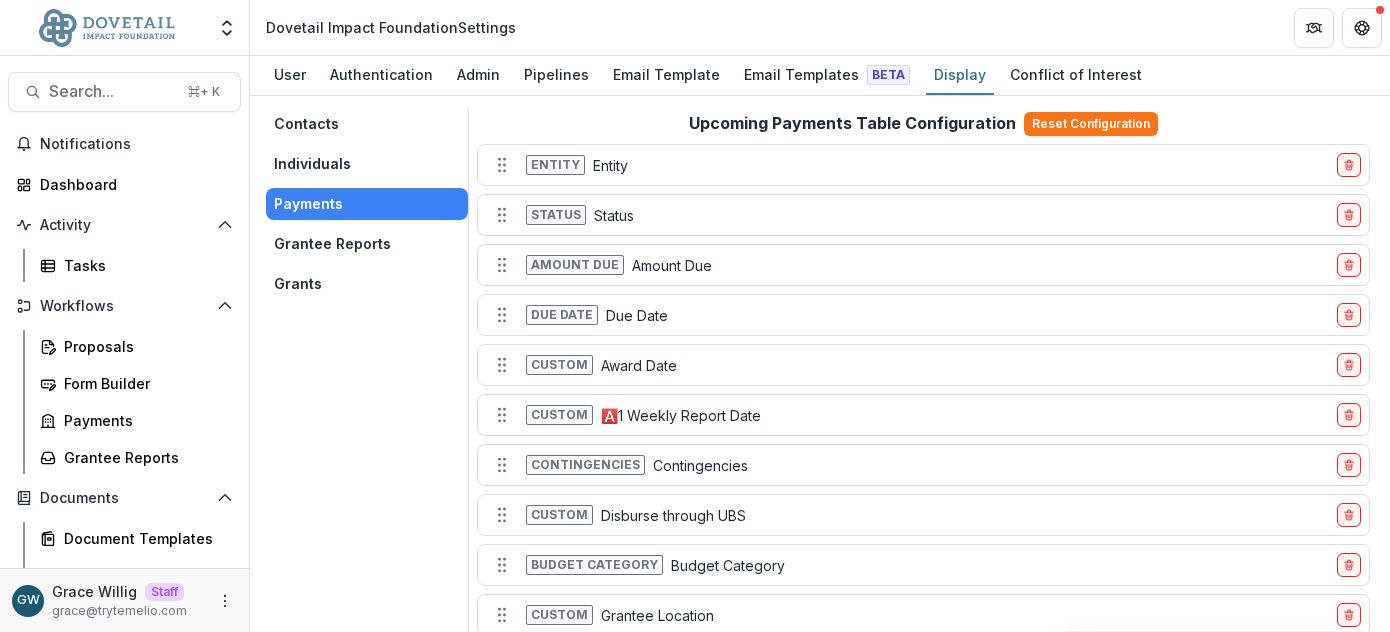 scroll, scrollTop: 0, scrollLeft: 0, axis: both 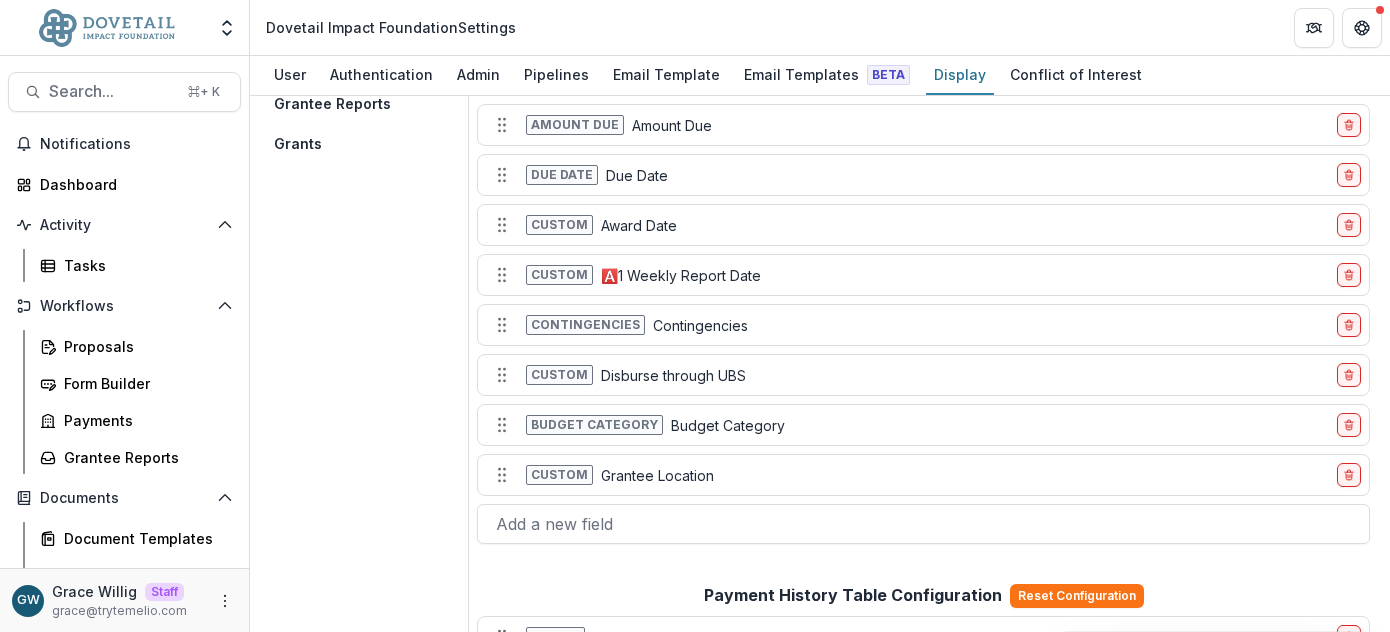 click on "Grants" at bounding box center [367, 144] 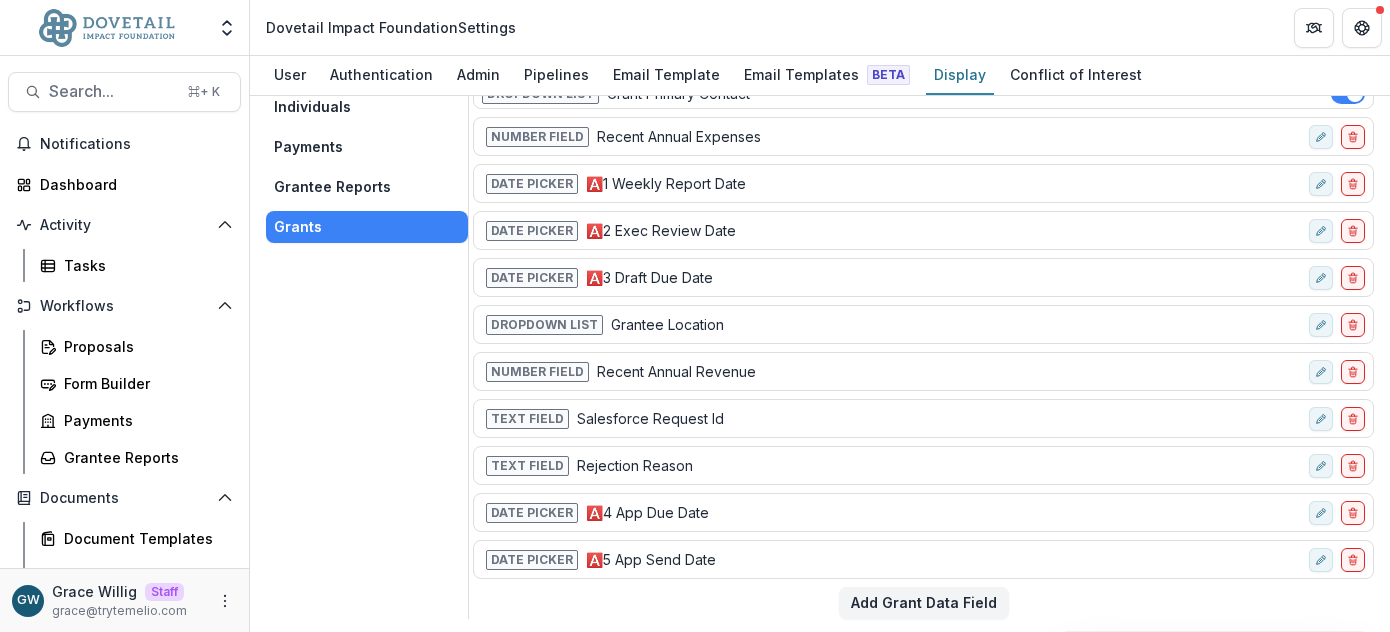 scroll, scrollTop: 60, scrollLeft: 0, axis: vertical 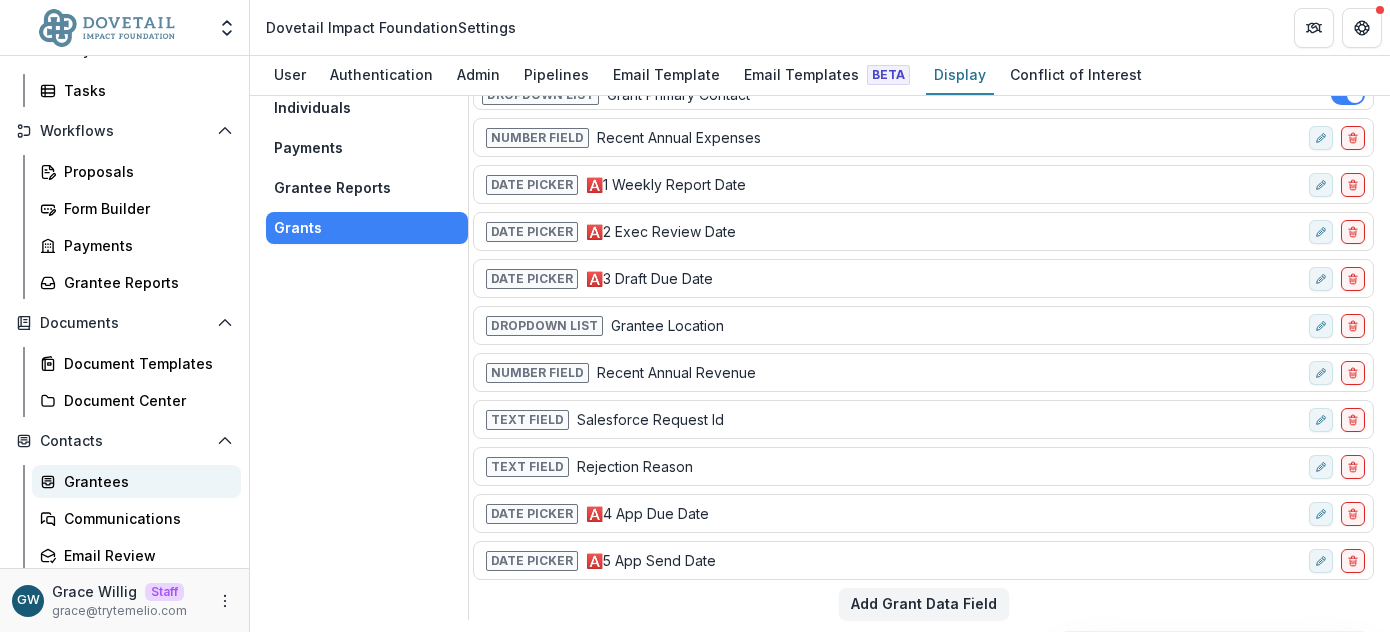 click on "Grantees" at bounding box center (144, 481) 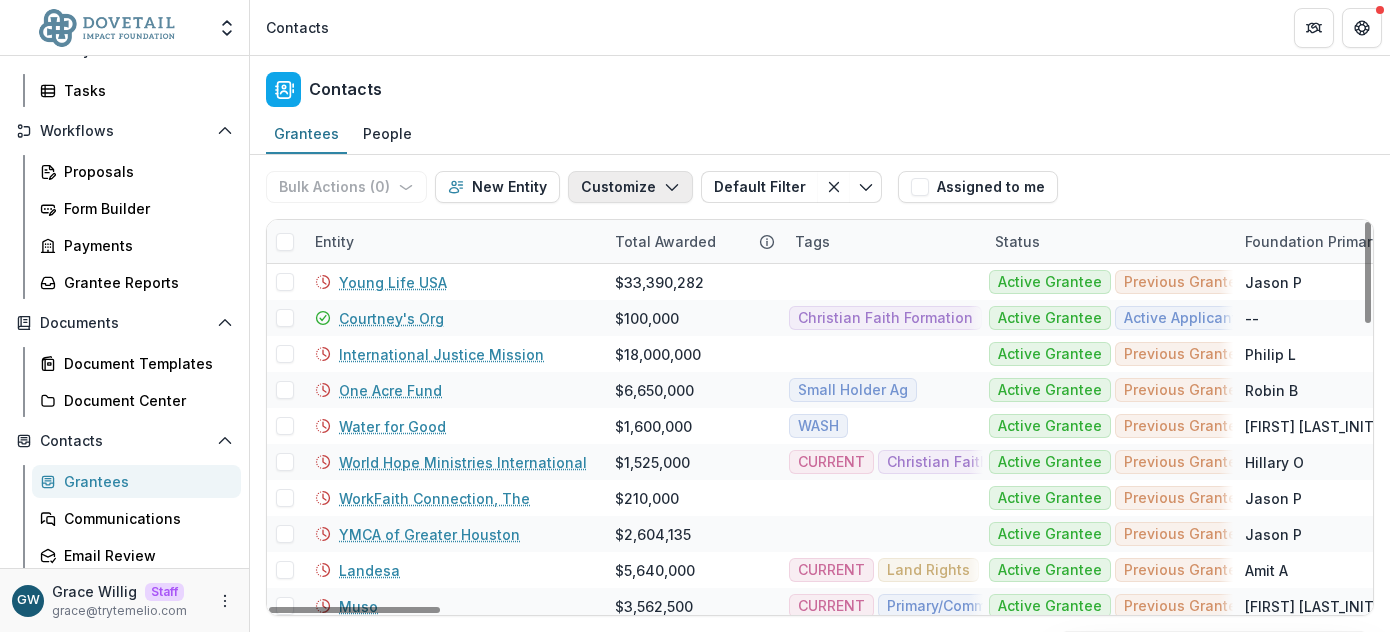 click on "Customize" at bounding box center [630, 187] 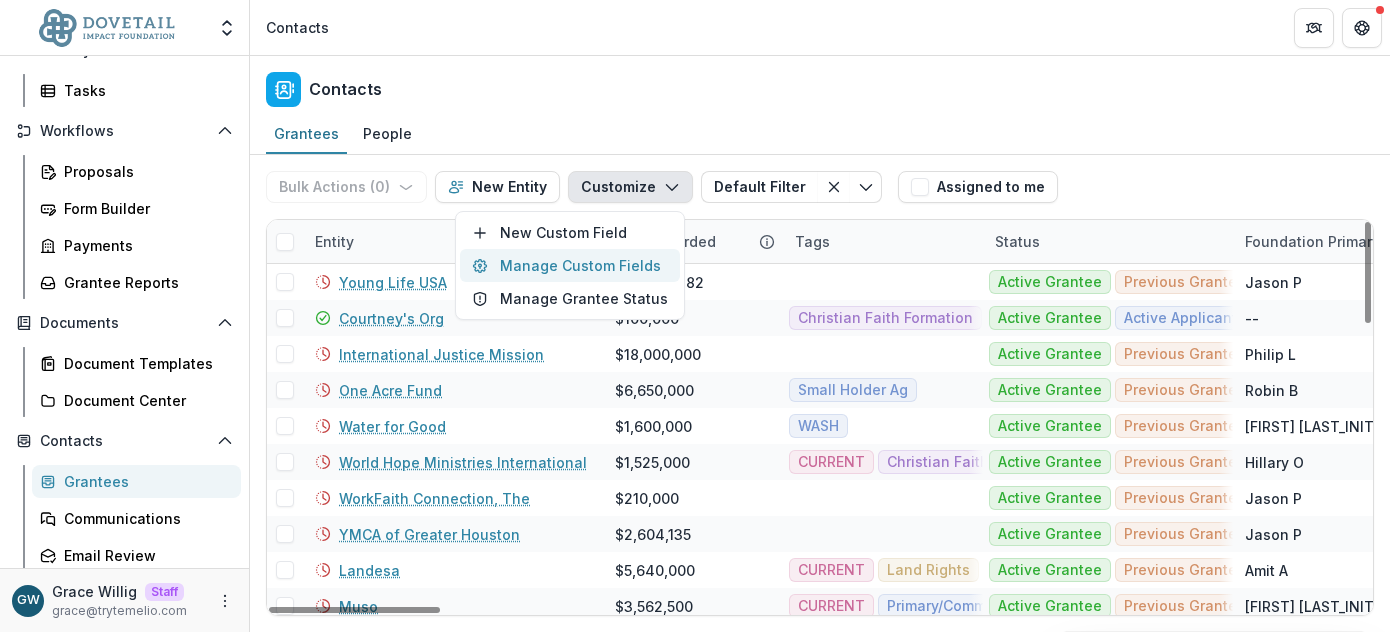 click on "Manage Custom Fields" at bounding box center [570, 265] 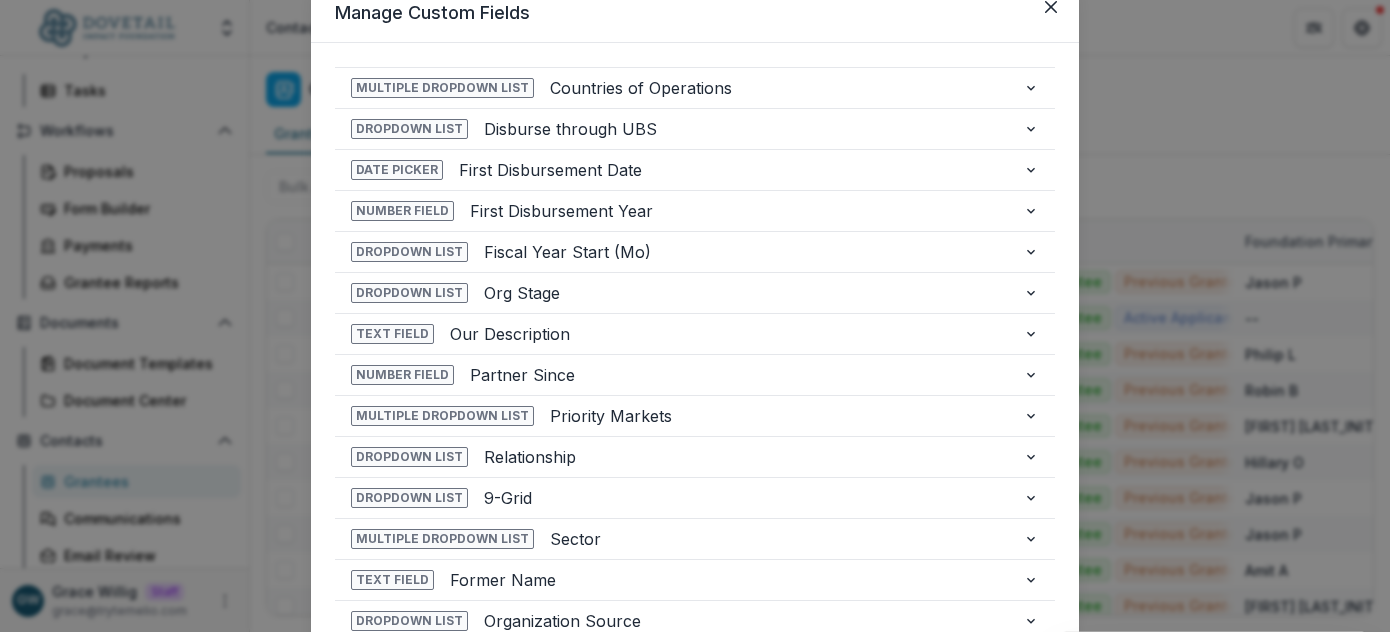 scroll, scrollTop: 8, scrollLeft: 0, axis: vertical 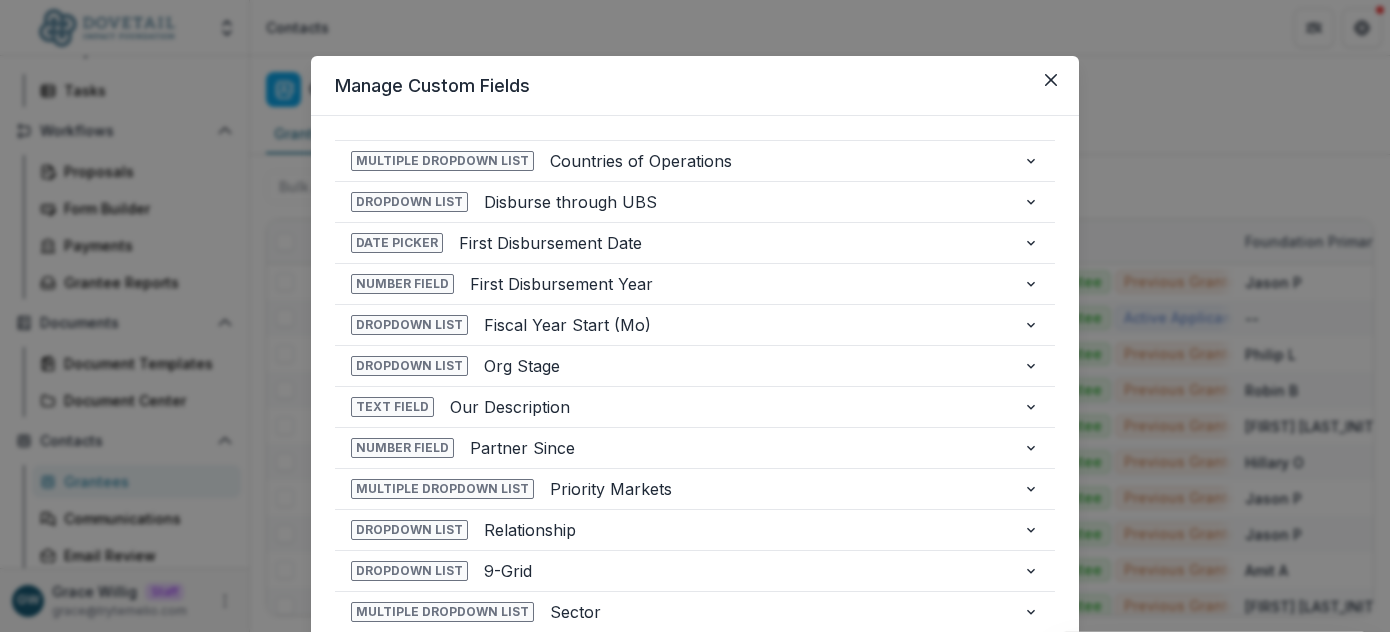 click on "**********" at bounding box center (695, 316) 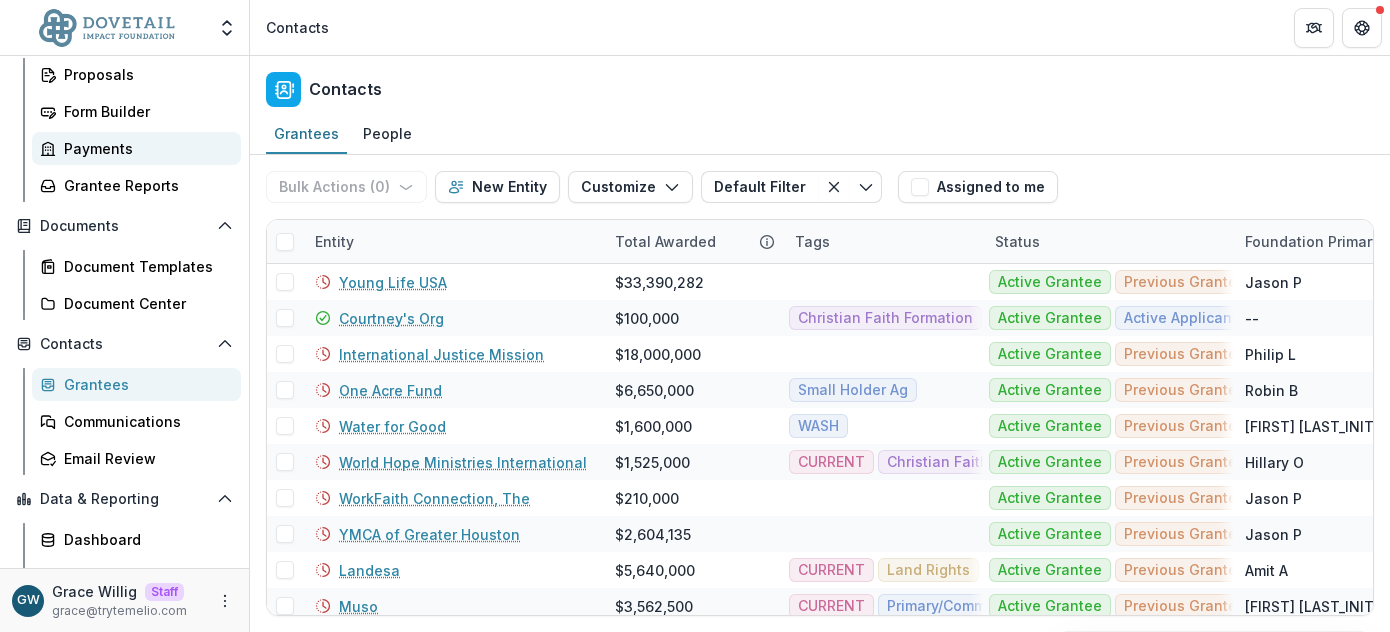 scroll, scrollTop: 266, scrollLeft: 0, axis: vertical 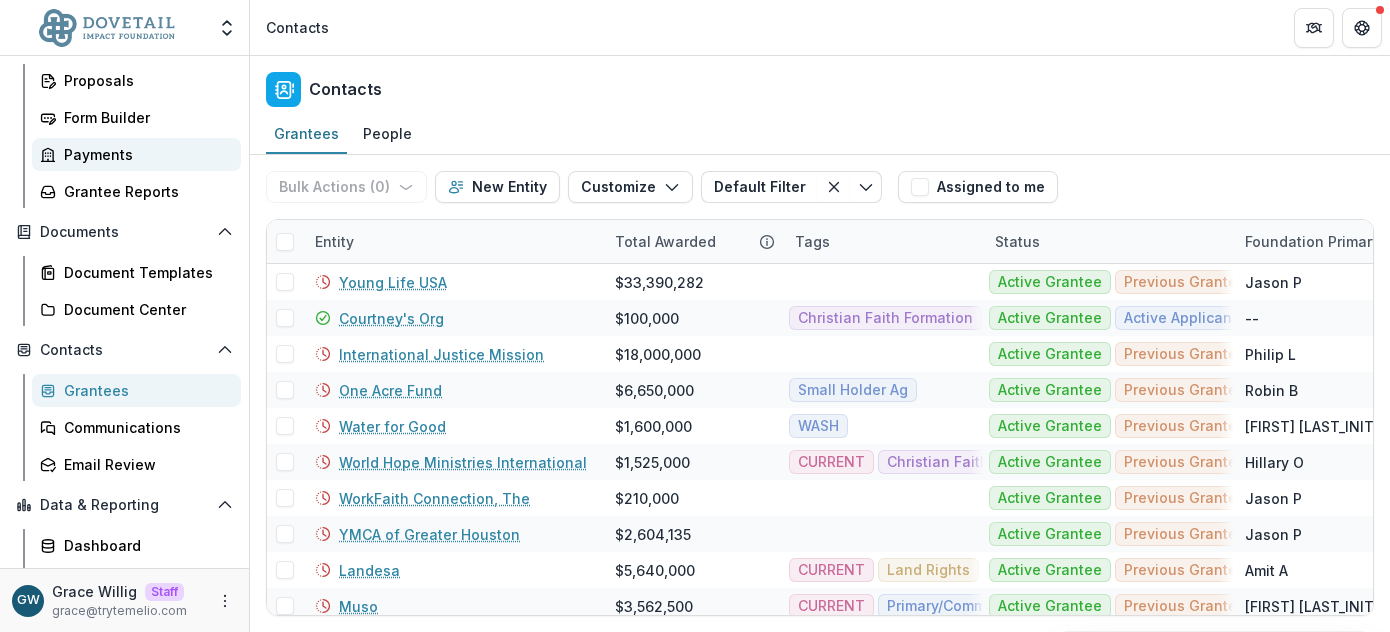 click on "Payments" at bounding box center (144, 154) 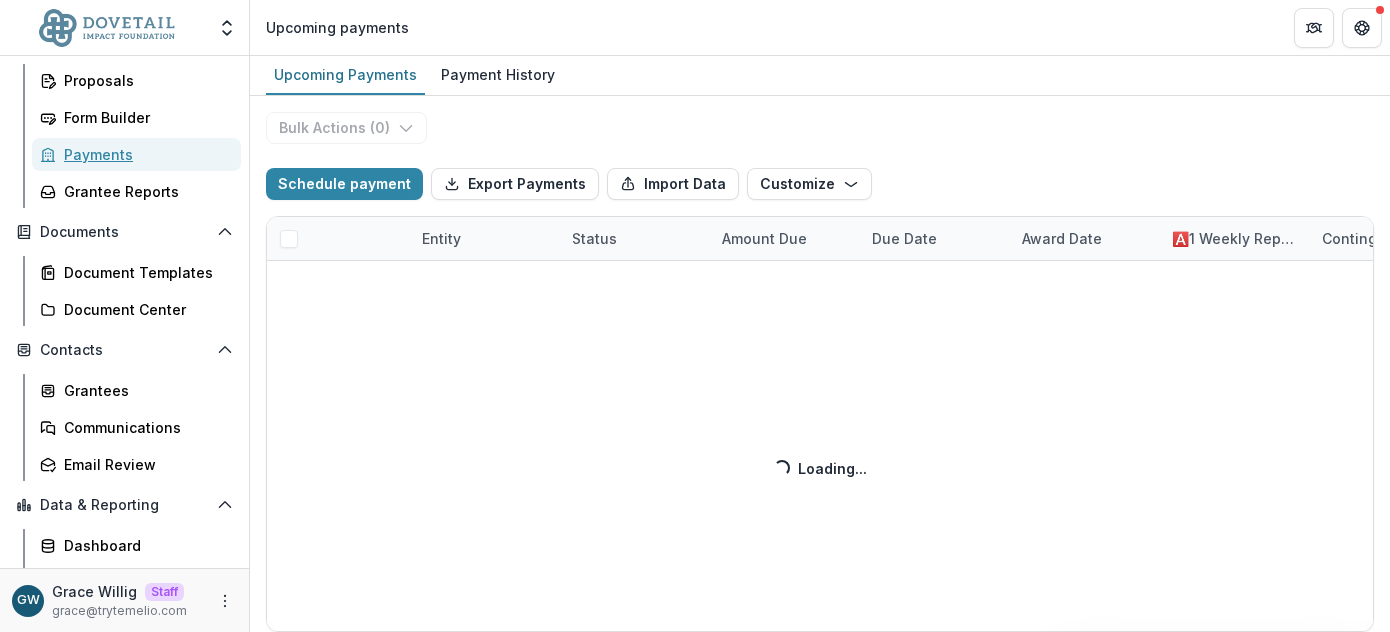 select on "******" 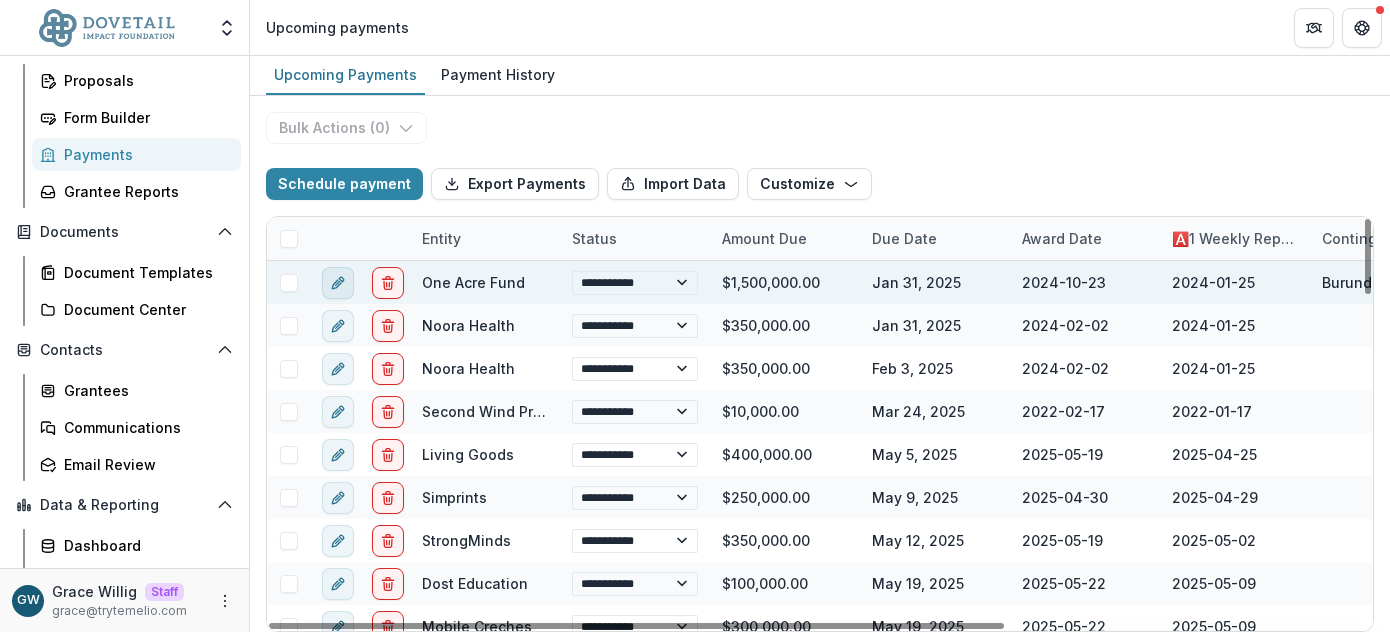 click 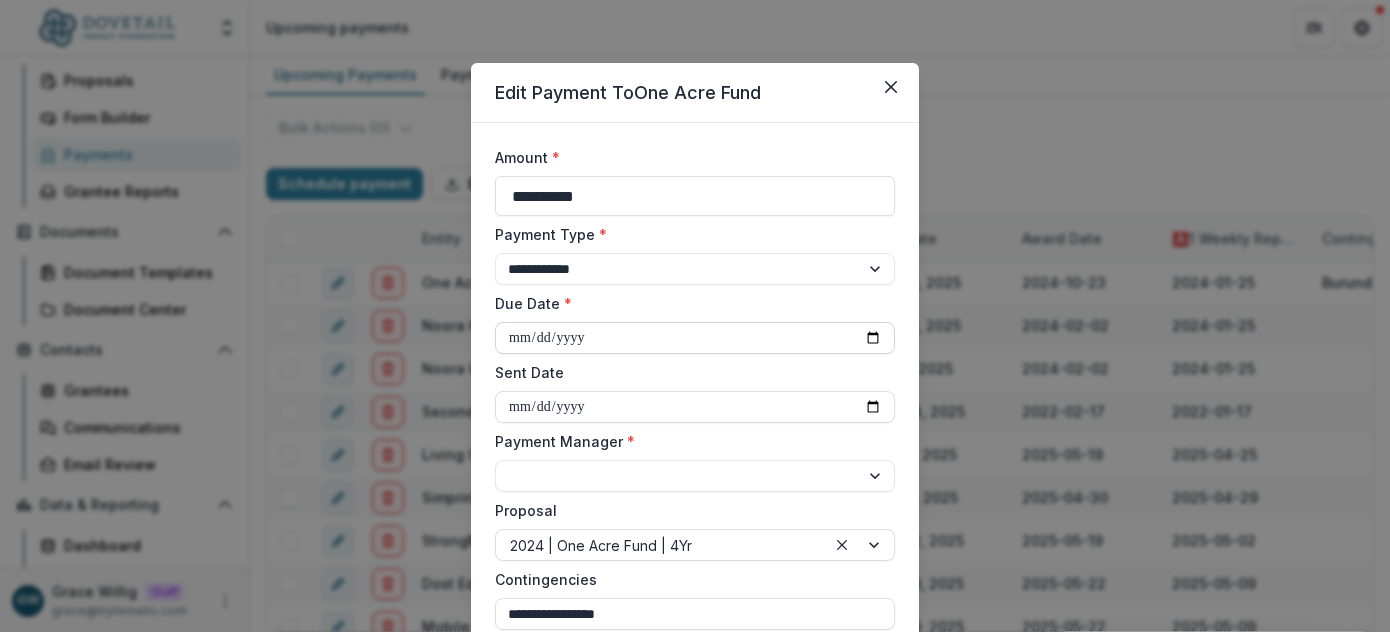 scroll, scrollTop: 0, scrollLeft: 0, axis: both 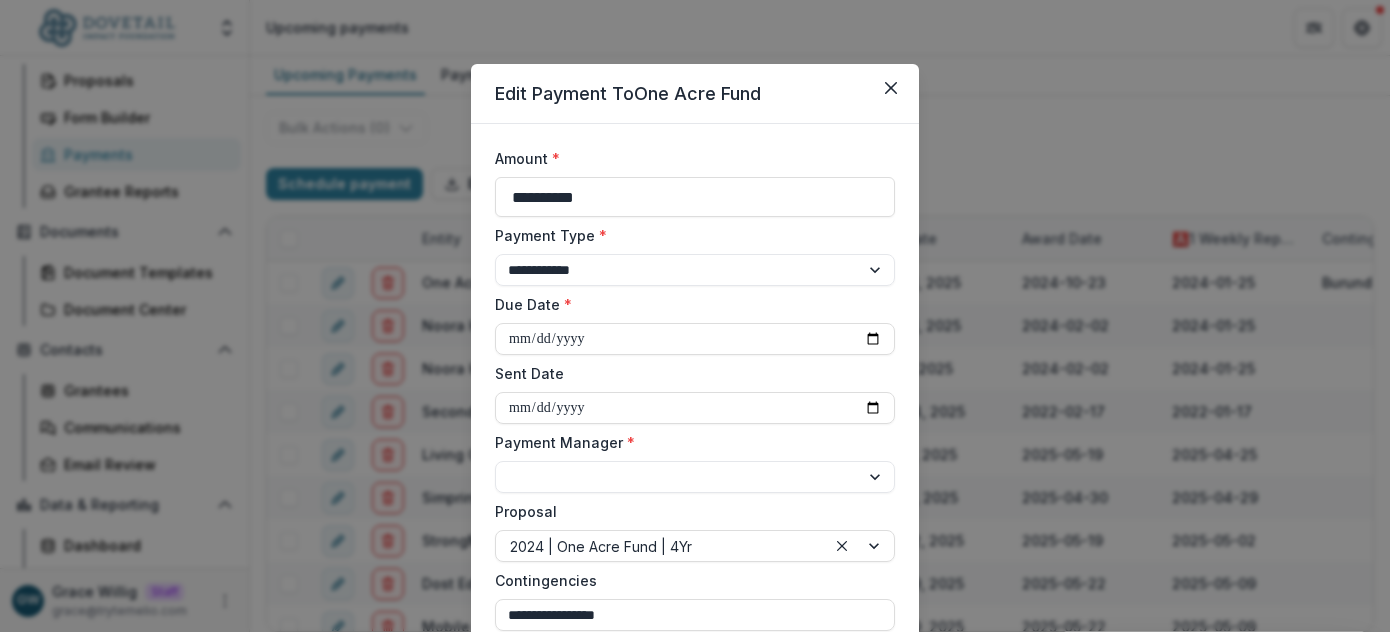 click on "**********" at bounding box center (695, 316) 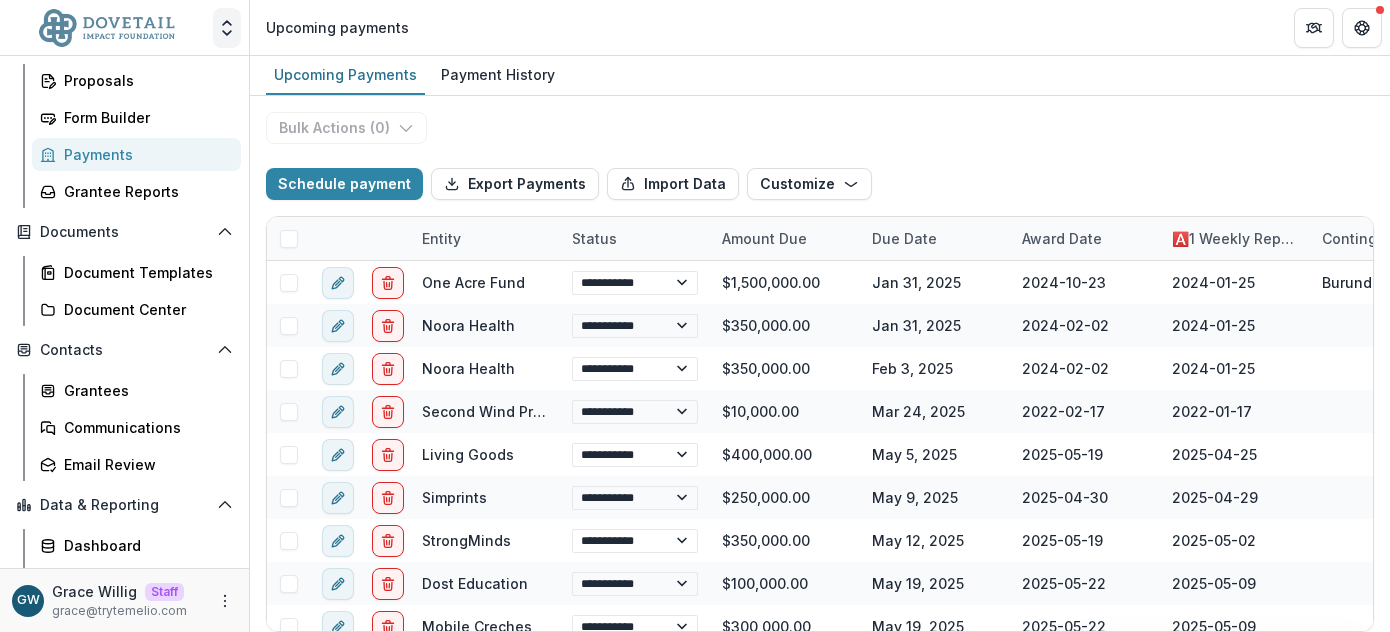 click 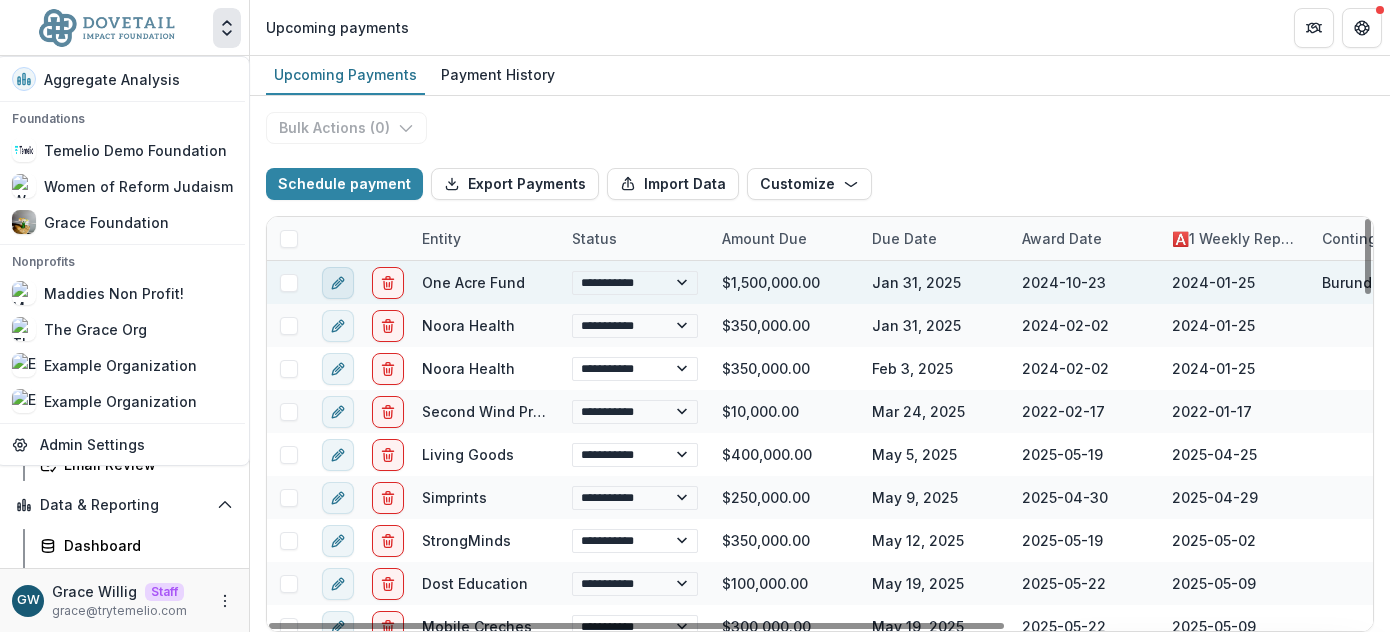 click 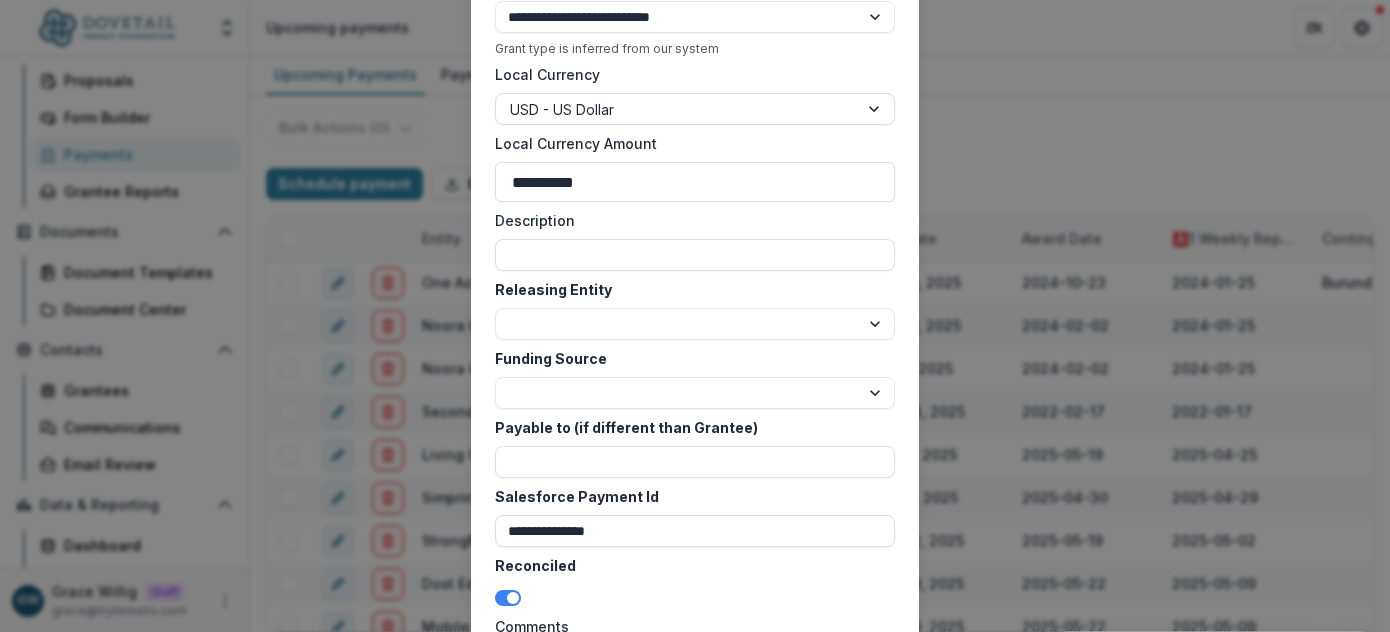 scroll, scrollTop: 895, scrollLeft: 0, axis: vertical 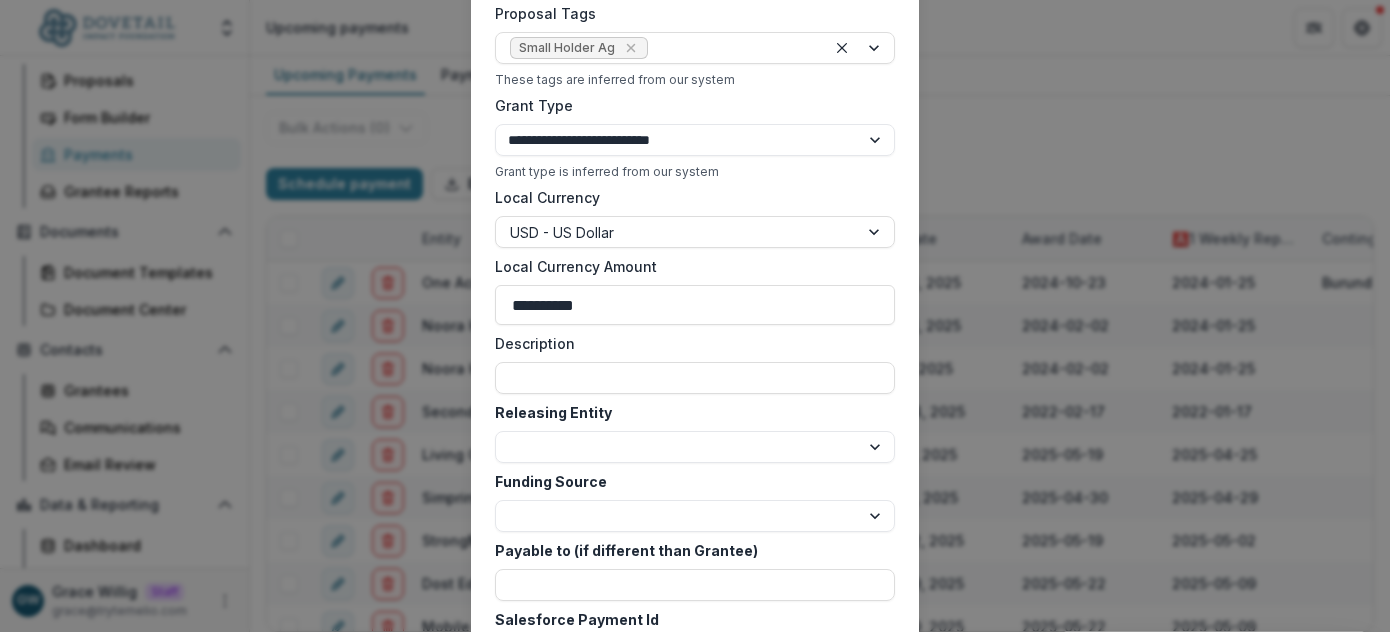 select on "******" 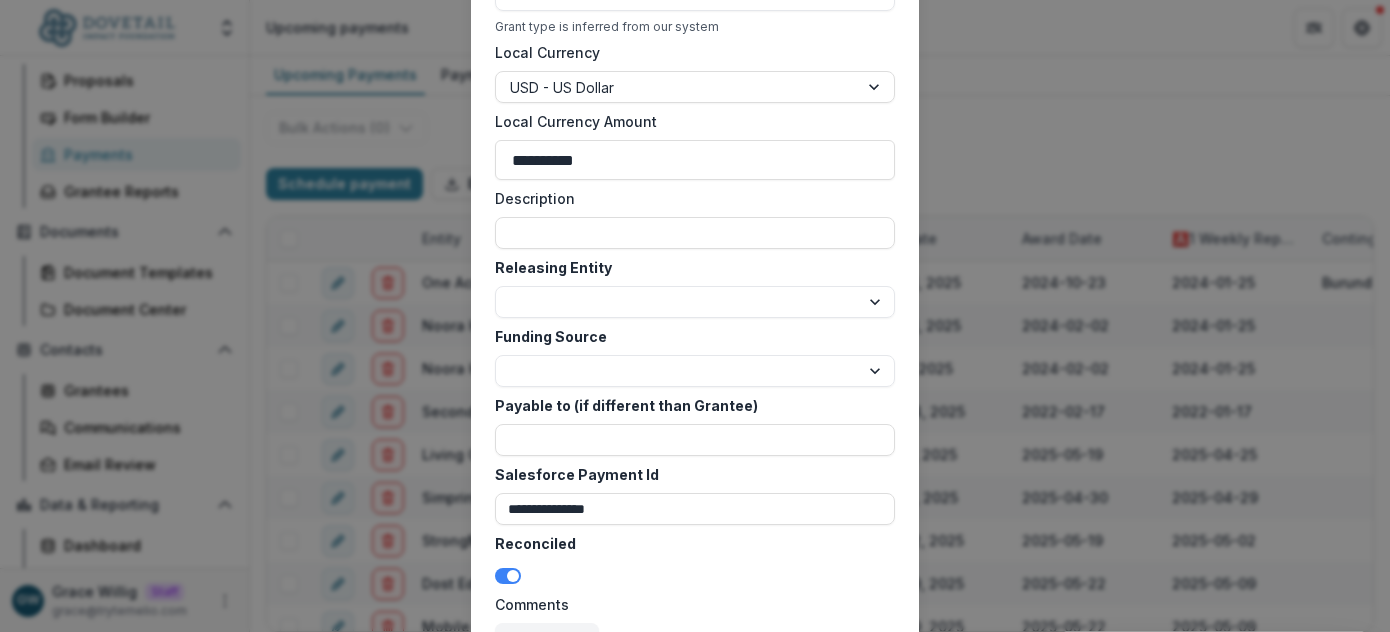 click on "**********" at bounding box center [695, 316] 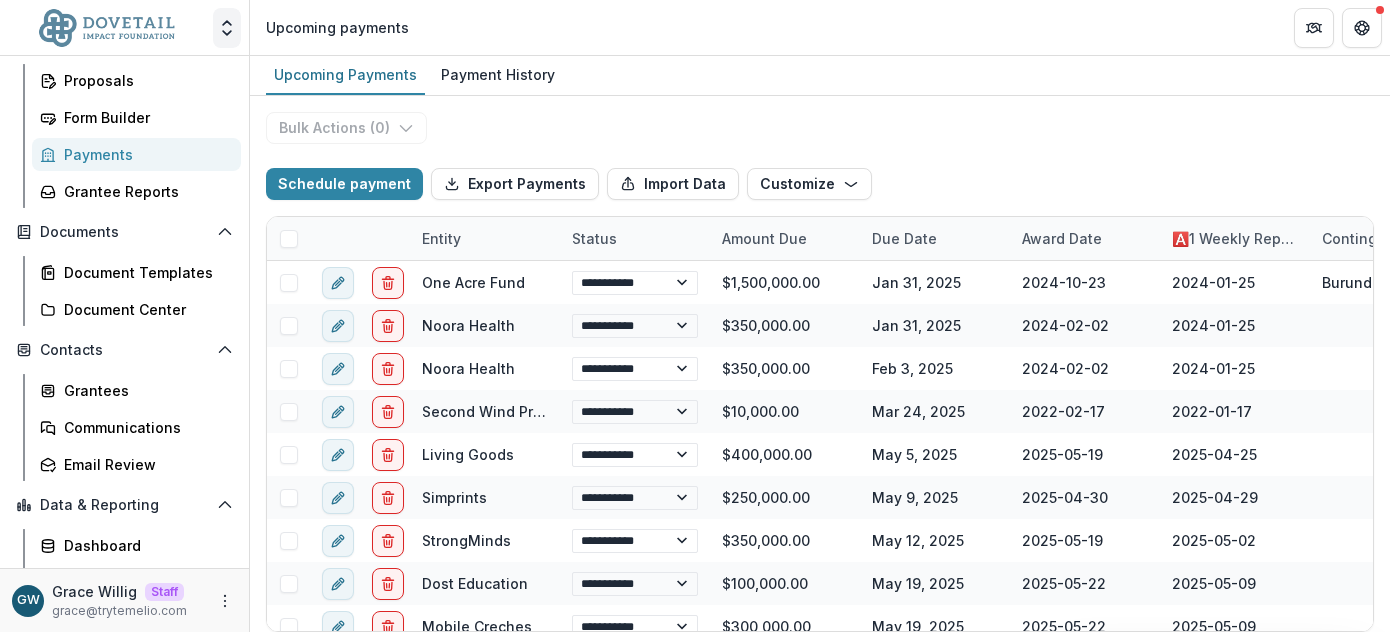 click 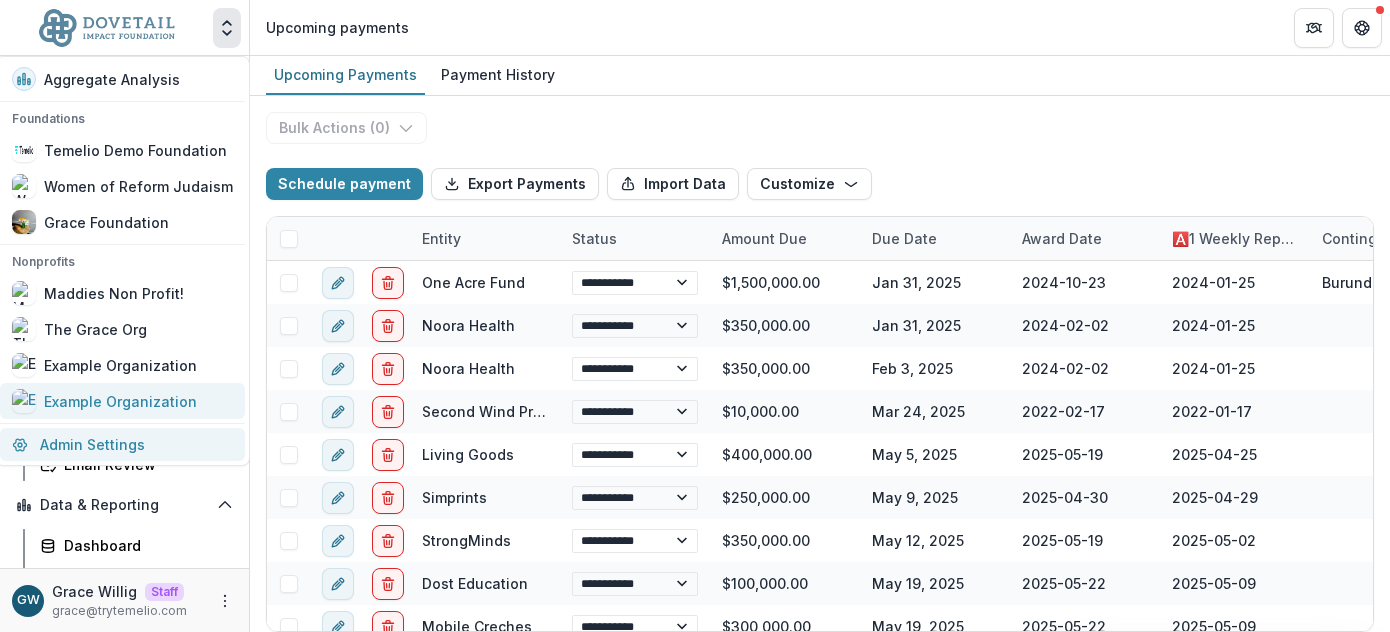 drag, startPoint x: 93, startPoint y: 428, endPoint x: 141, endPoint y: 417, distance: 49.24429 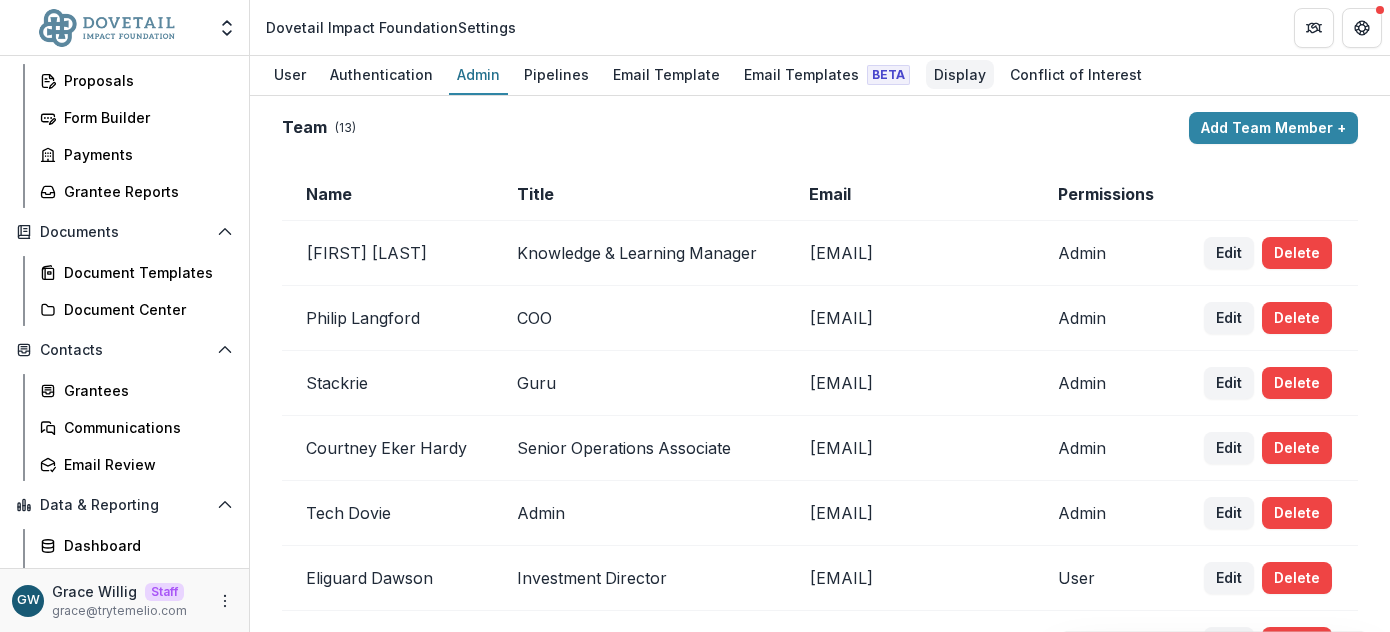 click on "Display" at bounding box center [960, 74] 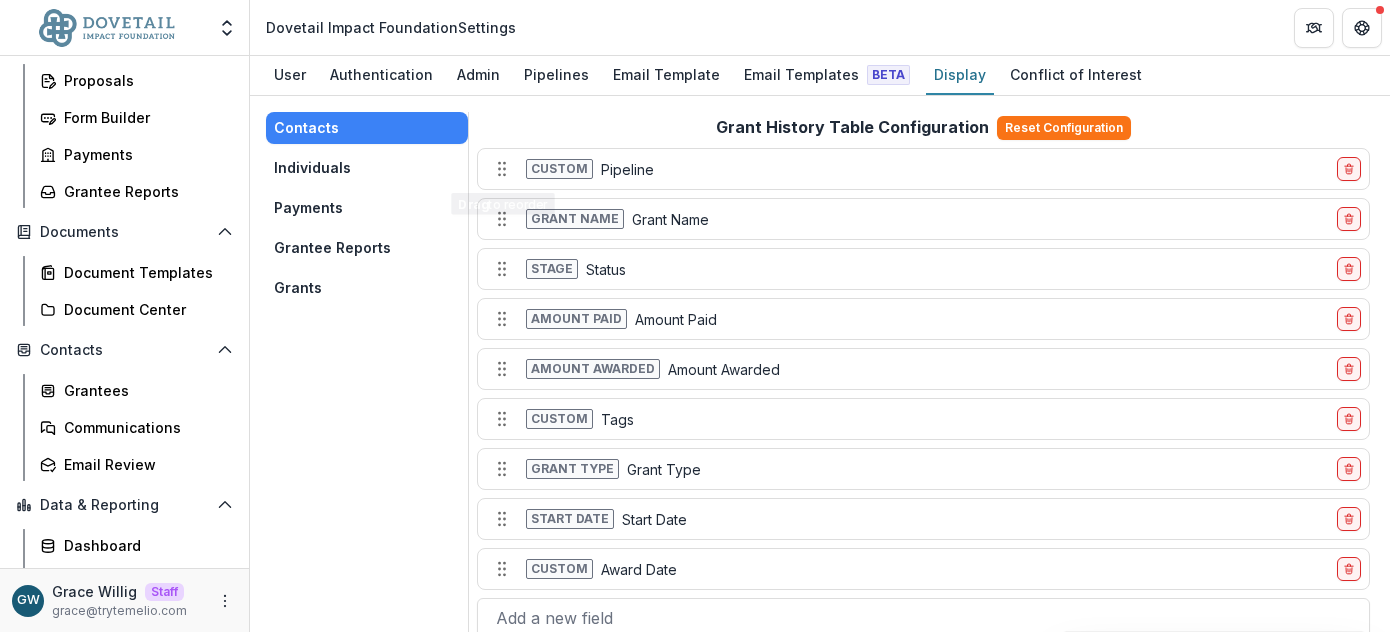 click on "Individuals" at bounding box center (367, 168) 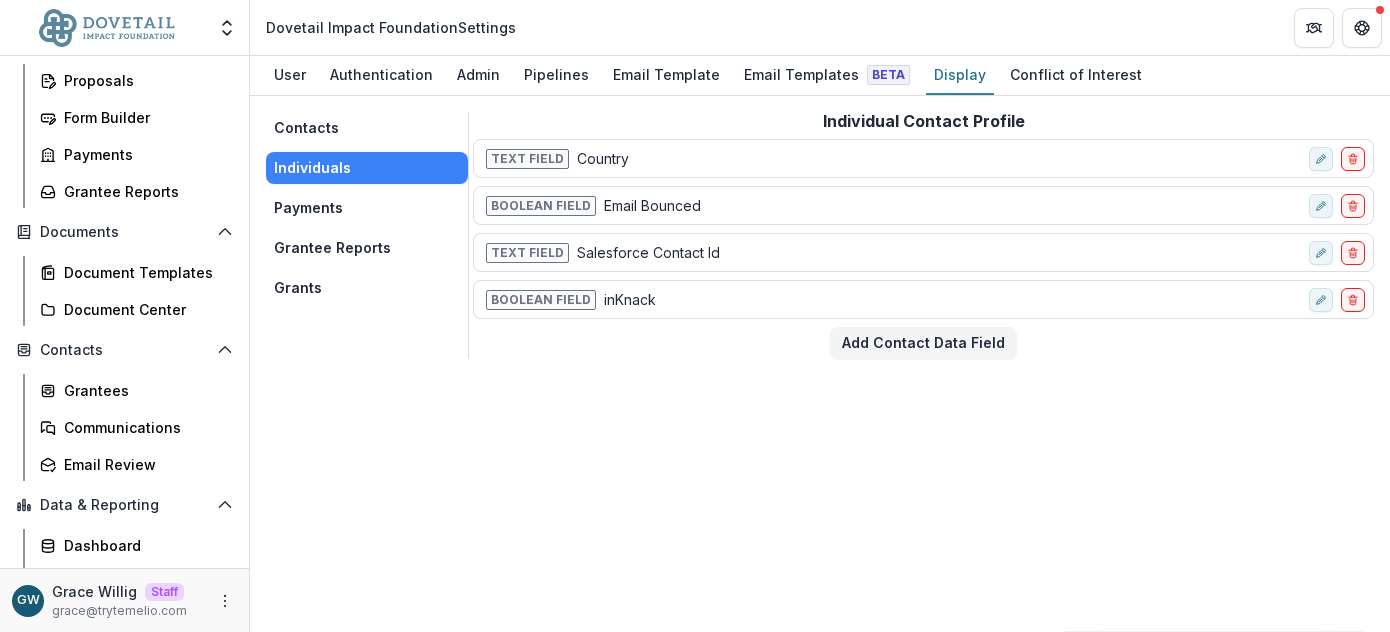 click on "Grants" at bounding box center (367, 288) 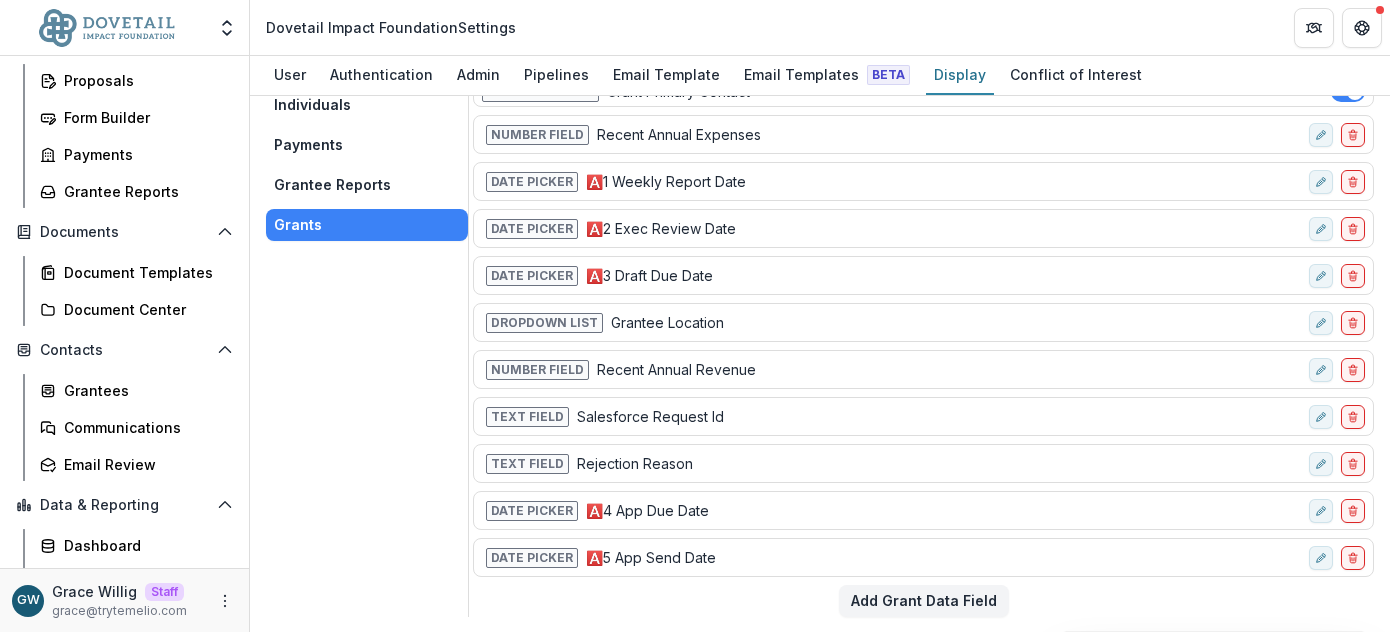 scroll, scrollTop: 64, scrollLeft: 0, axis: vertical 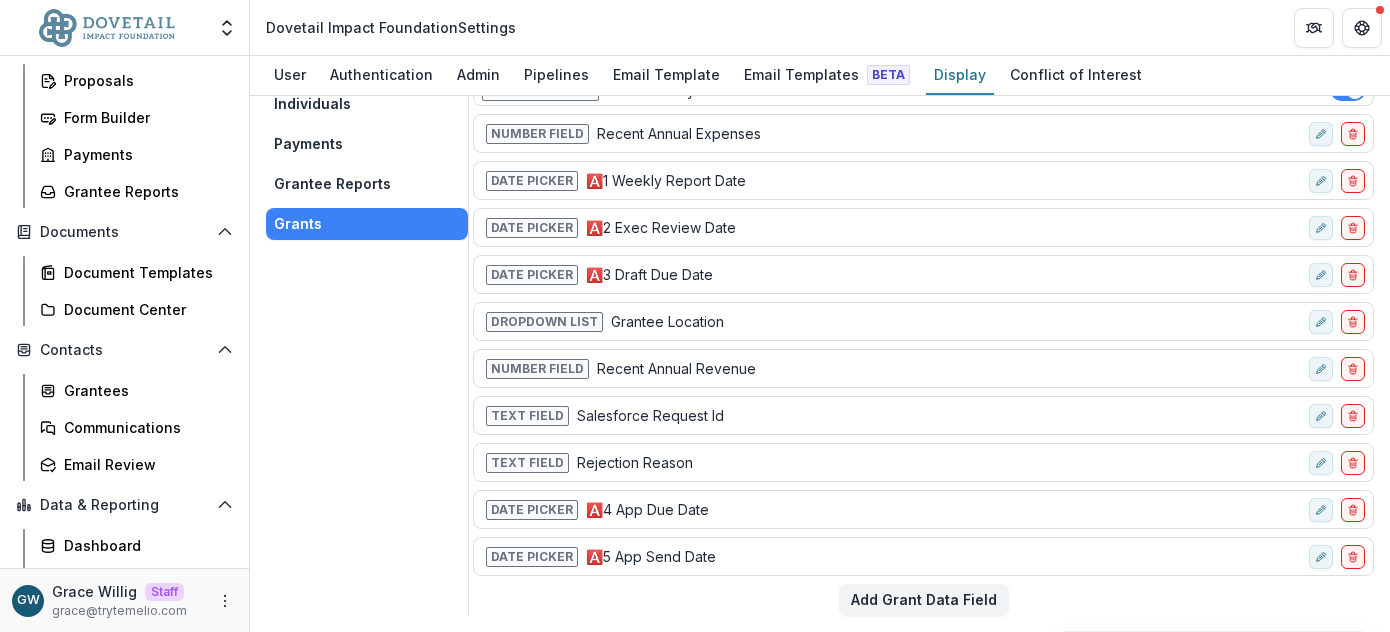 click on "Grantee Reports" at bounding box center [367, 184] 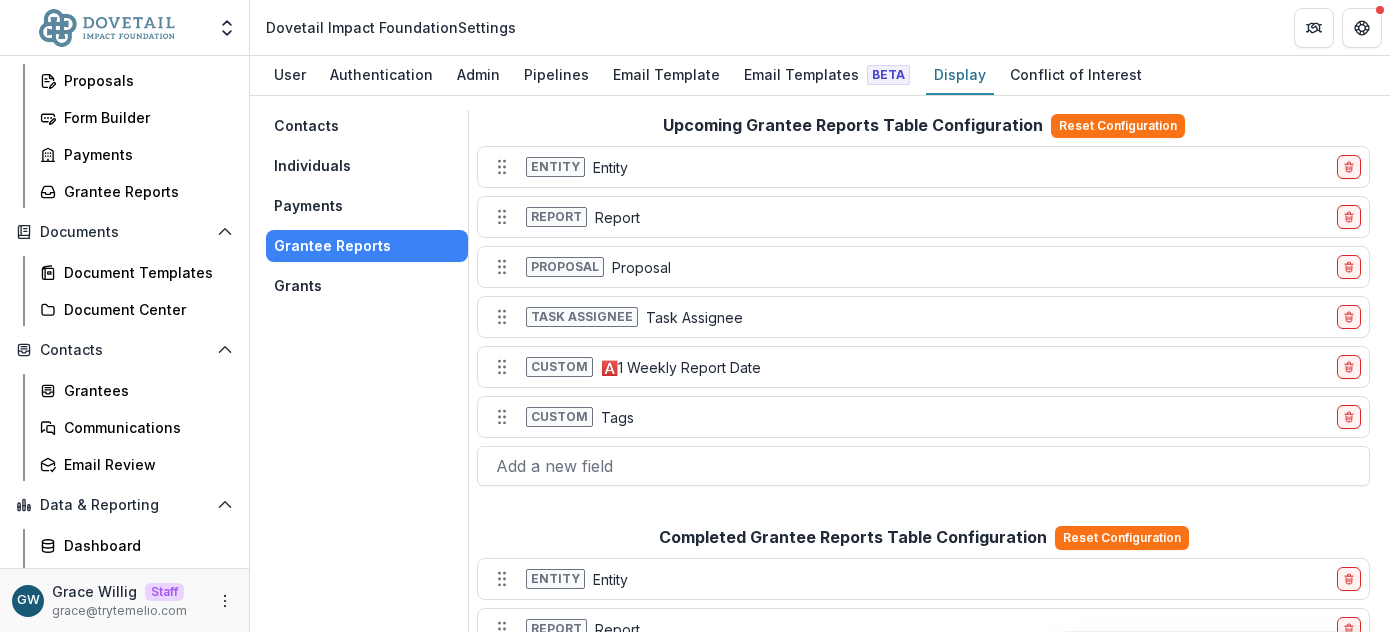scroll, scrollTop: 0, scrollLeft: 0, axis: both 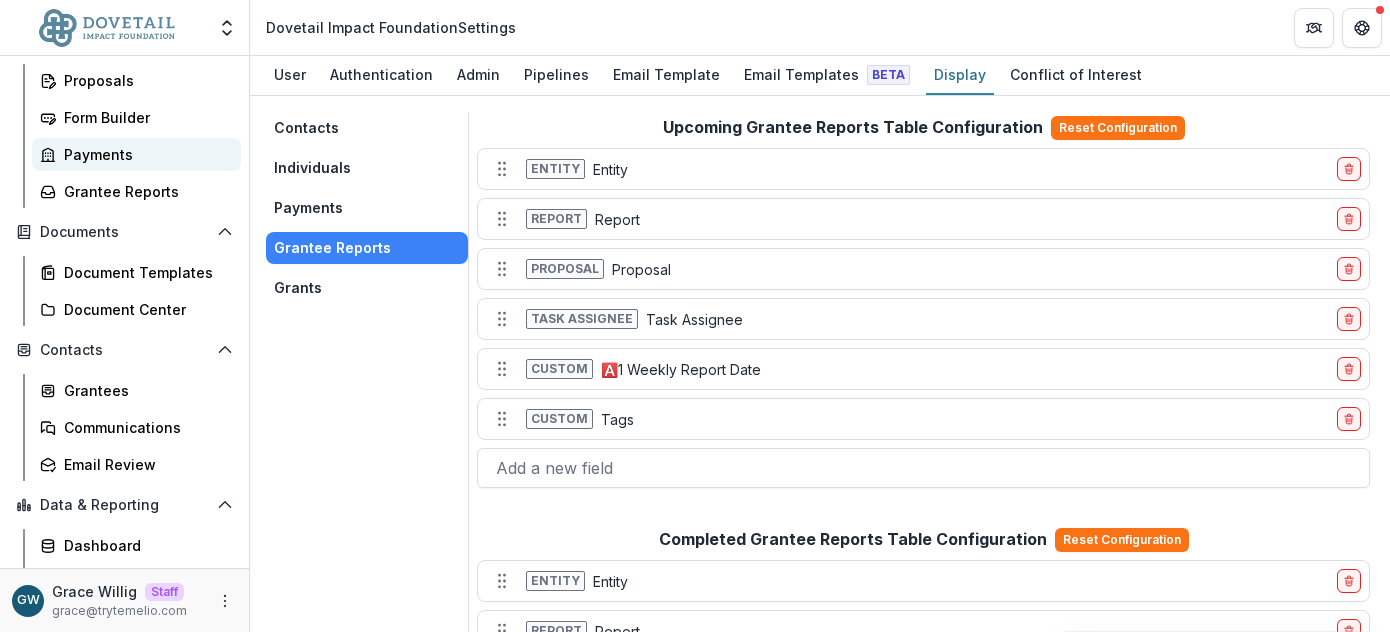 click on "Payments" at bounding box center (144, 154) 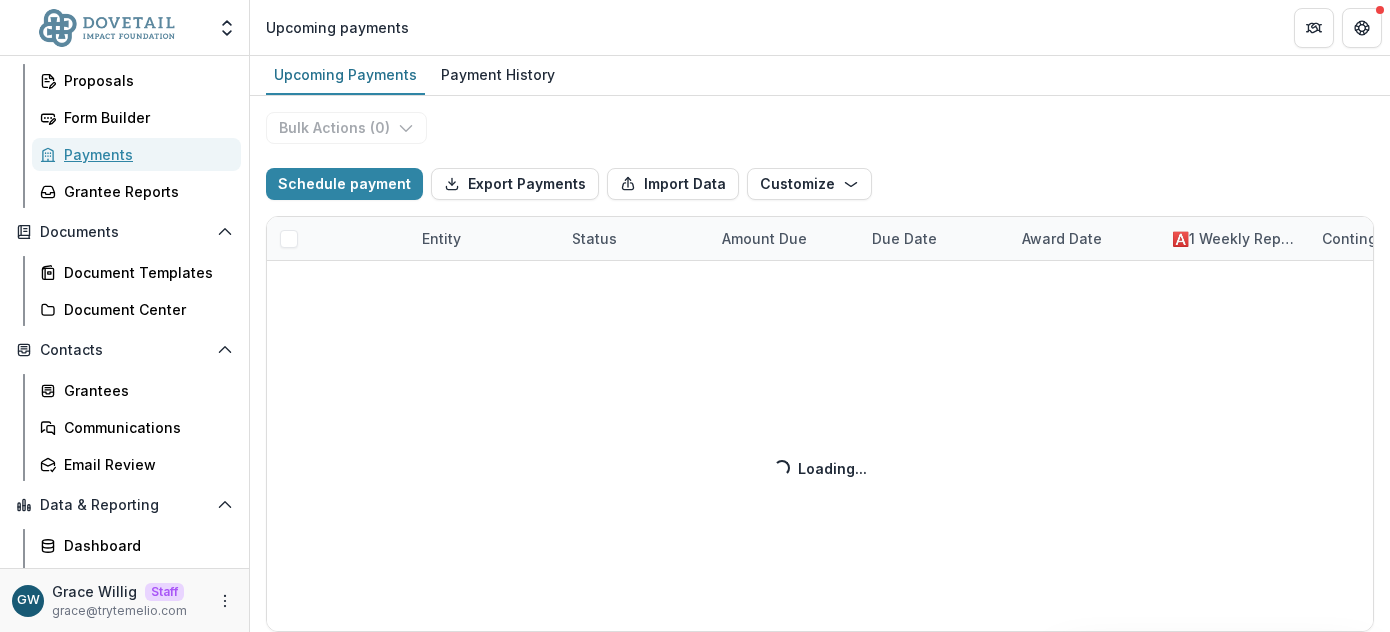 select on "******" 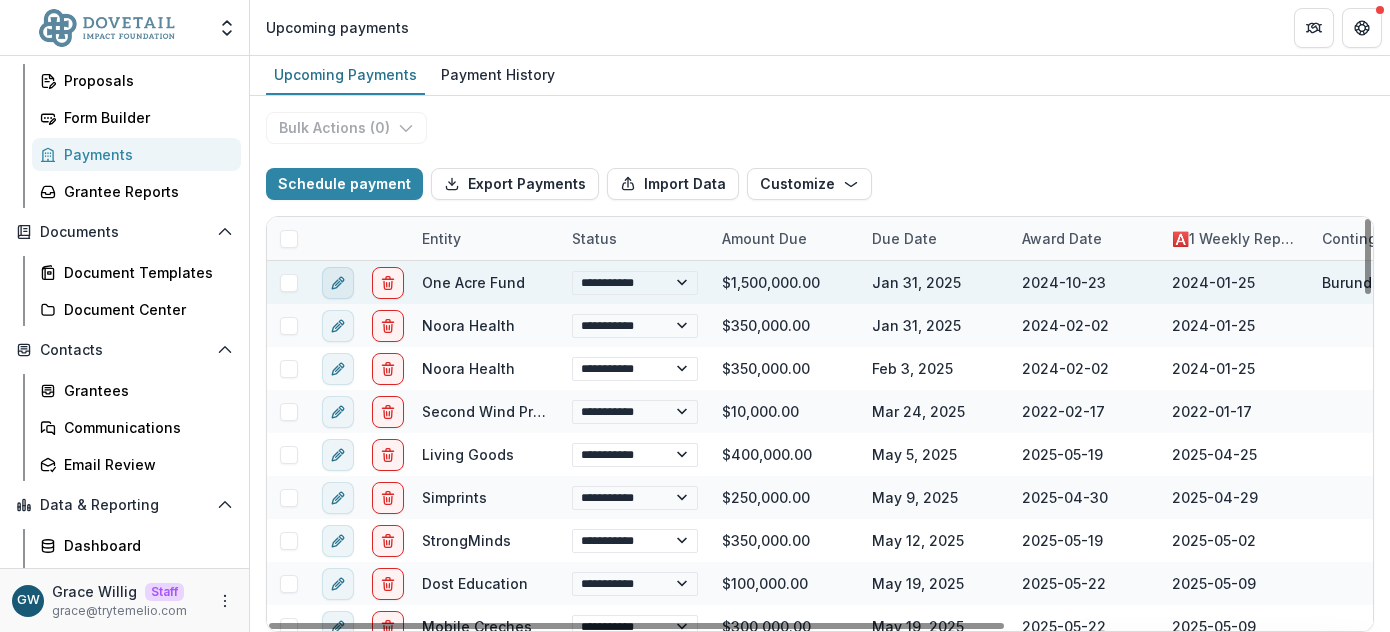 click 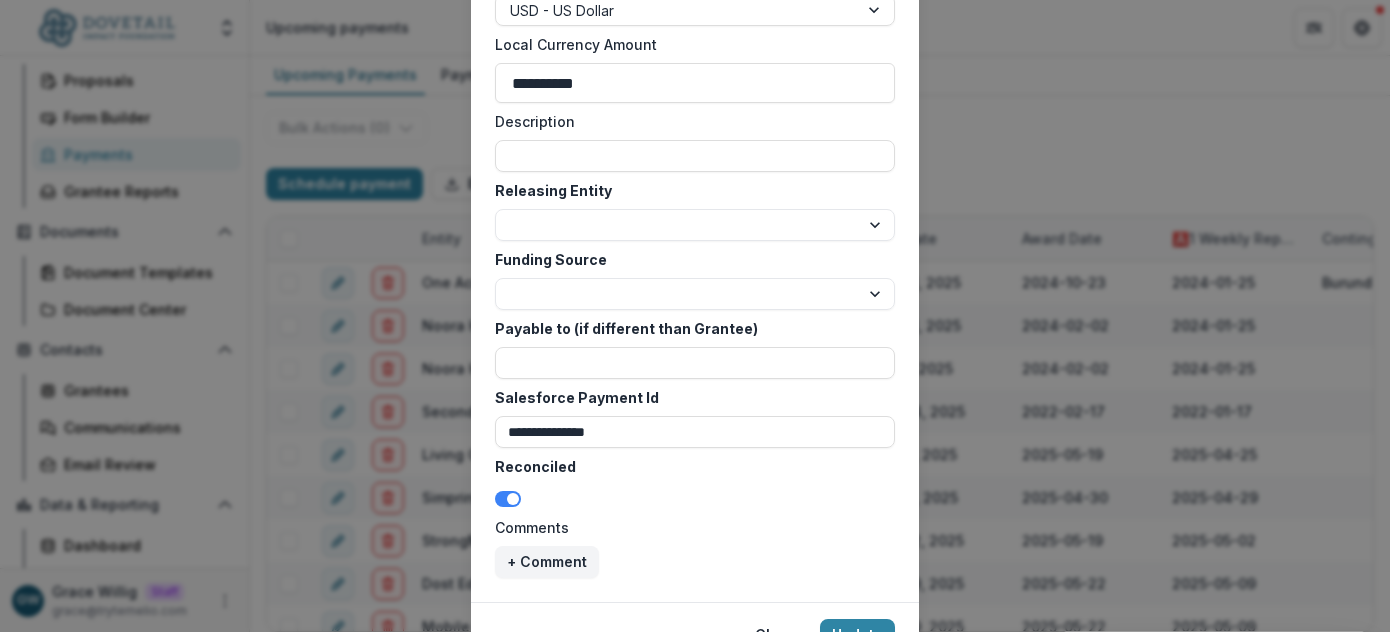 scroll, scrollTop: 1007, scrollLeft: 0, axis: vertical 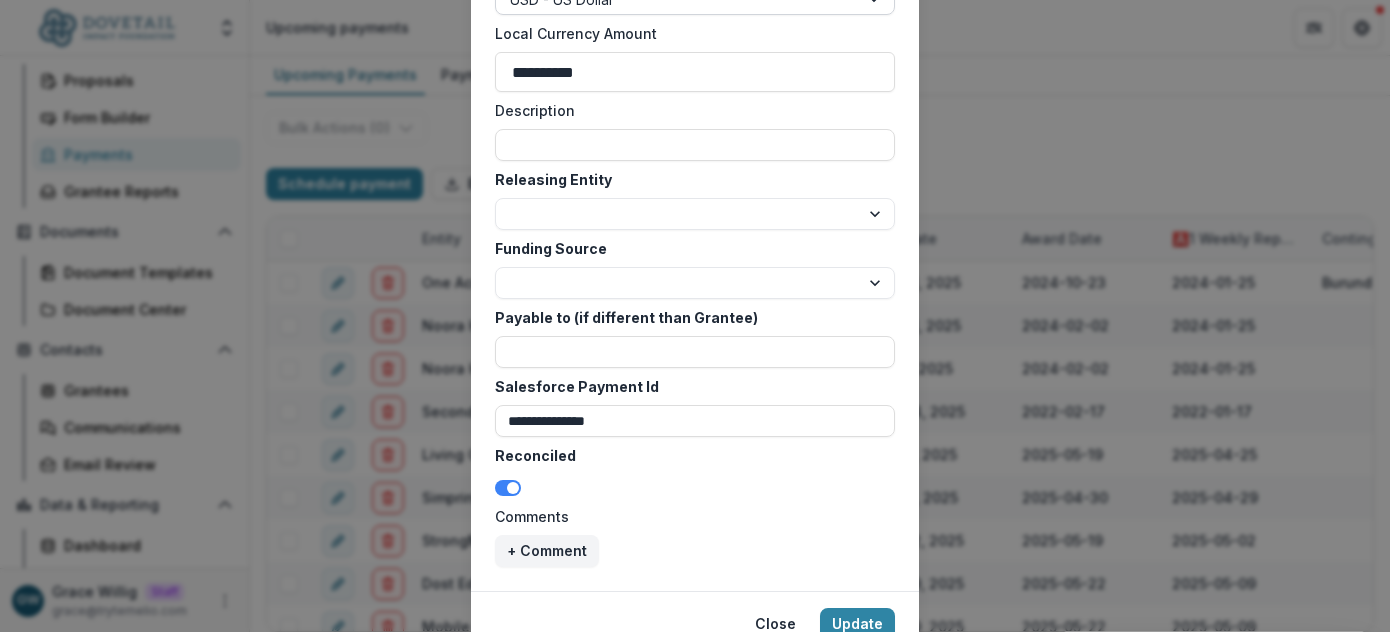 select on "******" 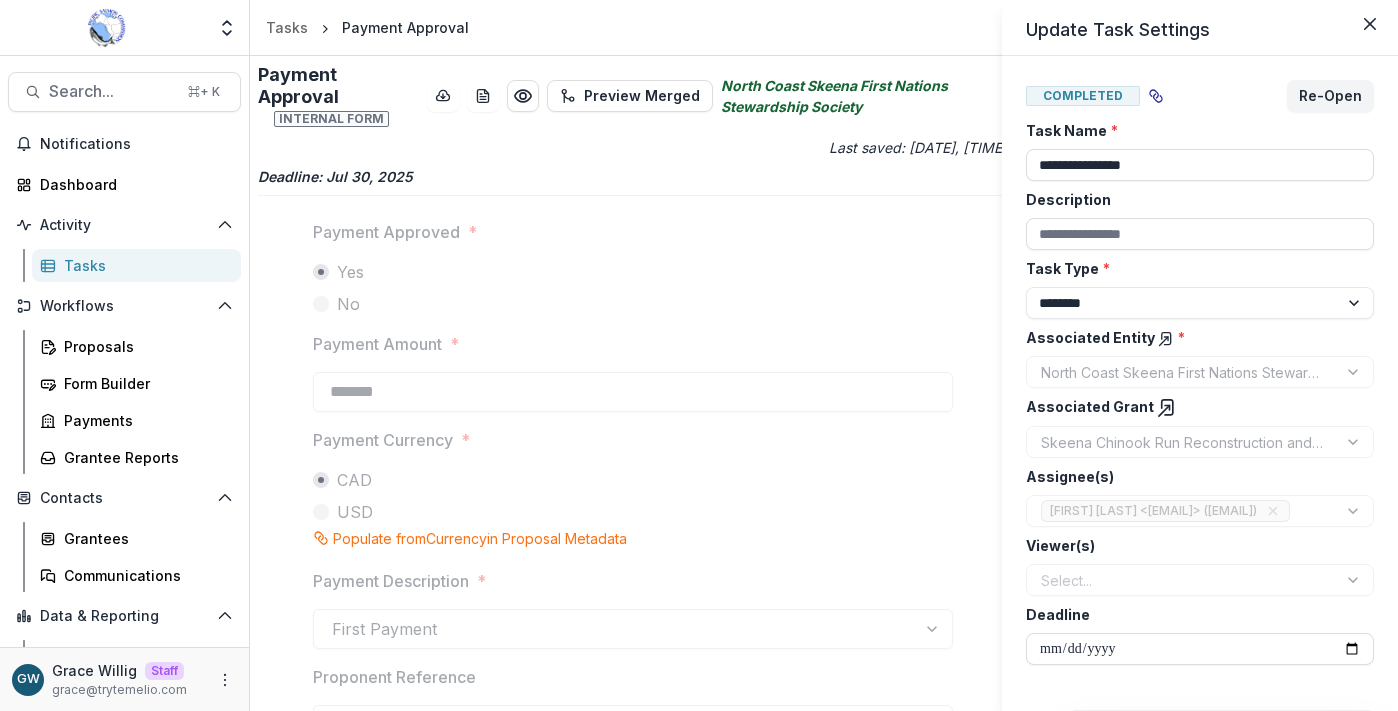 scroll, scrollTop: 0, scrollLeft: 0, axis: both 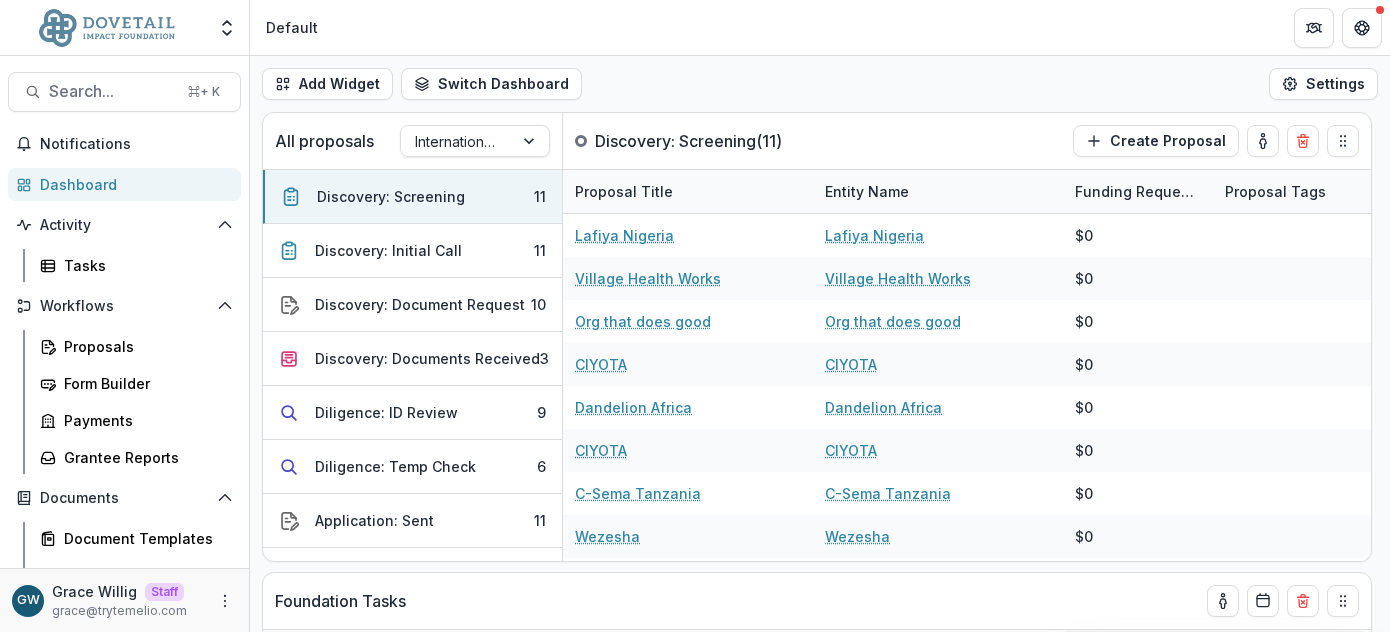 select on "******" 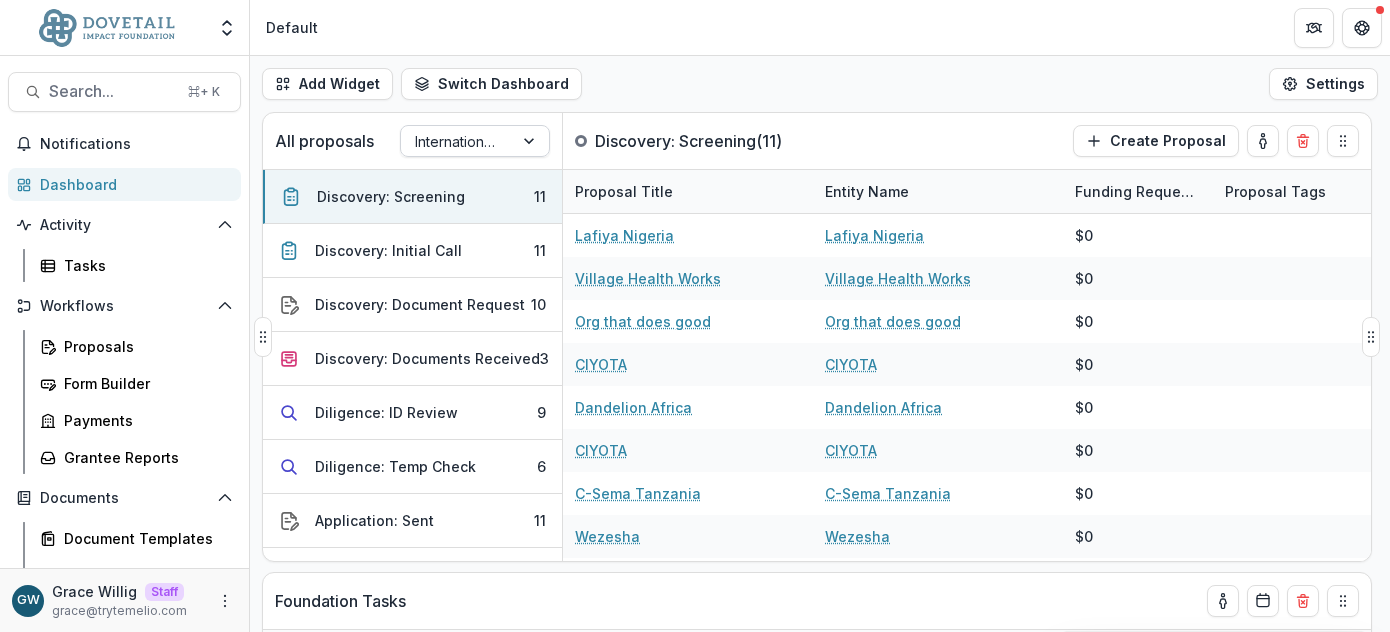 select on "******" 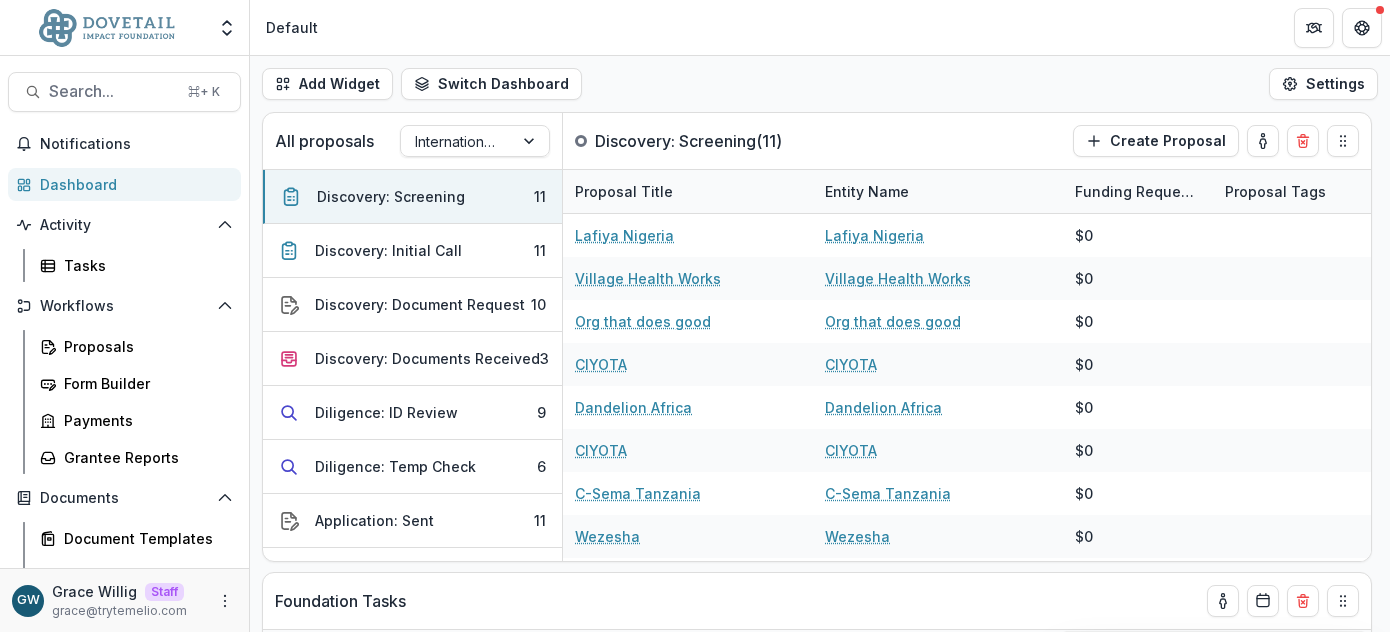 select on "******" 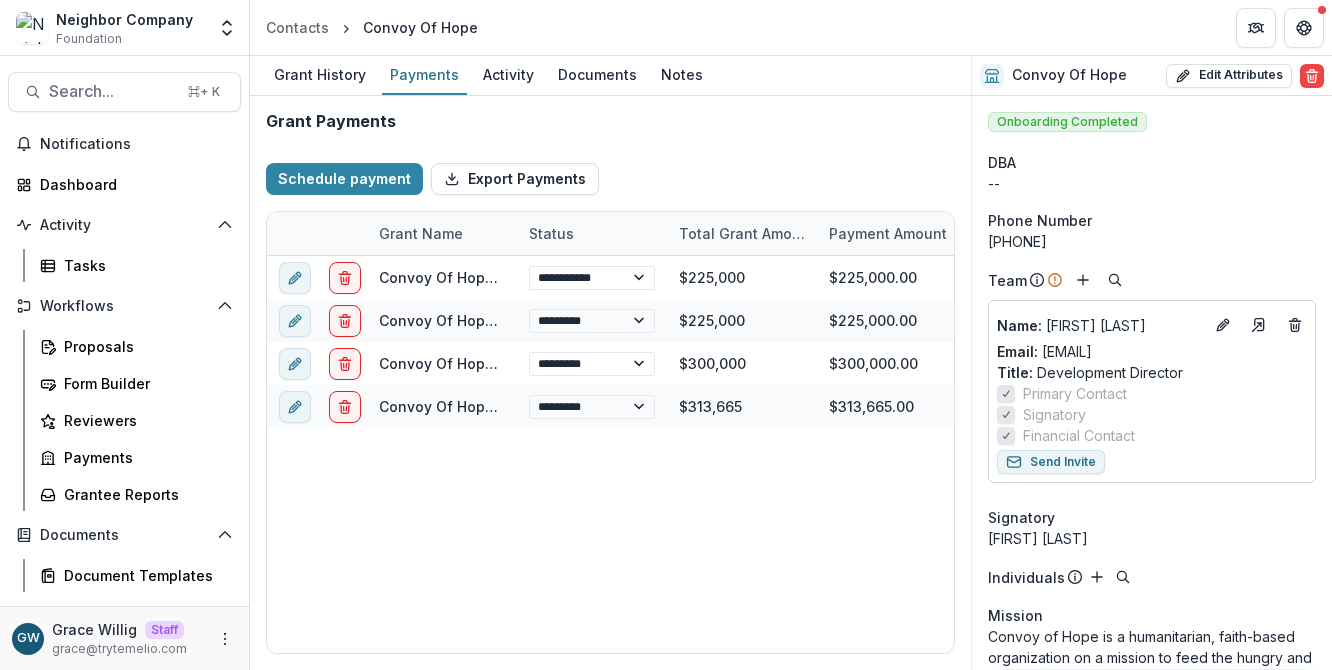 select on "****" 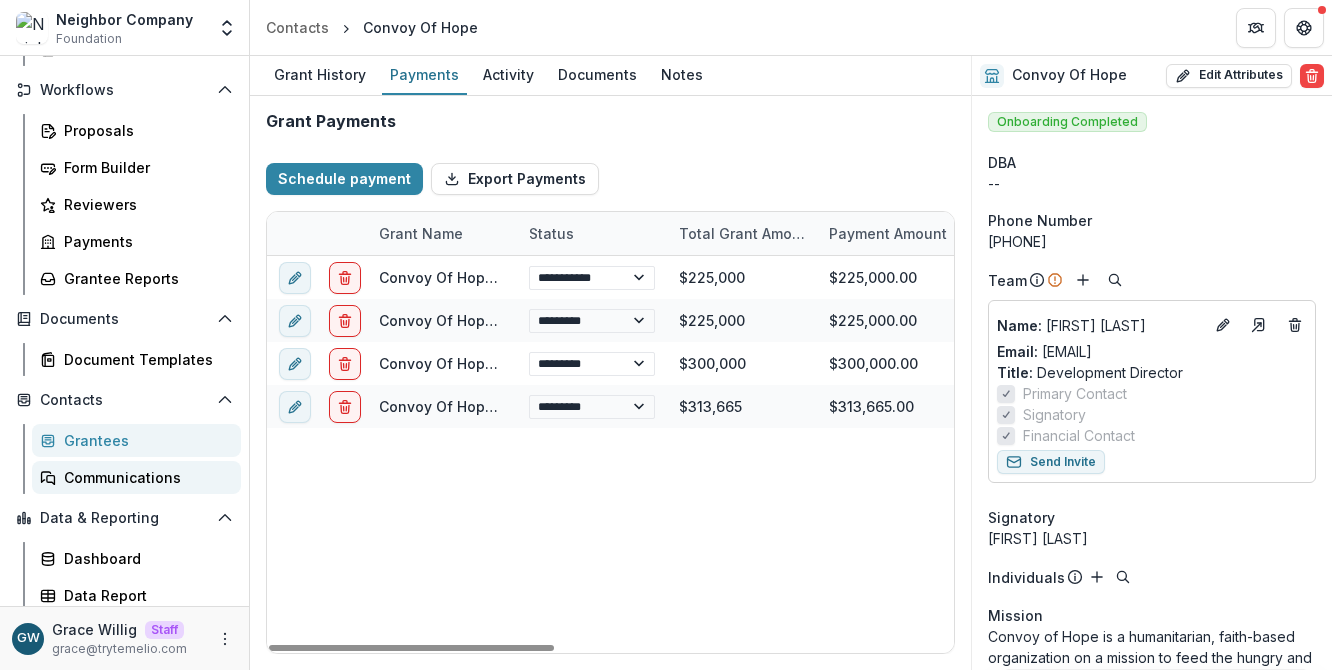 scroll, scrollTop: 218, scrollLeft: 0, axis: vertical 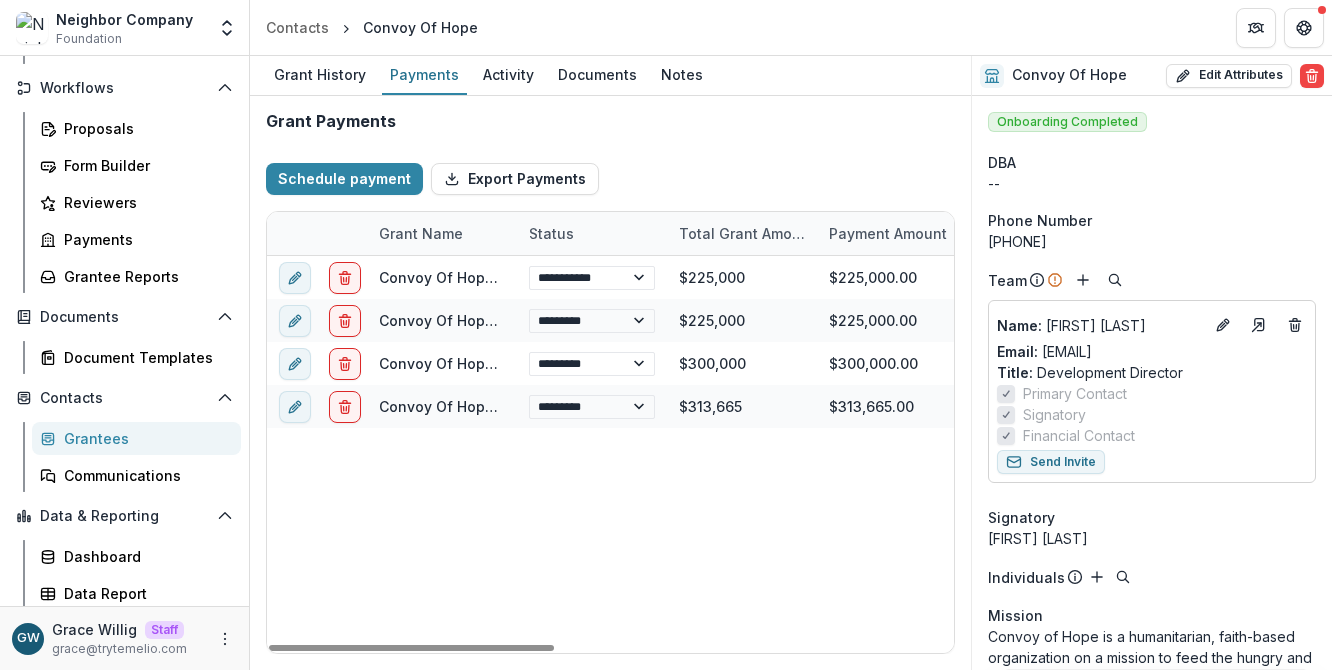 click on "Grantees" at bounding box center [144, 438] 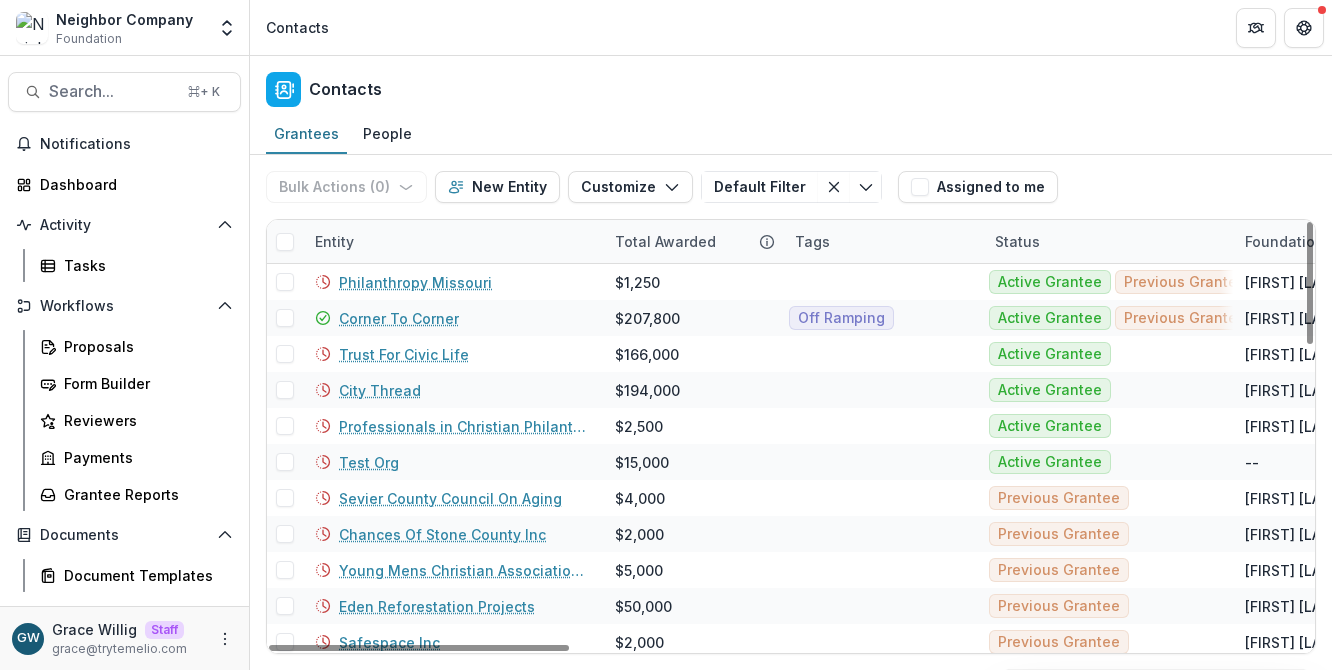 drag, startPoint x: 377, startPoint y: 234, endPoint x: 388, endPoint y: 258, distance: 26.400757 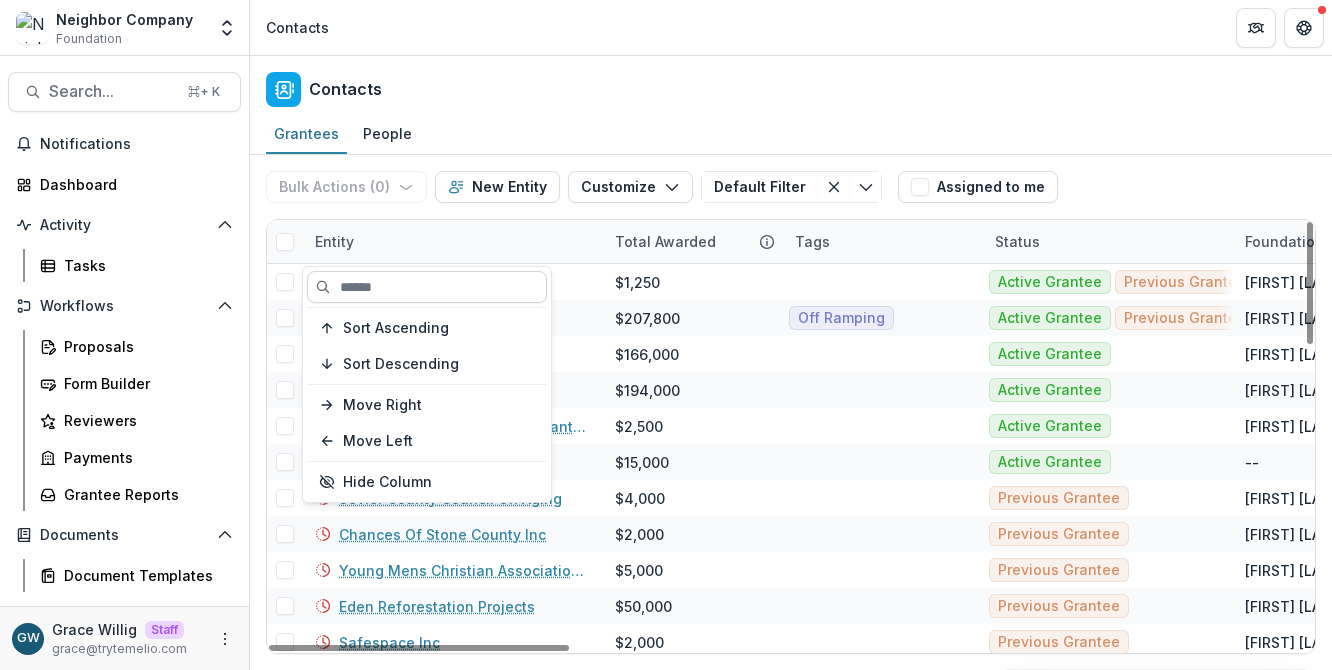 click at bounding box center [427, 287] 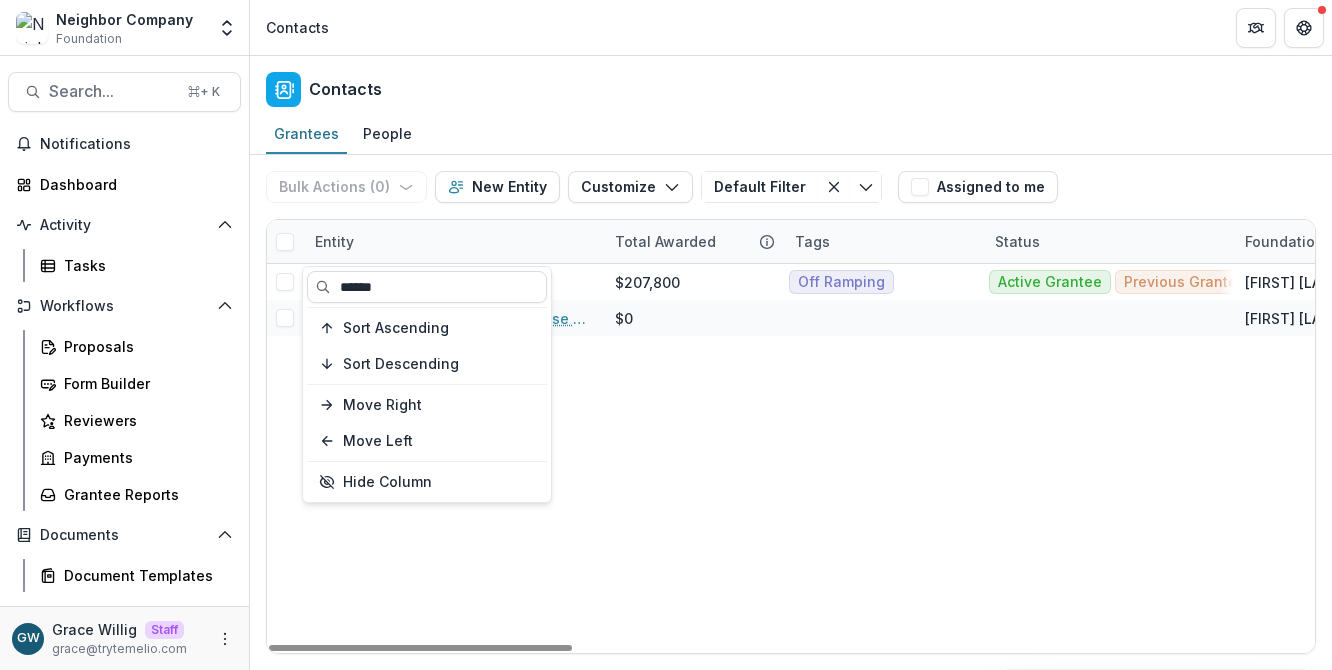 type on "******" 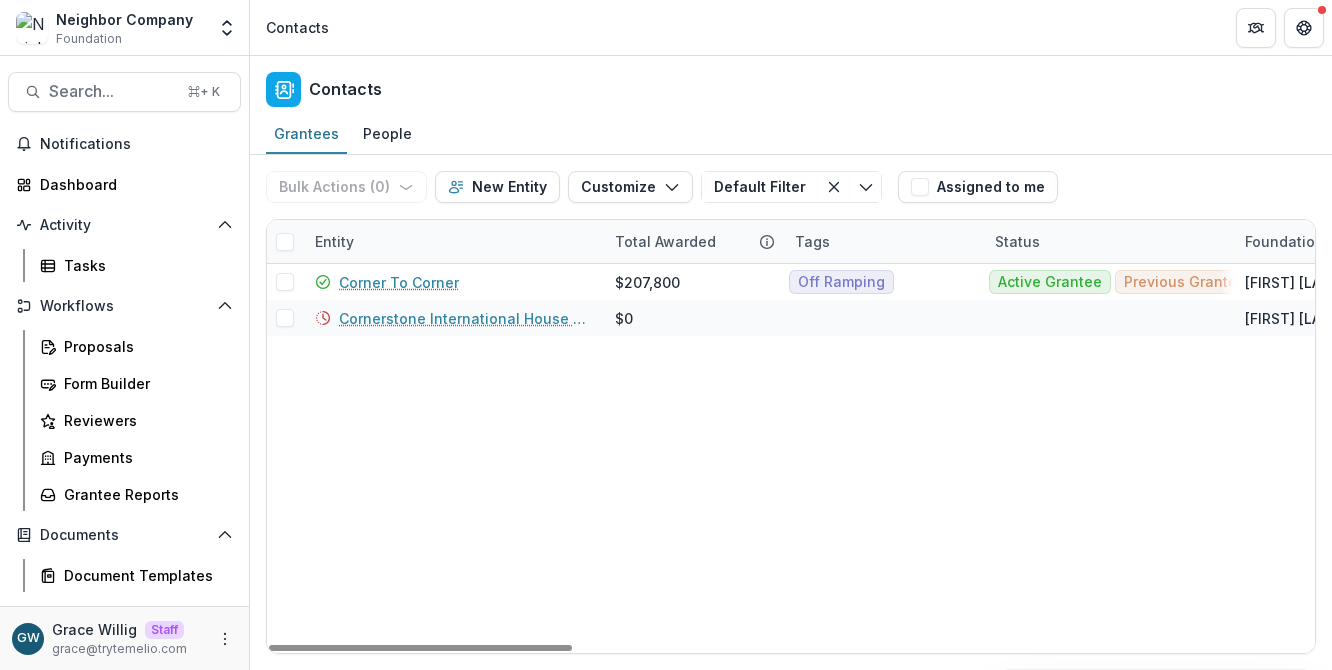 click on "Grantees People" at bounding box center (791, 135) 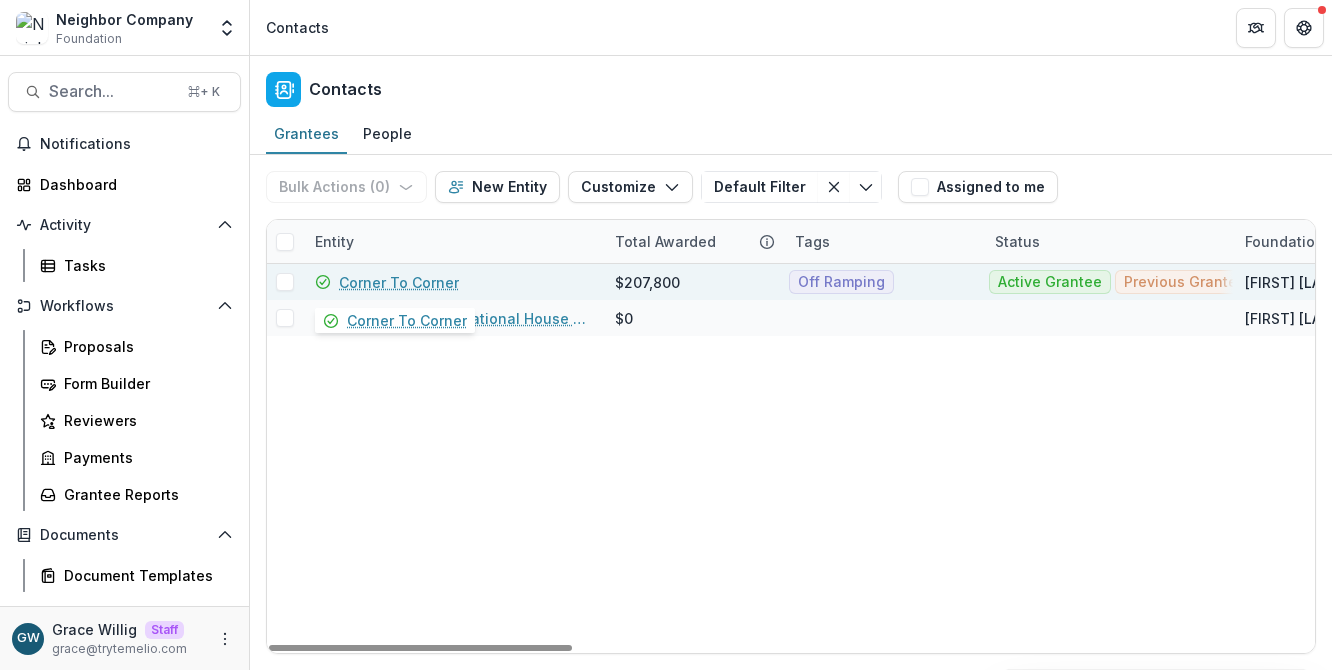 click on "Corner To Corner" at bounding box center (399, 282) 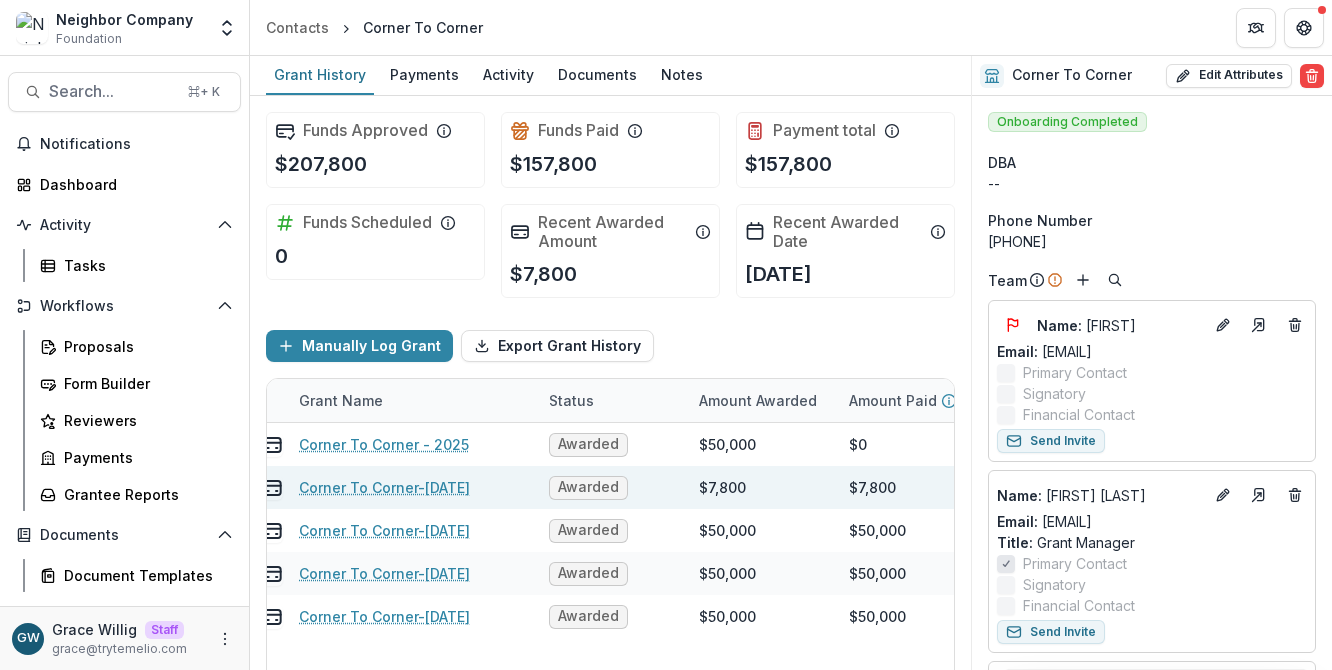 scroll, scrollTop: 0, scrollLeft: 108, axis: horizontal 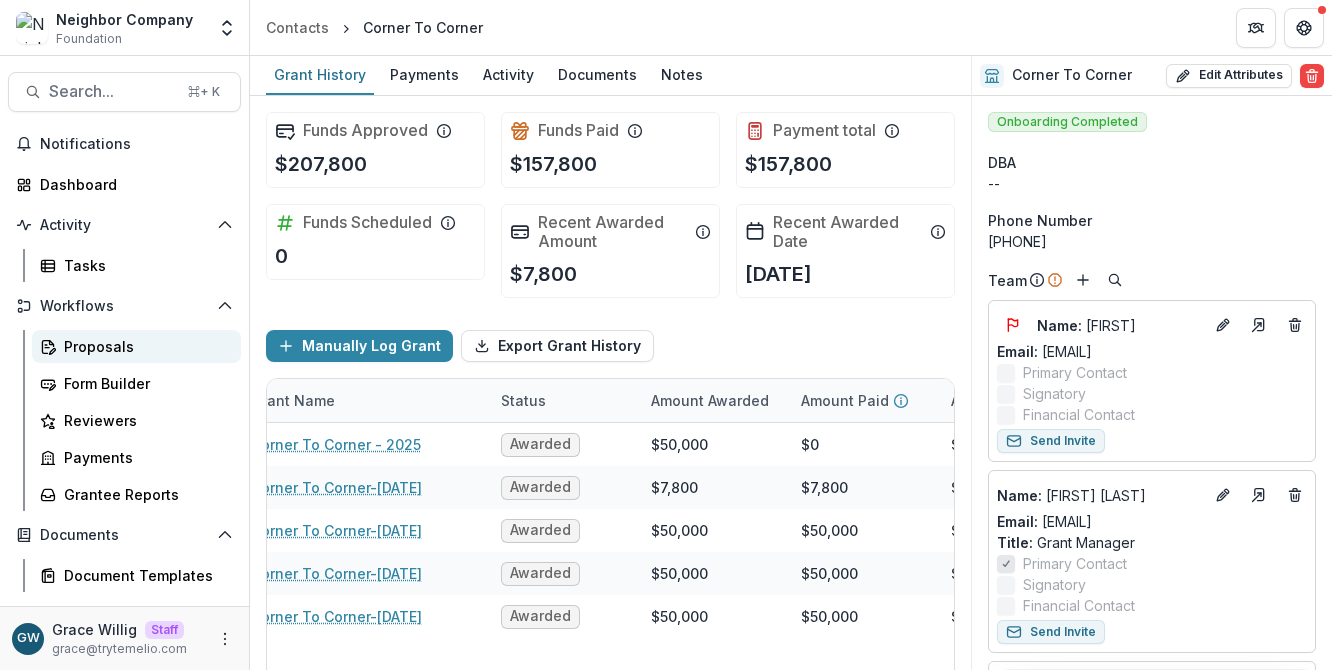 click on "Proposals" at bounding box center [144, 346] 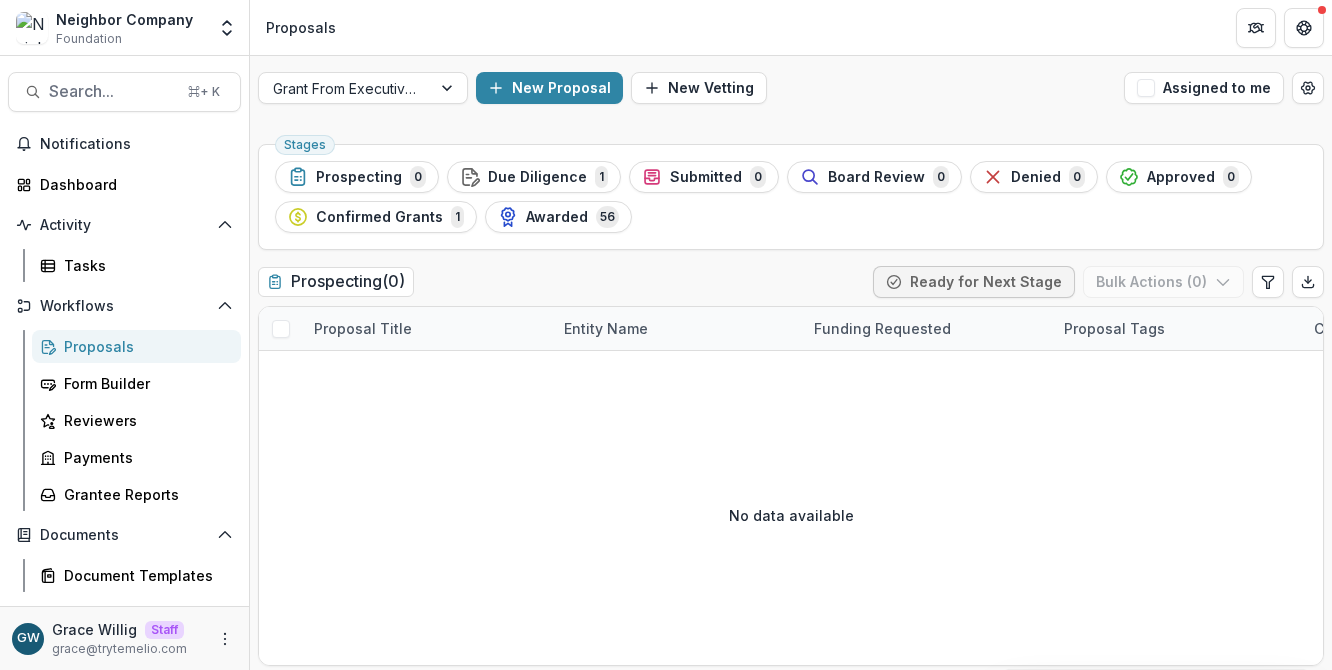 click on "Due Diligence 1" at bounding box center [534, 177] 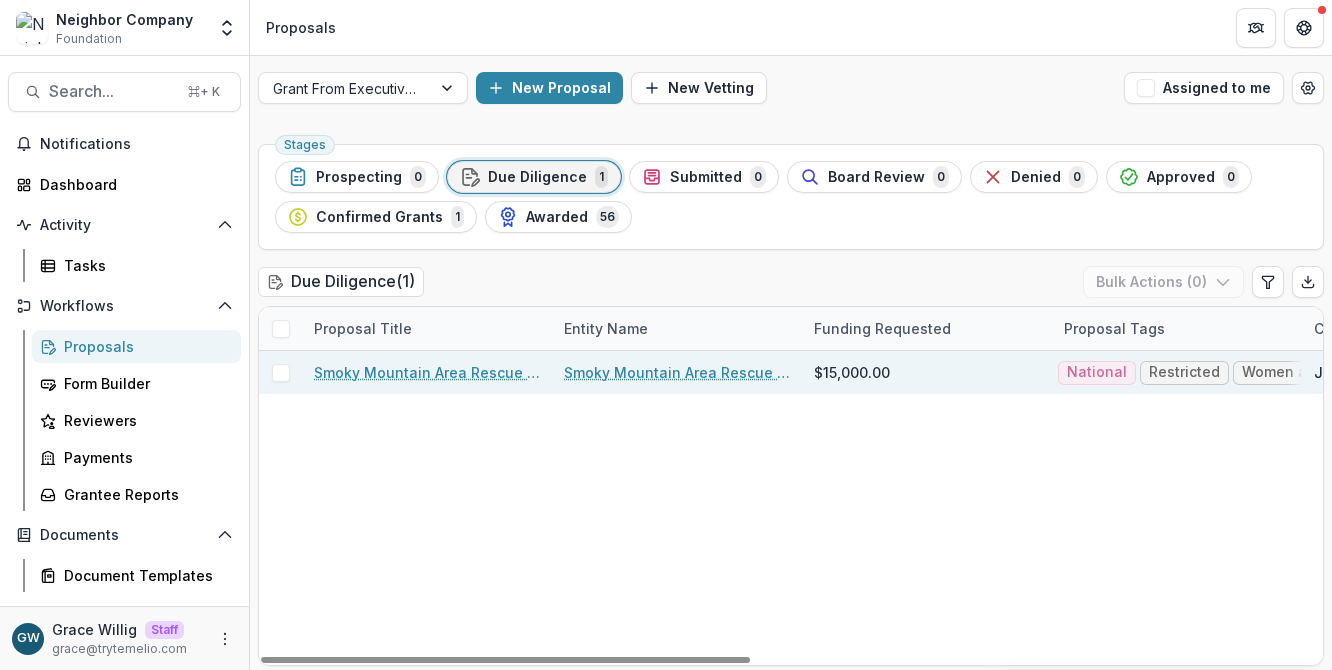 click on "Smoky Mountain Area Rescue Ministries Inc - 2025 - Agency and Grant Information" at bounding box center [427, 372] 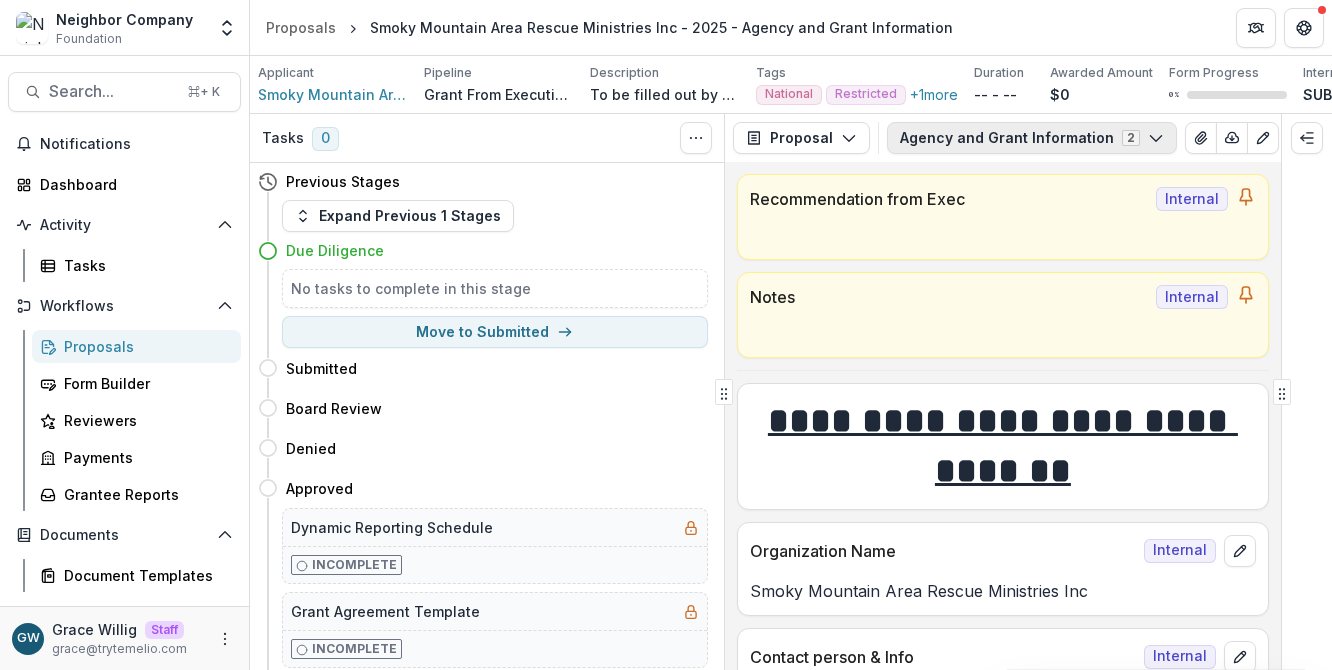 click on "Agency and Grant Information 2" at bounding box center (1032, 138) 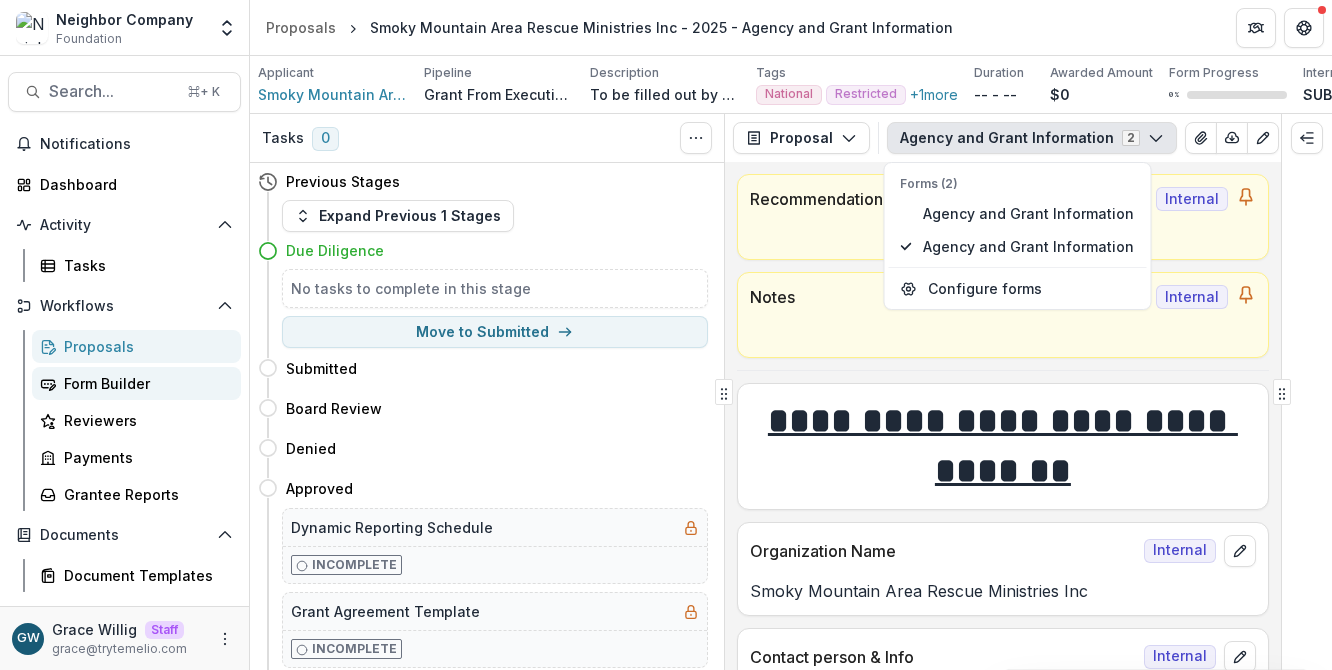 click on "Form Builder" at bounding box center [144, 383] 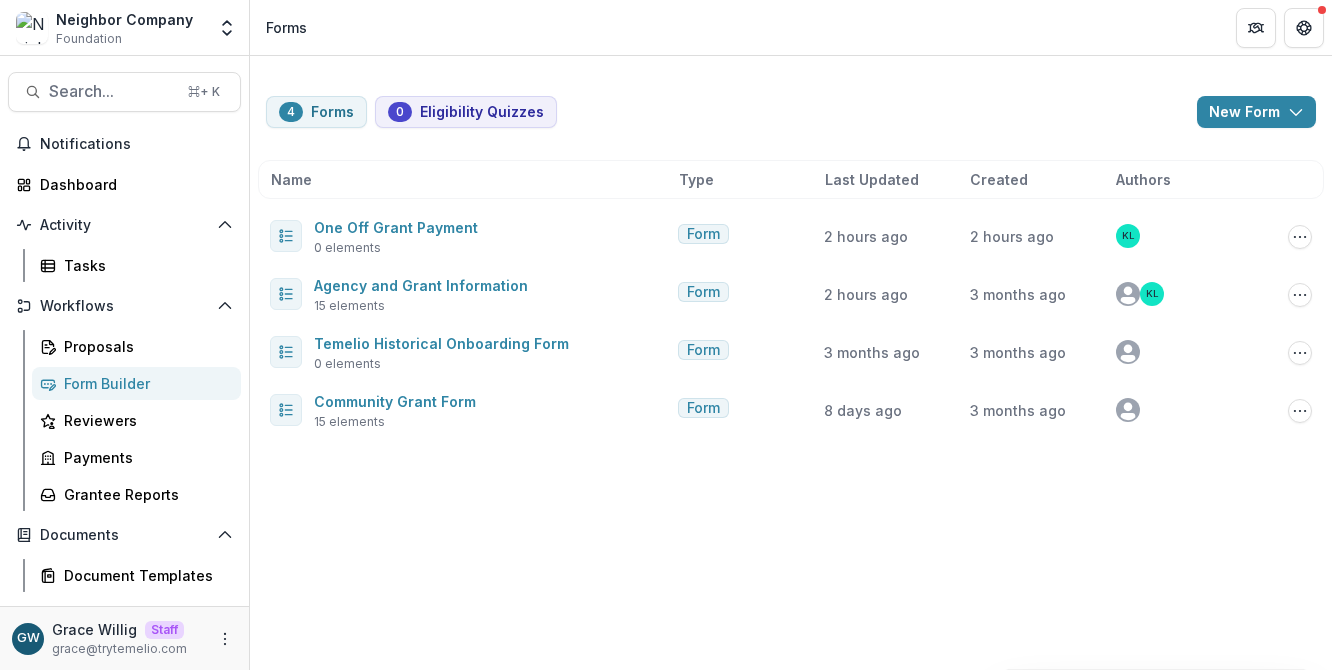 click 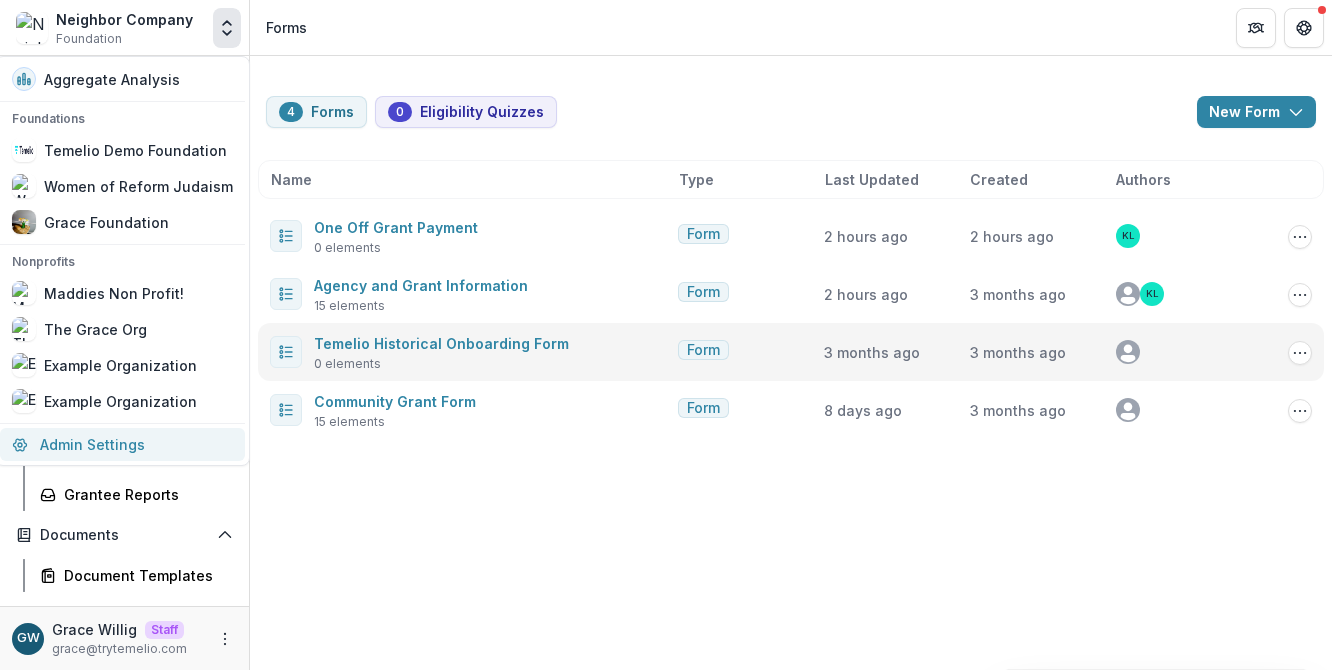 drag, startPoint x: 103, startPoint y: 441, endPoint x: 310, endPoint y: 330, distance: 234.88295 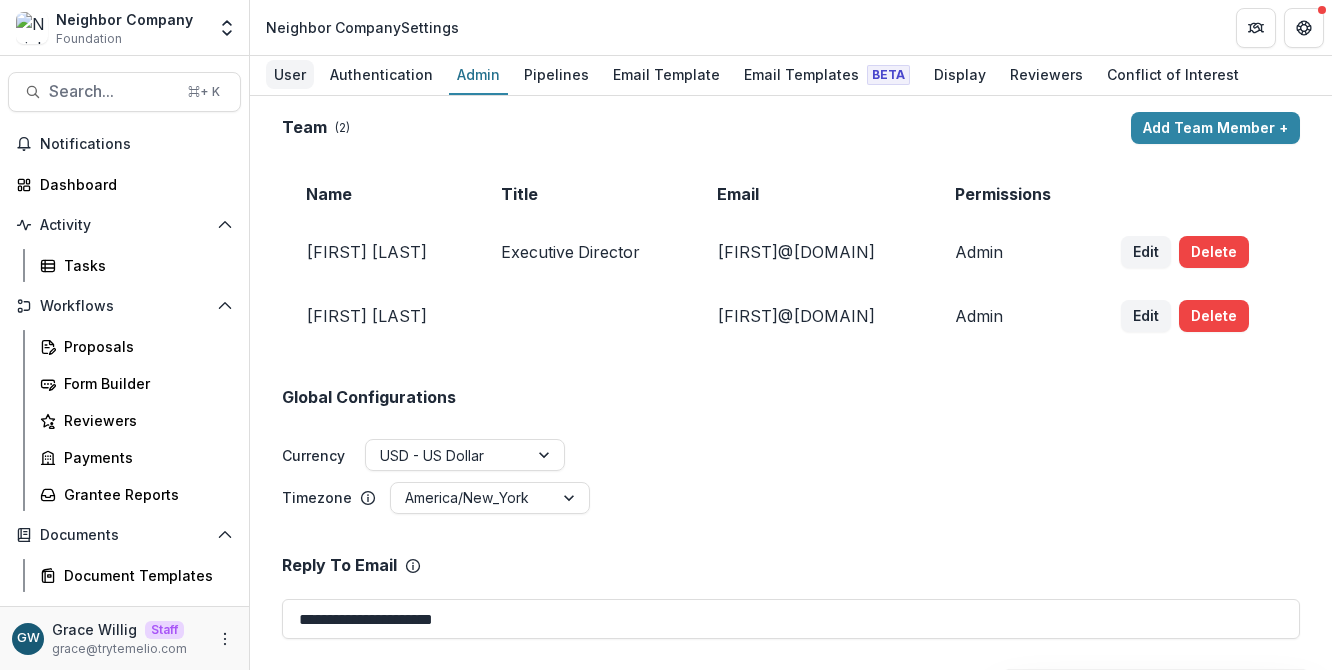 click on "User" at bounding box center (290, 74) 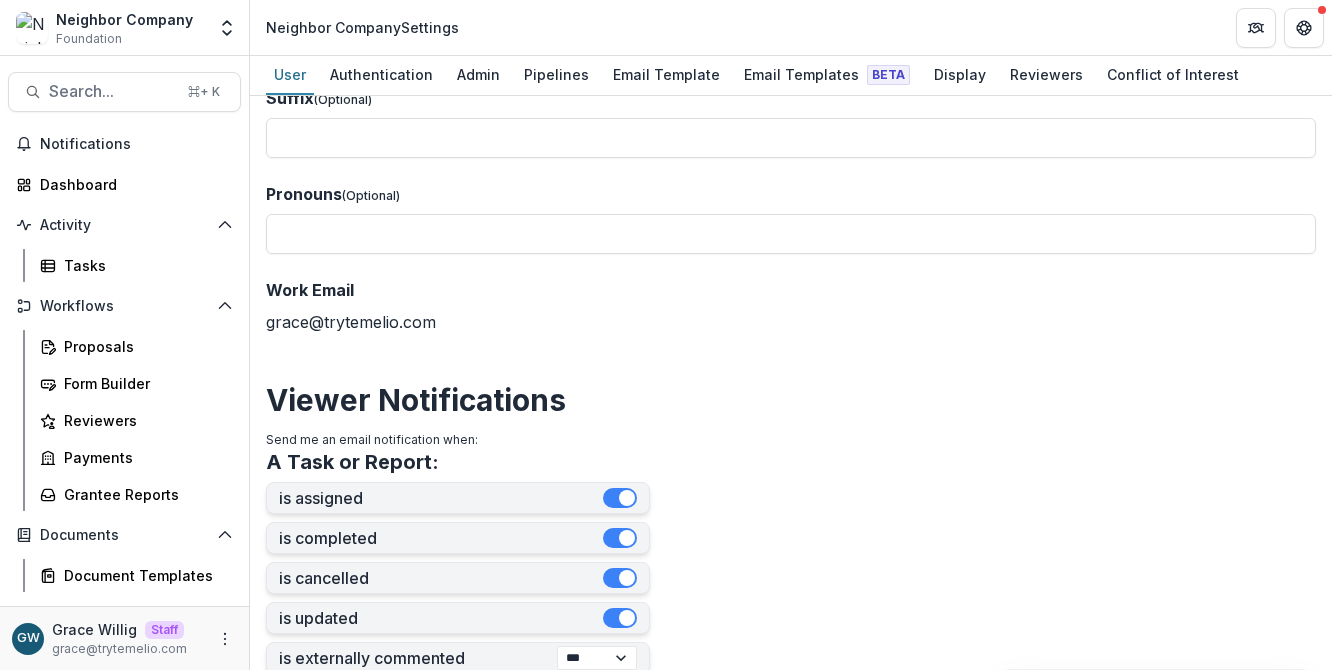 scroll, scrollTop: 0, scrollLeft: 0, axis: both 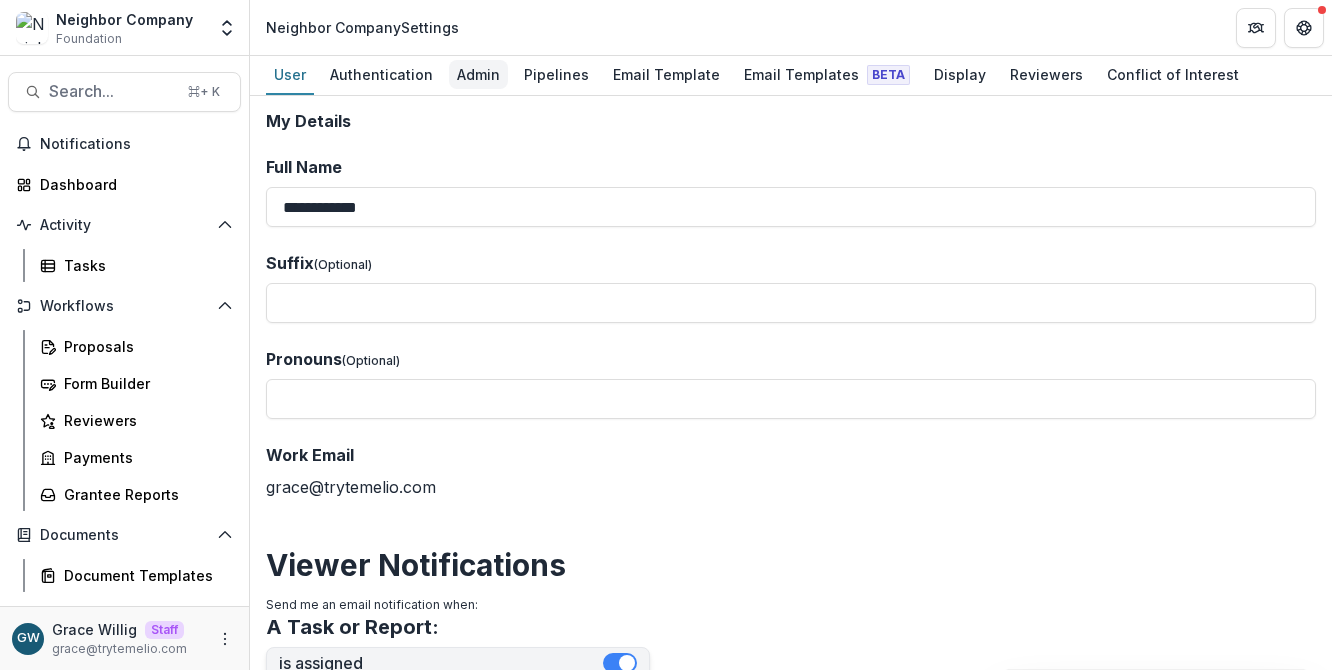 click on "Admin" at bounding box center [478, 74] 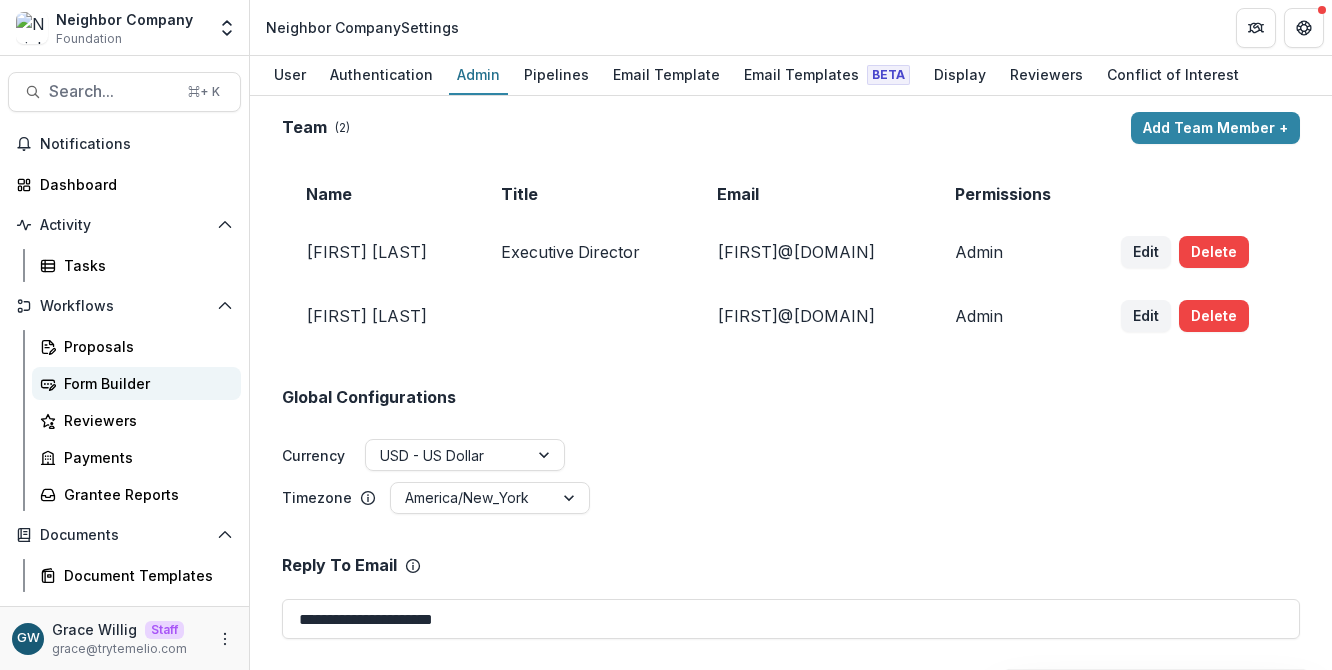 drag, startPoint x: 135, startPoint y: 376, endPoint x: 148, endPoint y: 381, distance: 13.928389 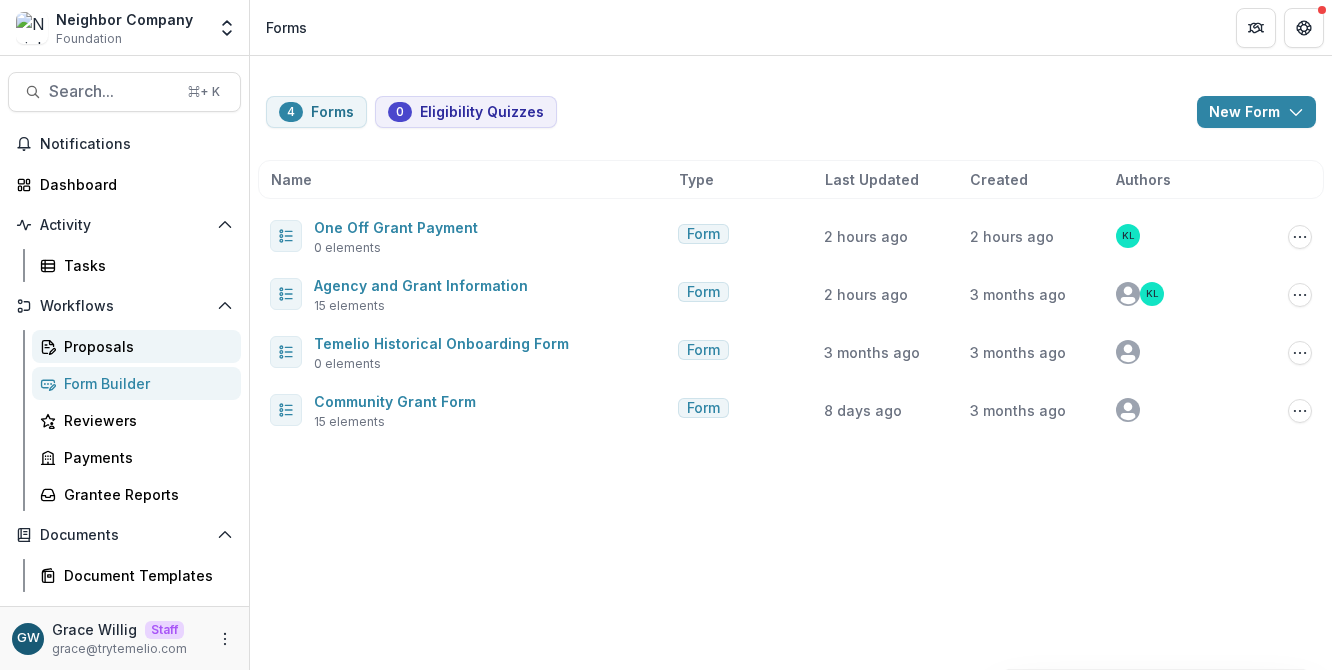 click on "Proposals" at bounding box center (144, 346) 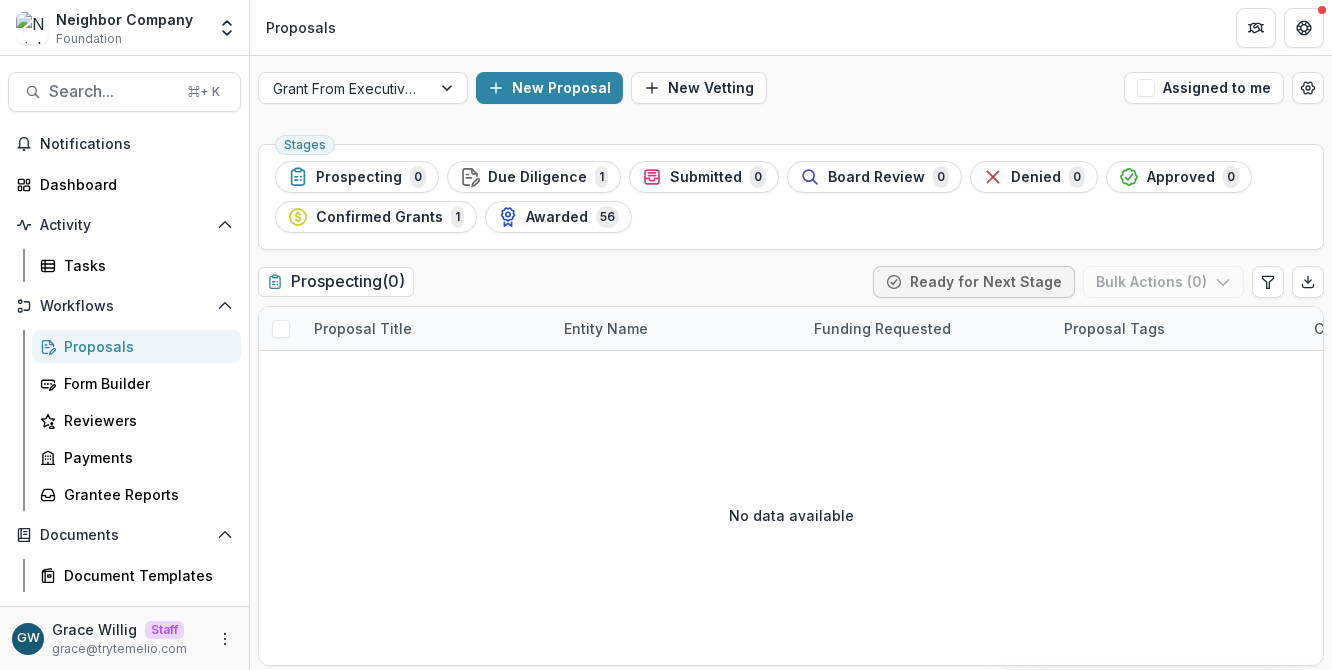 drag, startPoint x: 518, startPoint y: 178, endPoint x: 531, endPoint y: 188, distance: 16.40122 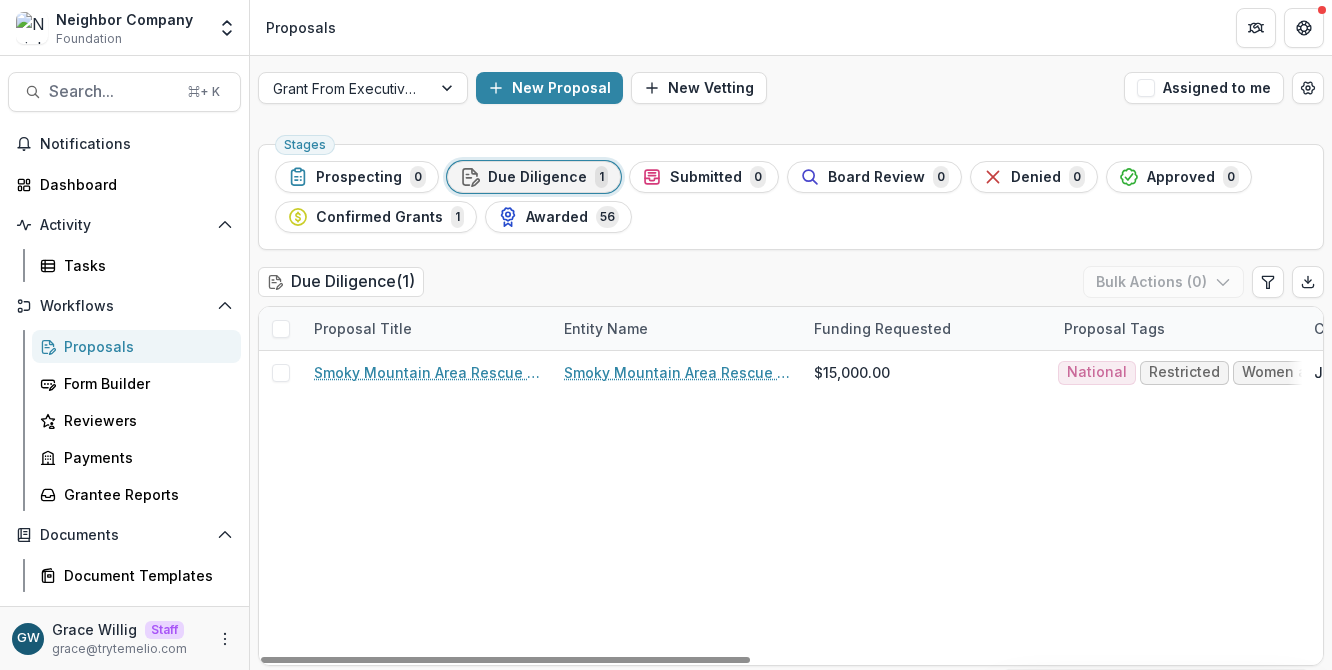 click on "Entity Name" at bounding box center [606, 328] 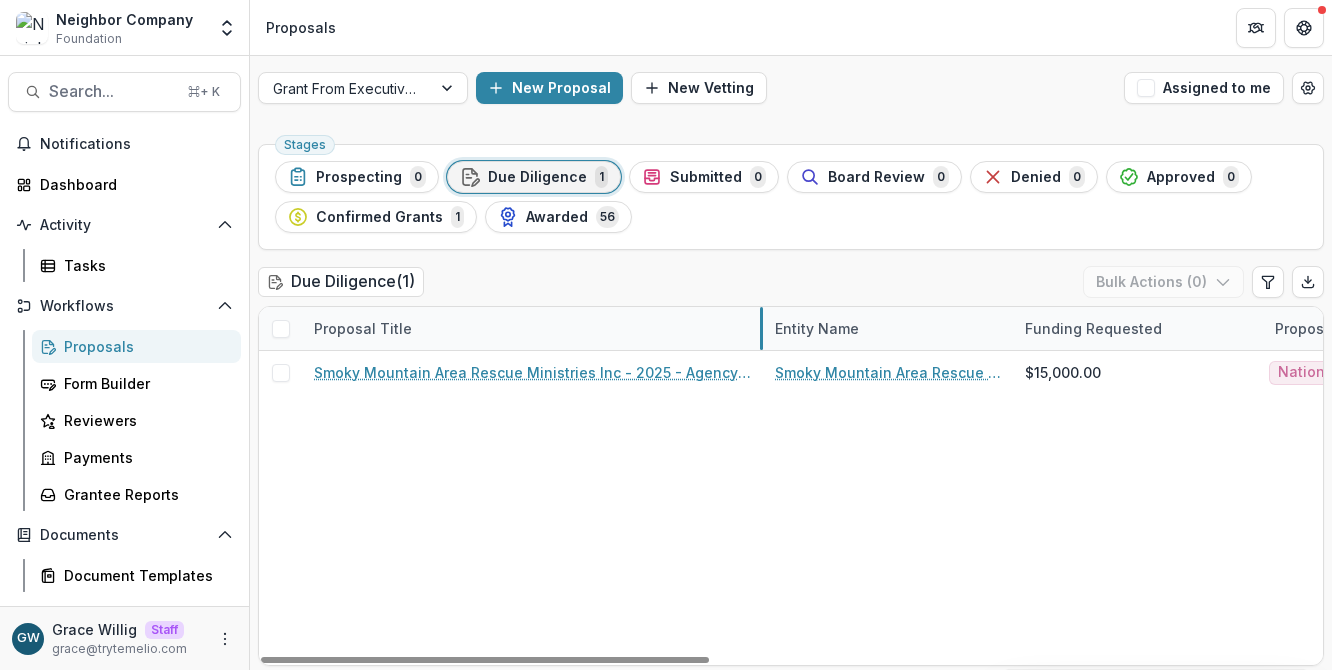 drag, startPoint x: 549, startPoint y: 328, endPoint x: 760, endPoint y: 327, distance: 211.00237 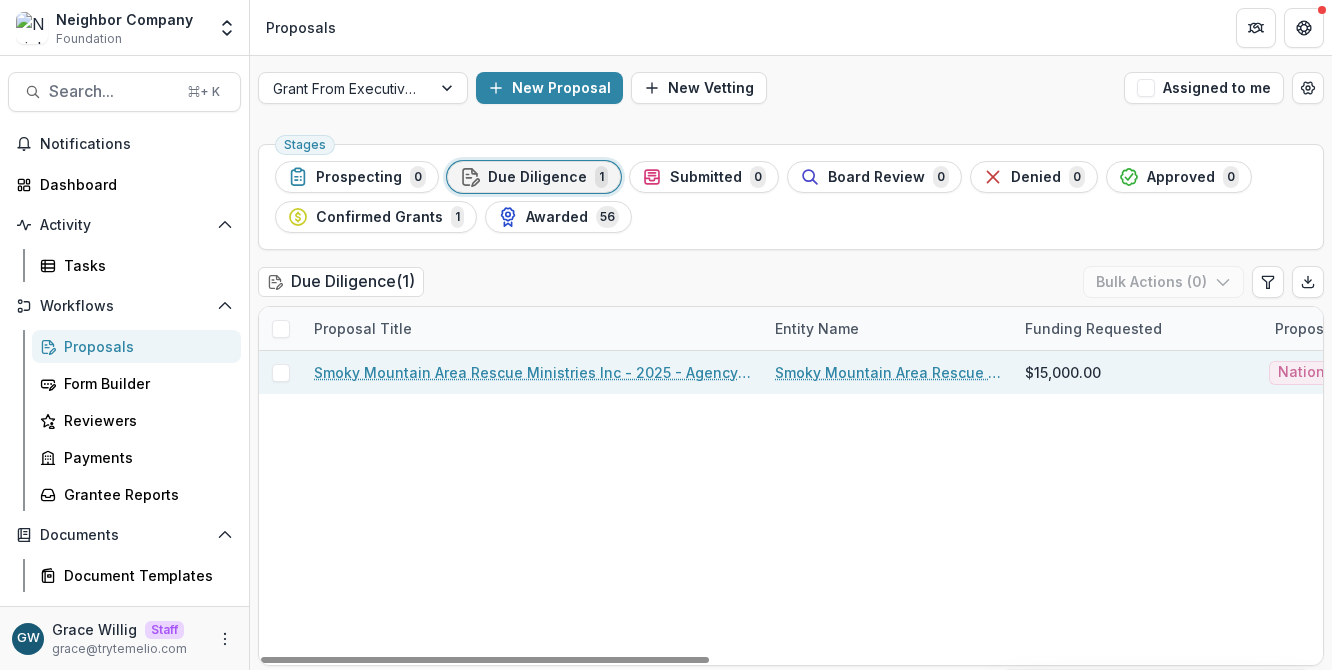 click on "Smoky Mountain Area Rescue Ministries Inc - 2025 - Agency and Grant Information" at bounding box center (532, 372) 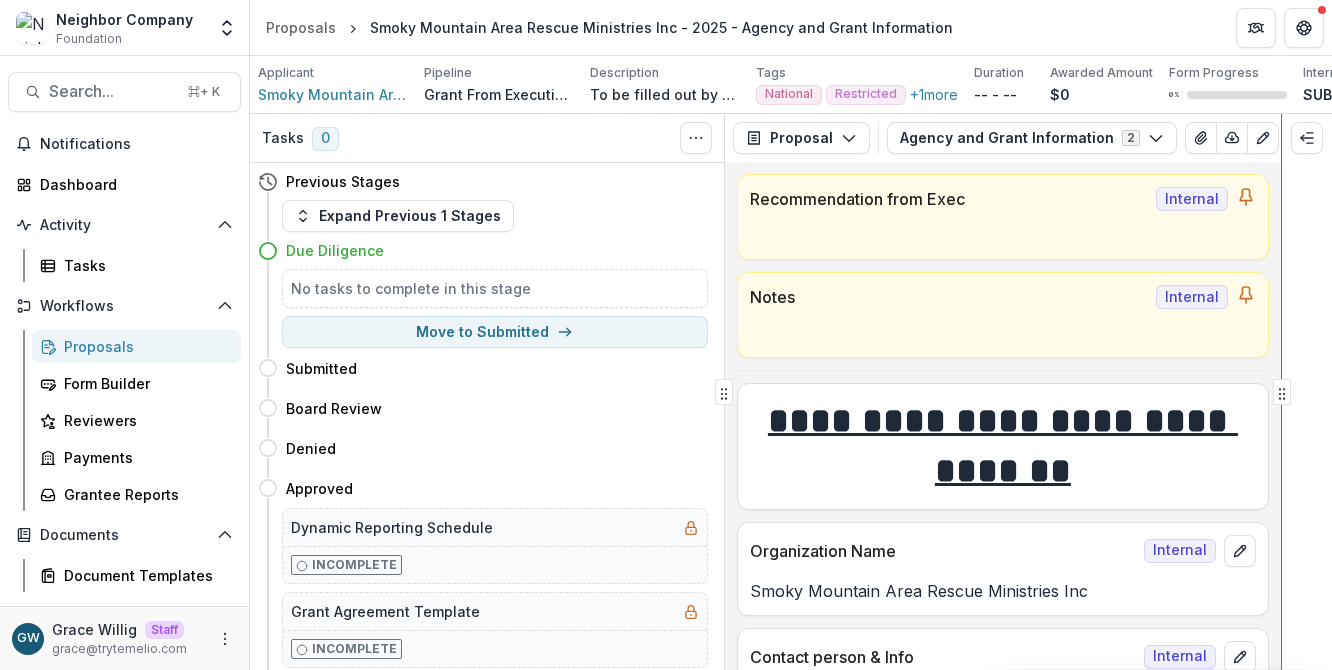 click on "**********" at bounding box center (791, 392) 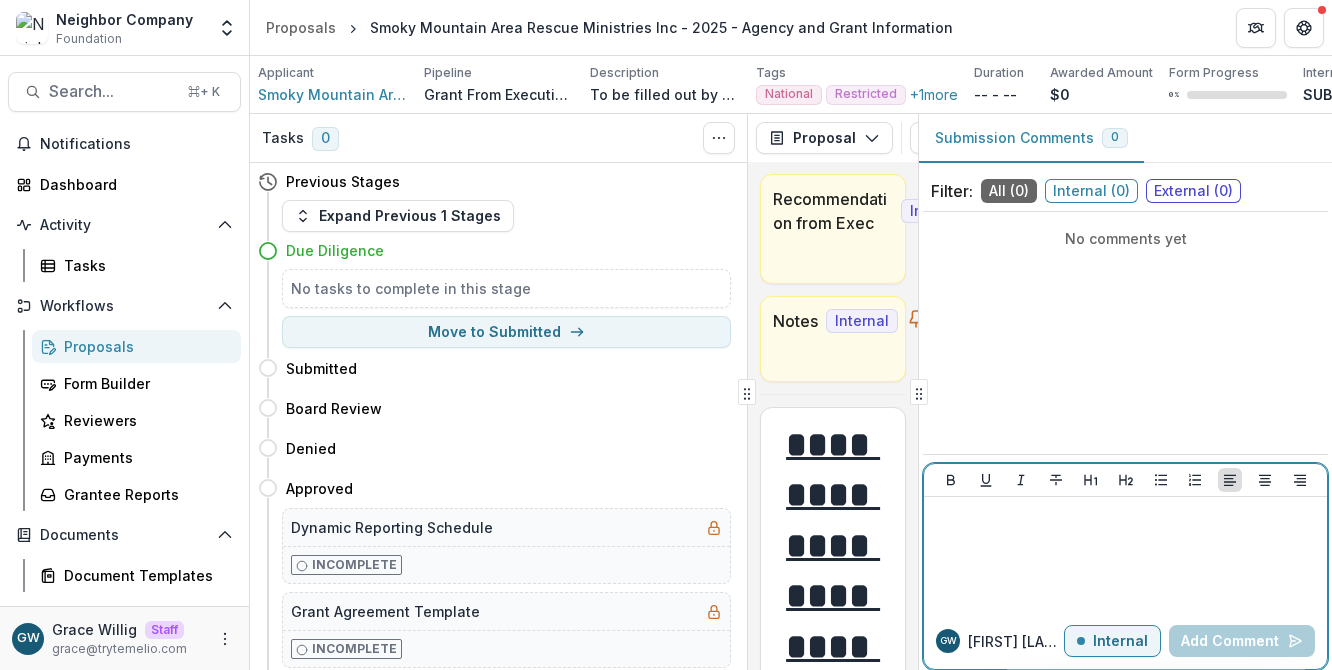 click at bounding box center [1125, 516] 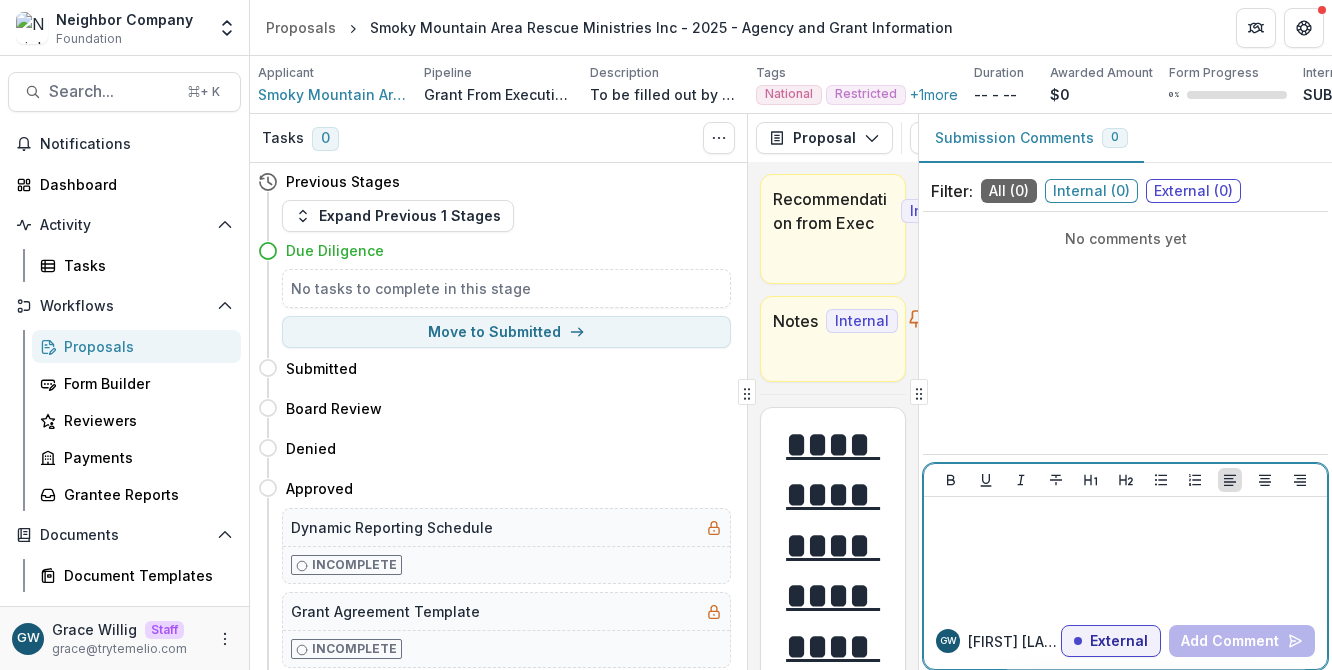 click at bounding box center [1125, 555] 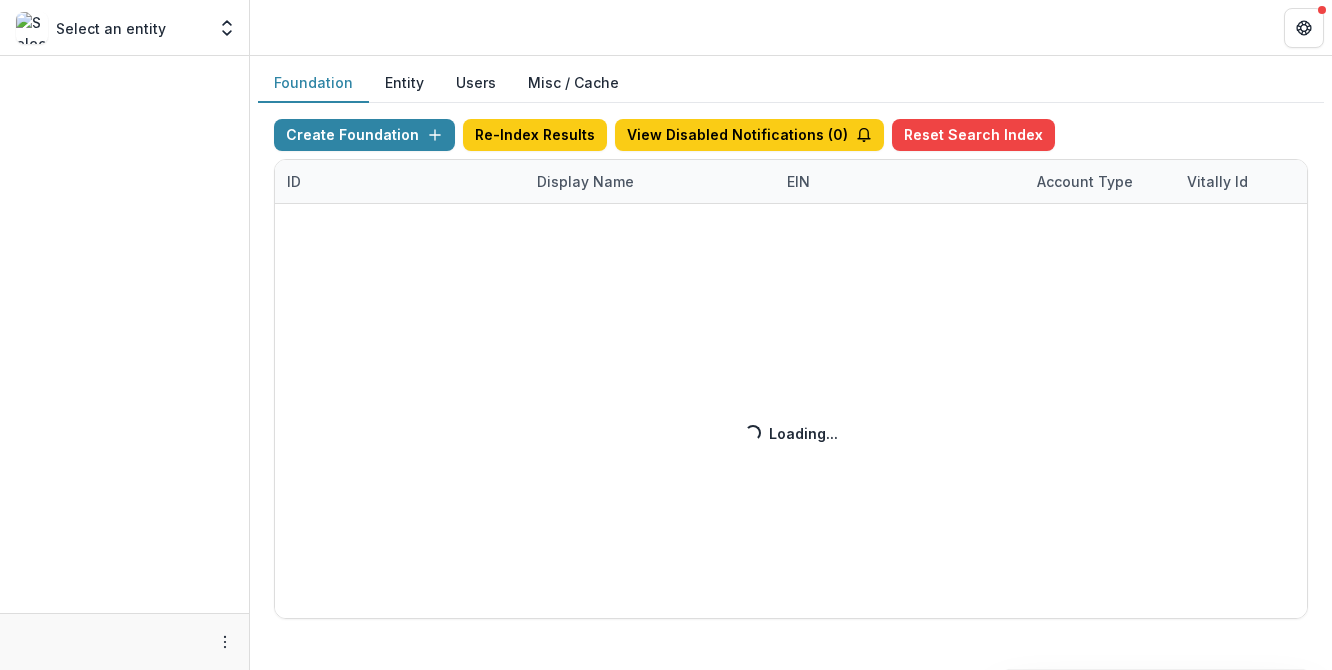 scroll, scrollTop: 0, scrollLeft: 0, axis: both 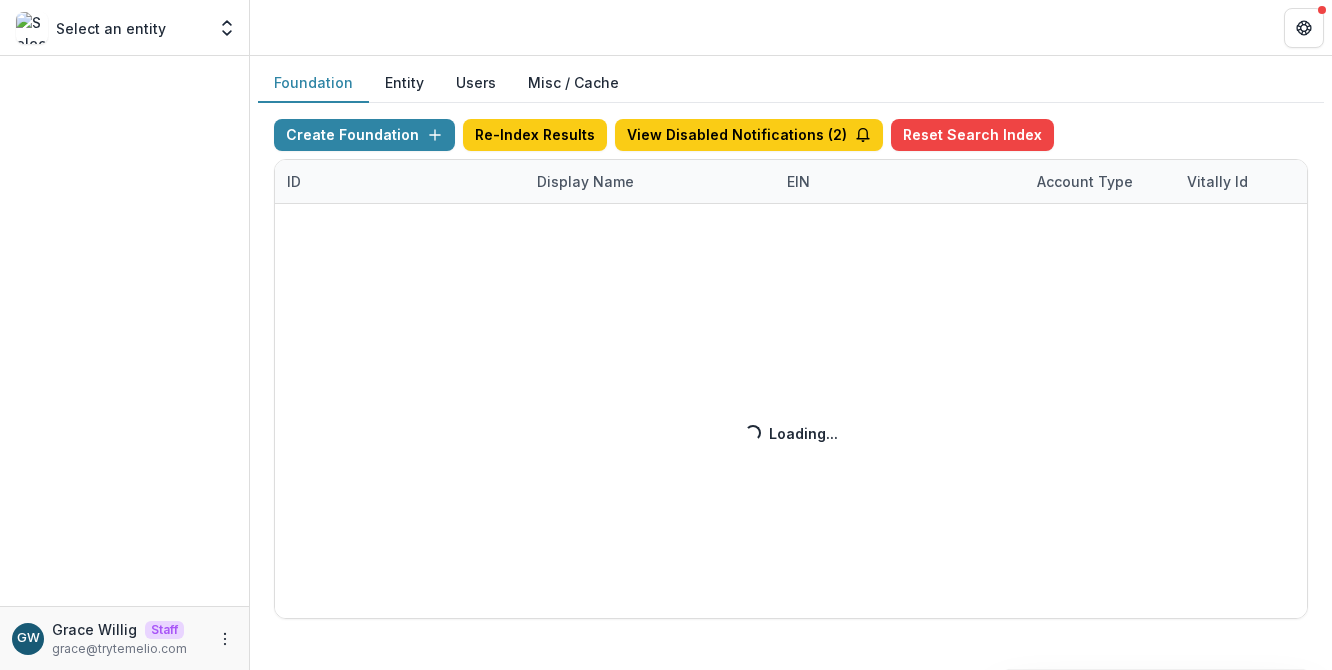 drag, startPoint x: 569, startPoint y: 184, endPoint x: 580, endPoint y: 184, distance: 11 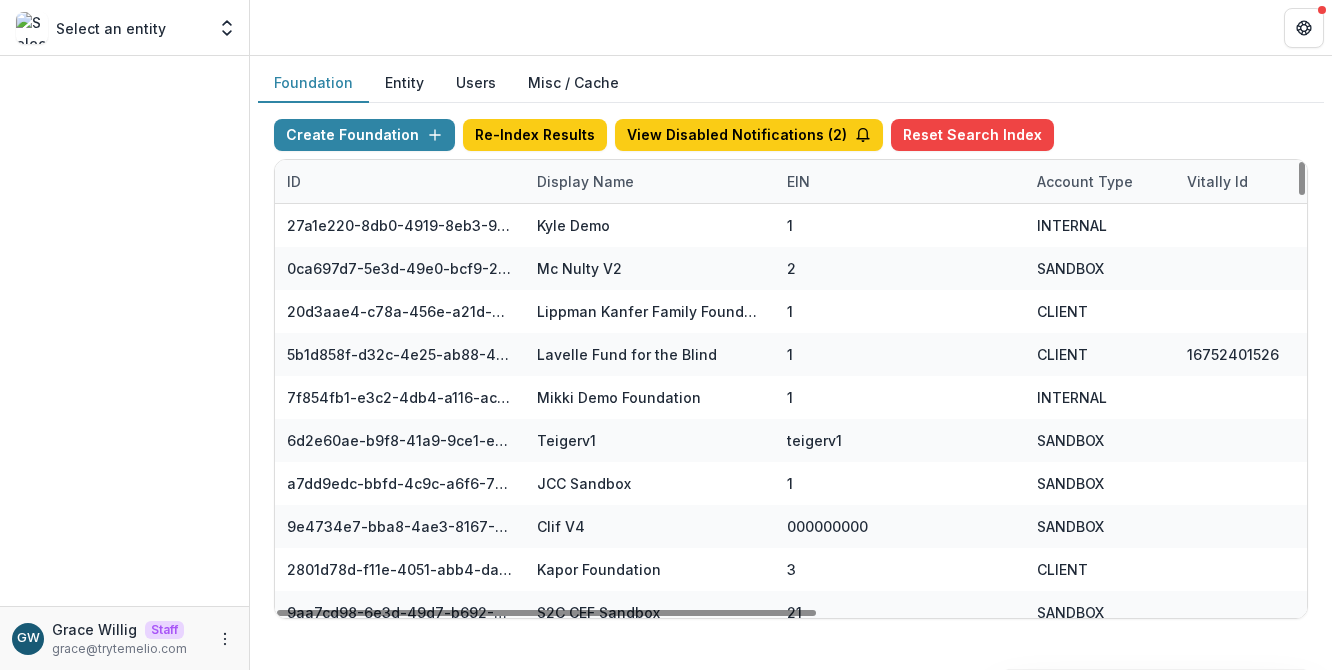 click on "Display Name" at bounding box center [585, 181] 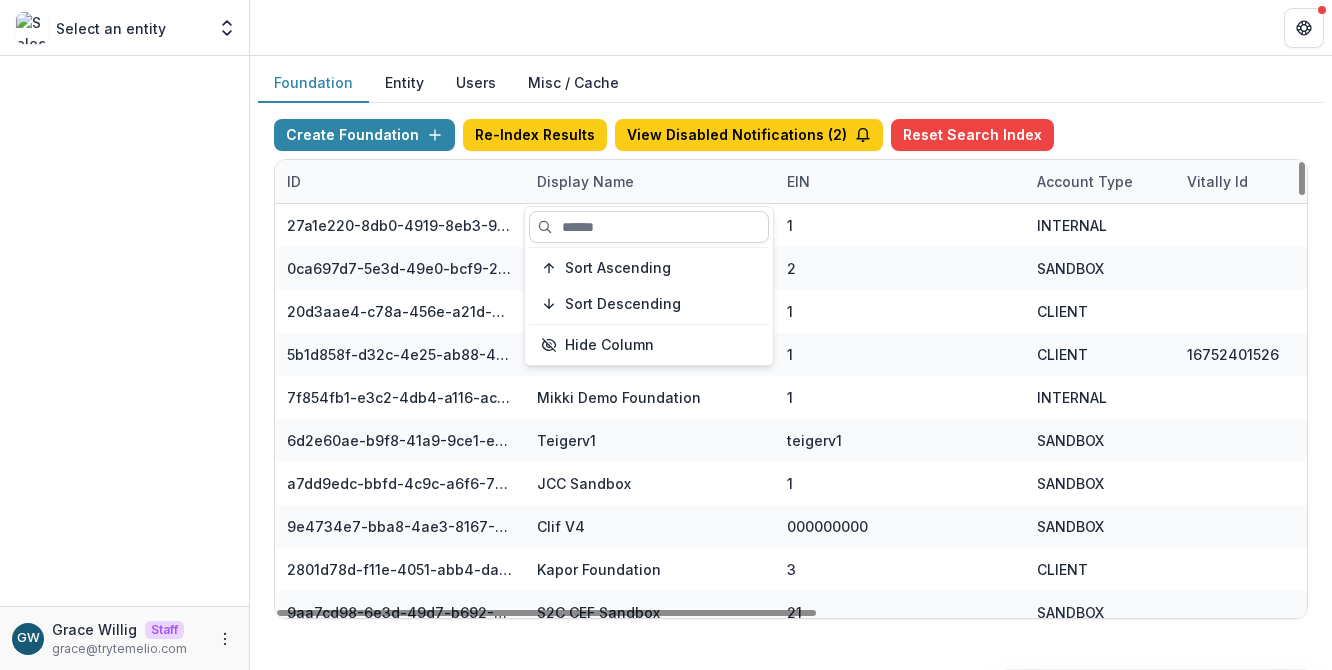 click at bounding box center [649, 227] 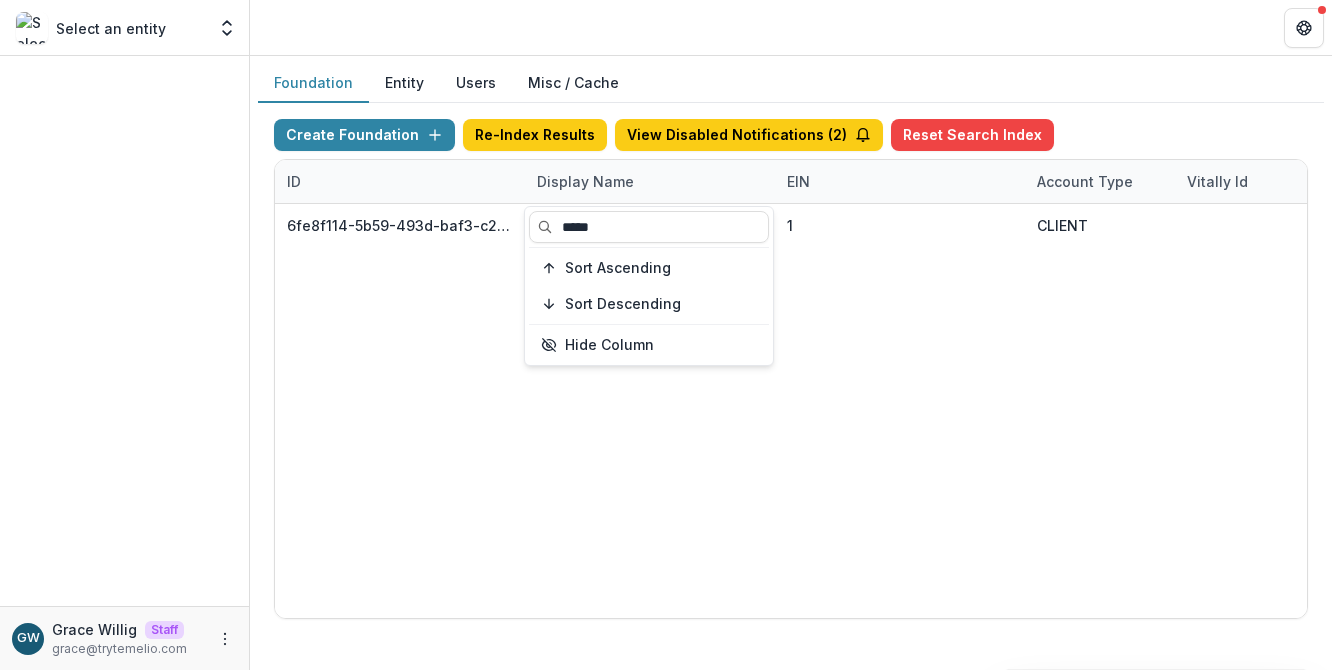 type on "*****" 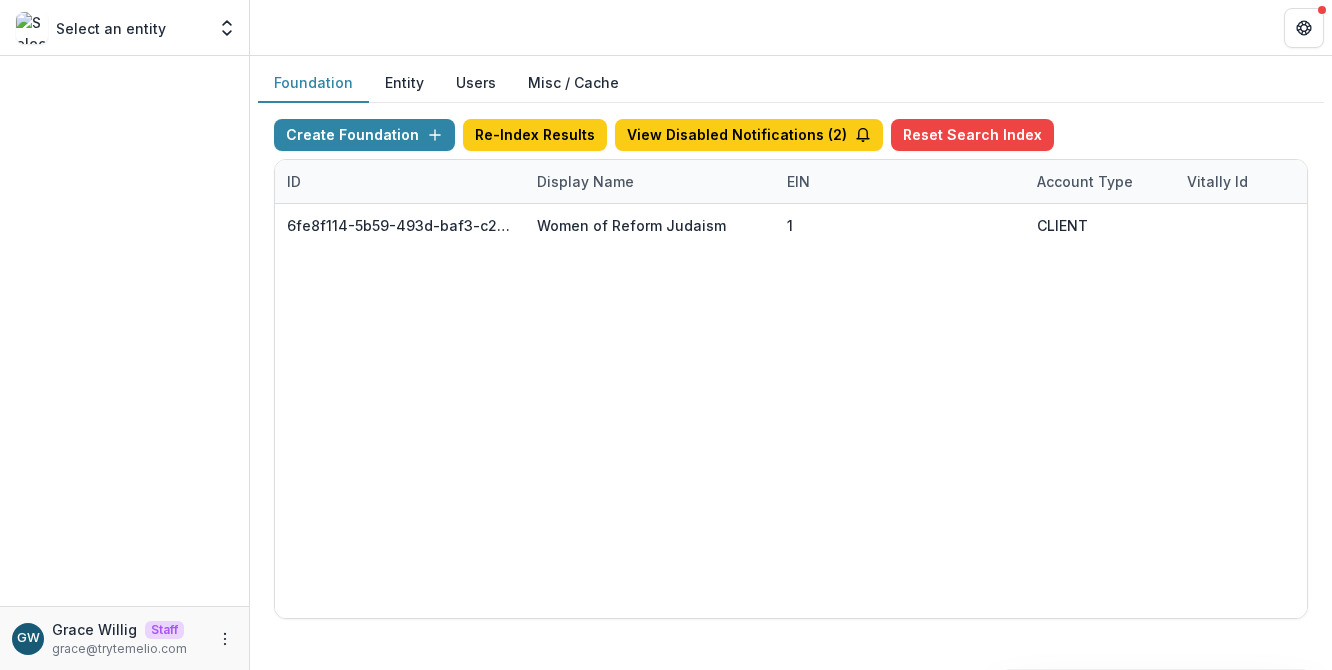 click on "Foundation Entity Users Misc / Cache" at bounding box center (791, 83) 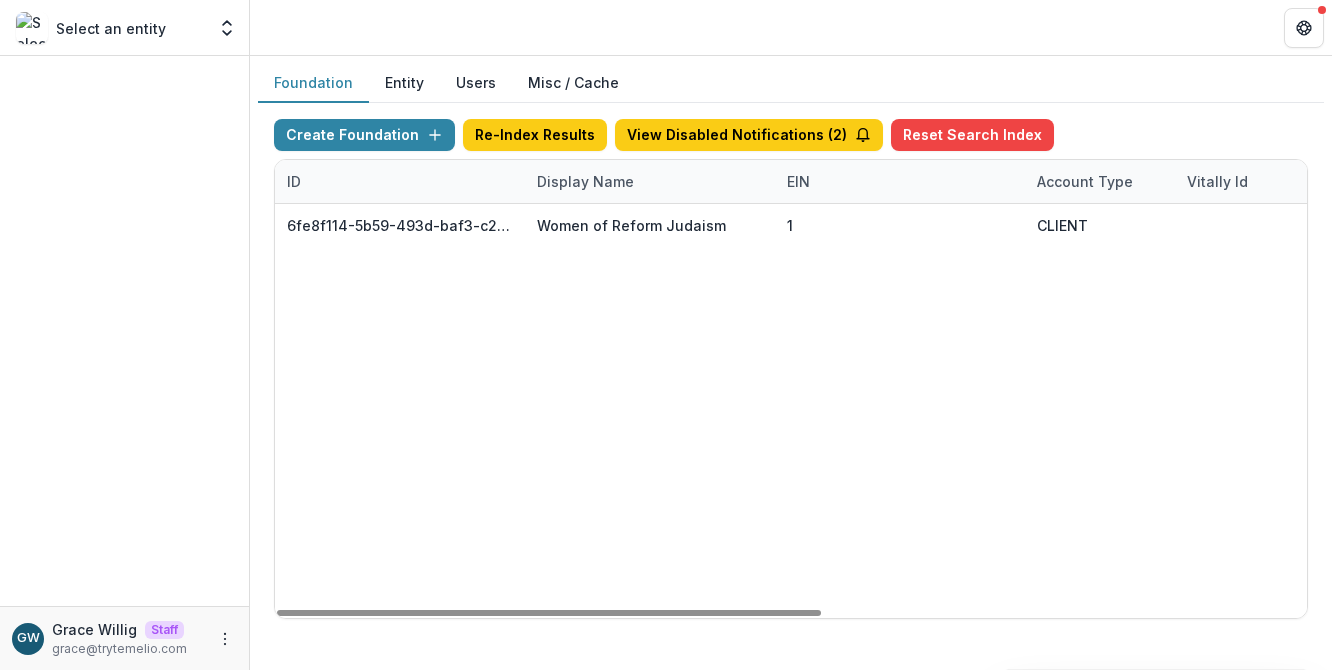 scroll, scrollTop: 0, scrollLeft: 918, axis: horizontal 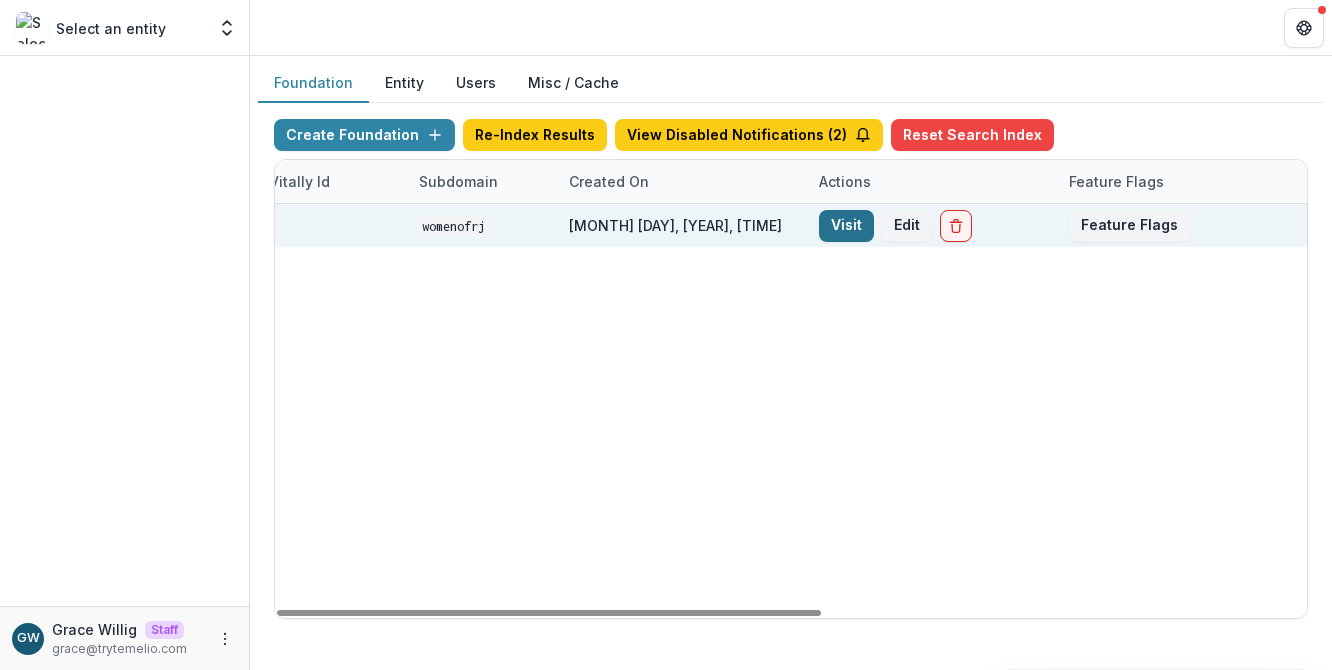 click on "Visit" at bounding box center (846, 226) 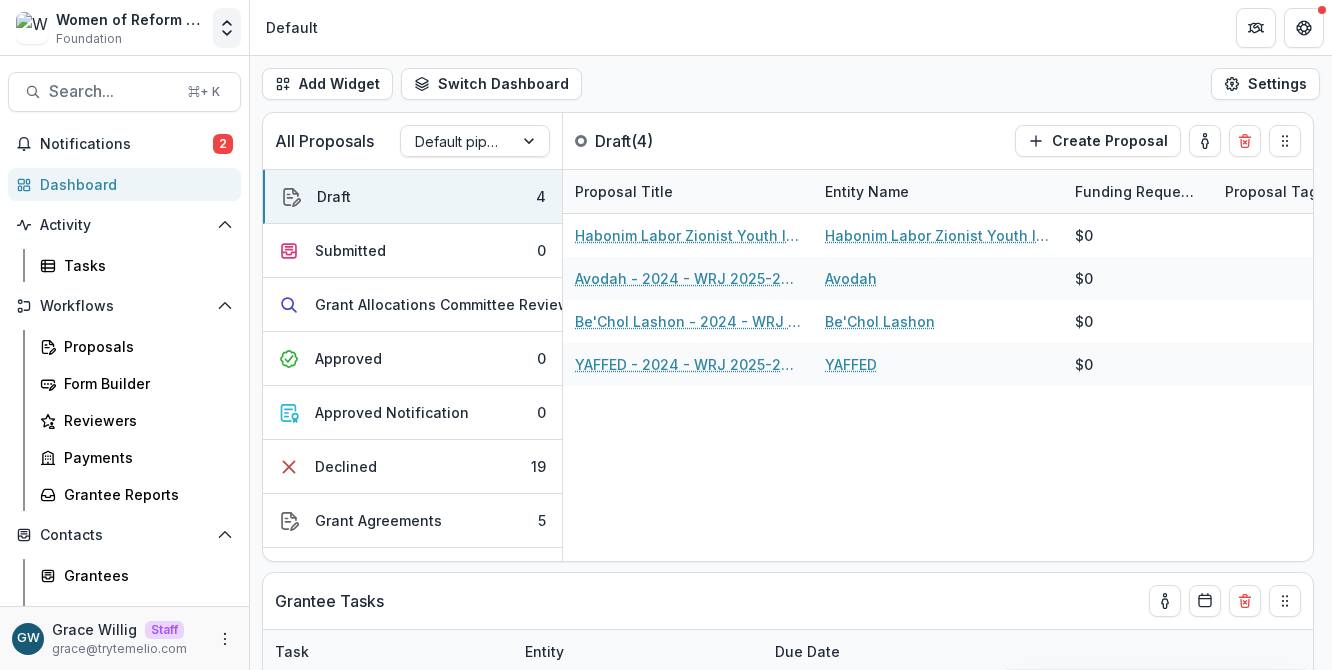 click at bounding box center (227, 28) 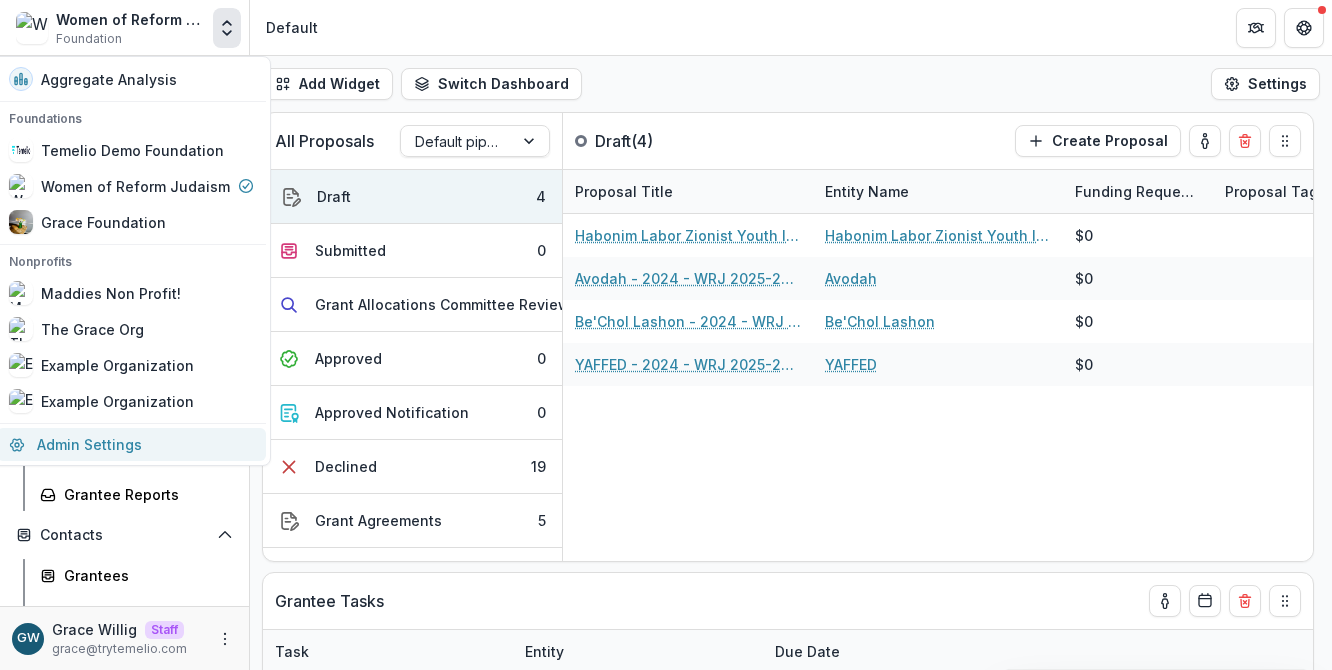click on "Admin Settings" at bounding box center [131, 444] 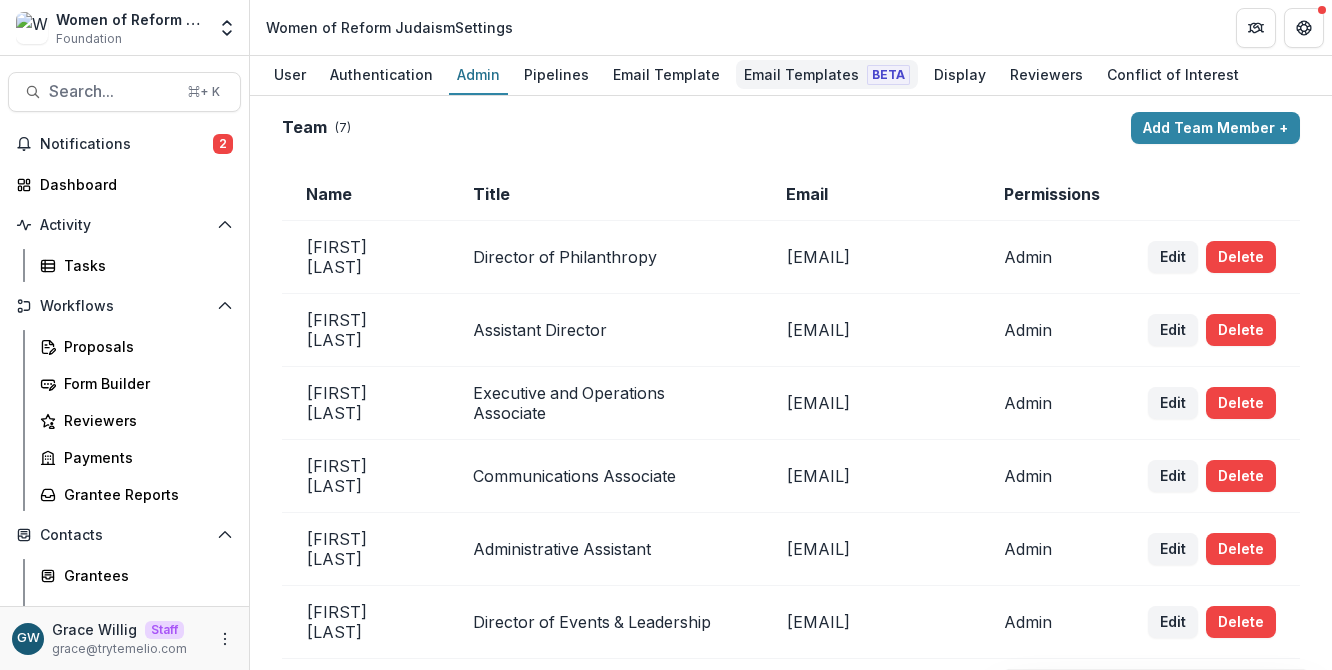 click on "Email Templates   Beta" at bounding box center (827, 74) 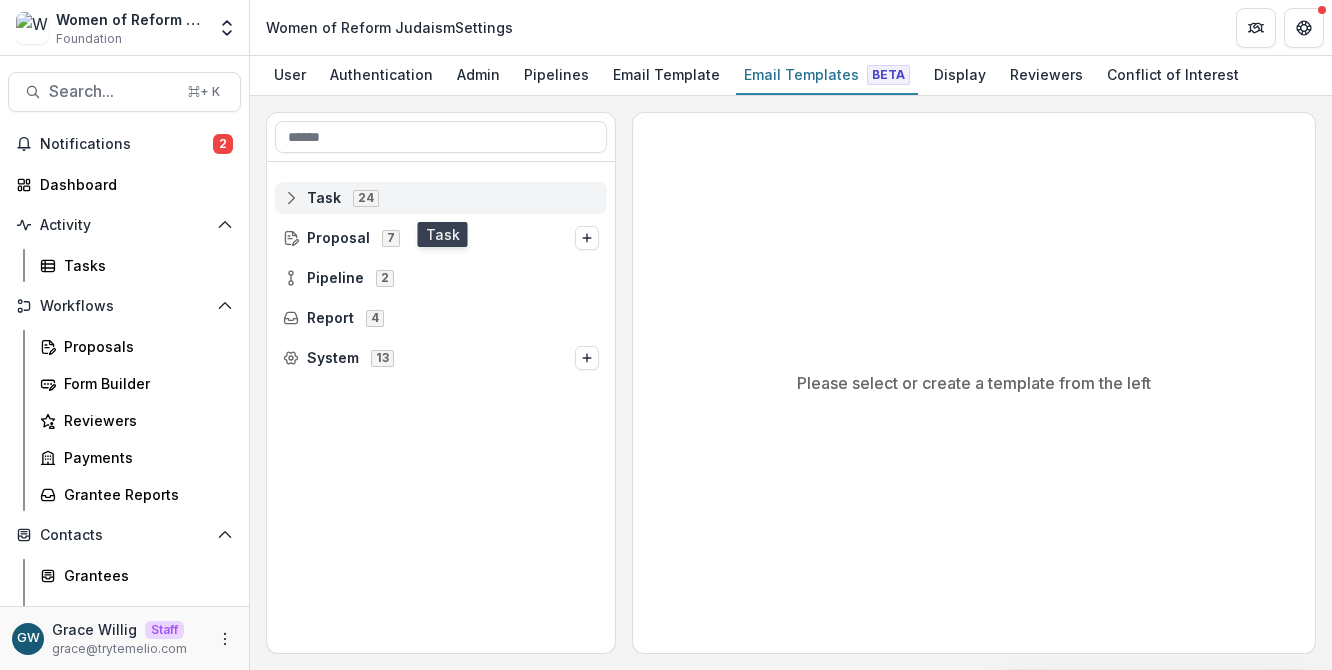 click 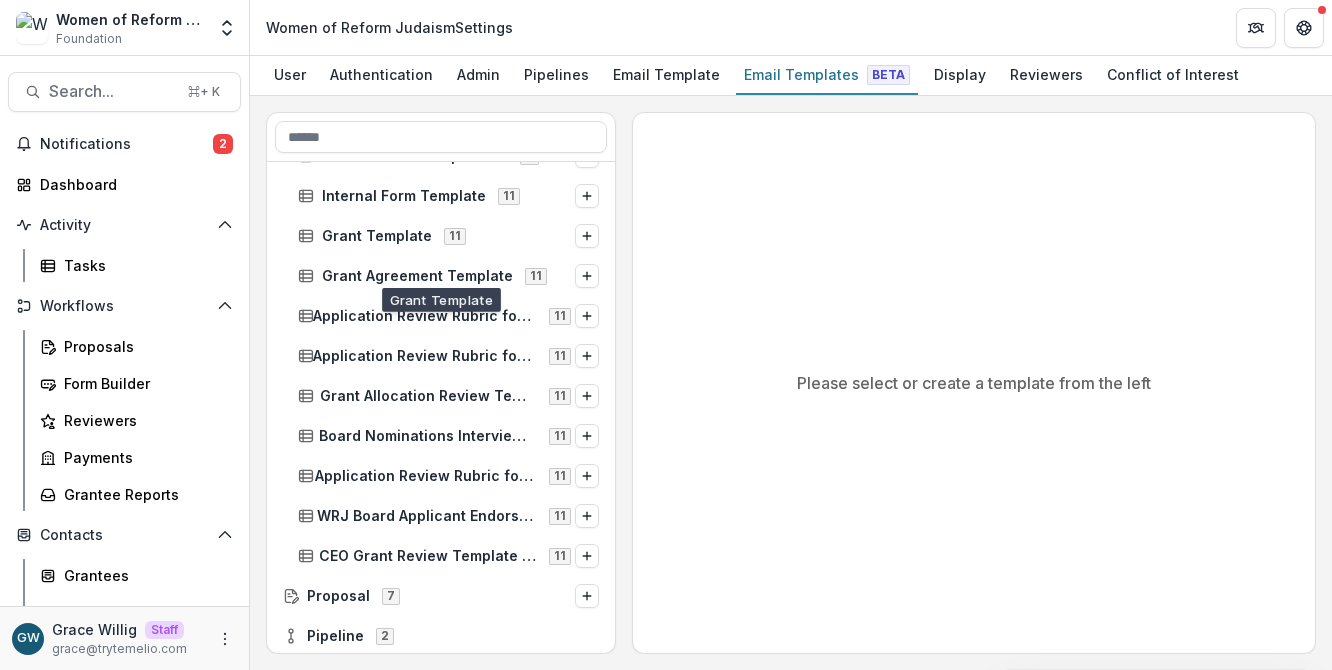 scroll, scrollTop: 611, scrollLeft: 0, axis: vertical 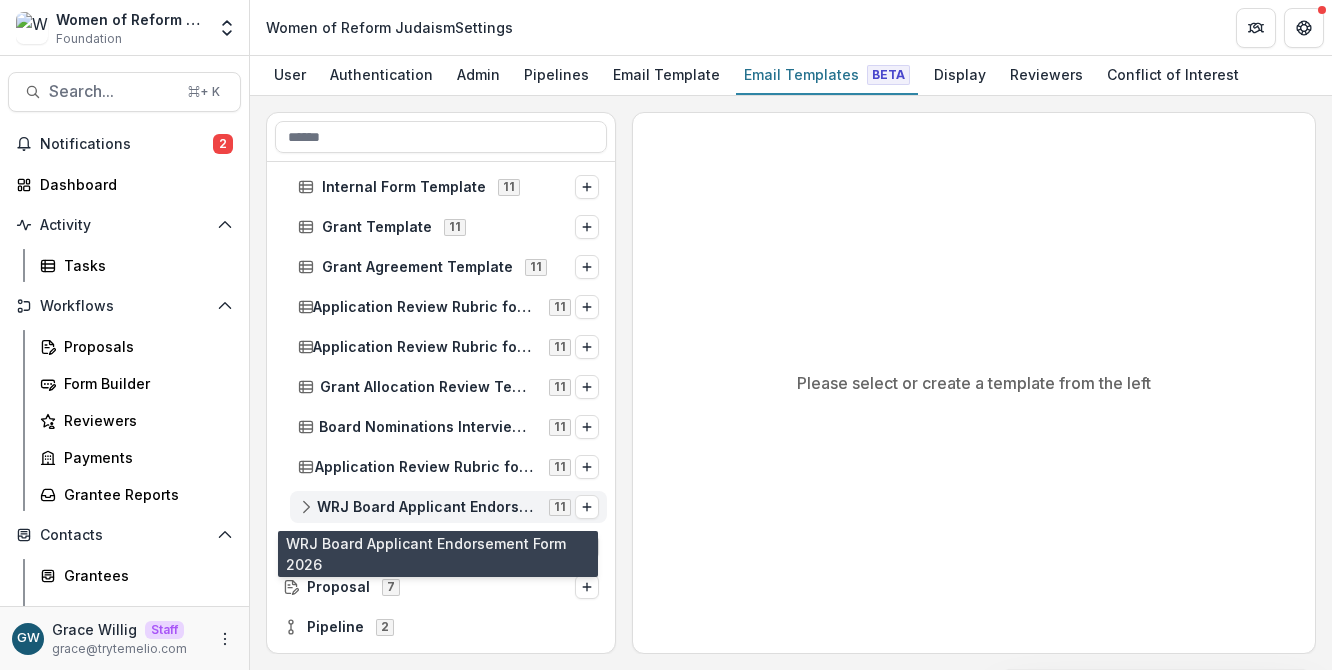click 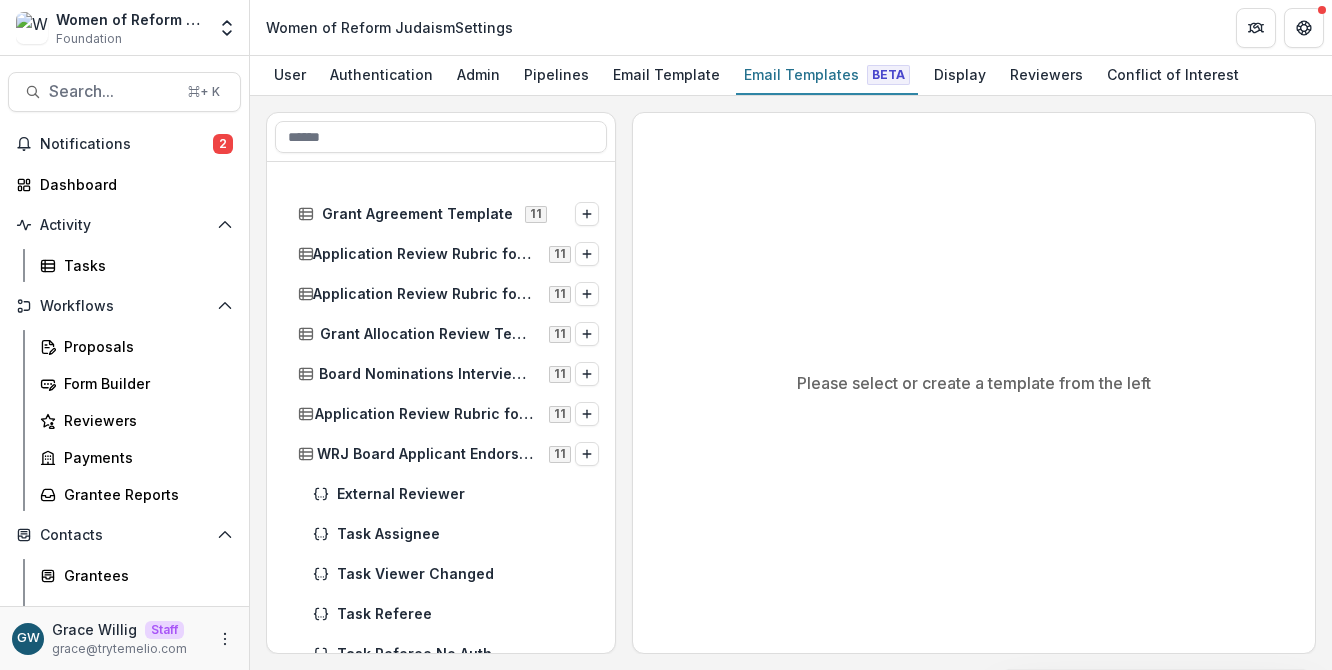 scroll, scrollTop: 812, scrollLeft: 0, axis: vertical 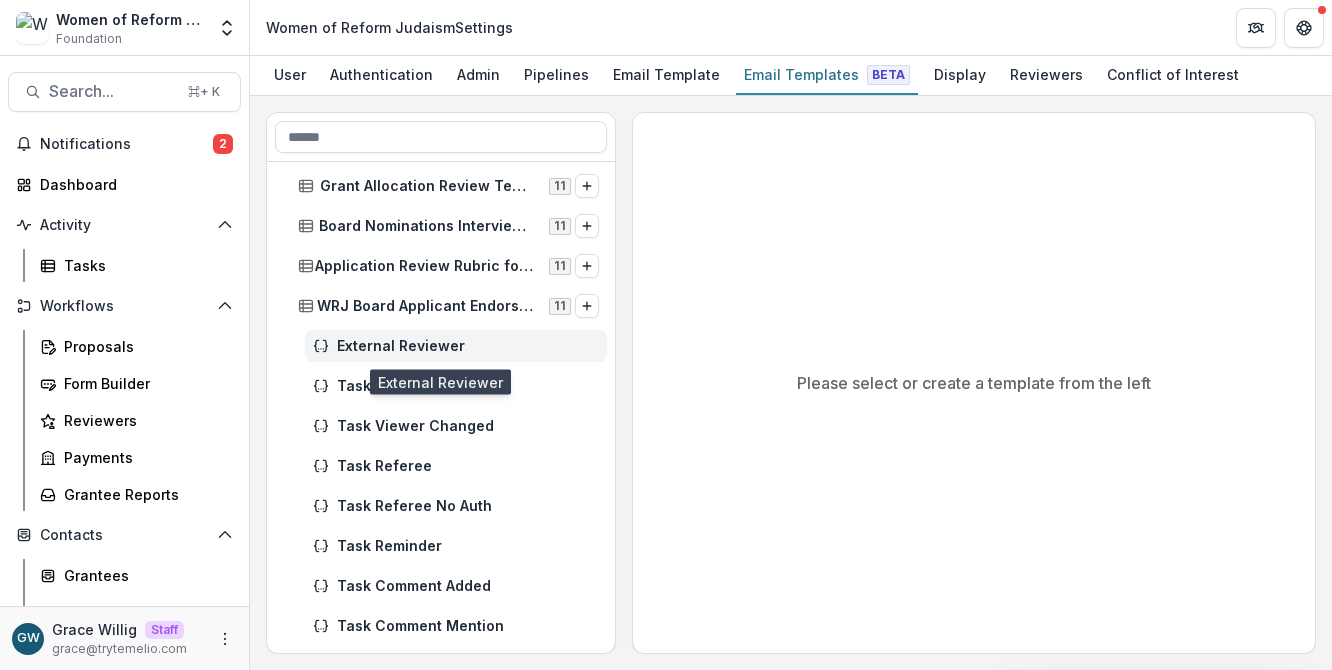 click on "External Reviewer" at bounding box center [468, 346] 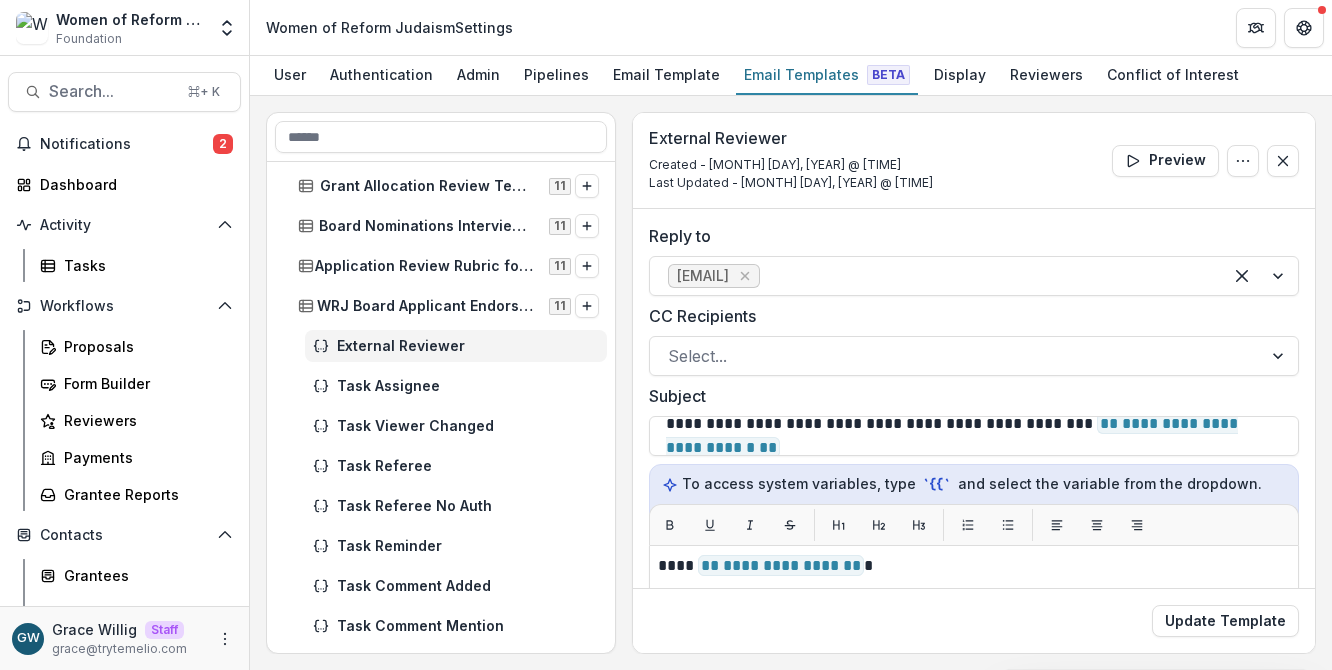 scroll, scrollTop: 0, scrollLeft: 0, axis: both 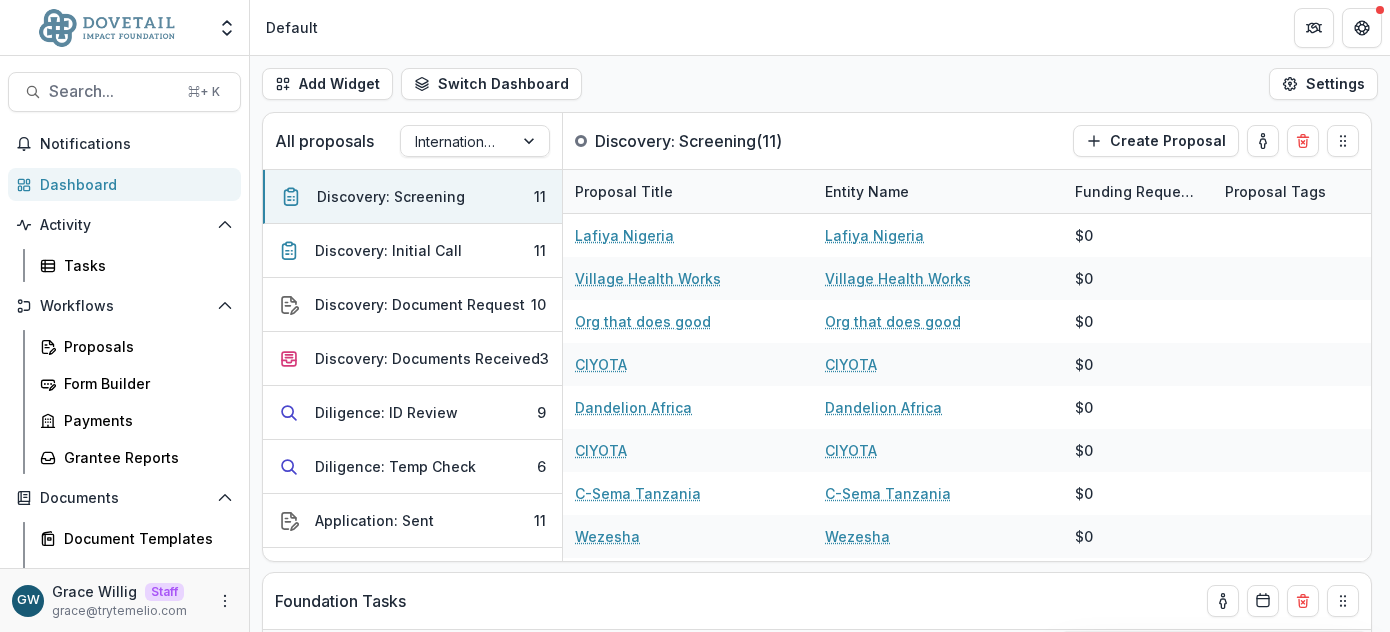 select on "******" 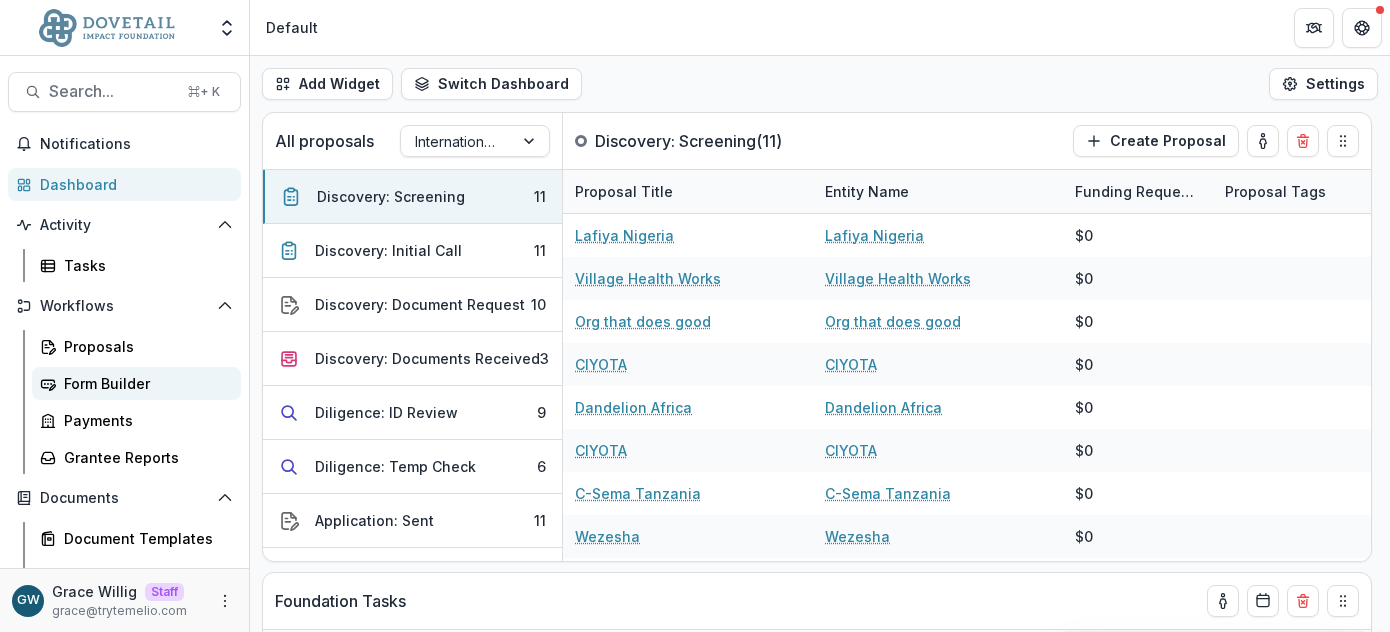 scroll, scrollTop: 0, scrollLeft: 0, axis: both 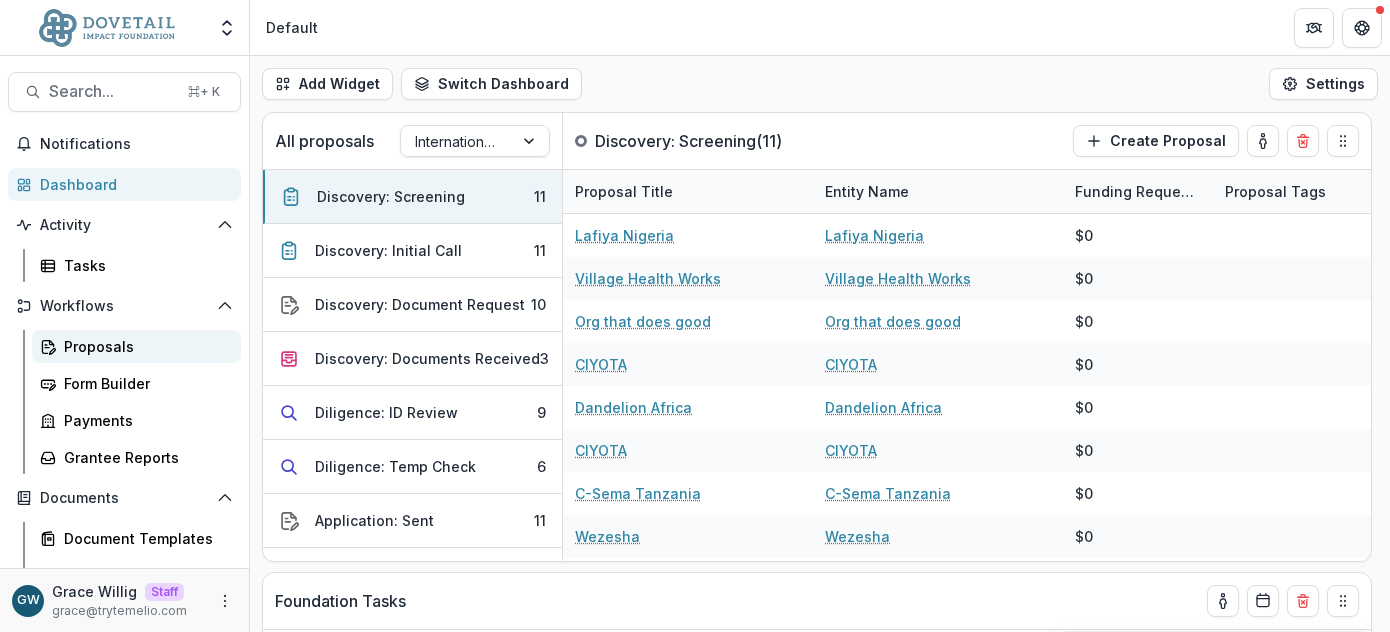 click on "Proposals" at bounding box center (144, 346) 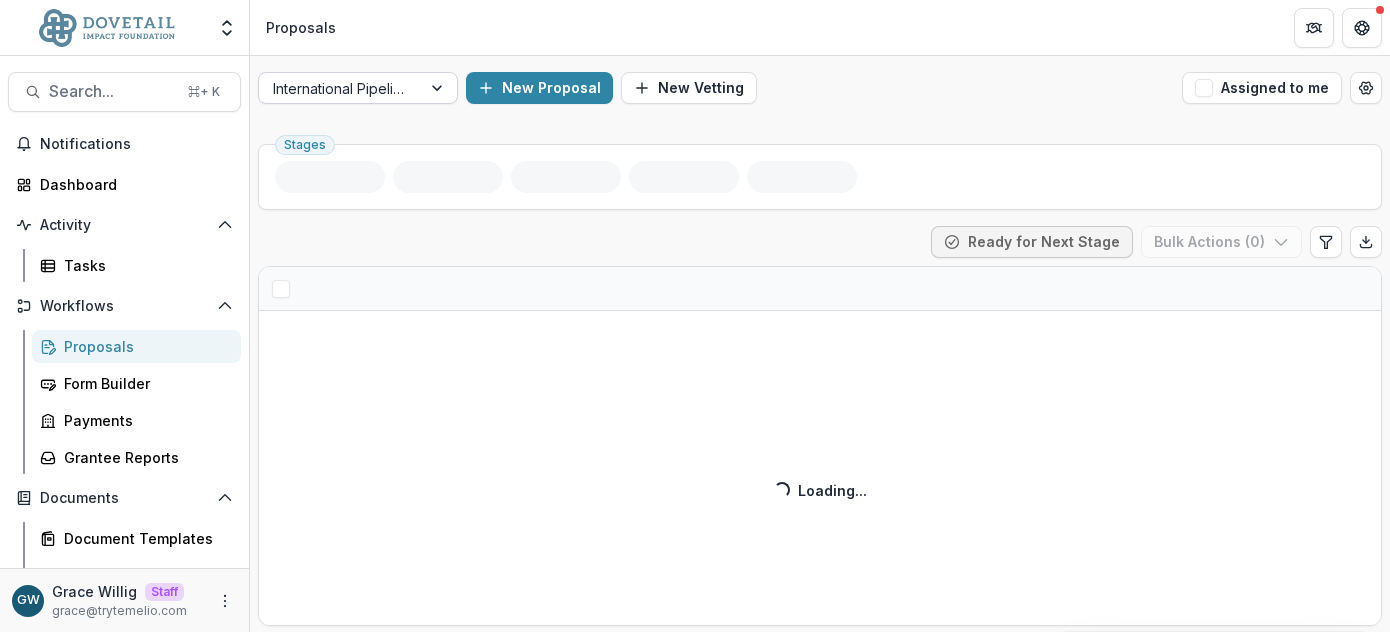 click on "International Pipeline" at bounding box center [340, 88] 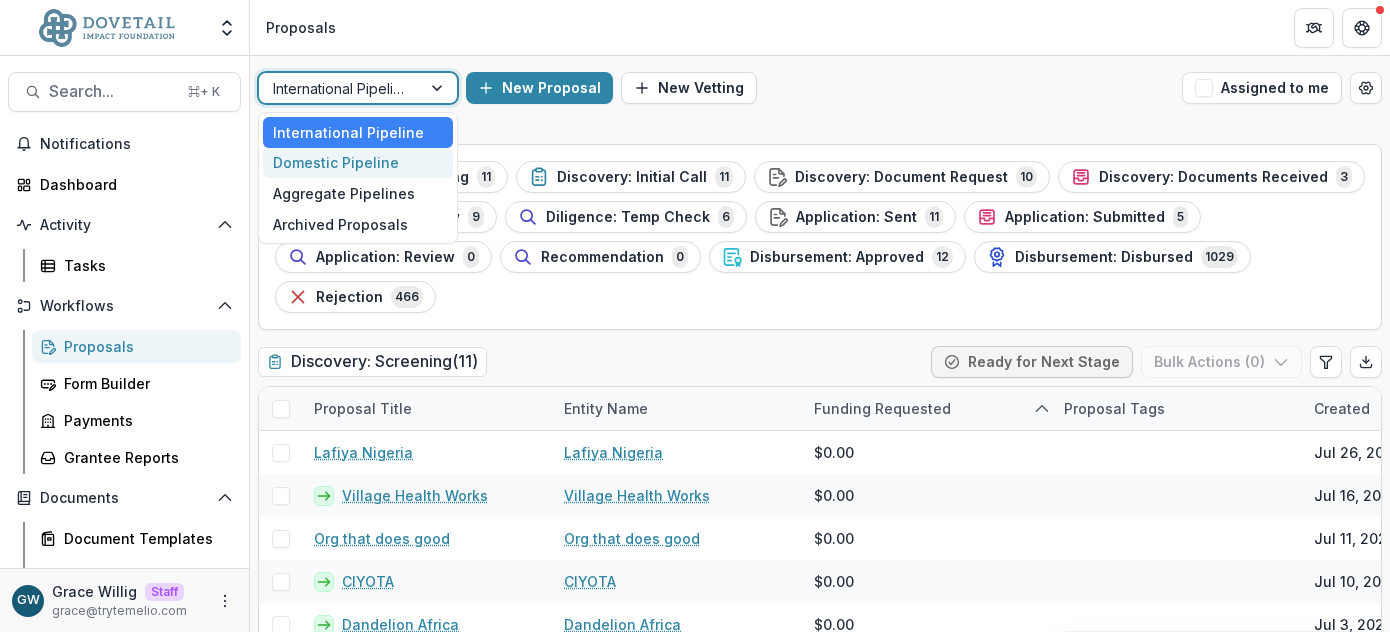 drag, startPoint x: 361, startPoint y: 156, endPoint x: 391, endPoint y: 154, distance: 30.066593 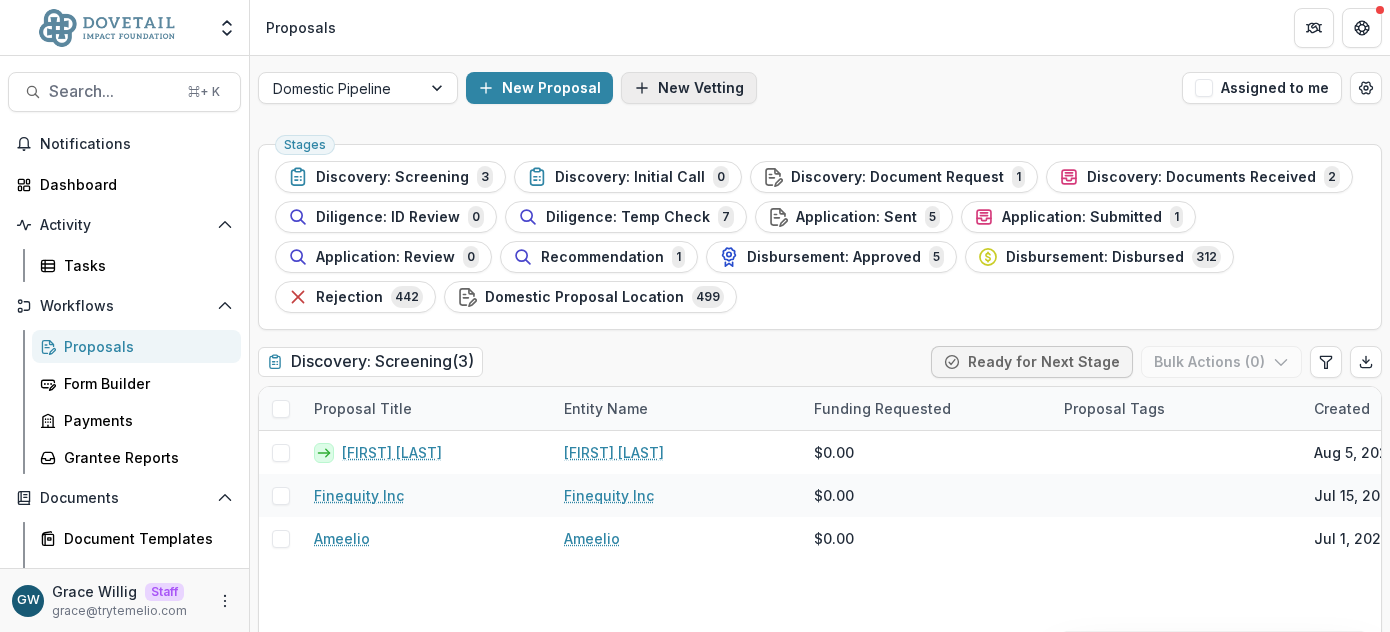 click on "New Vetting" at bounding box center [689, 88] 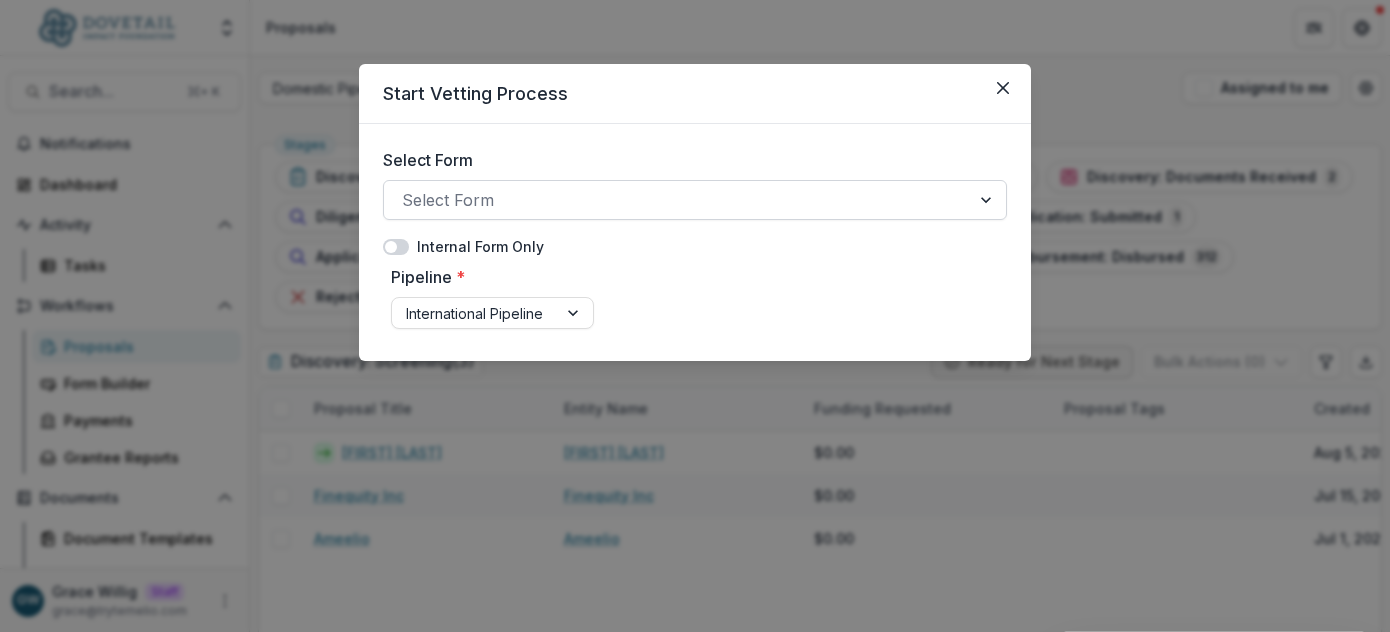 click at bounding box center [677, 200] 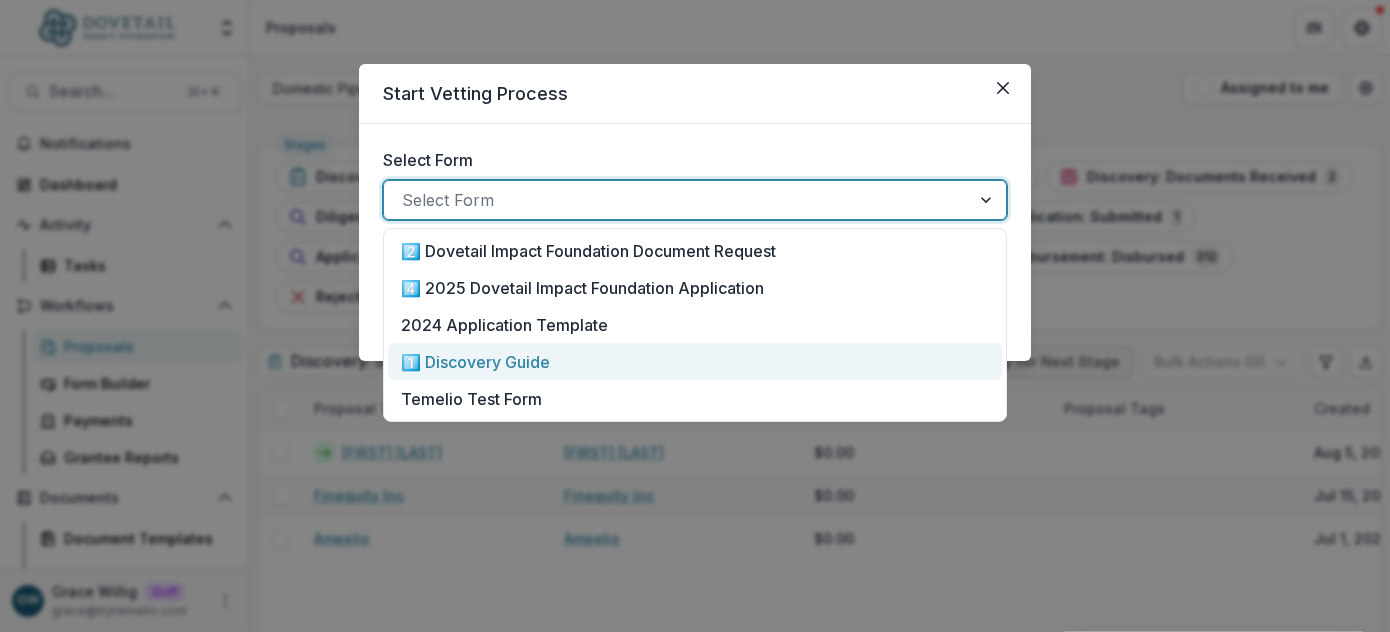 click on "1️⃣ Discovery Guide" at bounding box center (475, 362) 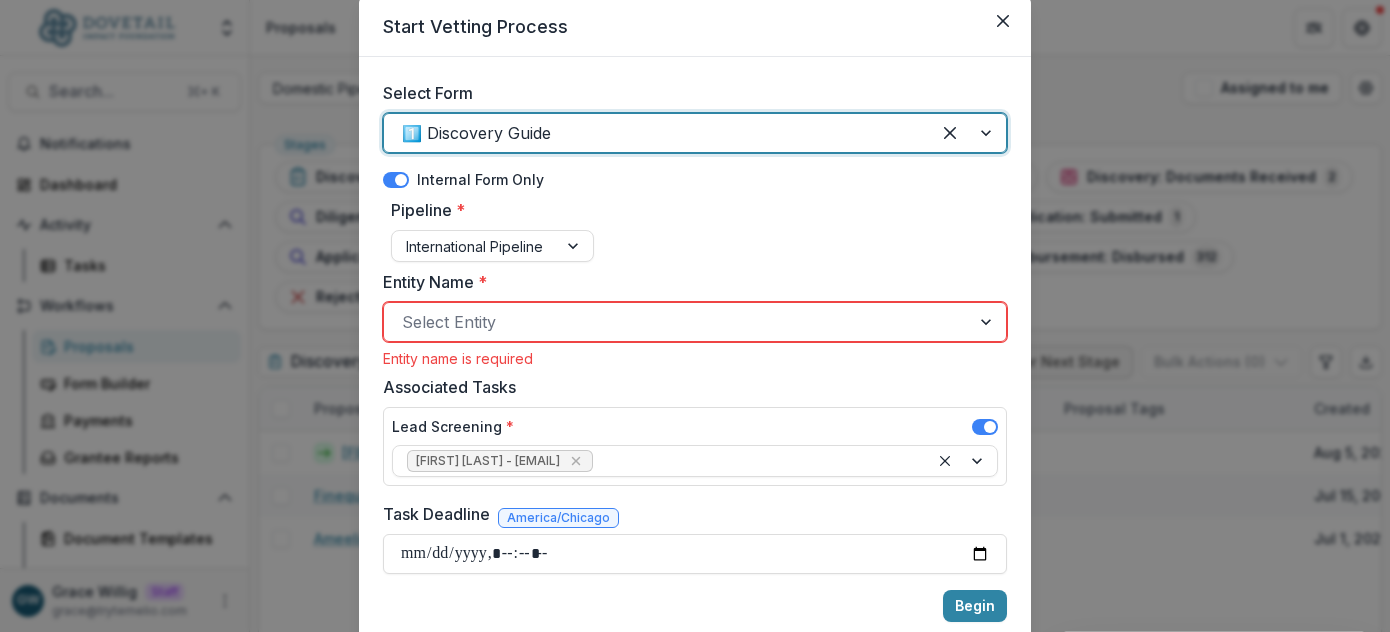 scroll, scrollTop: 61, scrollLeft: 0, axis: vertical 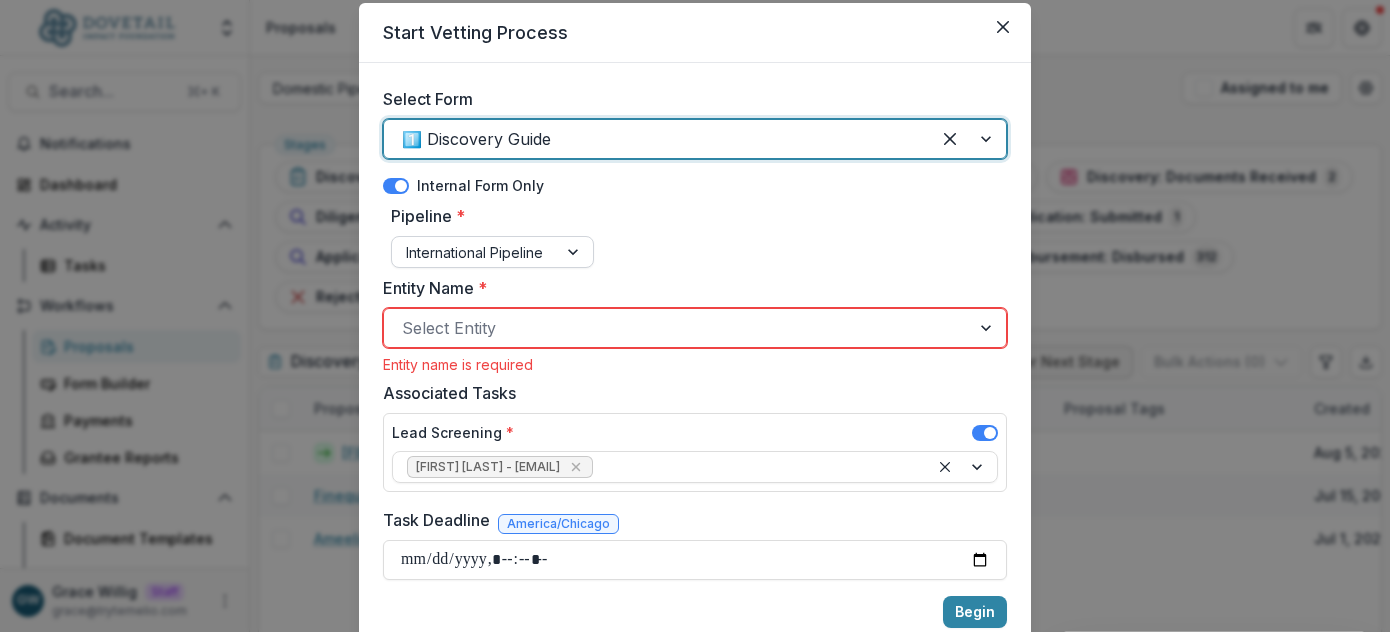 click at bounding box center (474, 252) 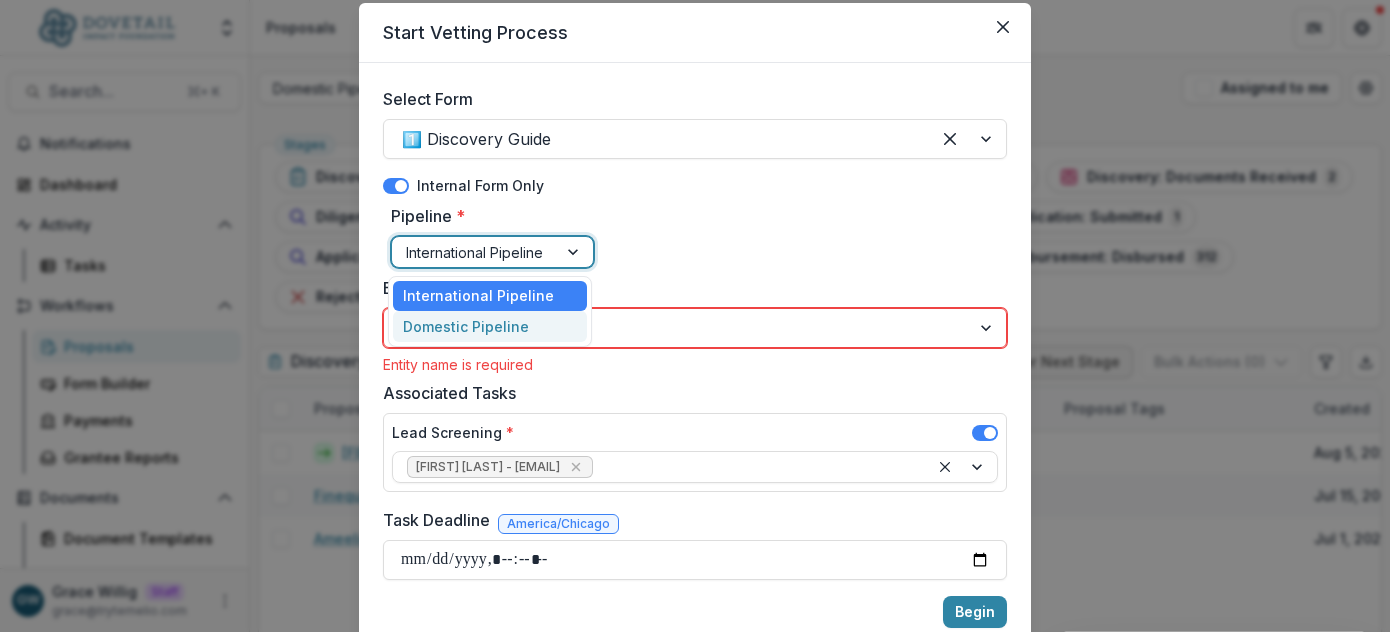 click on "Domestic Pipeline" at bounding box center [490, 326] 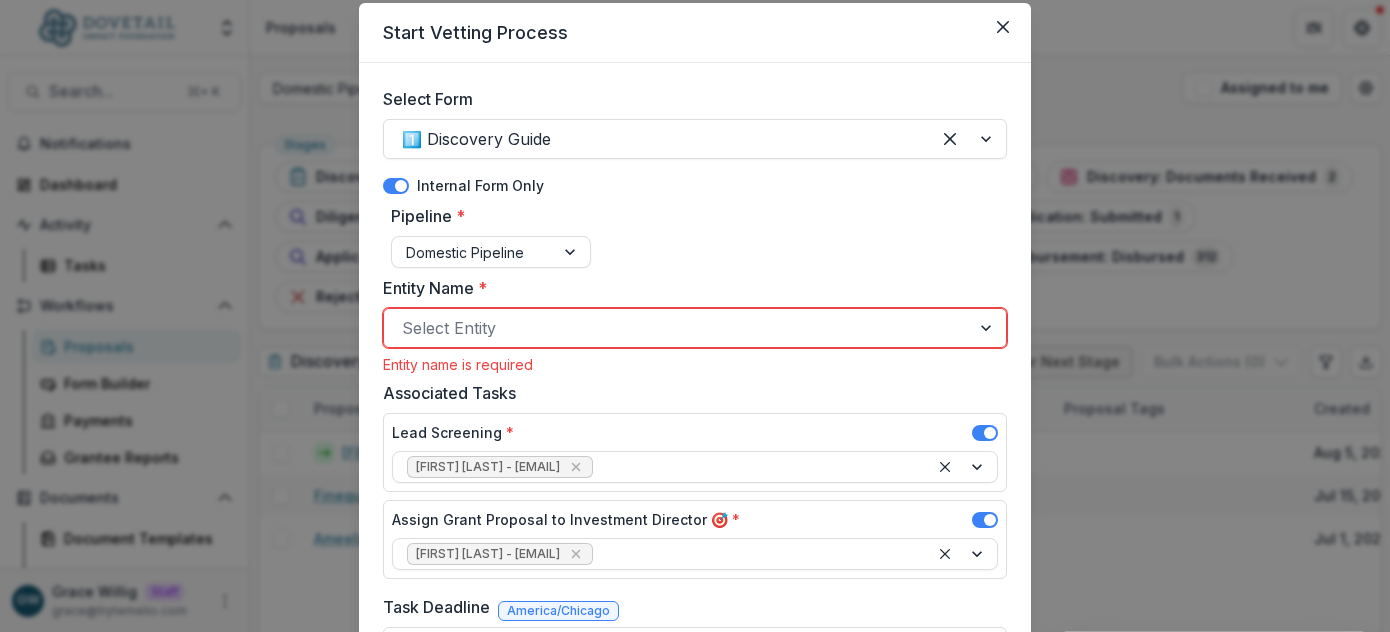 click on "Start Vetting Process Select Form 1️⃣ Discovery Guide Internal Form Only Pipeline * Domestic Pipeline Entity Name * Select Entity Entity name is required Associated Tasks Lead Screening * Jason Pittman - jason@dovetailimpact.org Assign Grant Proposal to Investment Director 🎯 * Jason Pittman - jason@dovetailimpact.org Task Deadline America/Chicago Begin" at bounding box center (695, 316) 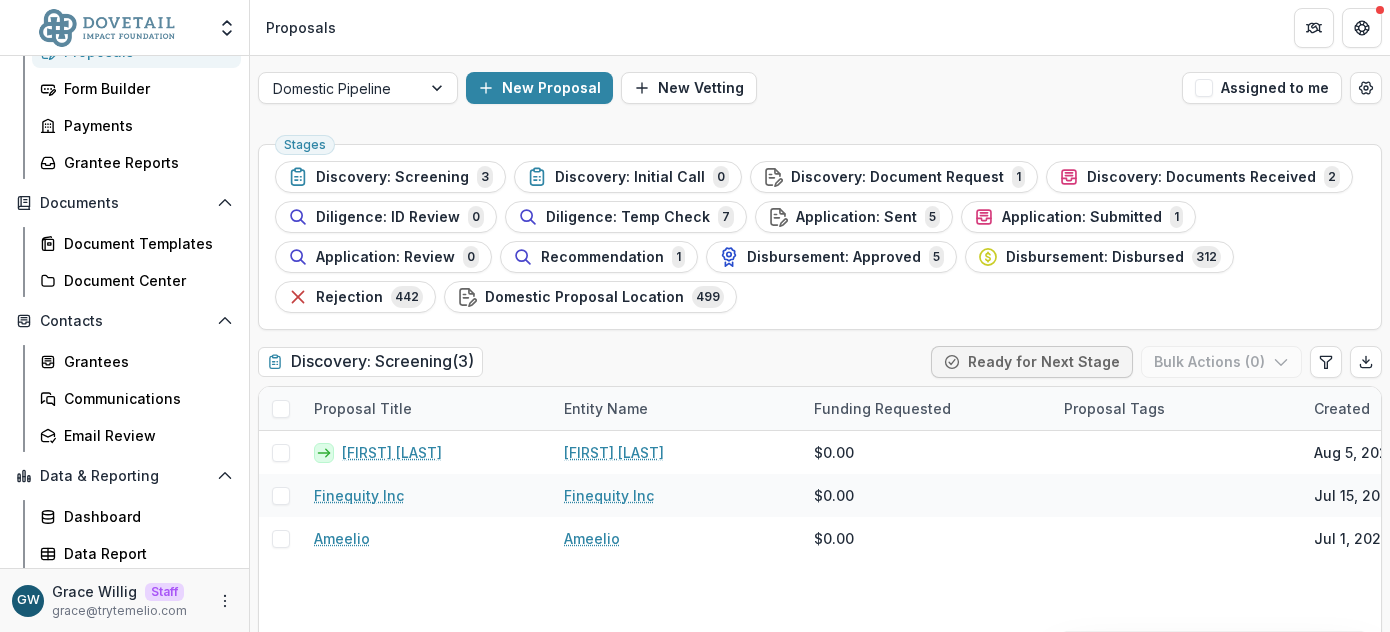 scroll, scrollTop: 297, scrollLeft: 0, axis: vertical 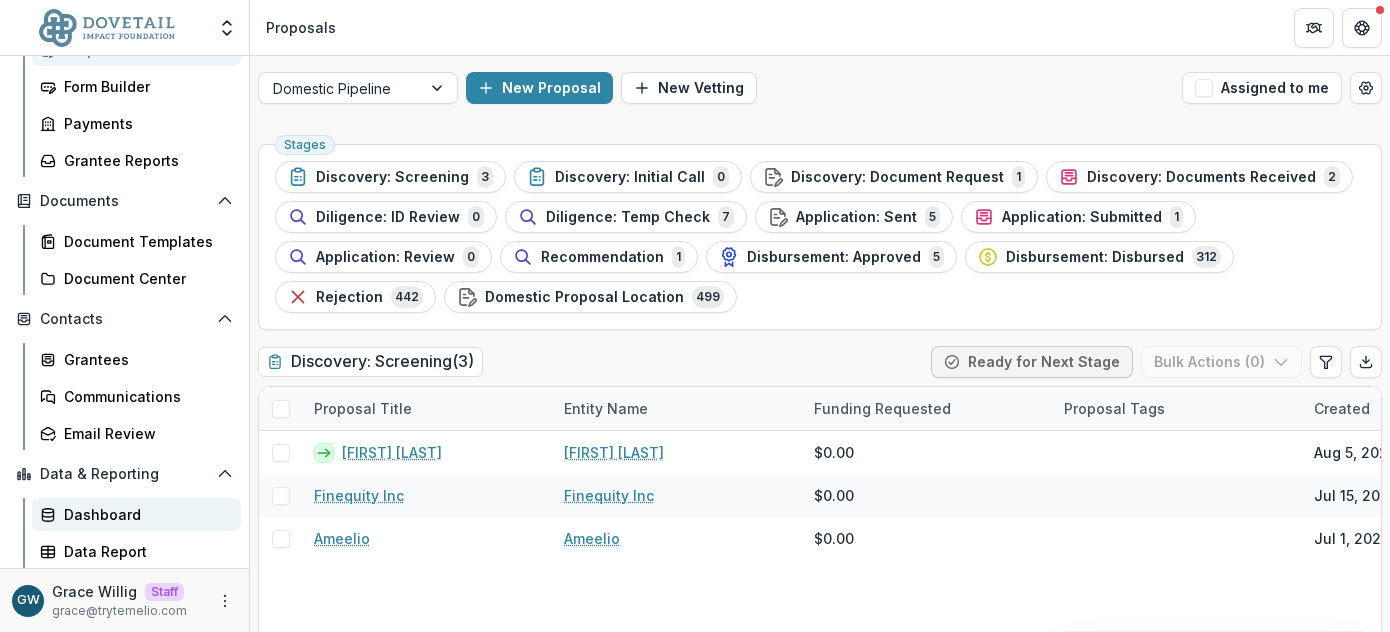 click on "Dashboard" at bounding box center (144, 514) 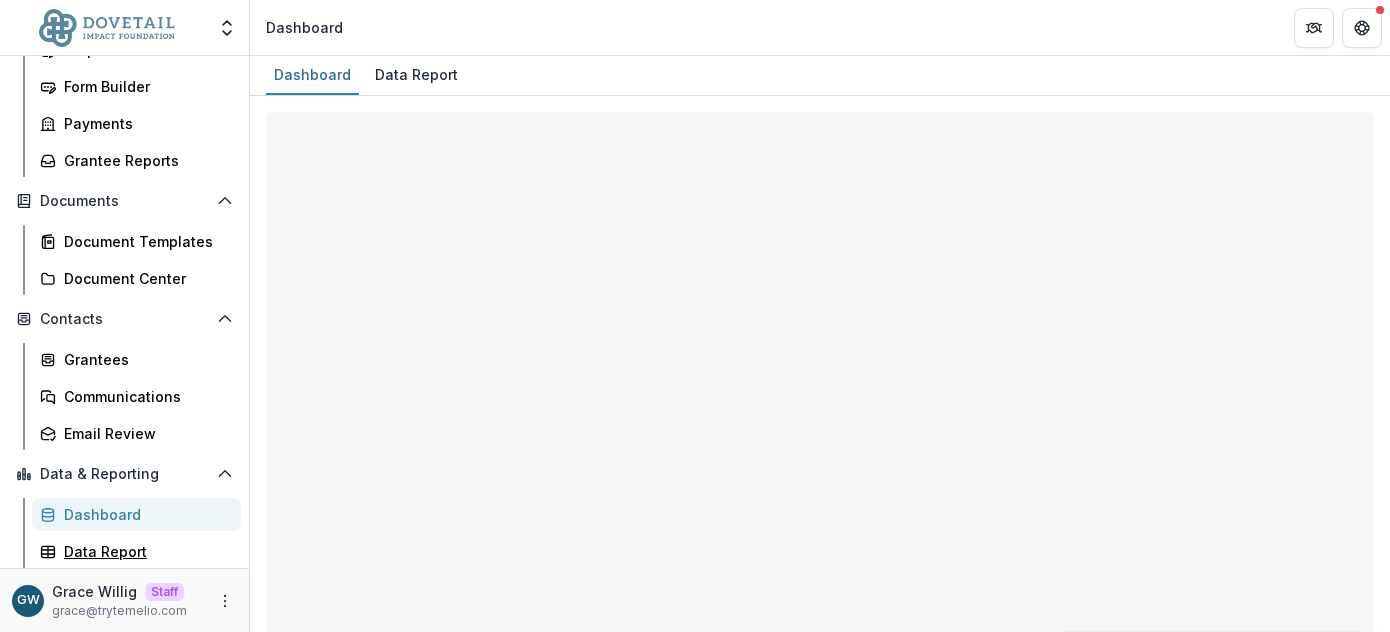 drag, startPoint x: 105, startPoint y: 547, endPoint x: 446, endPoint y: 13, distance: 633.5906 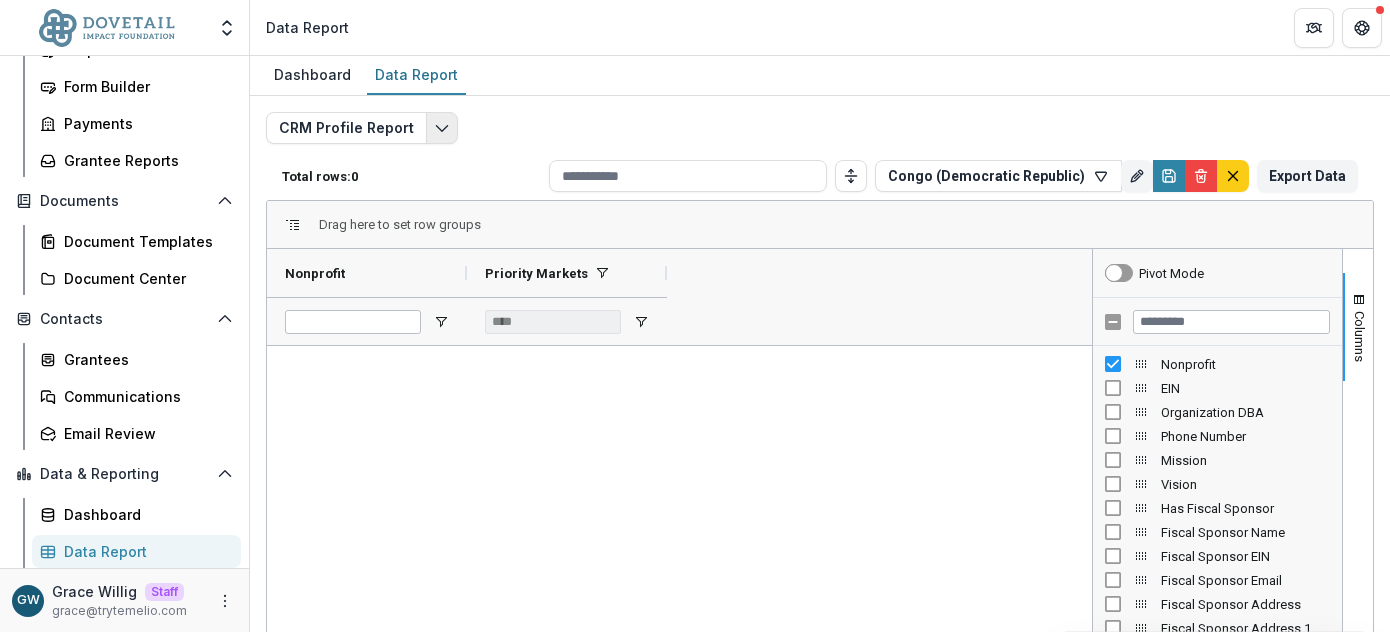 click at bounding box center [442, 128] 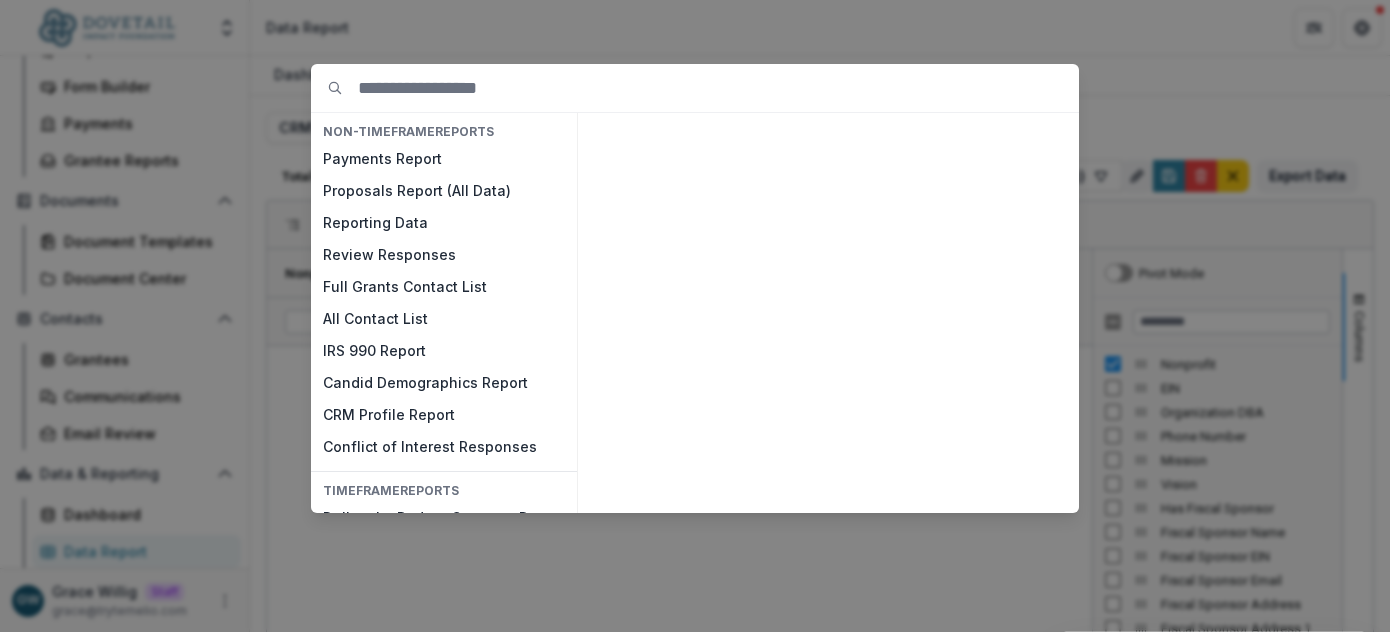 click on "NON-TIMEFRAME  Reports Payments Report Proposals Report (All Data) Reporting Data Review Responses Full Grants Contact List All Contact List IRS 990 Report Candid Demographics Report CRM Profile Report Conflict of Interest Responses TIMEFRAME  Reports Dollars by Budget Category Report Dollars by Entity Tags" at bounding box center (695, 316) 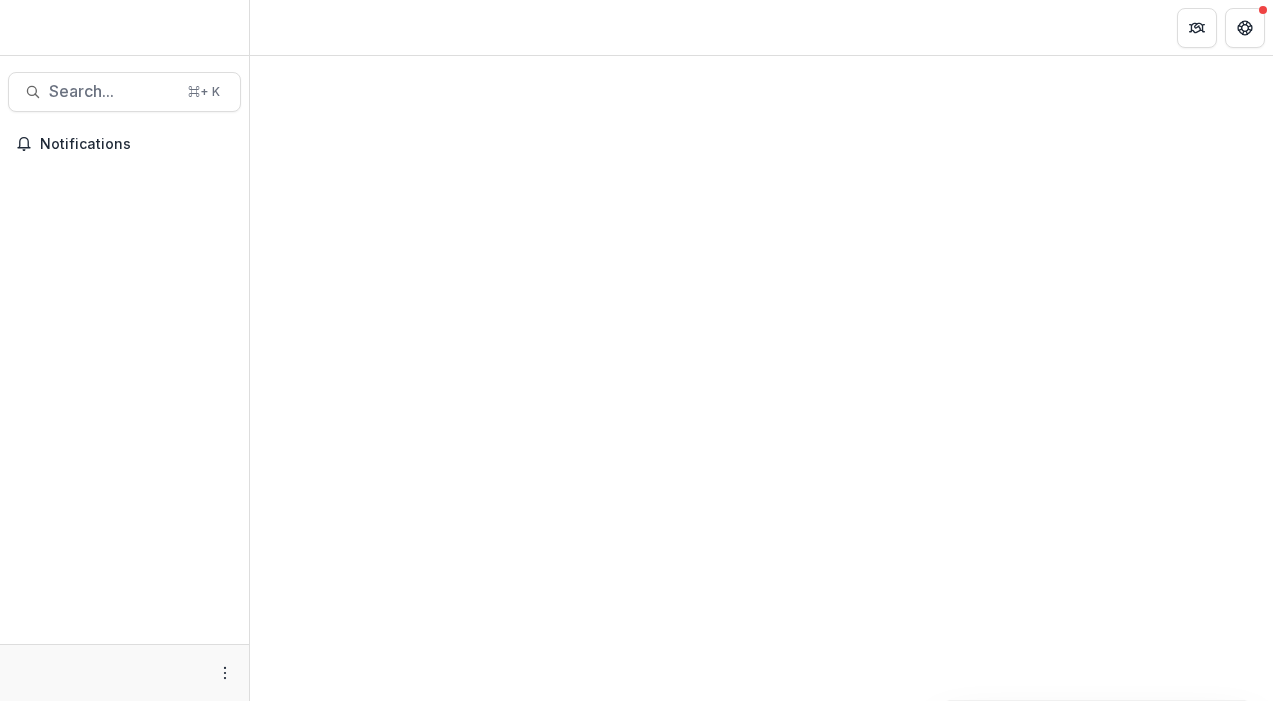 scroll, scrollTop: 0, scrollLeft: 0, axis: both 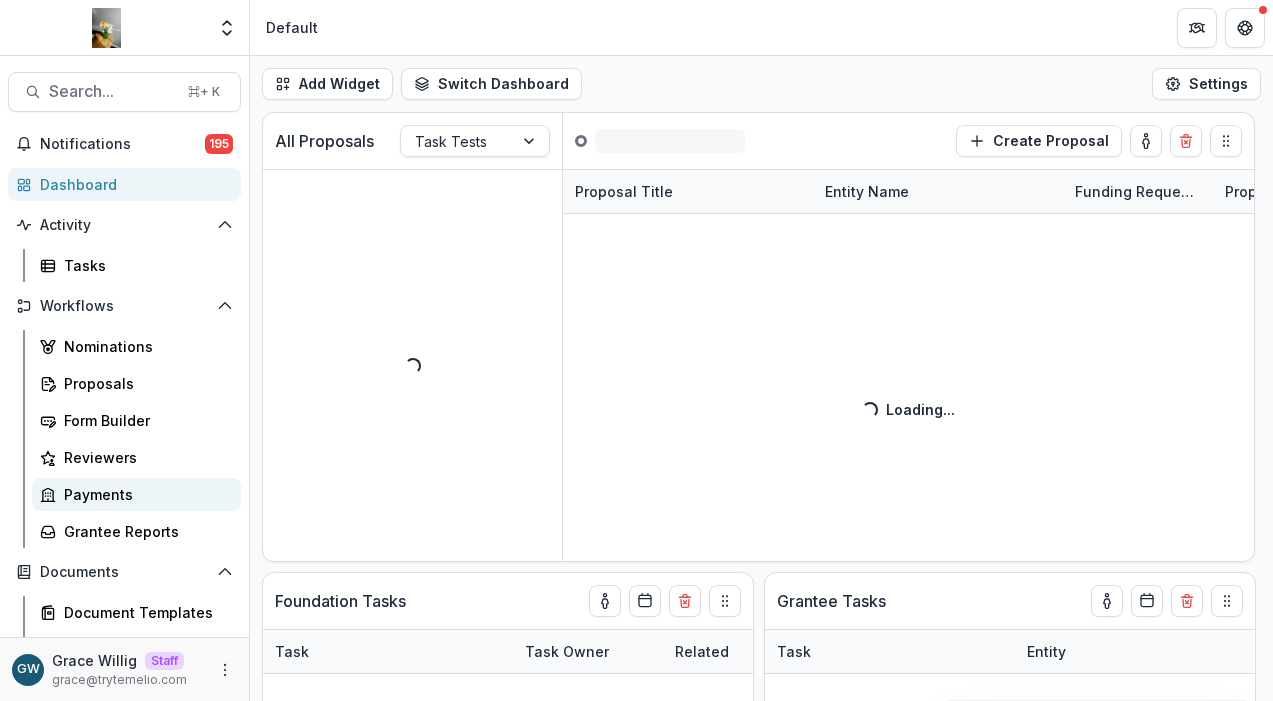 select on "******" 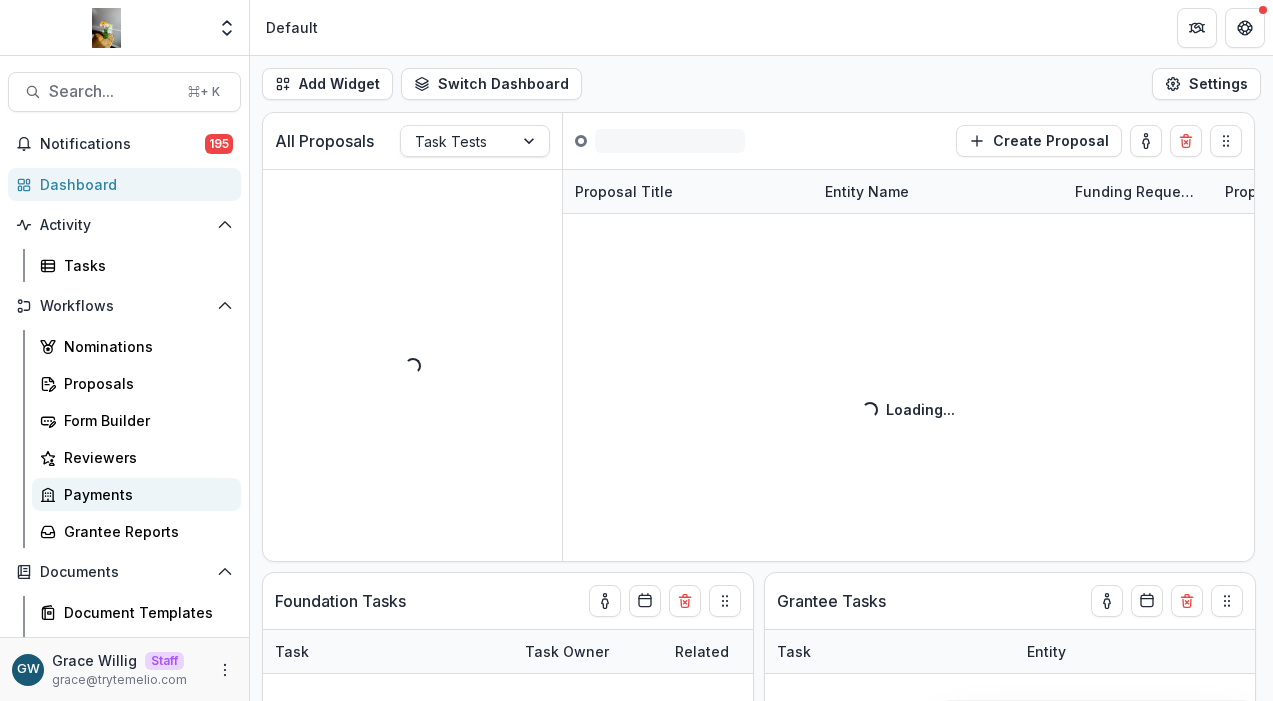select on "******" 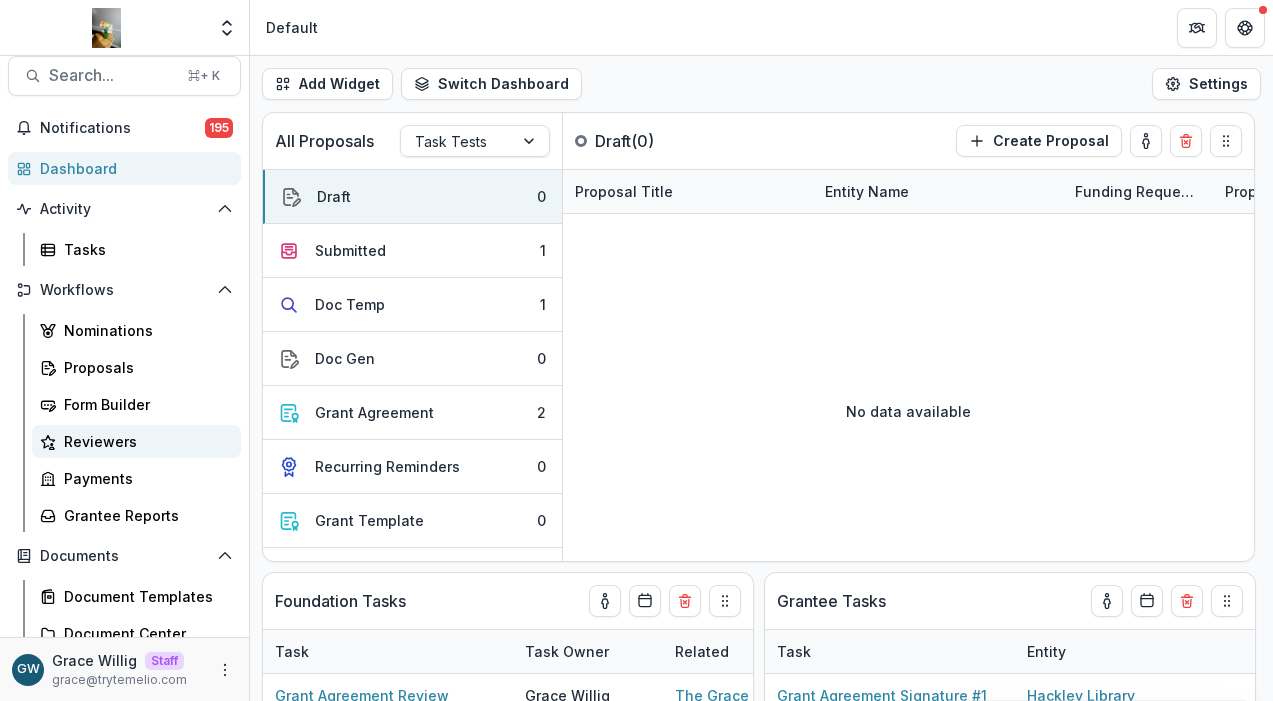scroll, scrollTop: 166, scrollLeft: 0, axis: vertical 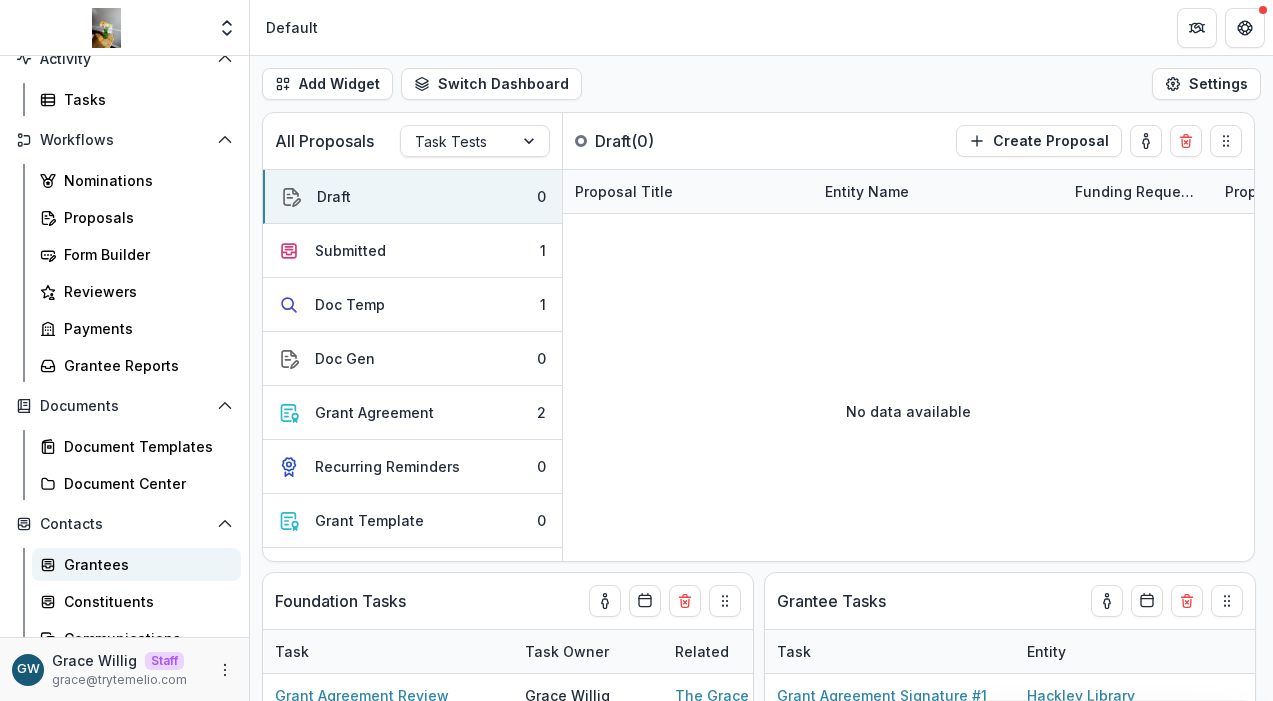 click on "Grantees" at bounding box center [144, 564] 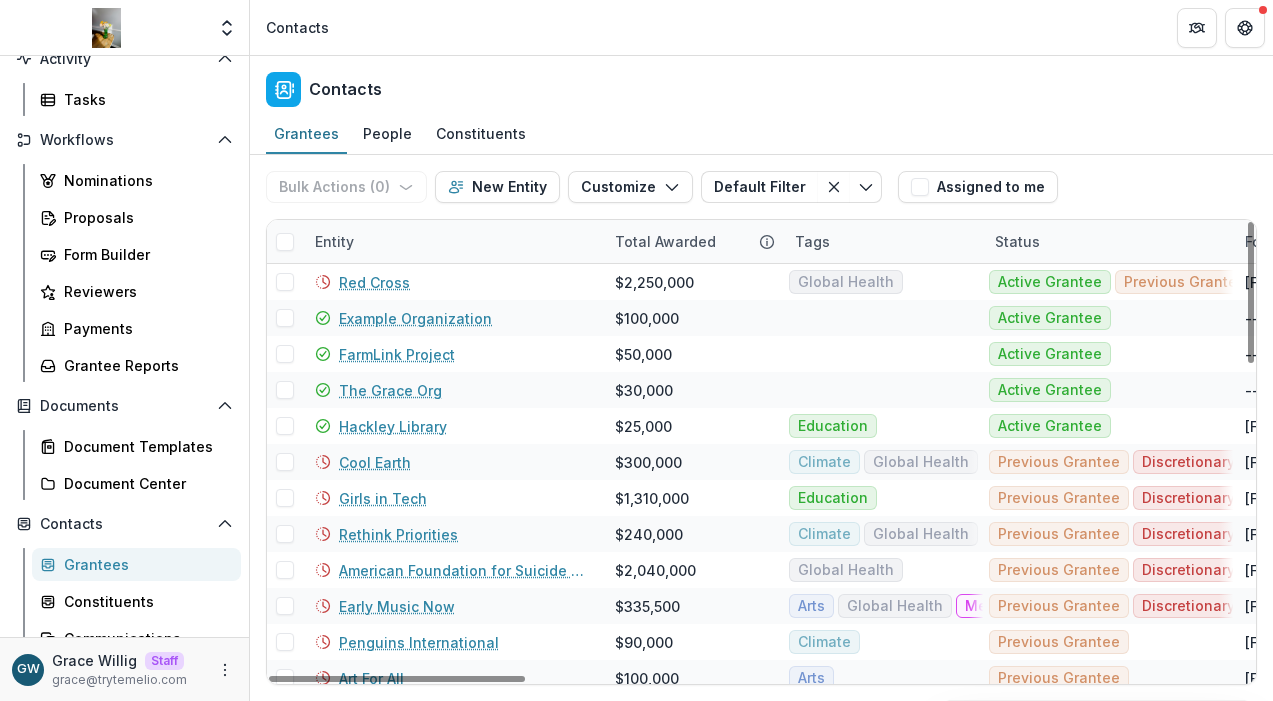 click on "Entity" at bounding box center [453, 241] 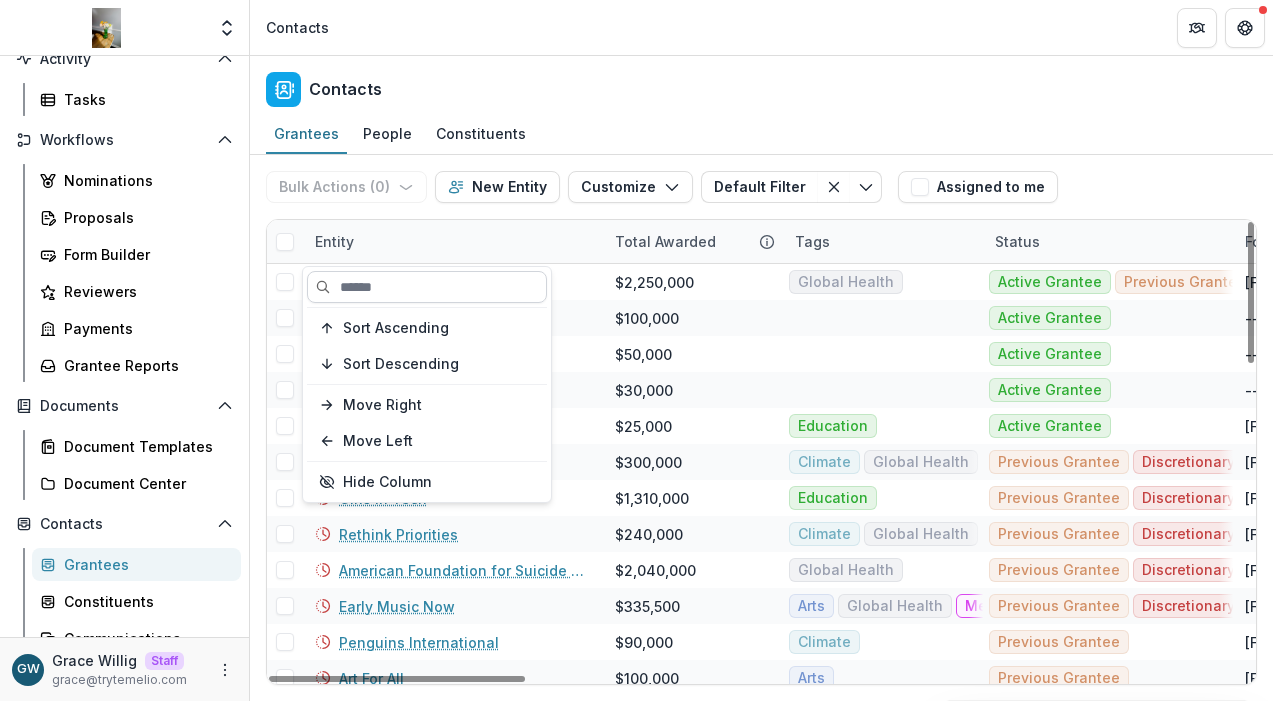 click at bounding box center [427, 287] 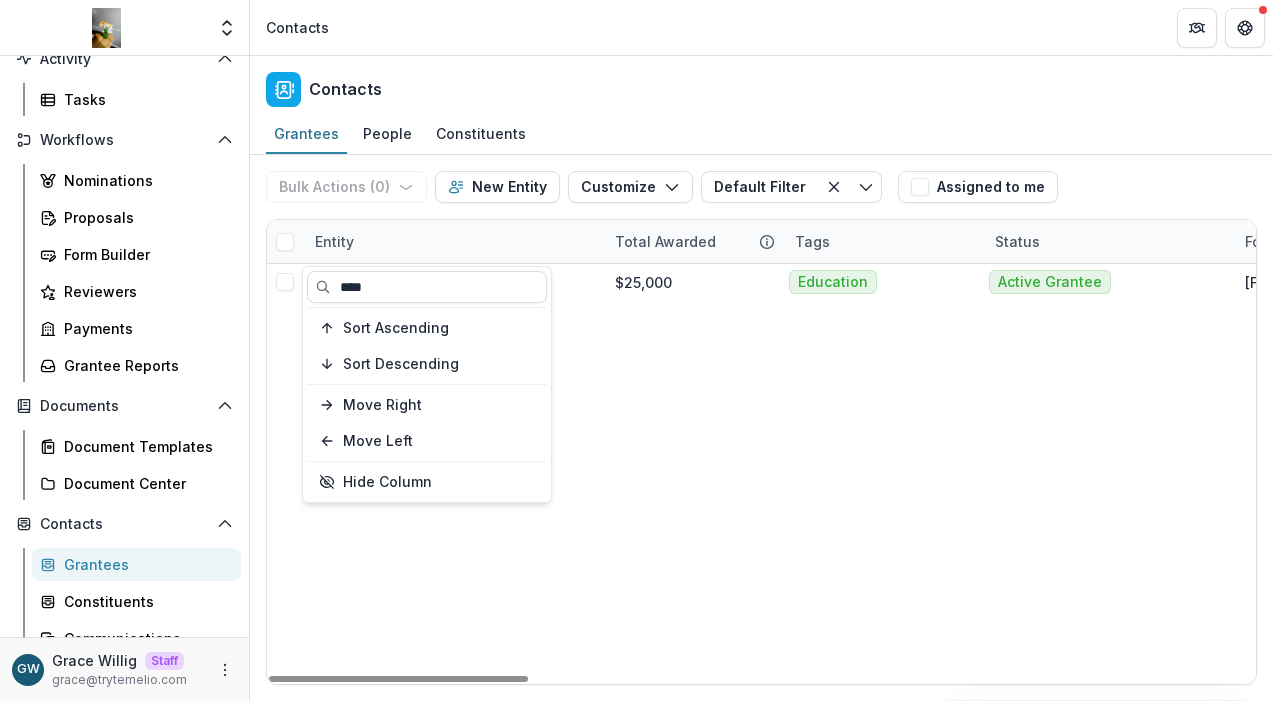 type on "****" 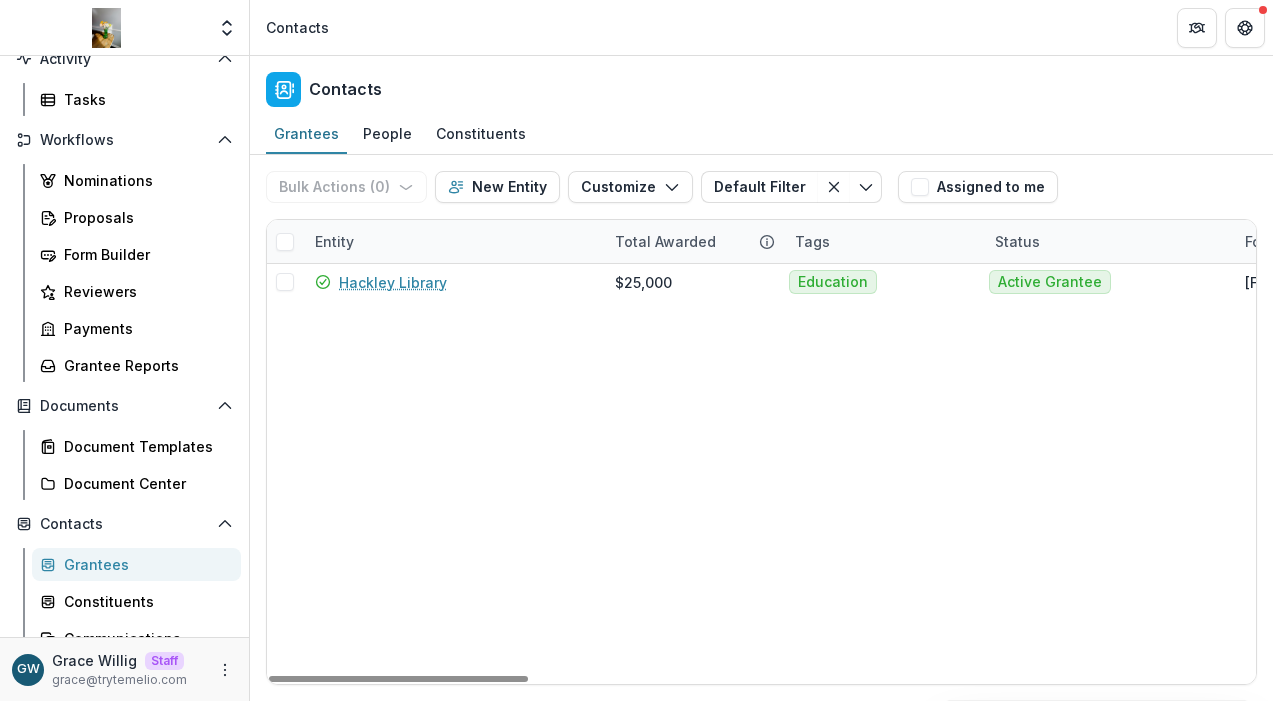 click on "Grantees People Constituents" at bounding box center (761, 135) 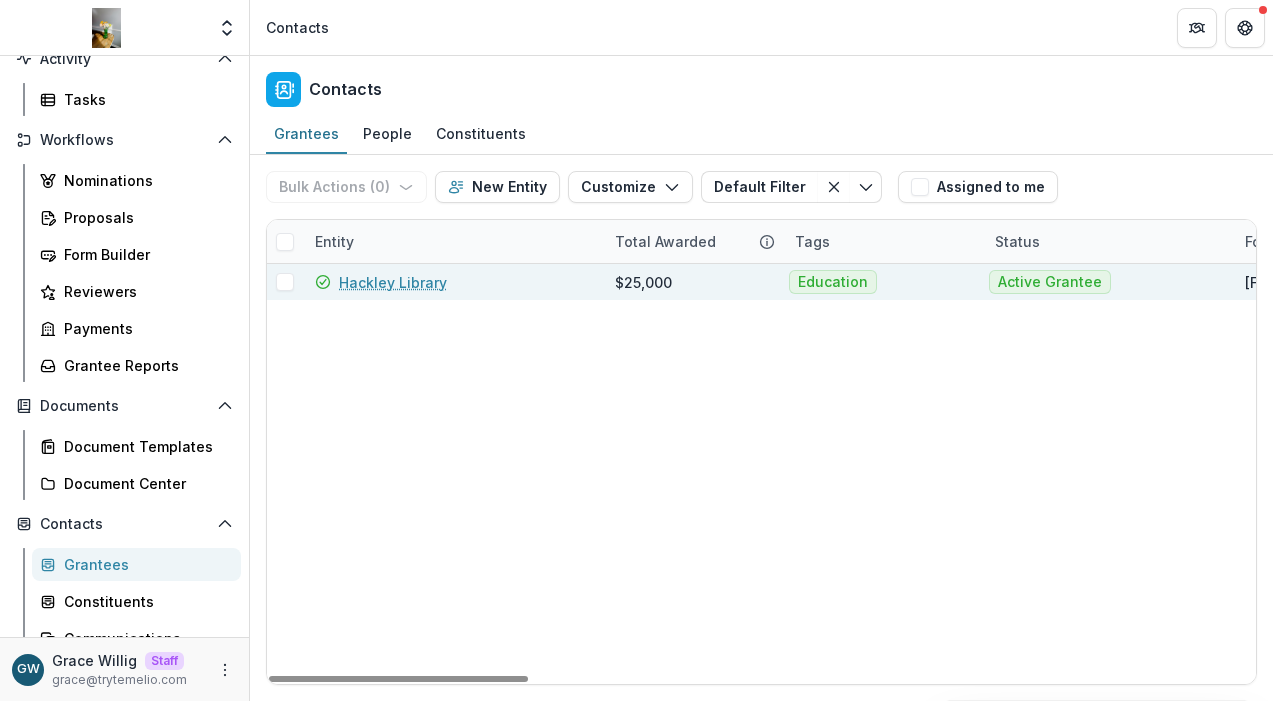 click on "Hackley Library" at bounding box center [393, 282] 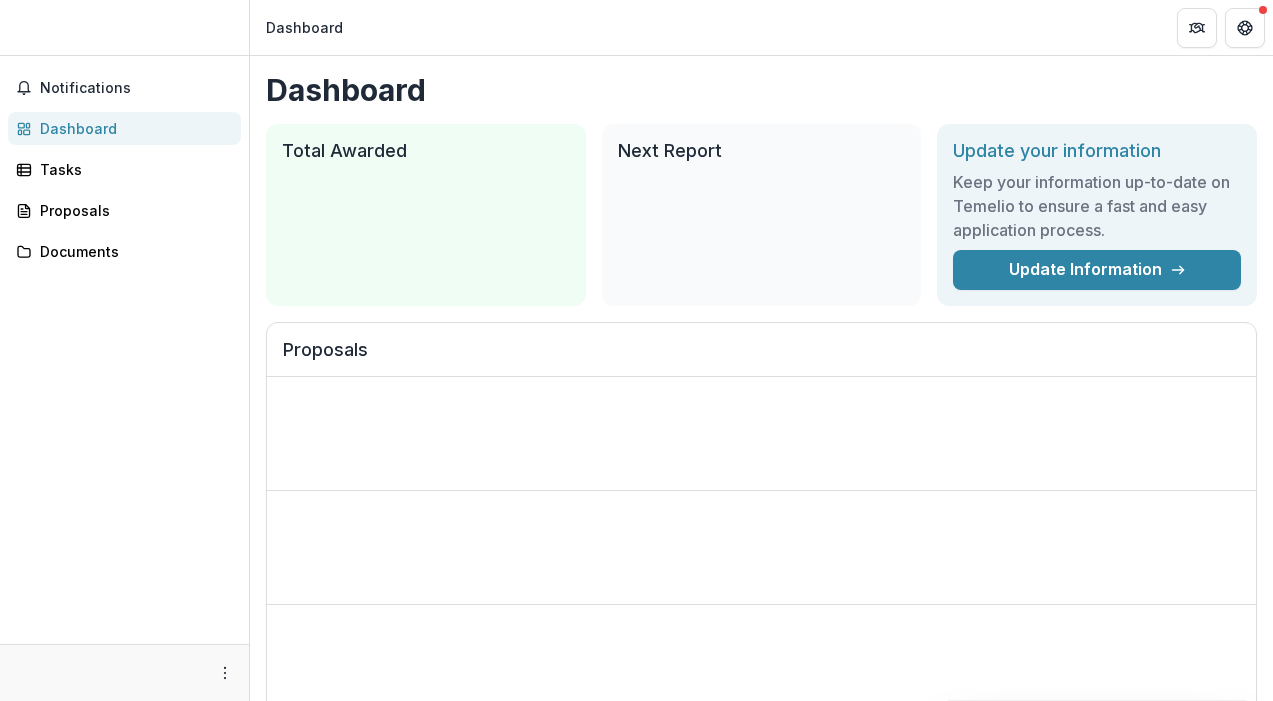 scroll, scrollTop: 0, scrollLeft: 0, axis: both 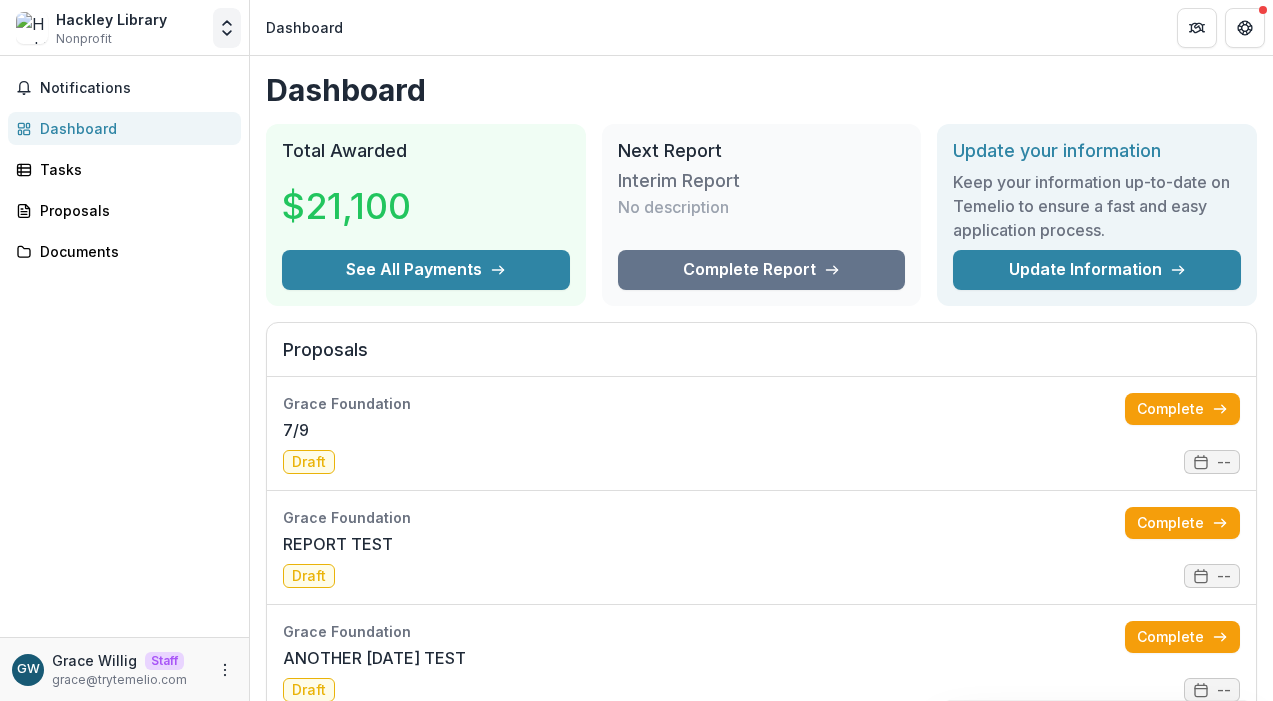 click 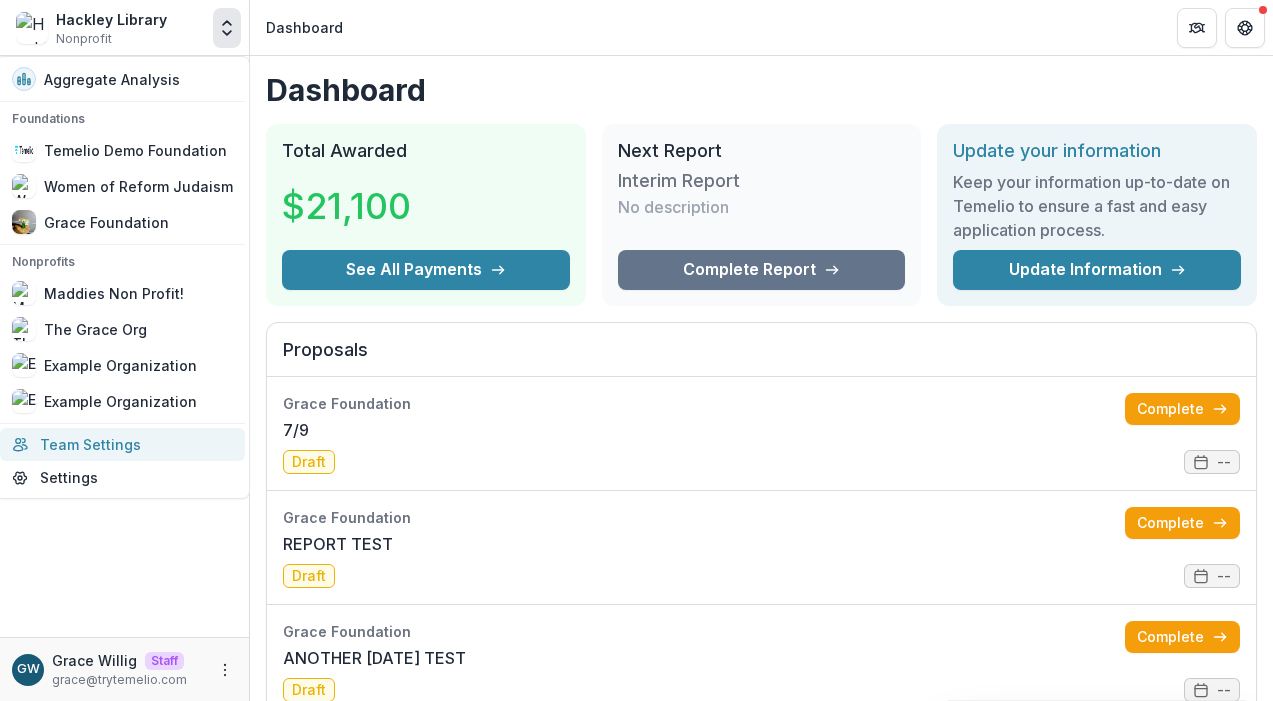 click on "Team Settings" at bounding box center (122, 444) 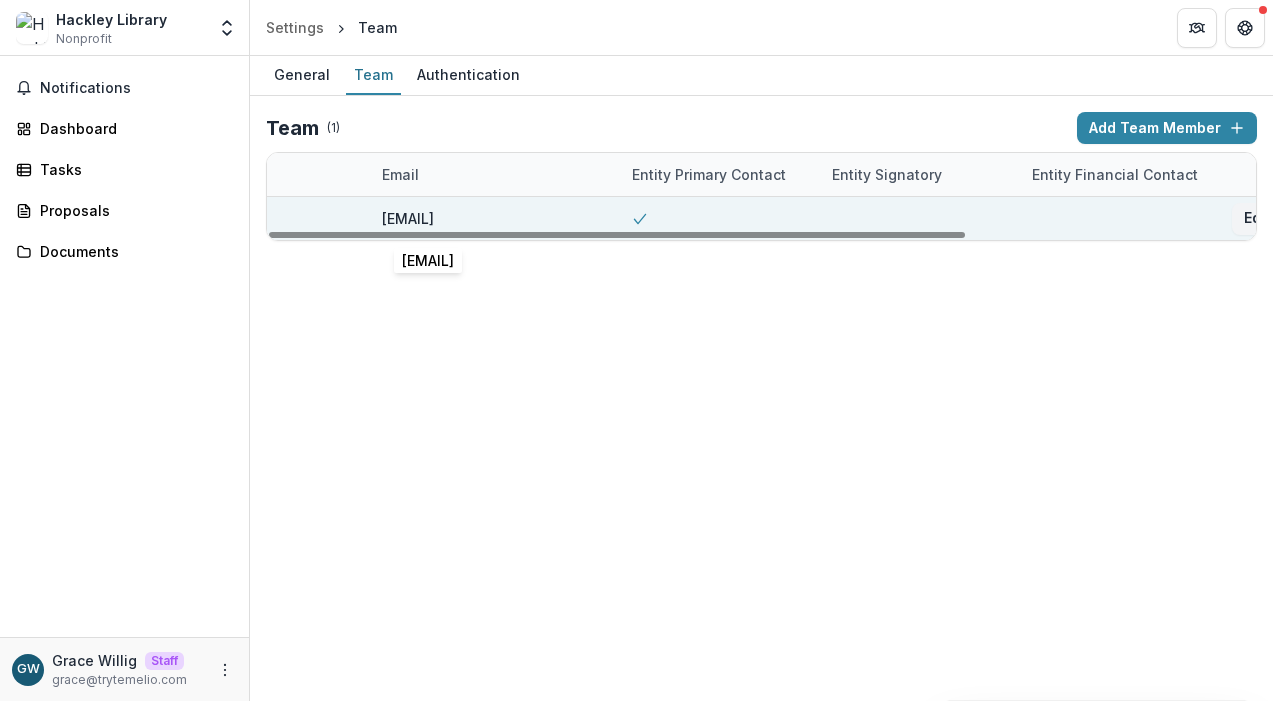 scroll, scrollTop: 0, scrollLeft: 366, axis: horizontal 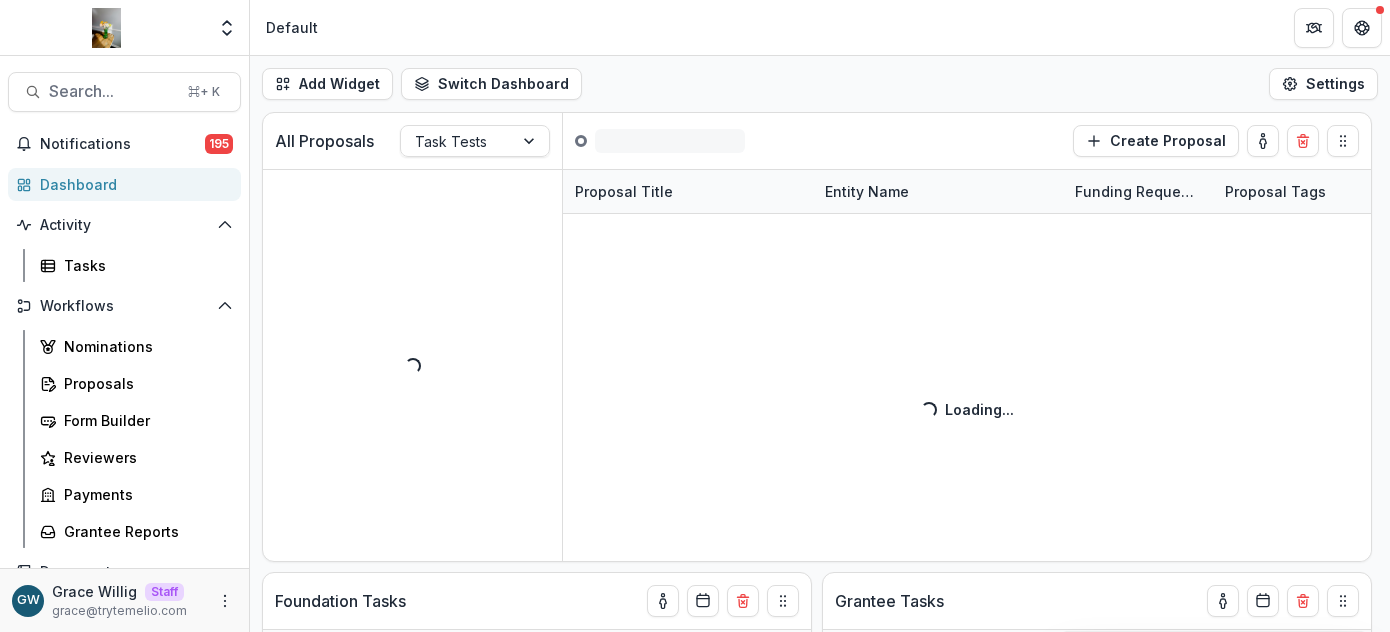 select on "******" 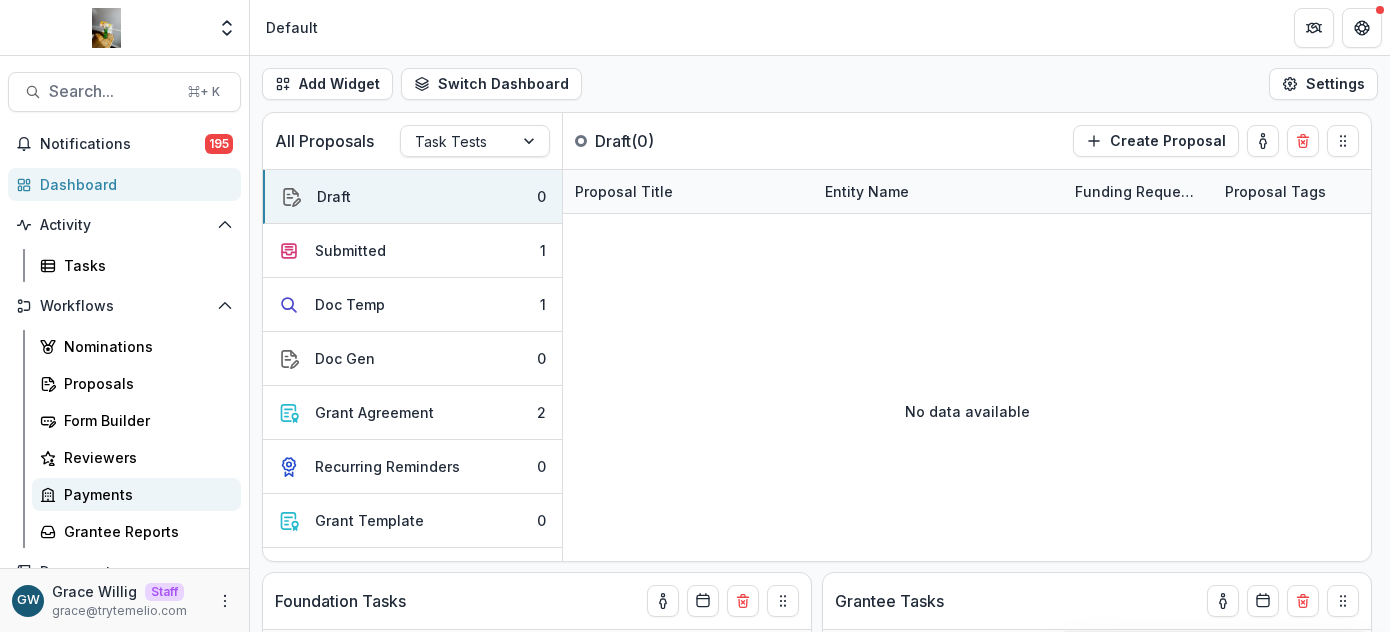 drag, startPoint x: 107, startPoint y: 496, endPoint x: 158, endPoint y: 487, distance: 51.78803 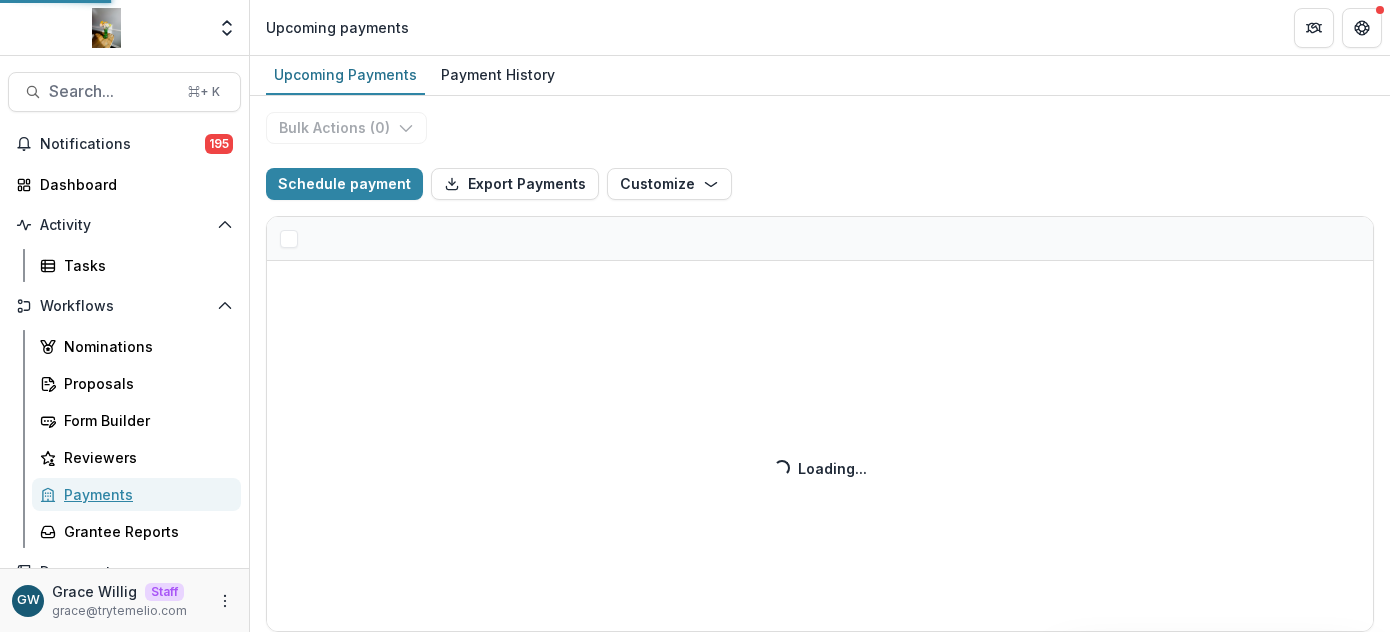 select on "******" 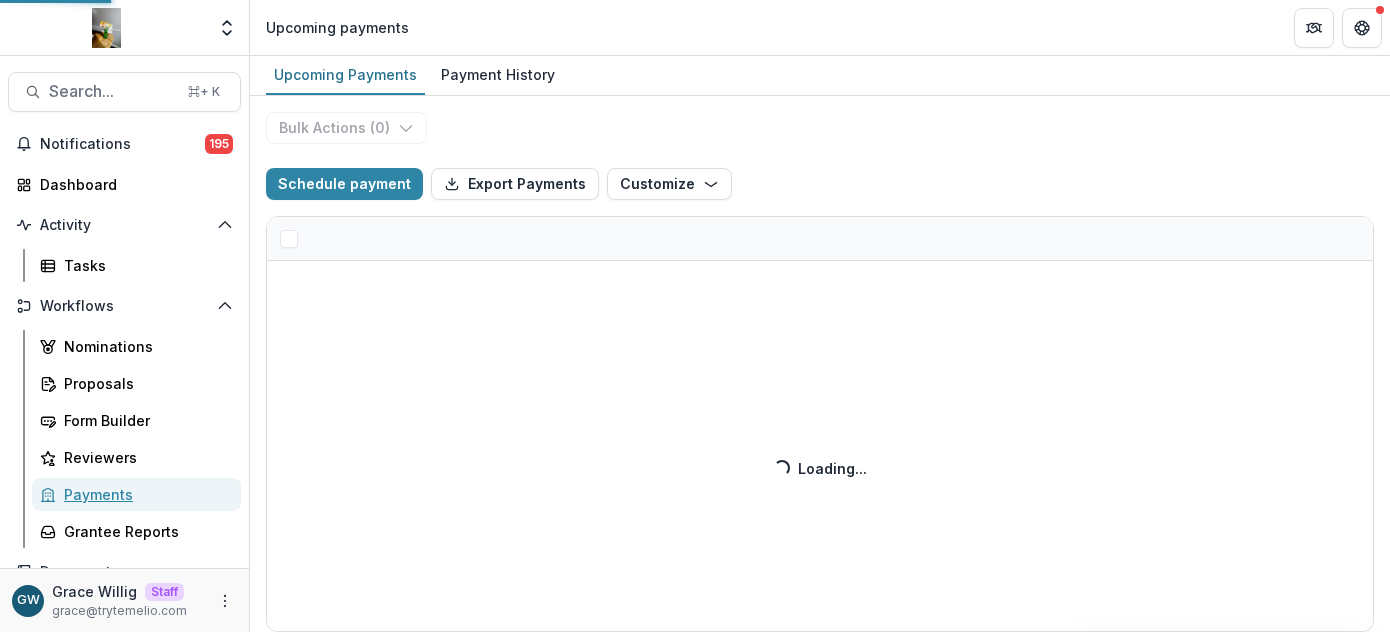 select on "******" 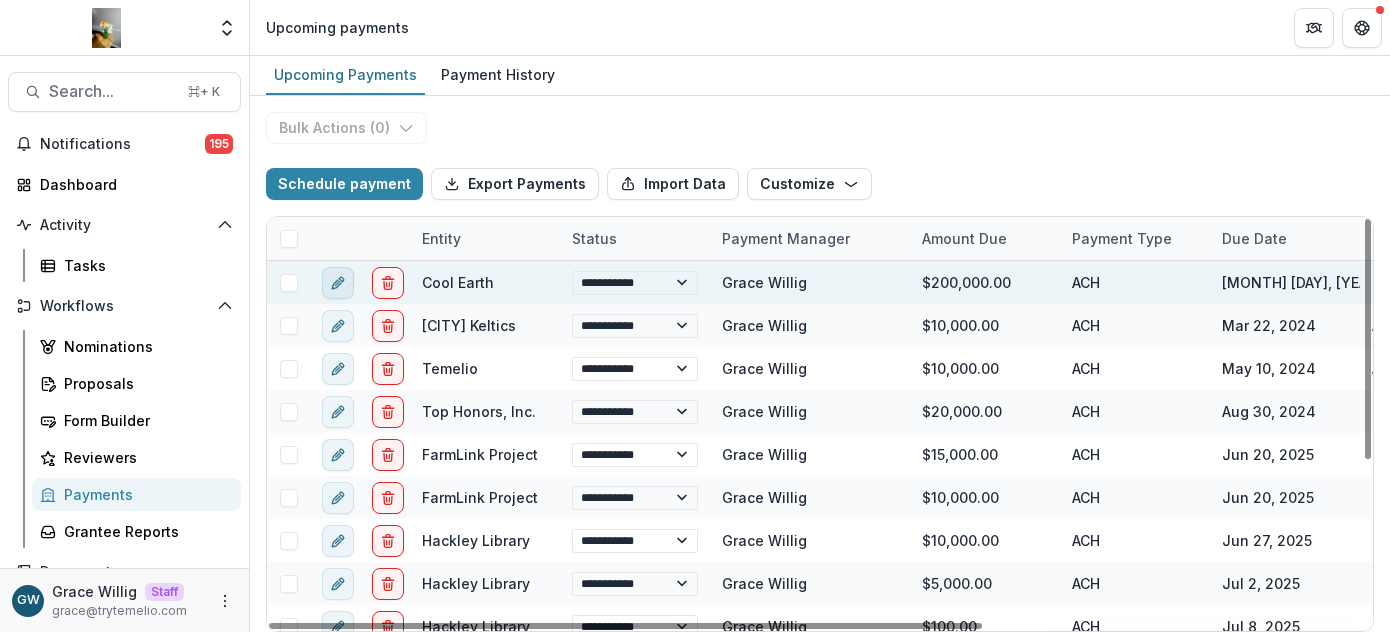 click 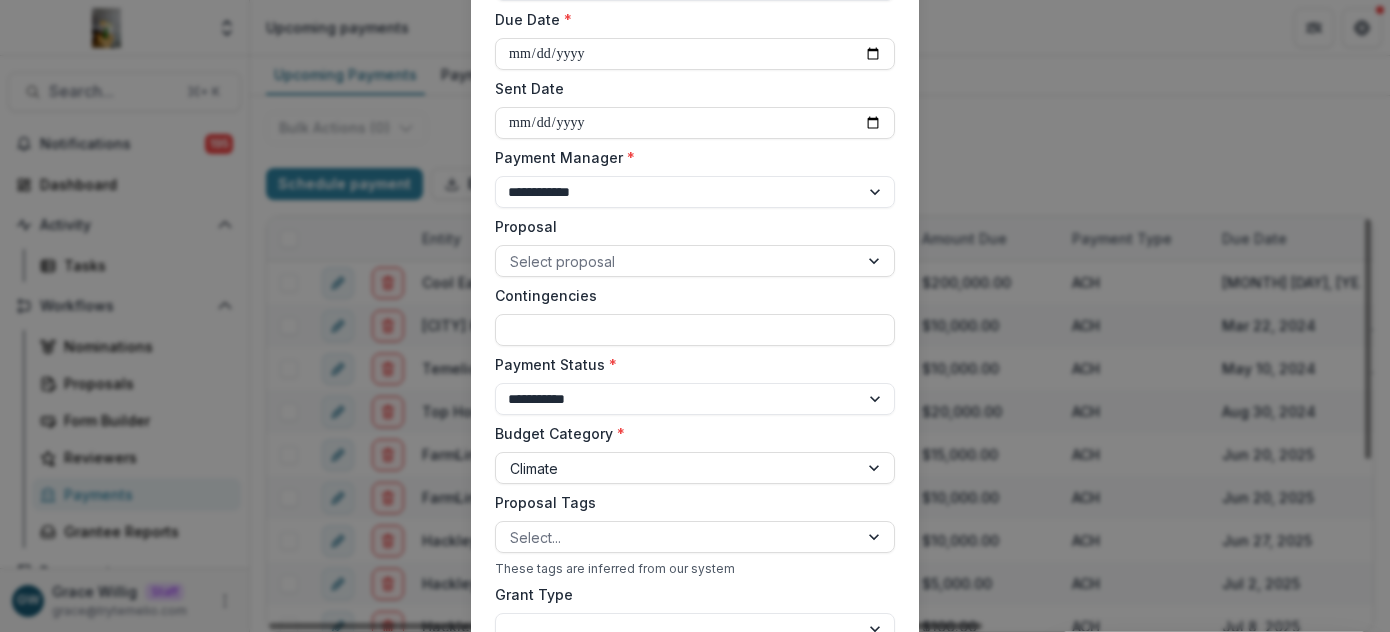 scroll, scrollTop: 757, scrollLeft: 0, axis: vertical 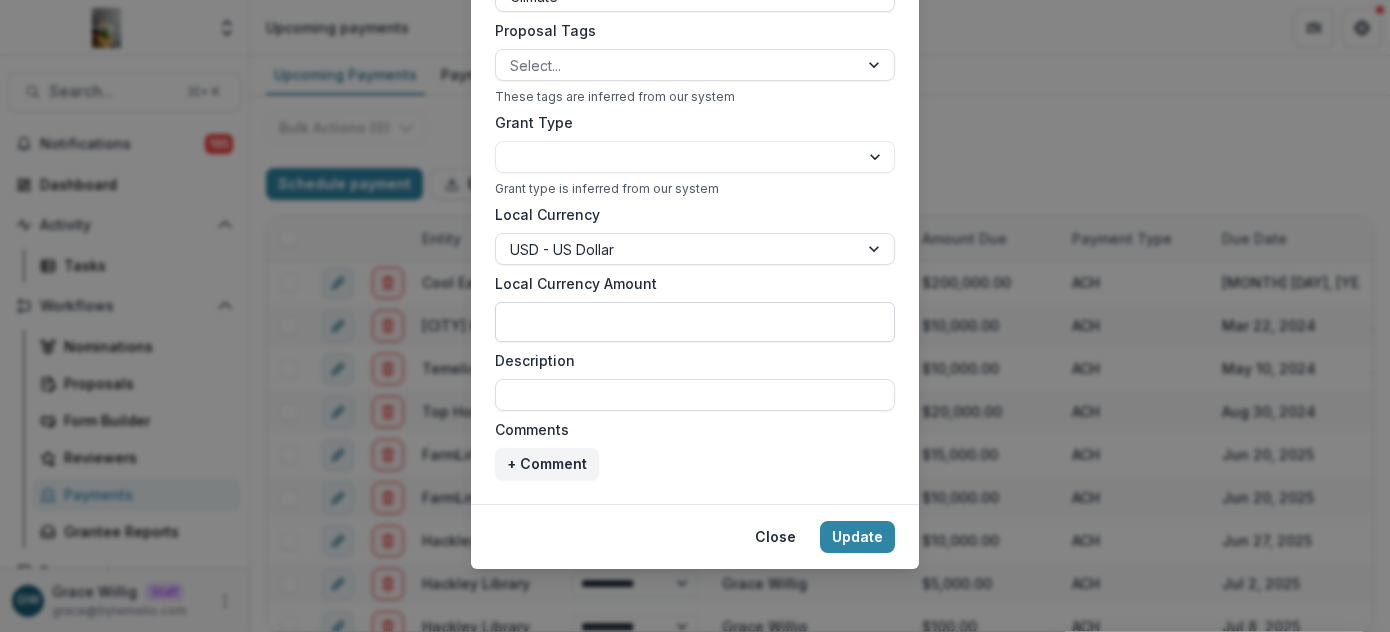 click on "Local Currency Amount" at bounding box center (695, 322) 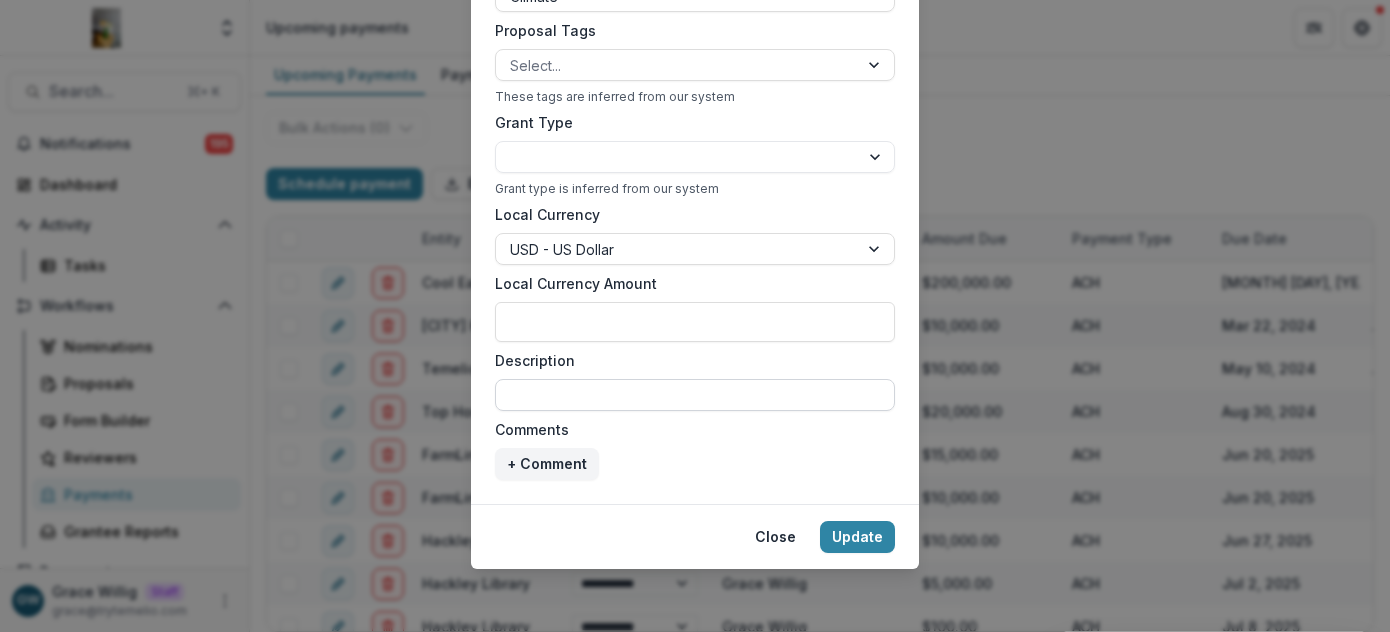 type on "**" 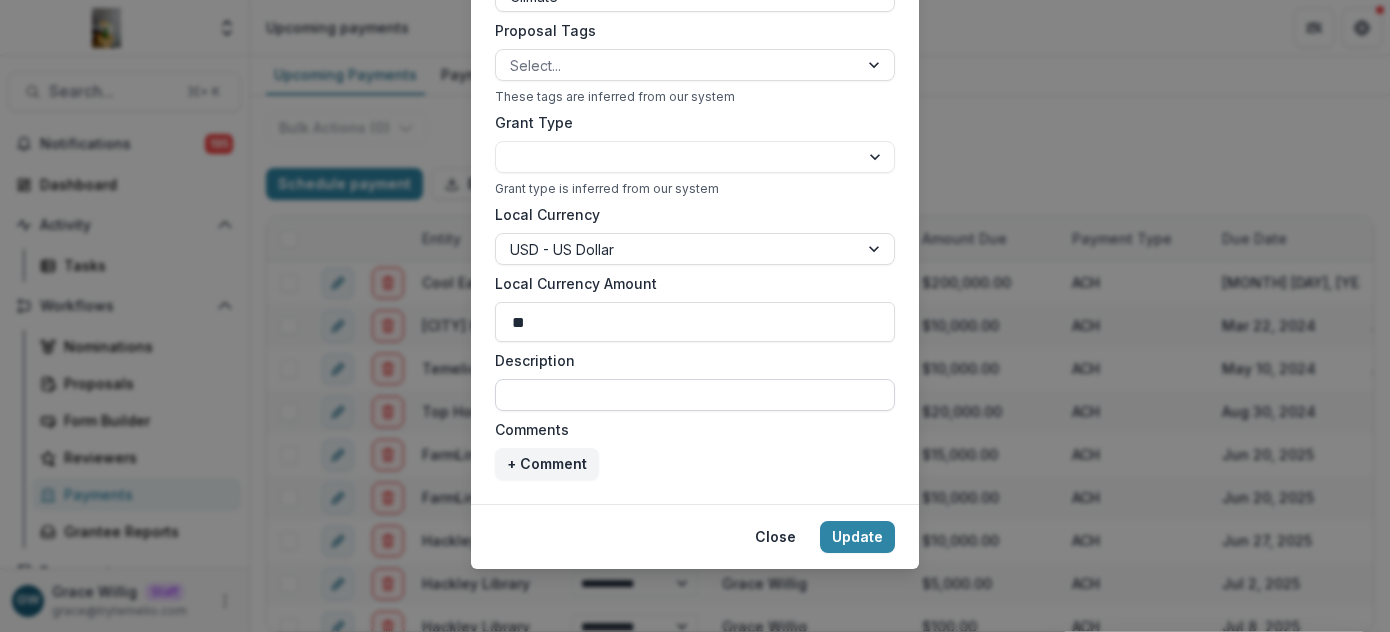 click on "Description" at bounding box center [695, 395] 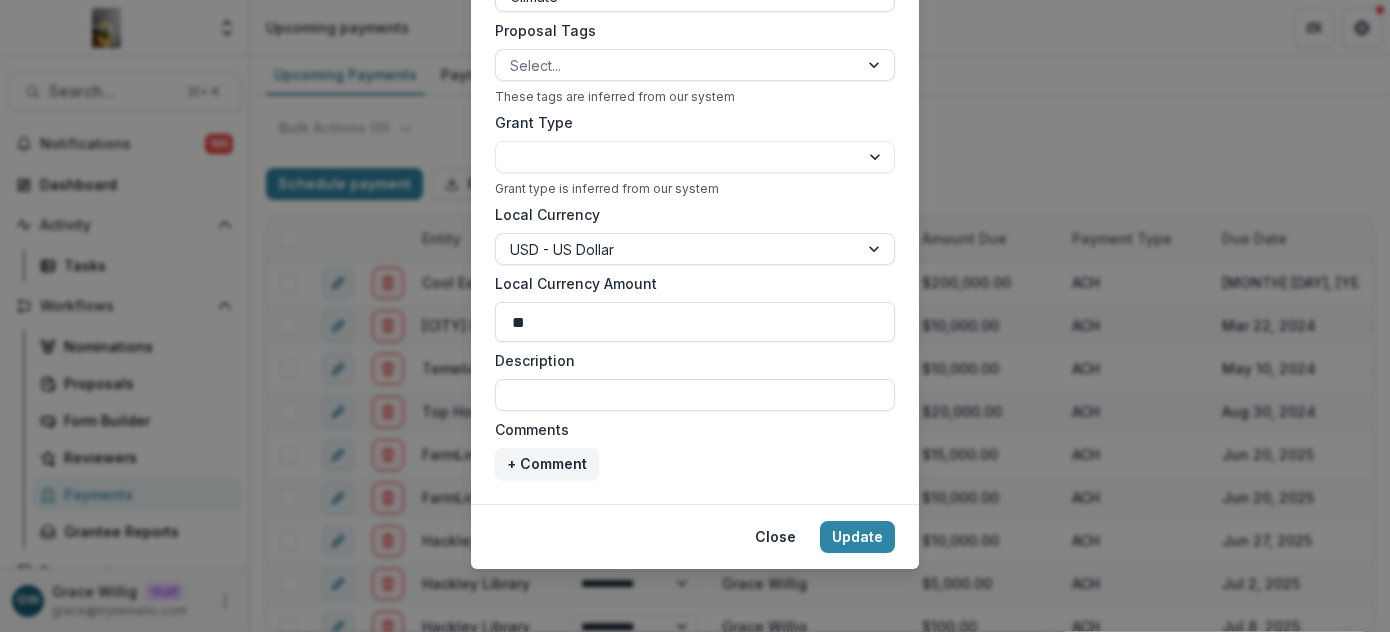 drag, startPoint x: 793, startPoint y: 451, endPoint x: 805, endPoint y: 345, distance: 106.677086 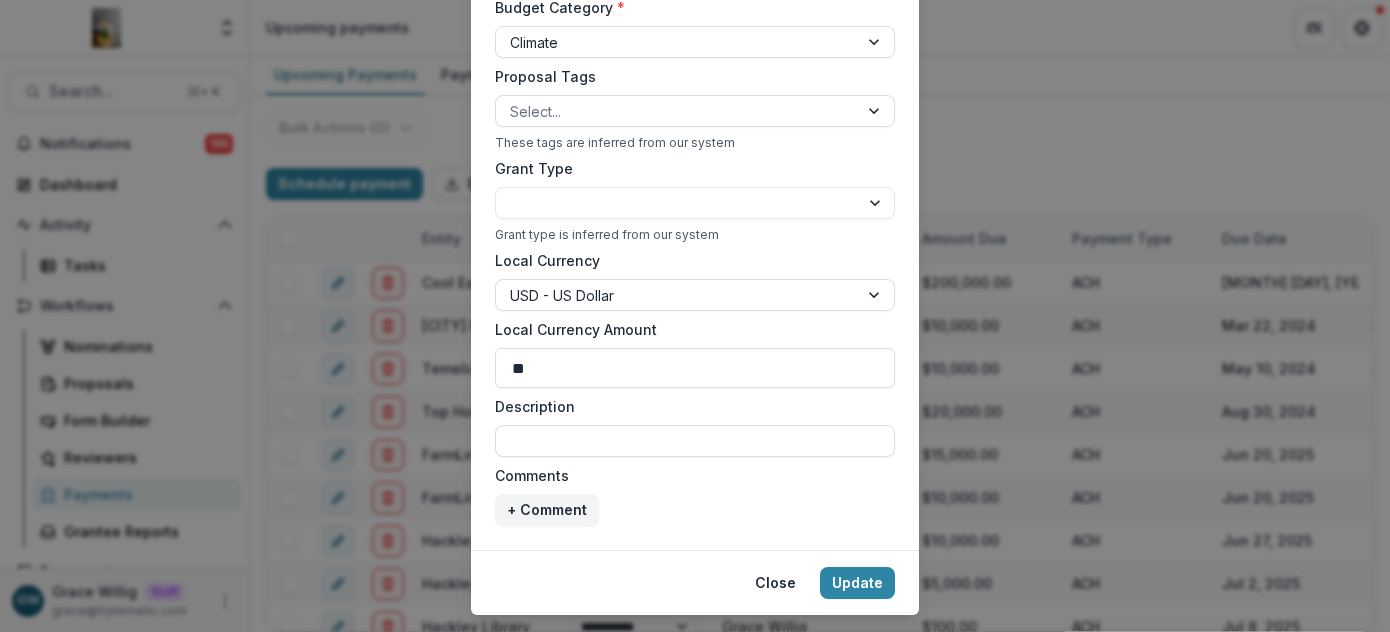 scroll, scrollTop: 709, scrollLeft: 0, axis: vertical 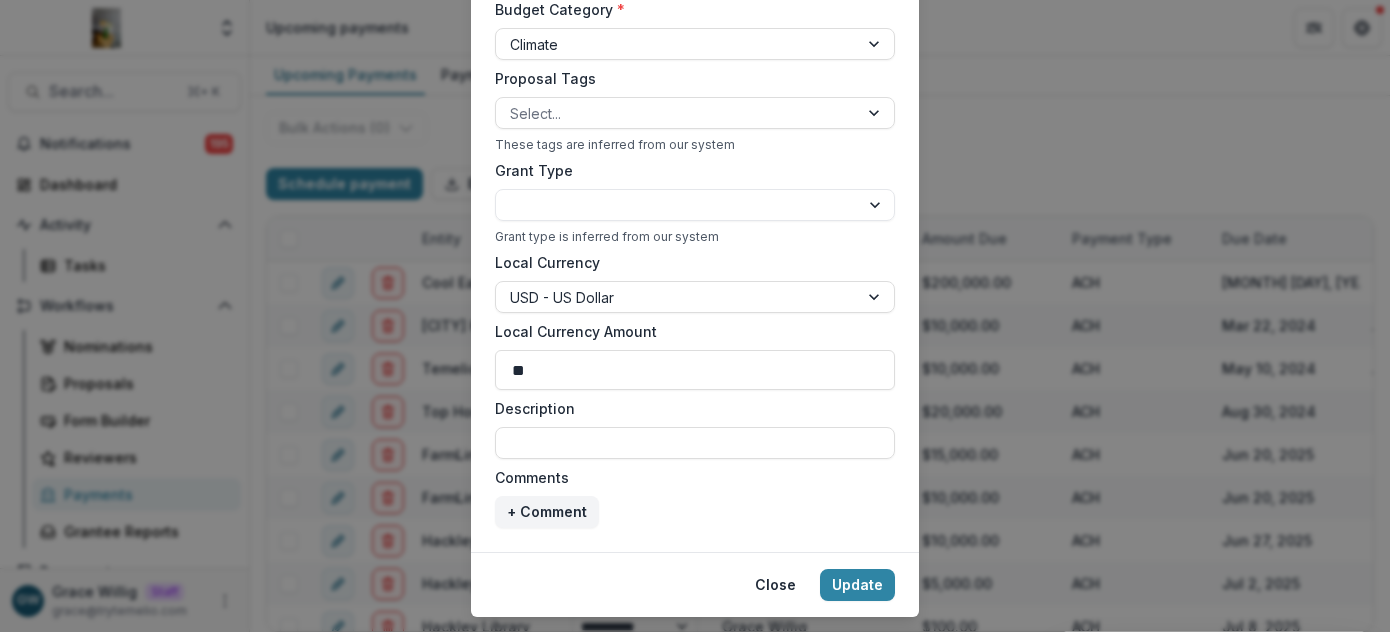 click on "**********" at bounding box center (695, 316) 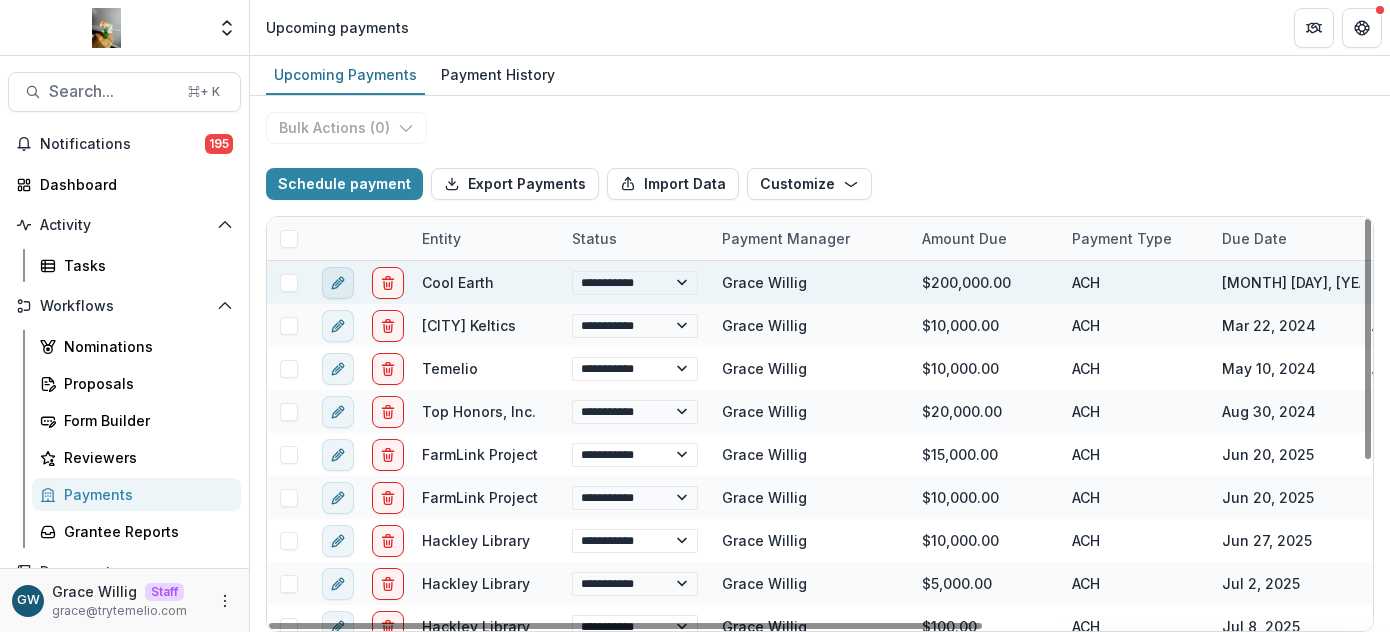 click 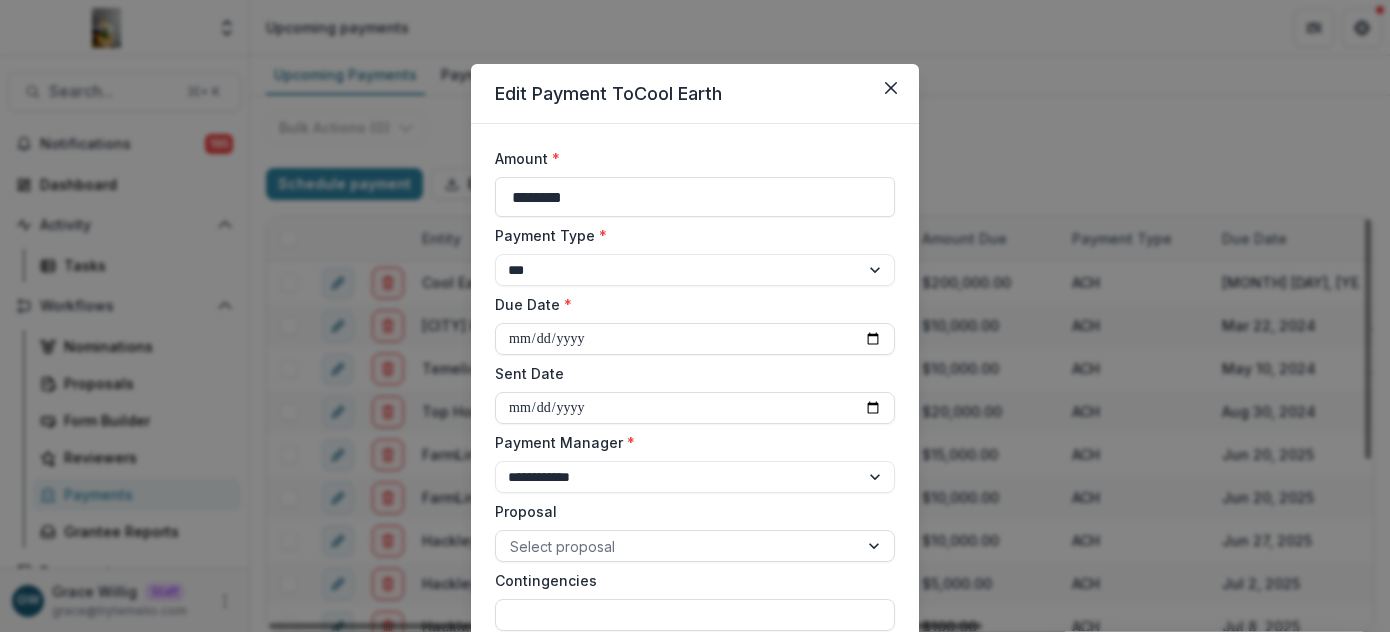 click on "**********" at bounding box center [695, 316] 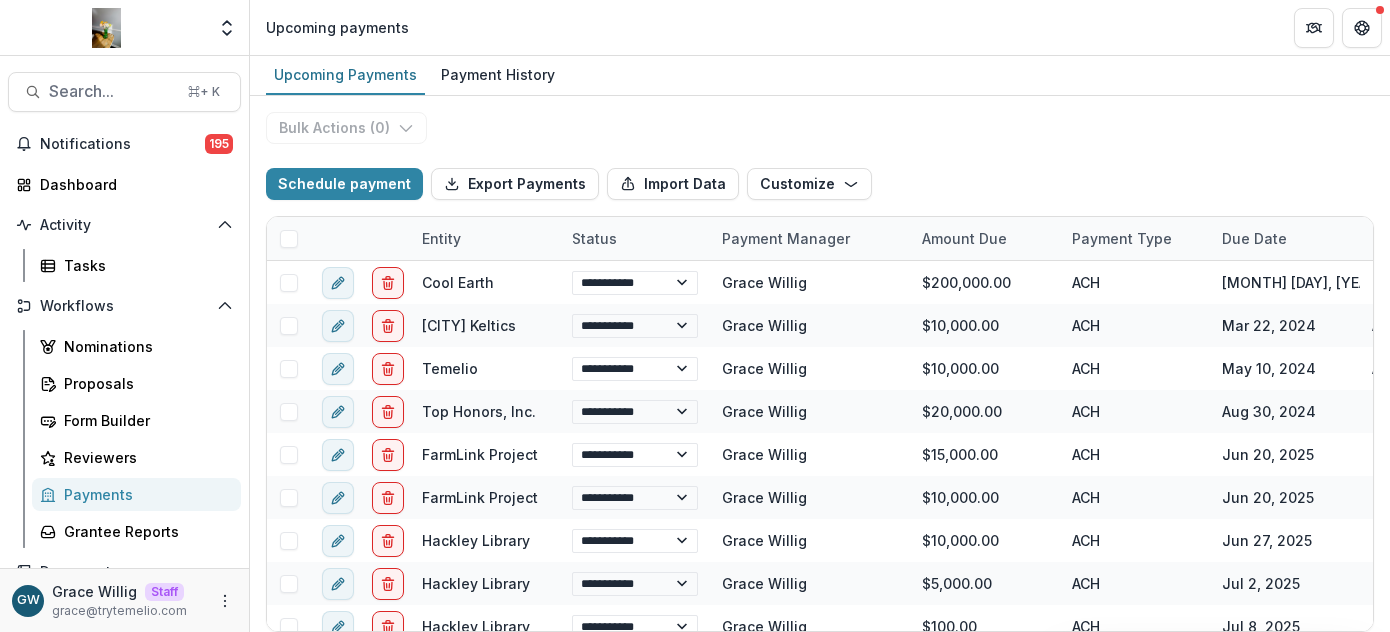 select on "******" 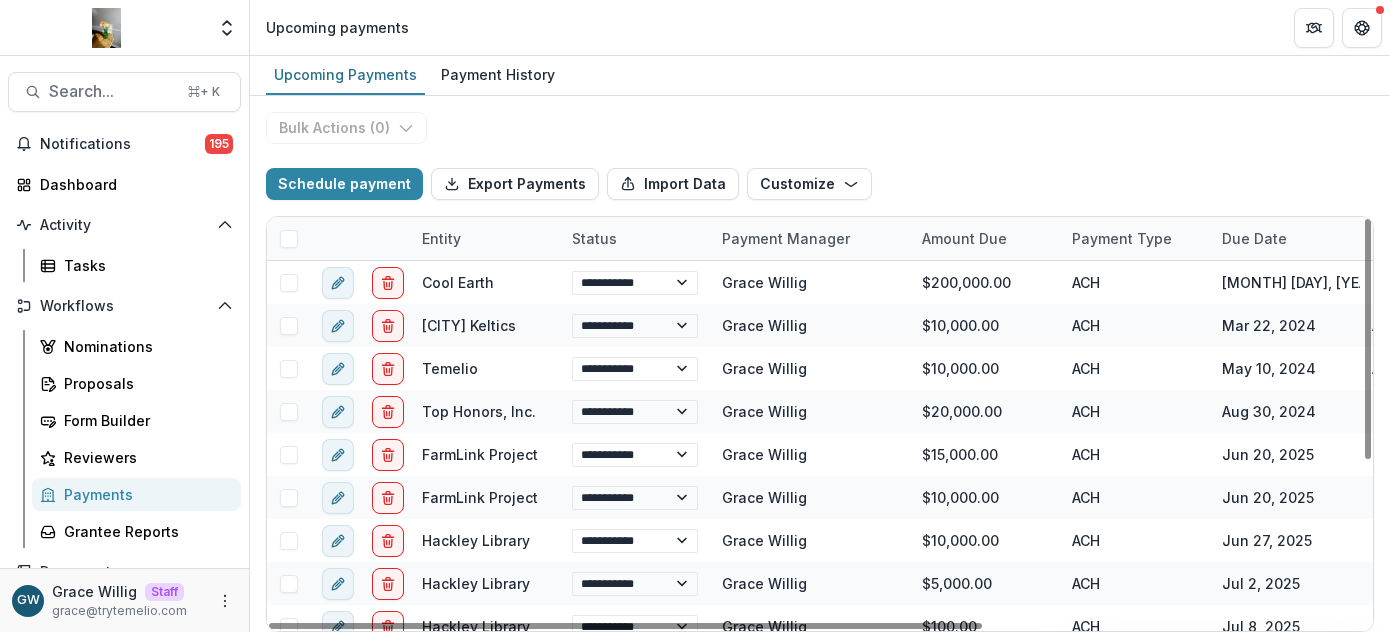 click on "Payments" at bounding box center (144, 494) 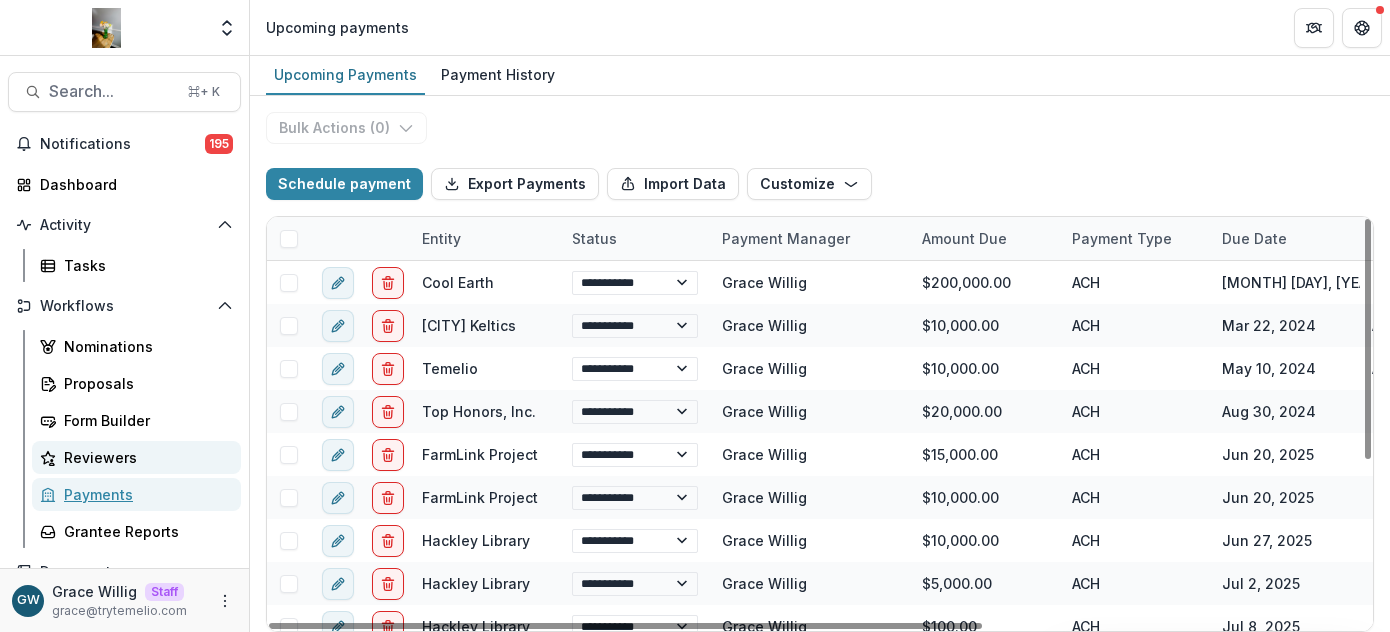 select on "******" 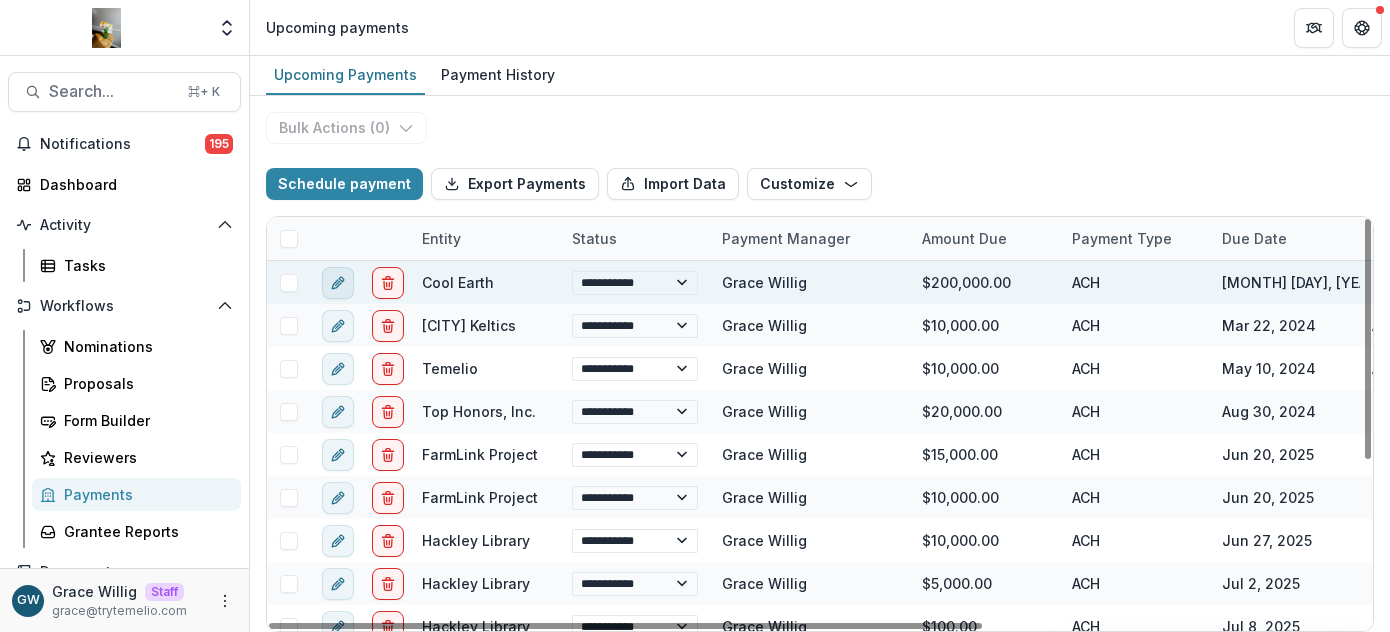 click 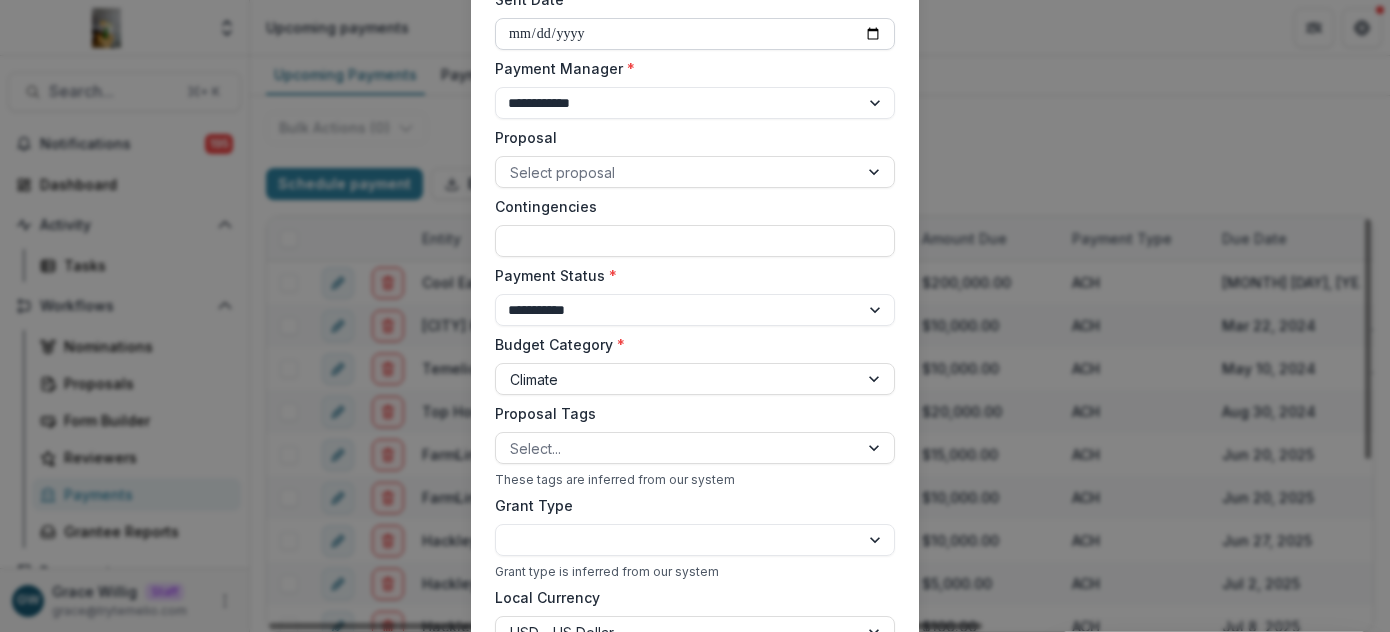 scroll, scrollTop: 757, scrollLeft: 0, axis: vertical 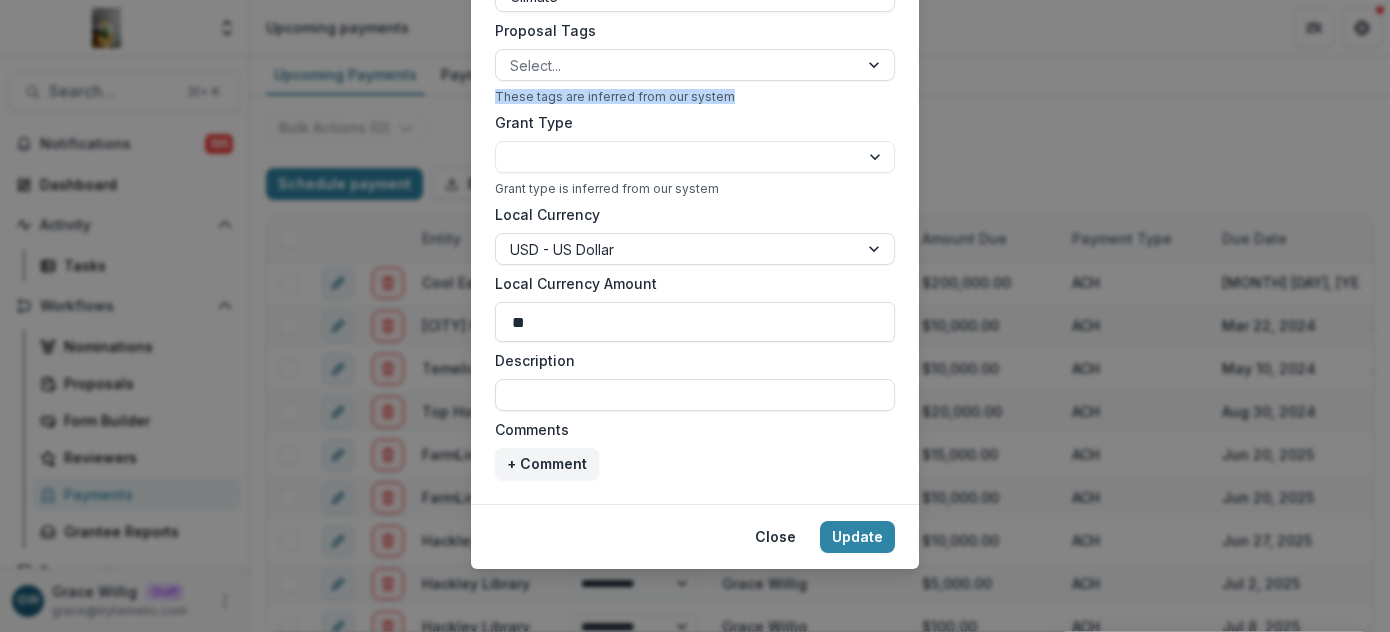 click on "**********" at bounding box center [695, 316] 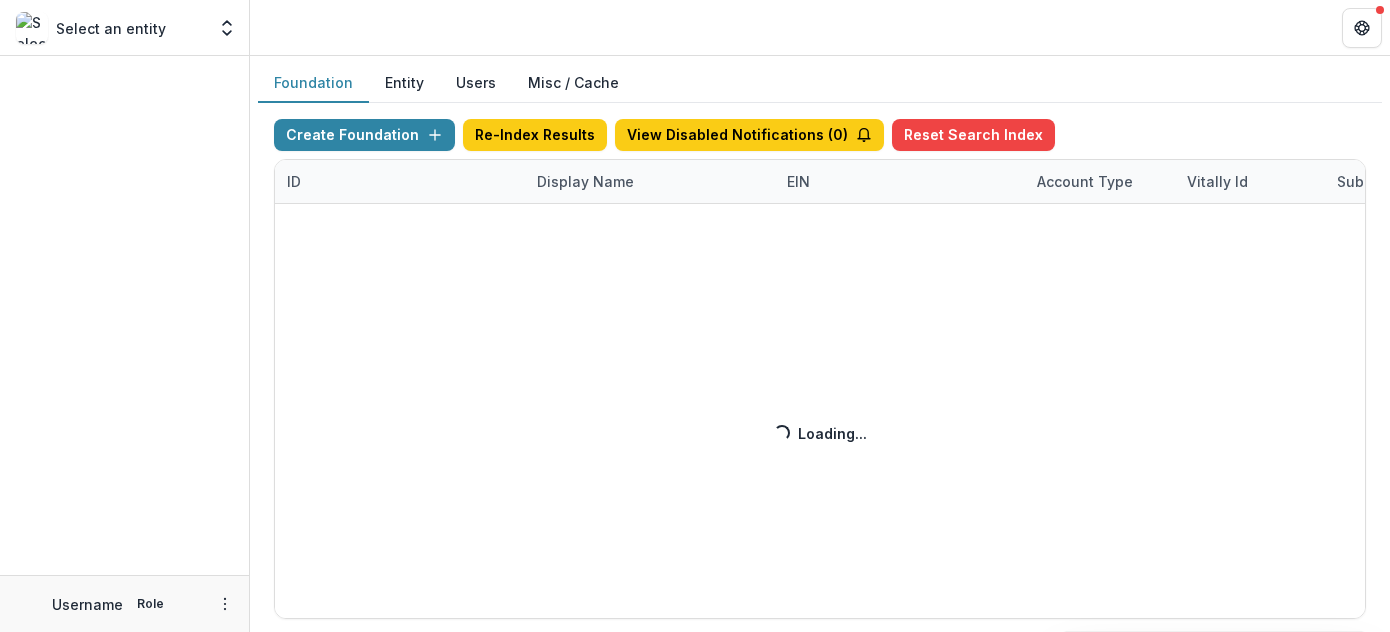 scroll, scrollTop: 0, scrollLeft: 0, axis: both 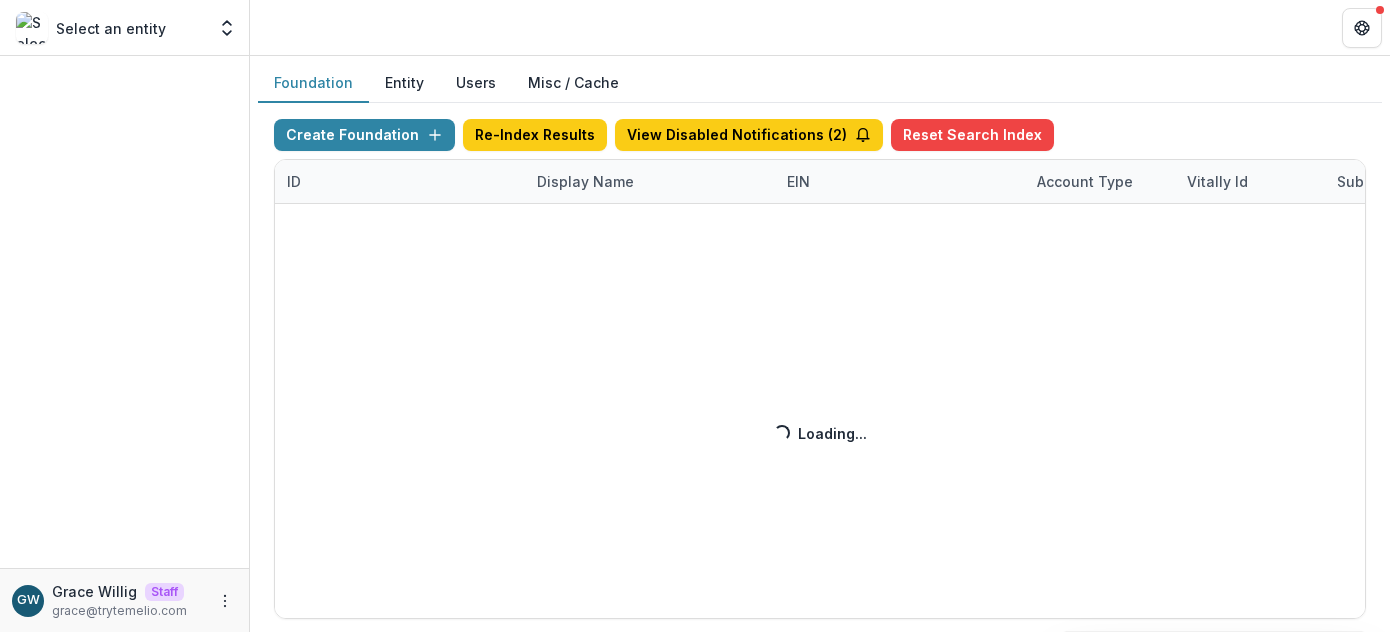 click on "Create Foundation Re-Index Results View Disabled Notifications ( 2 ) Reset Search Index ID Display Name EIN Account Type Vitally Id Subdomain Created on Actions Feature Flags Loading... Loading..." at bounding box center [820, 369] 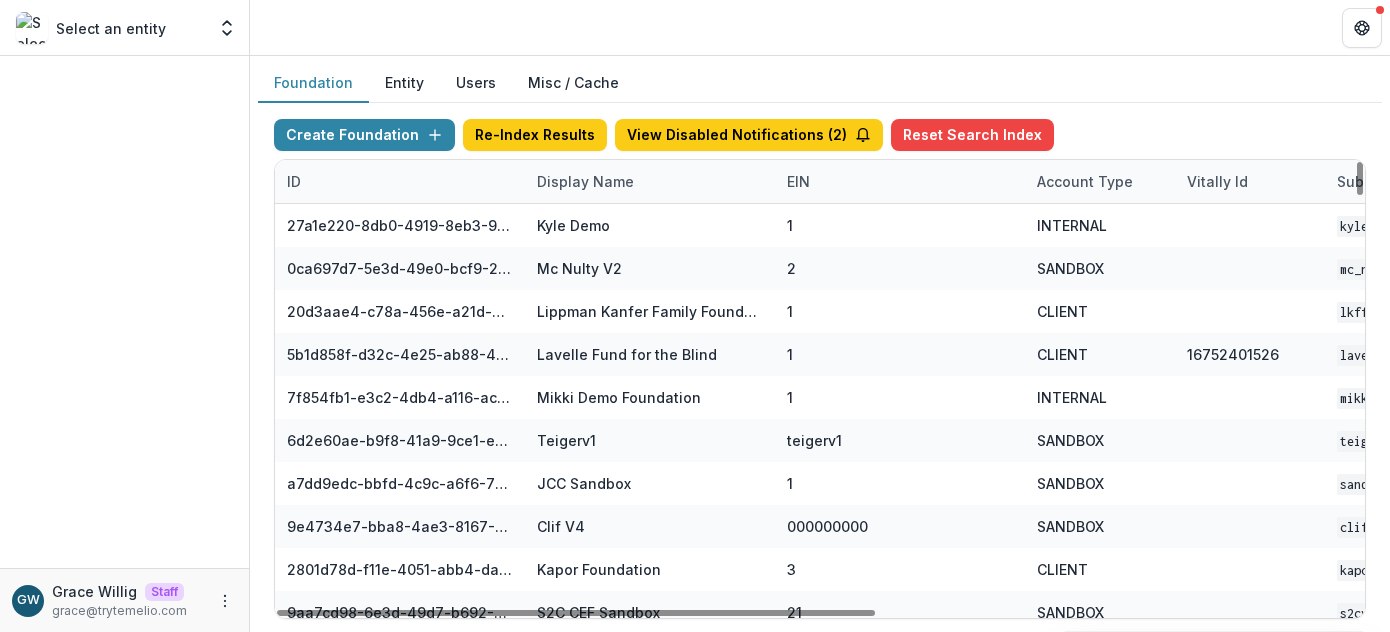 click on "Display Name" at bounding box center (585, 181) 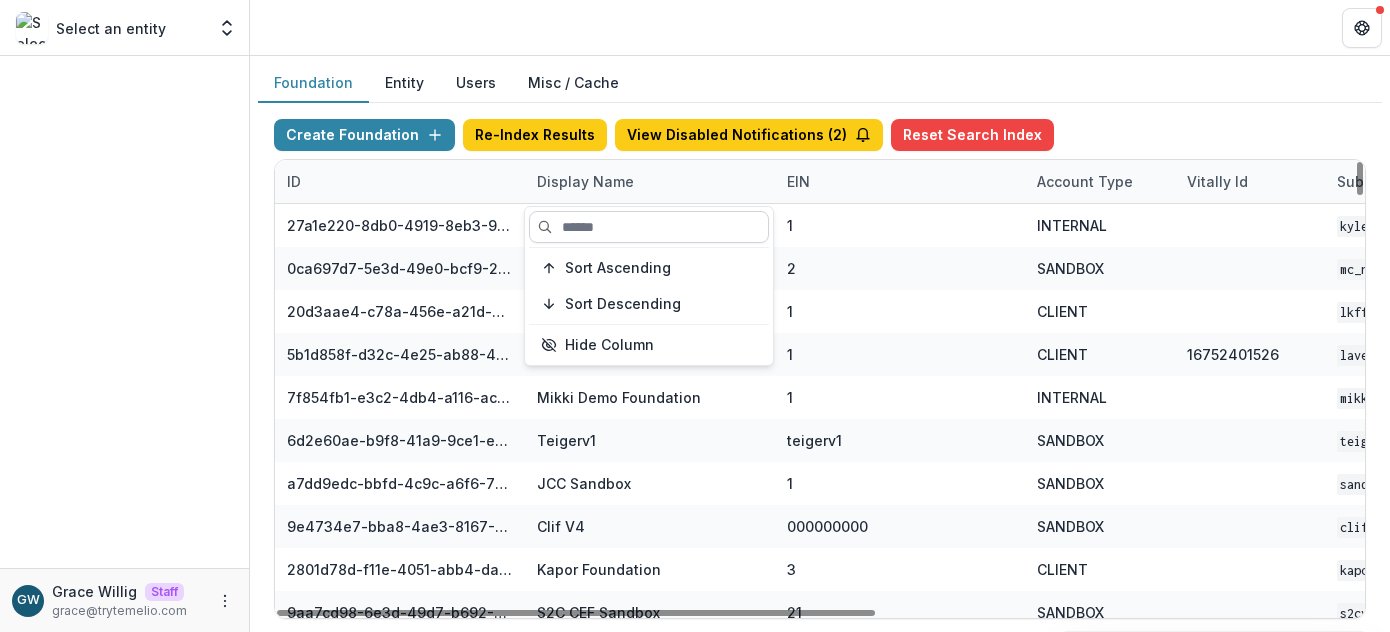 click at bounding box center (649, 227) 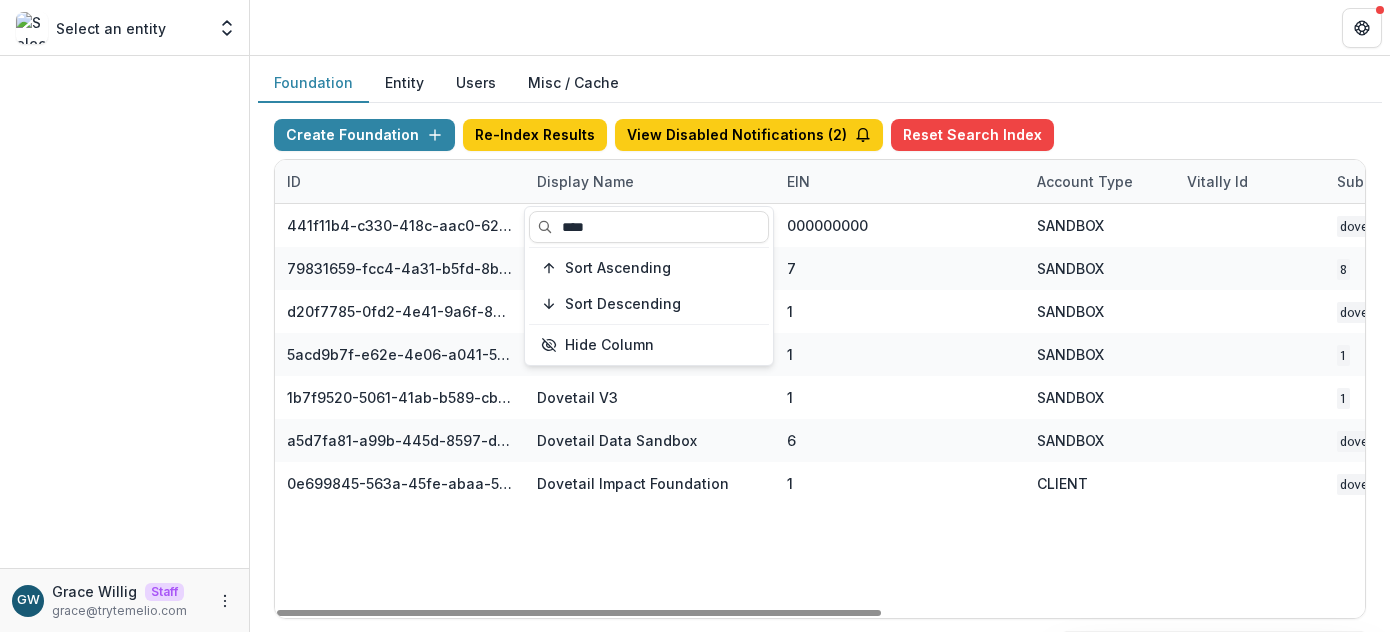 type on "****" 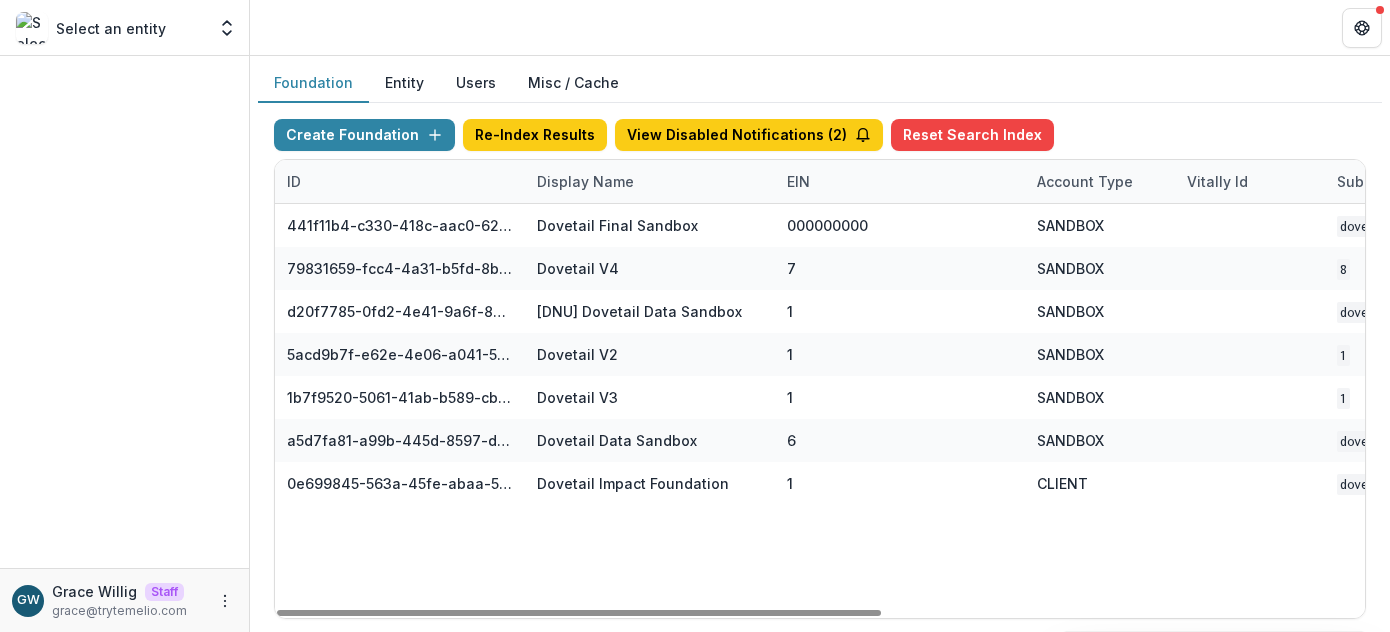 click on "Foundation Entity Users Misc / Cache" at bounding box center (820, 83) 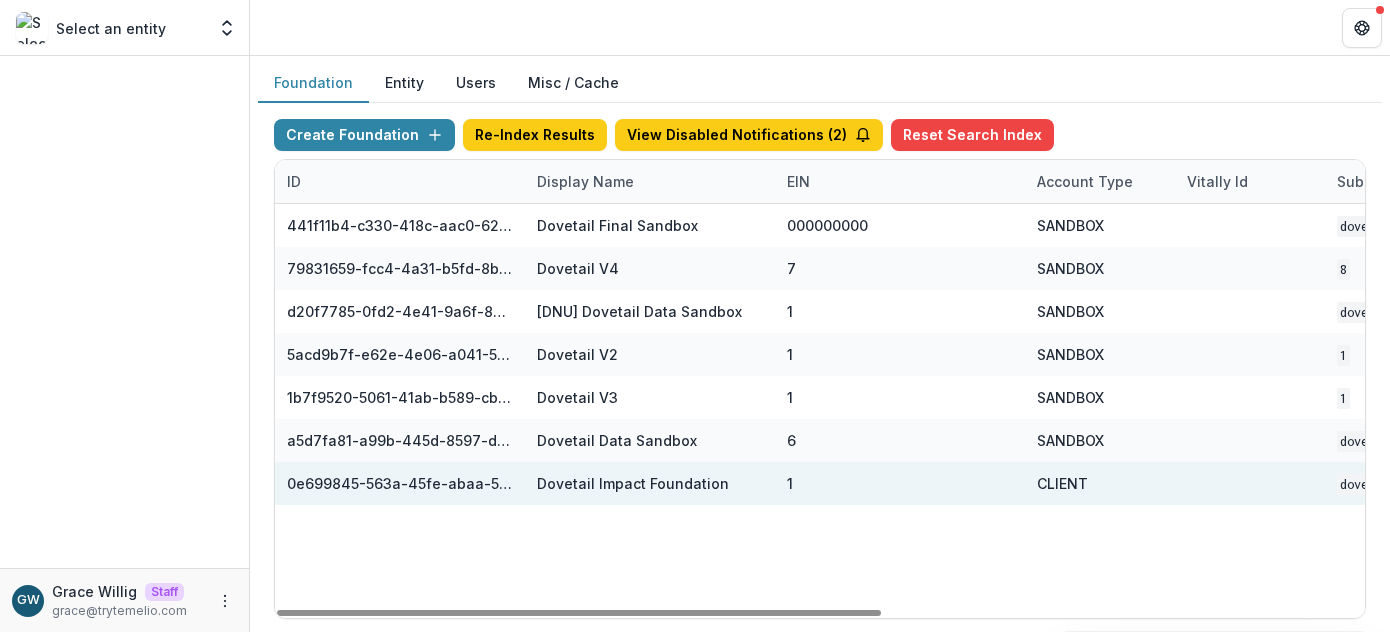 scroll, scrollTop: 0, scrollLeft: 866, axis: horizontal 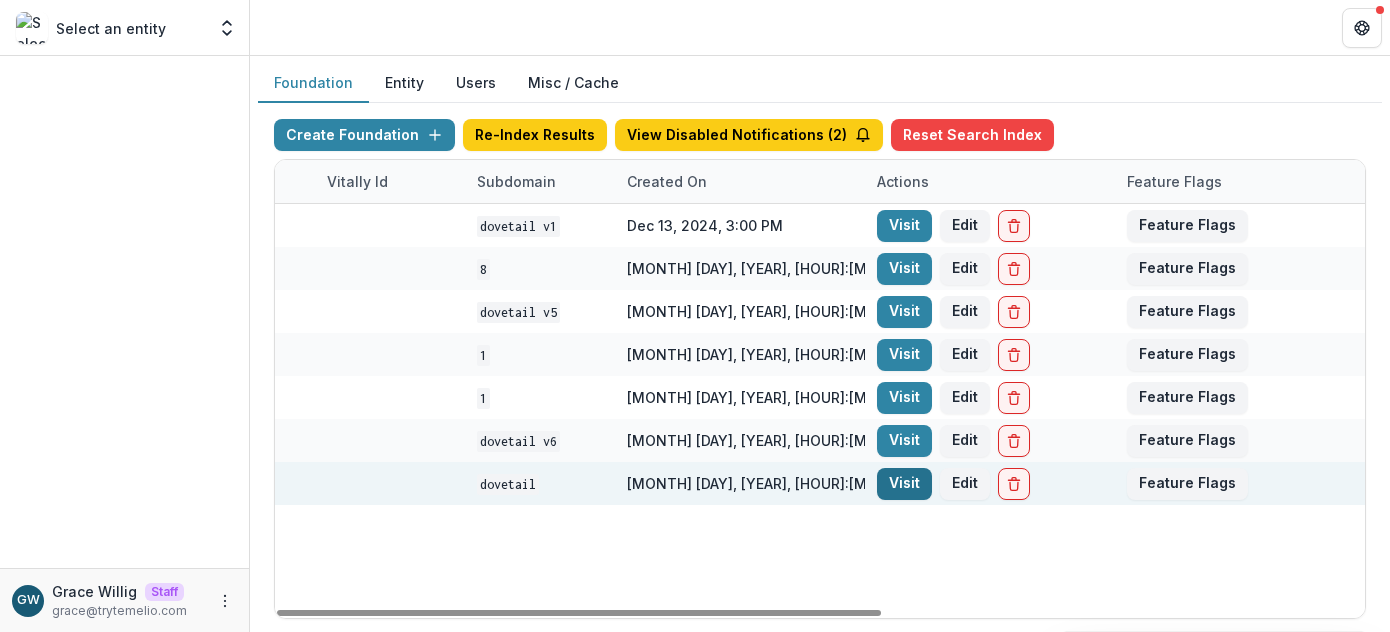 click on "Visit" at bounding box center [904, 484] 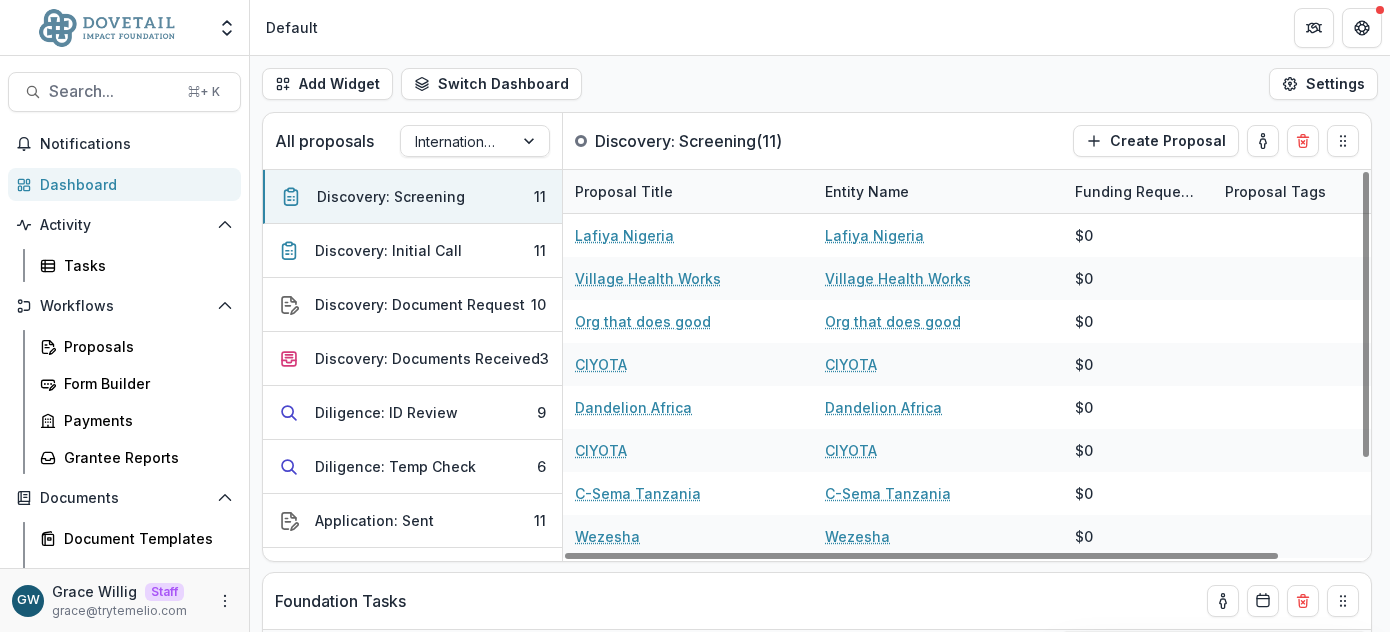 select on "******" 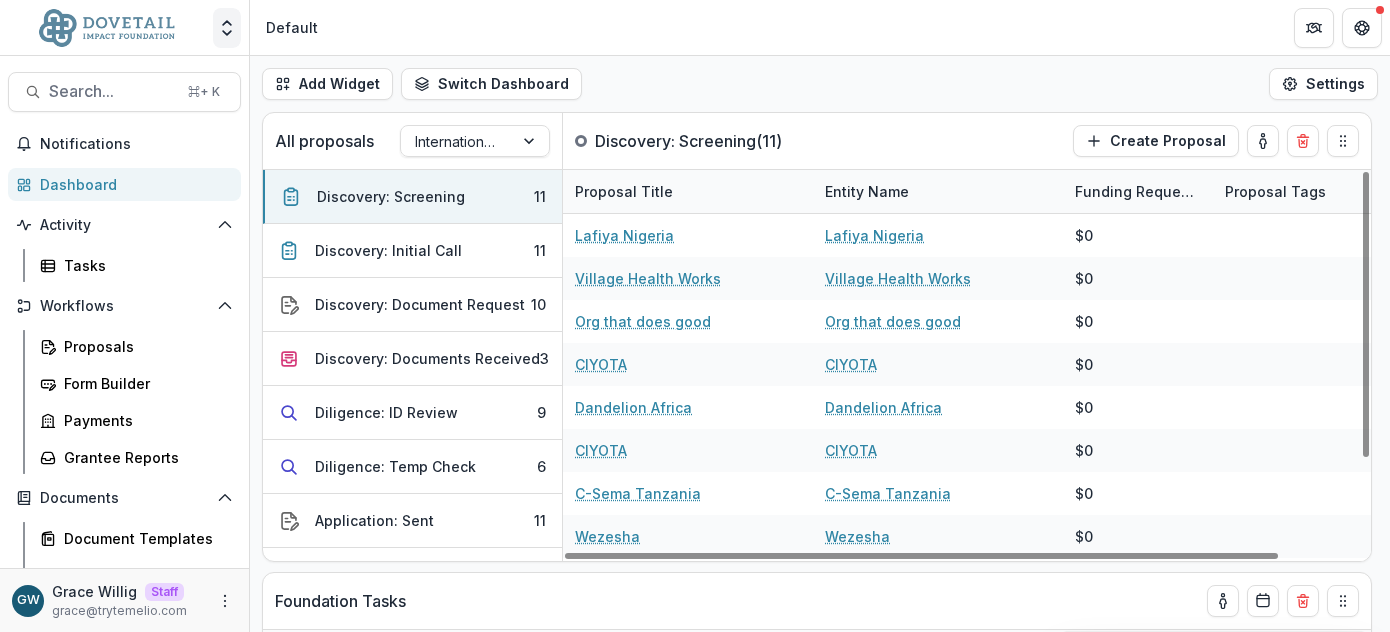 click 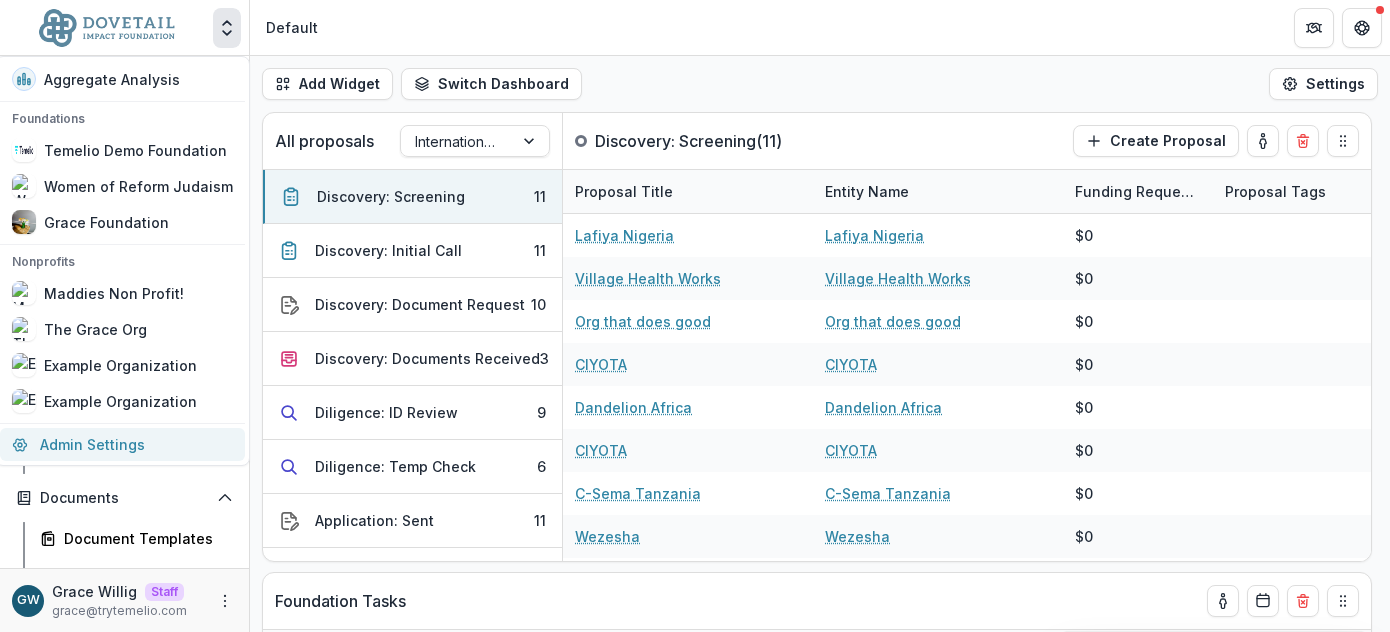 click on "Admin Settings" at bounding box center [122, 444] 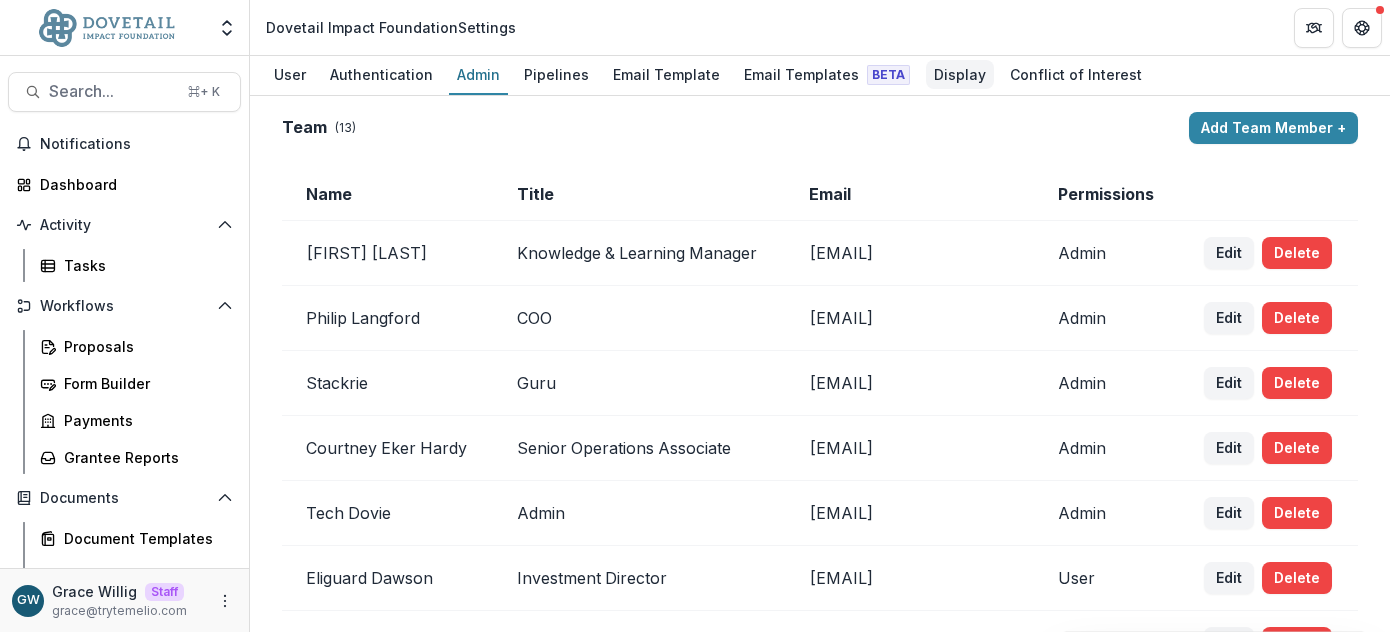 click on "Display" at bounding box center [960, 74] 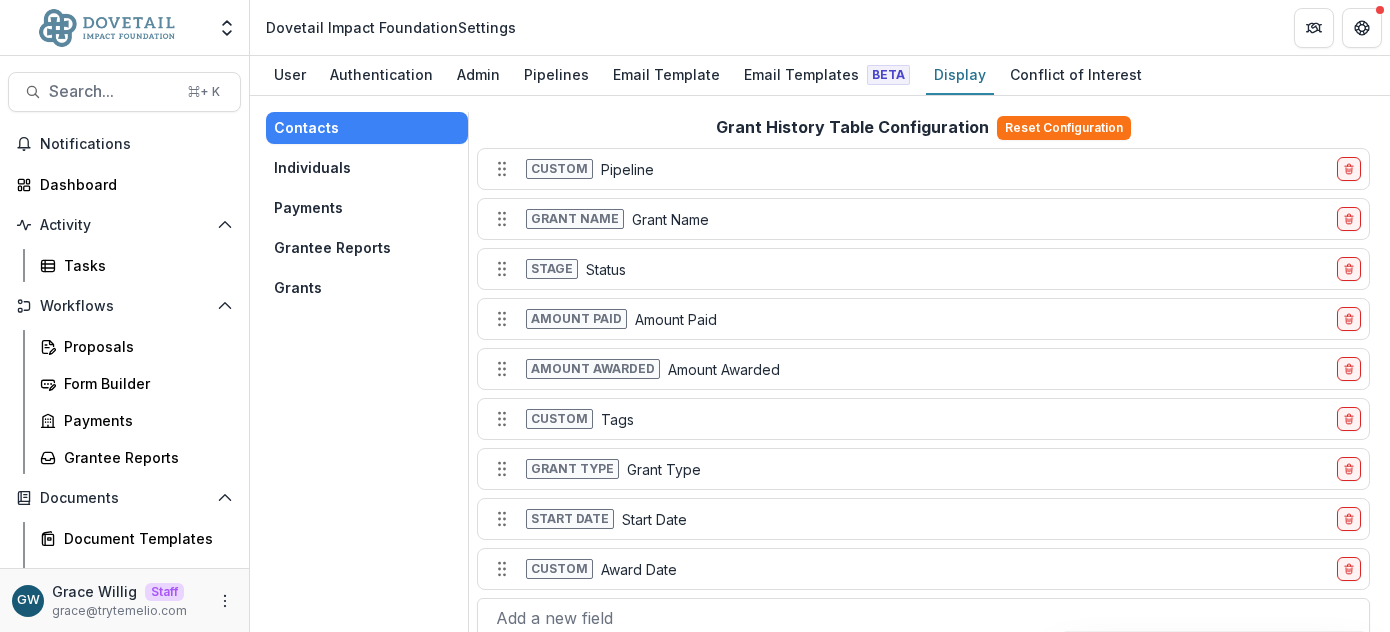 click on "Grants" at bounding box center (367, 288) 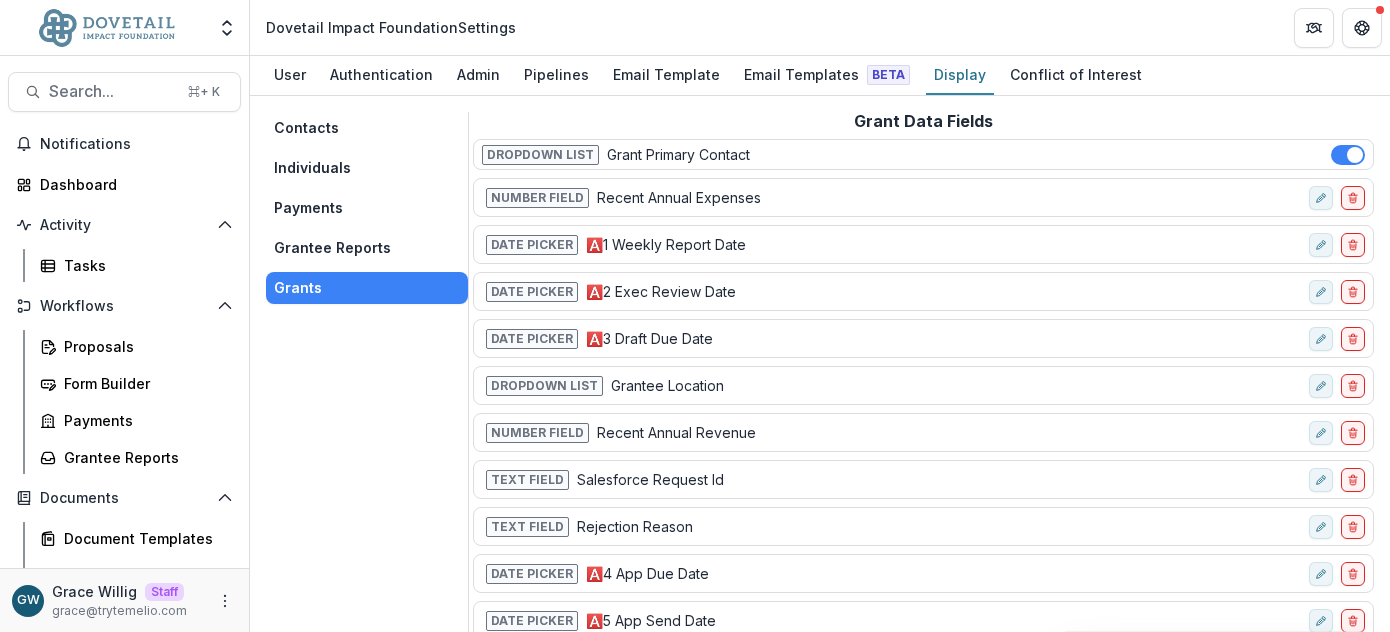 click on "Payments" at bounding box center [367, 208] 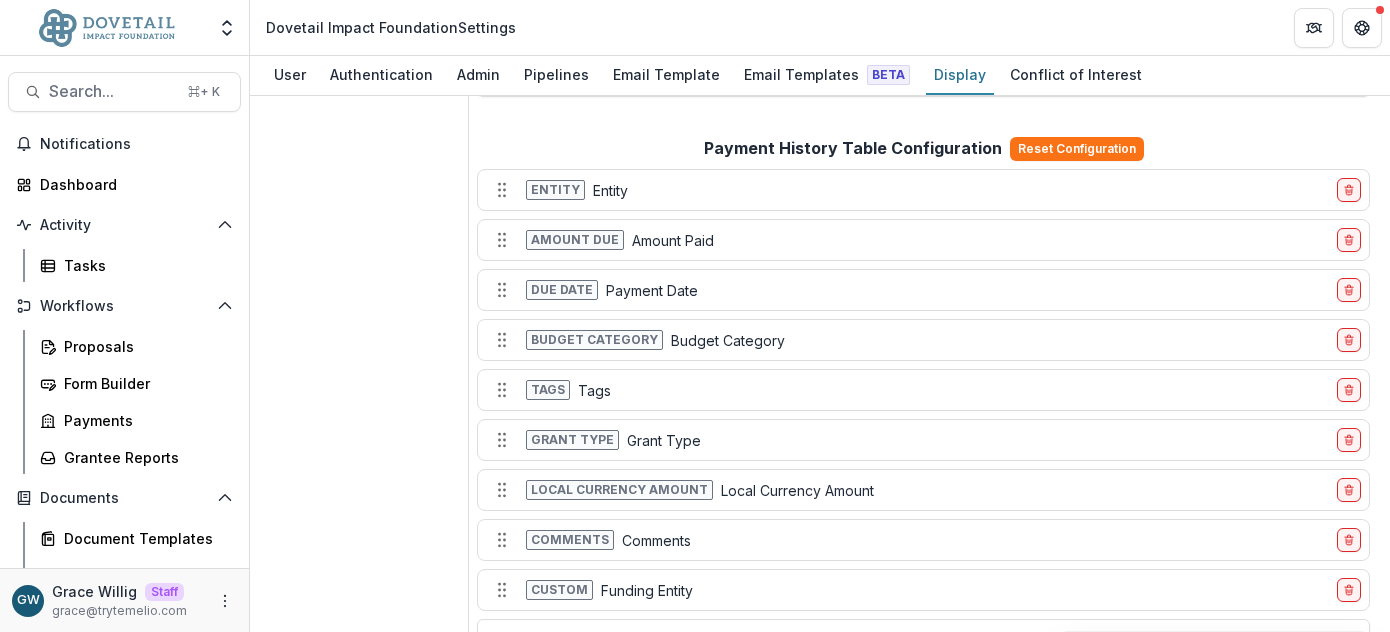 scroll, scrollTop: 601, scrollLeft: 0, axis: vertical 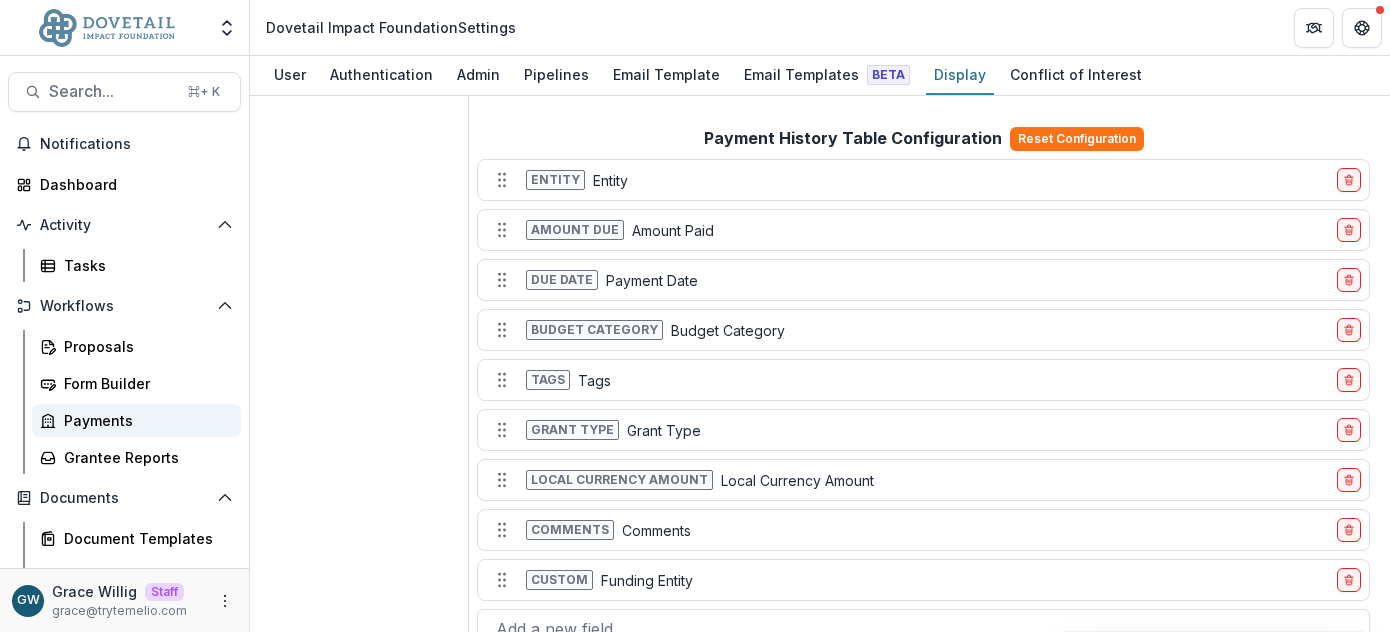 click on "Payments" at bounding box center [136, 420] 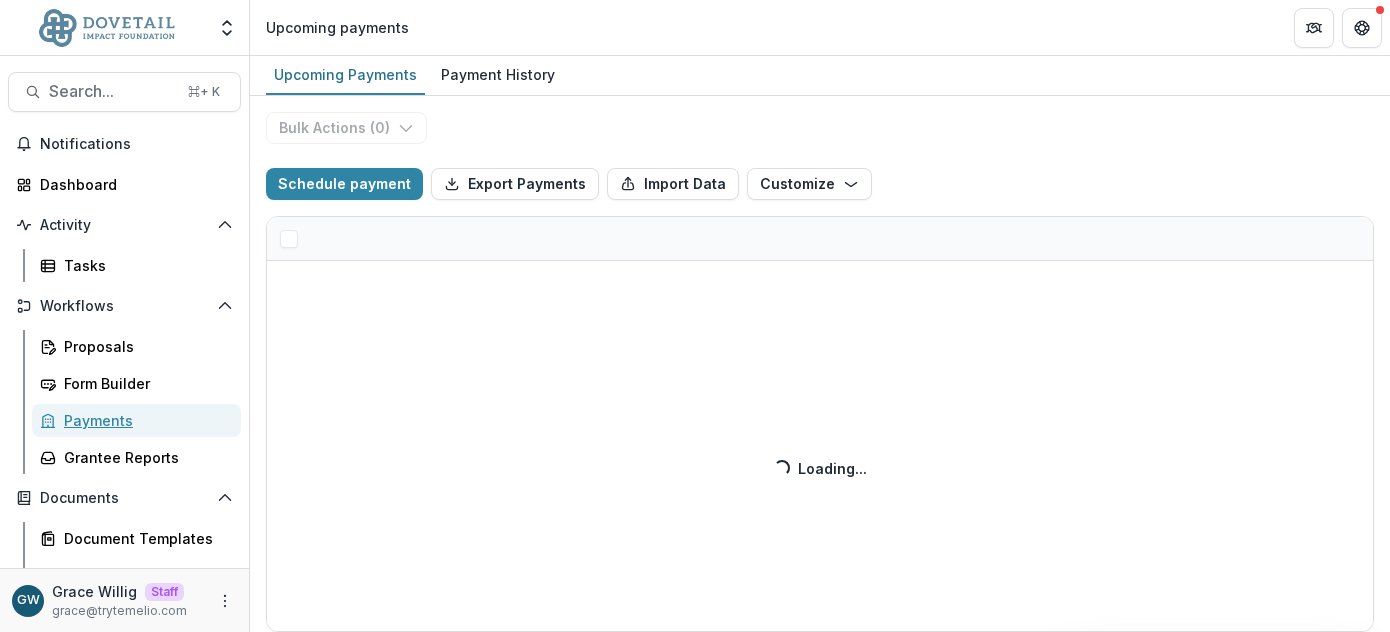 select on "******" 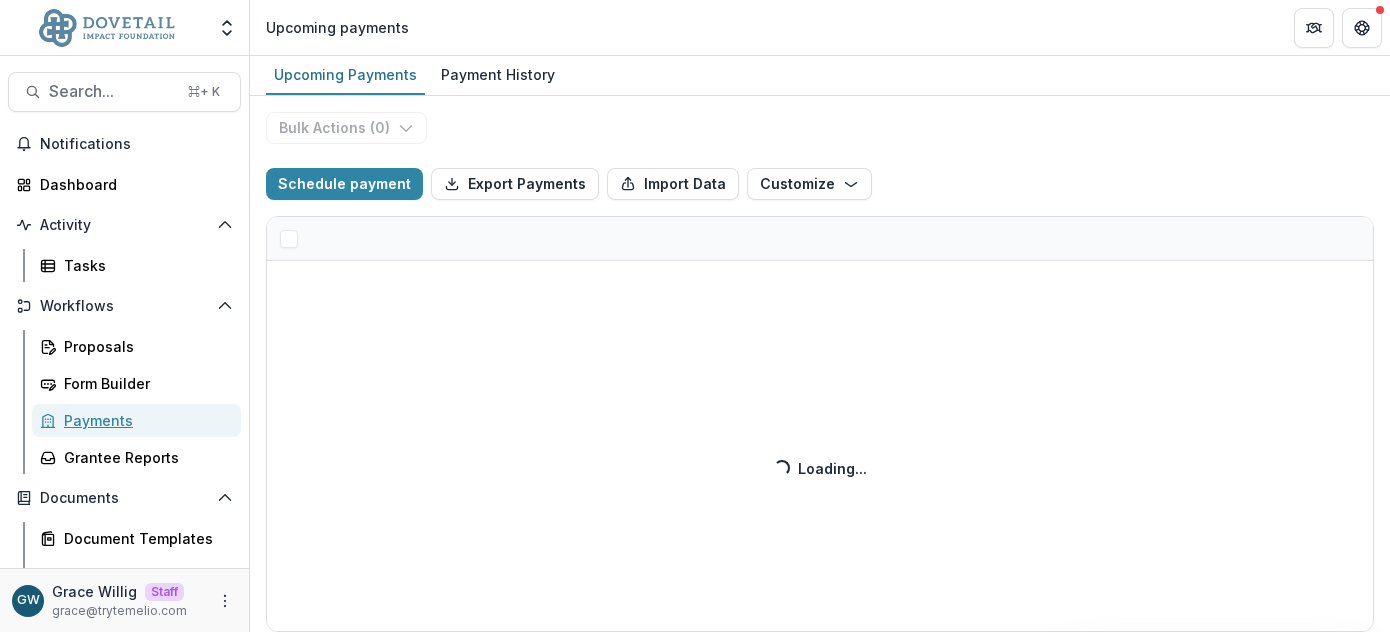 select on "******" 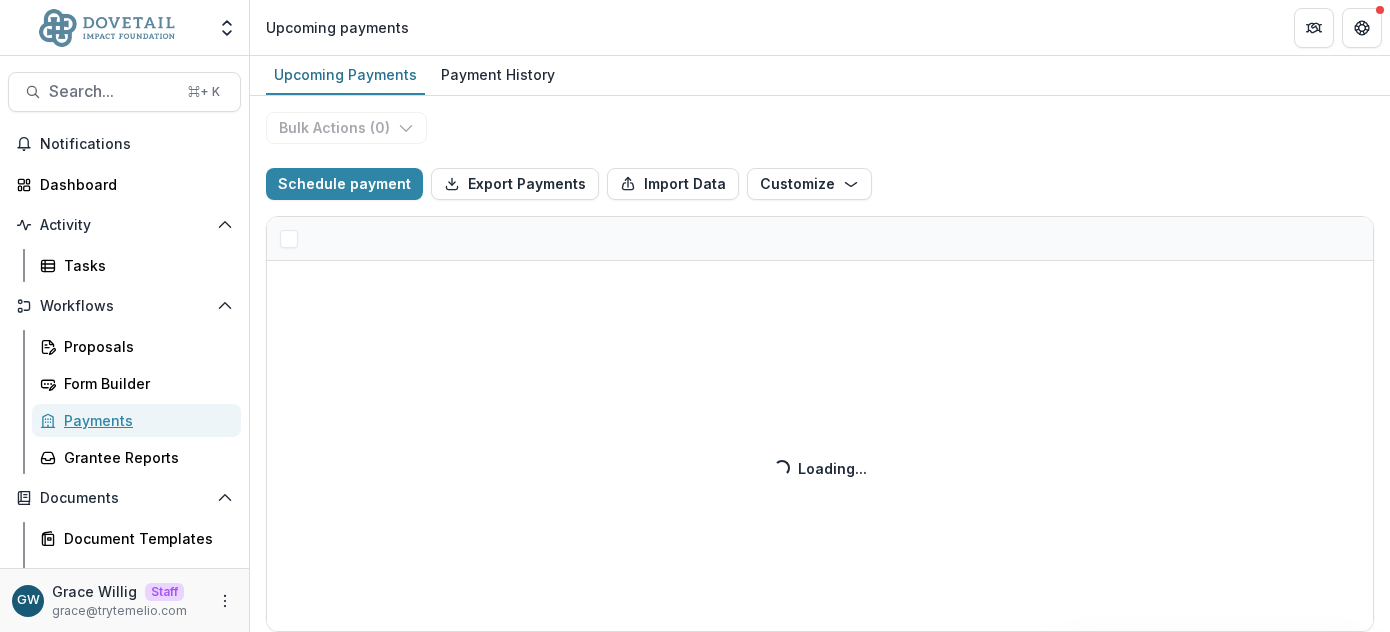 select on "******" 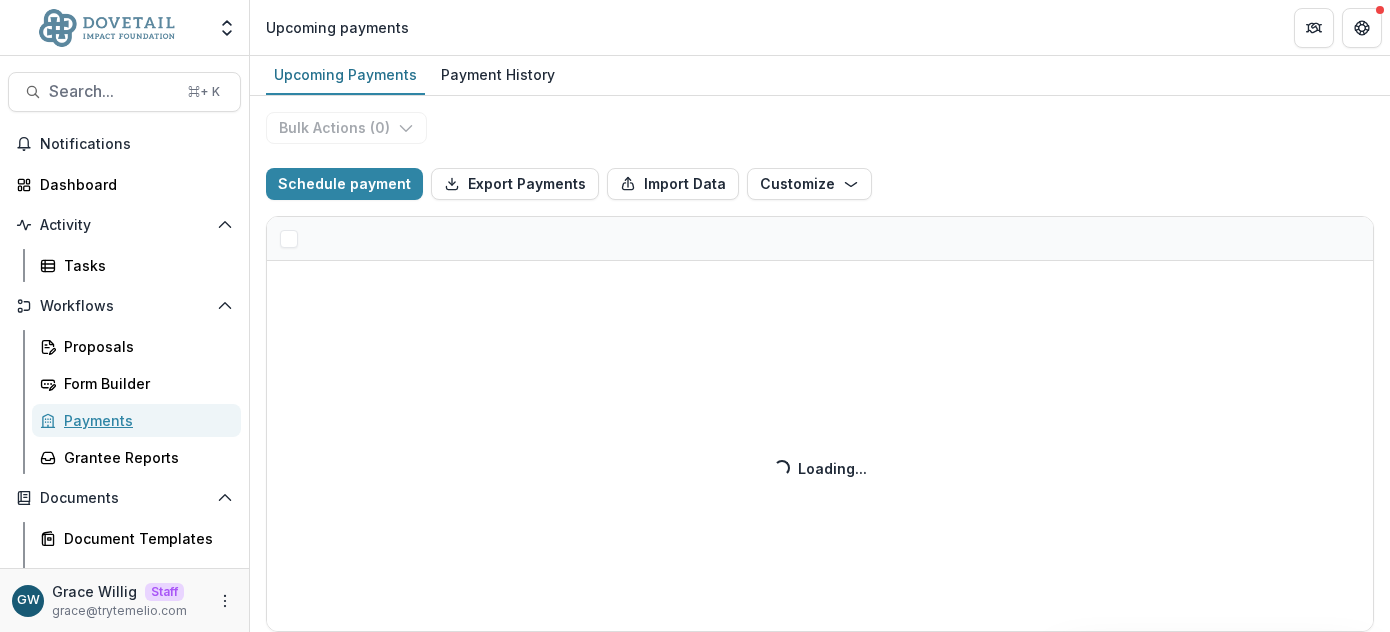 select on "******" 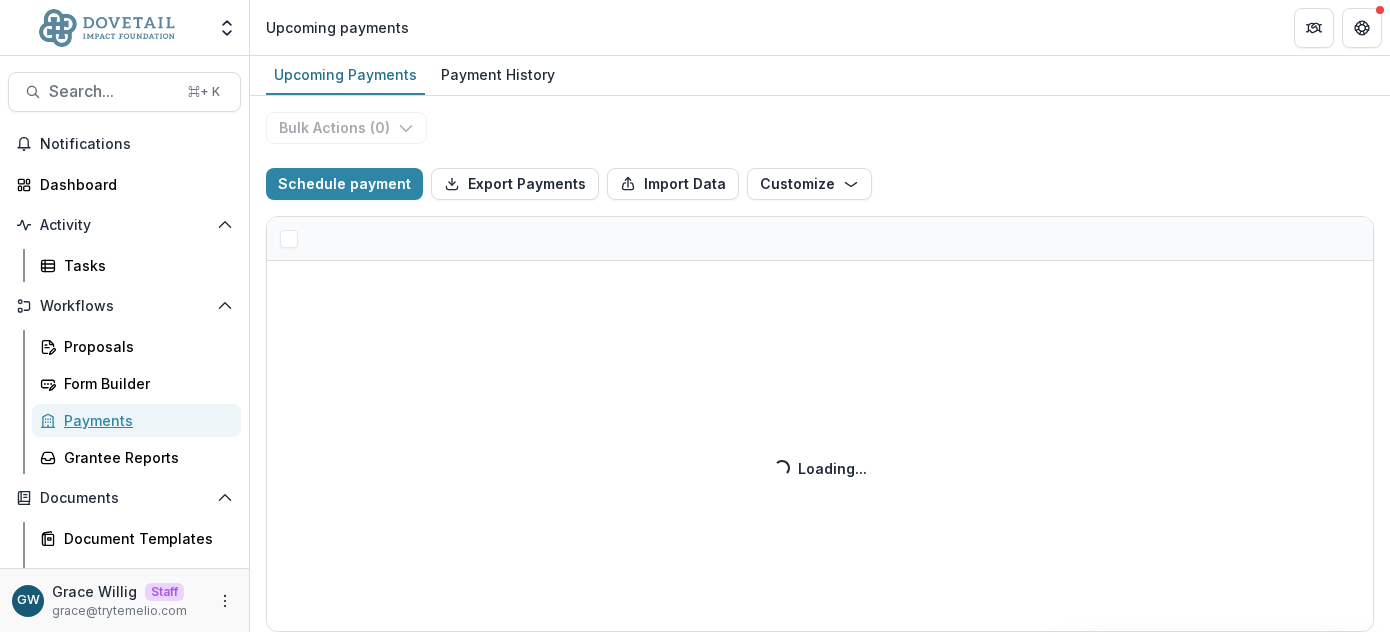 select on "******" 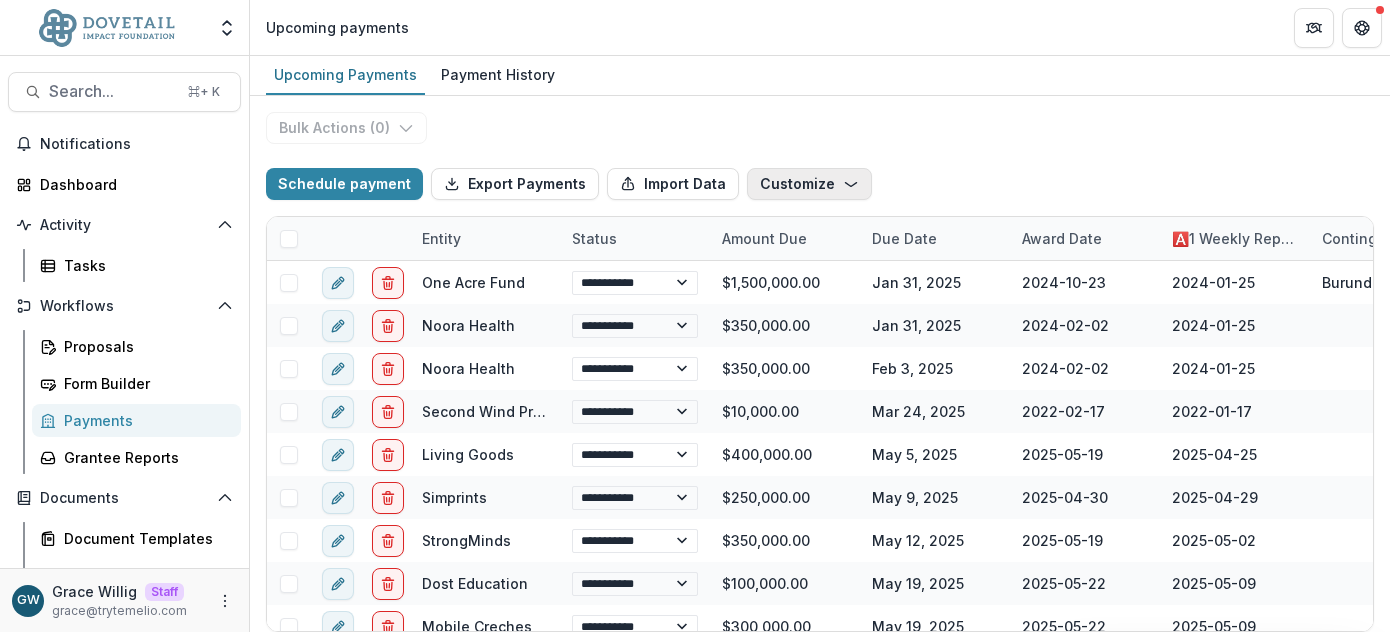 click on "Customize" at bounding box center [809, 184] 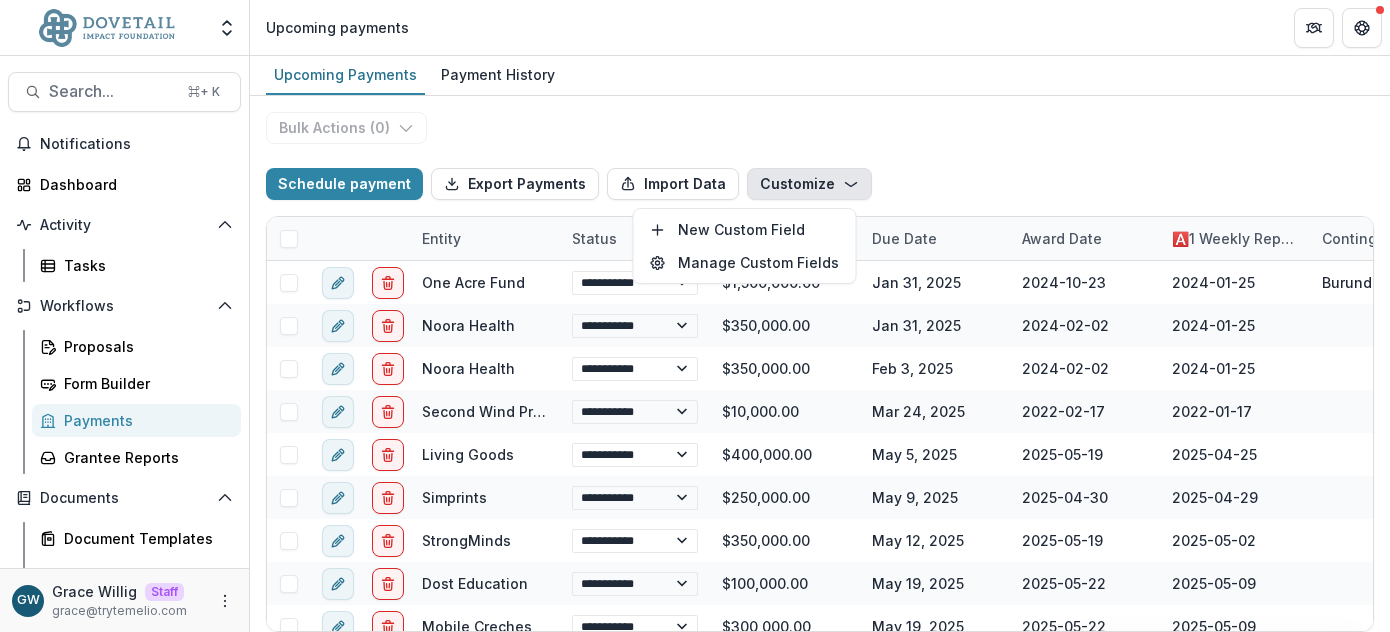 click on "Schedule payment Export Payments Import Data Customize New Custom Field Manage Custom Fields" at bounding box center [820, 184] 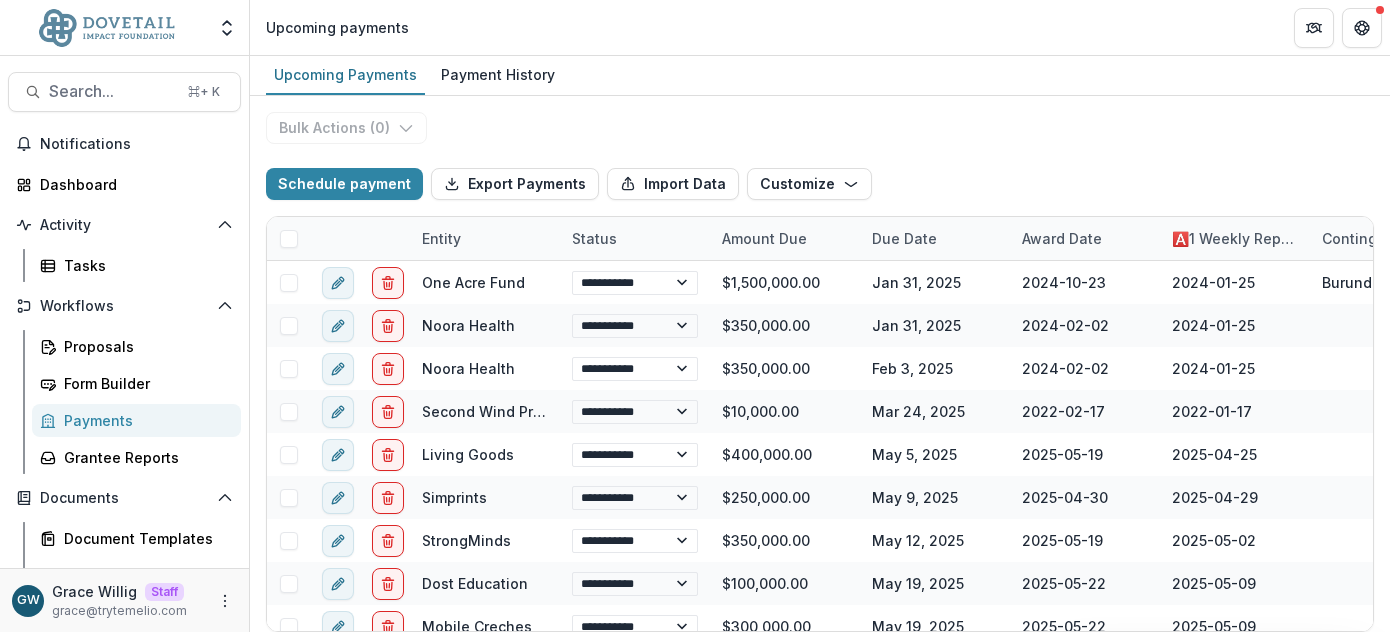 select on "******" 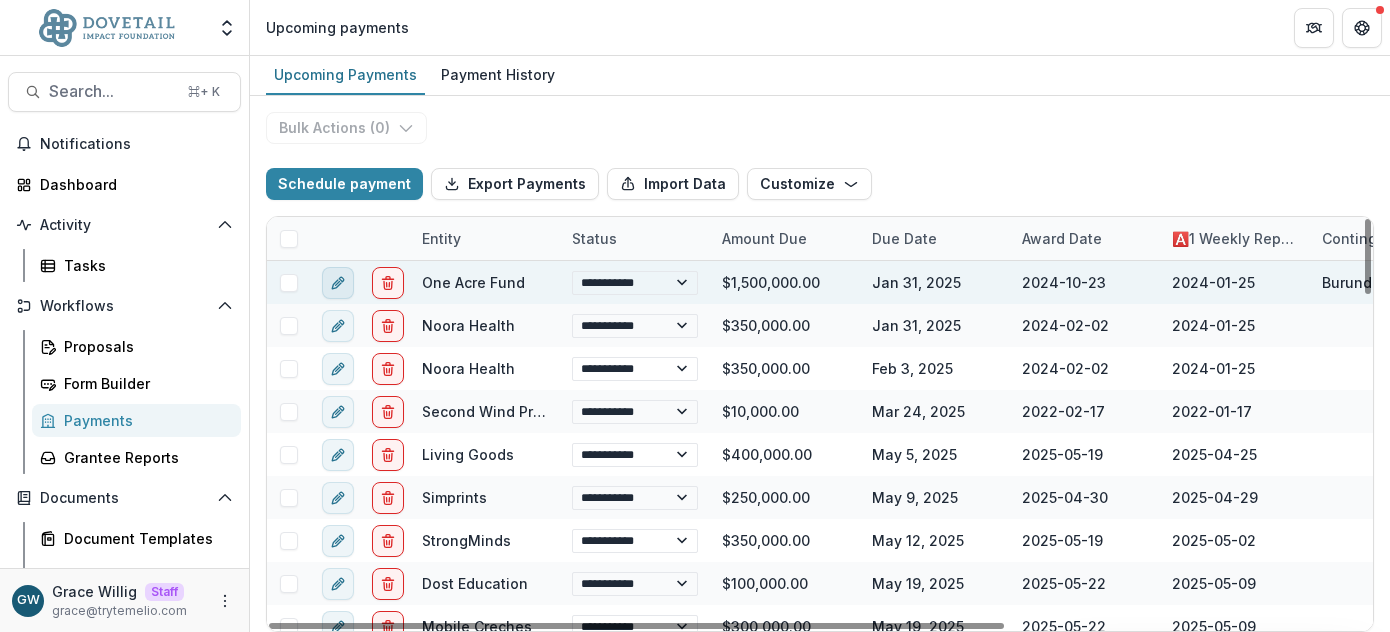 click 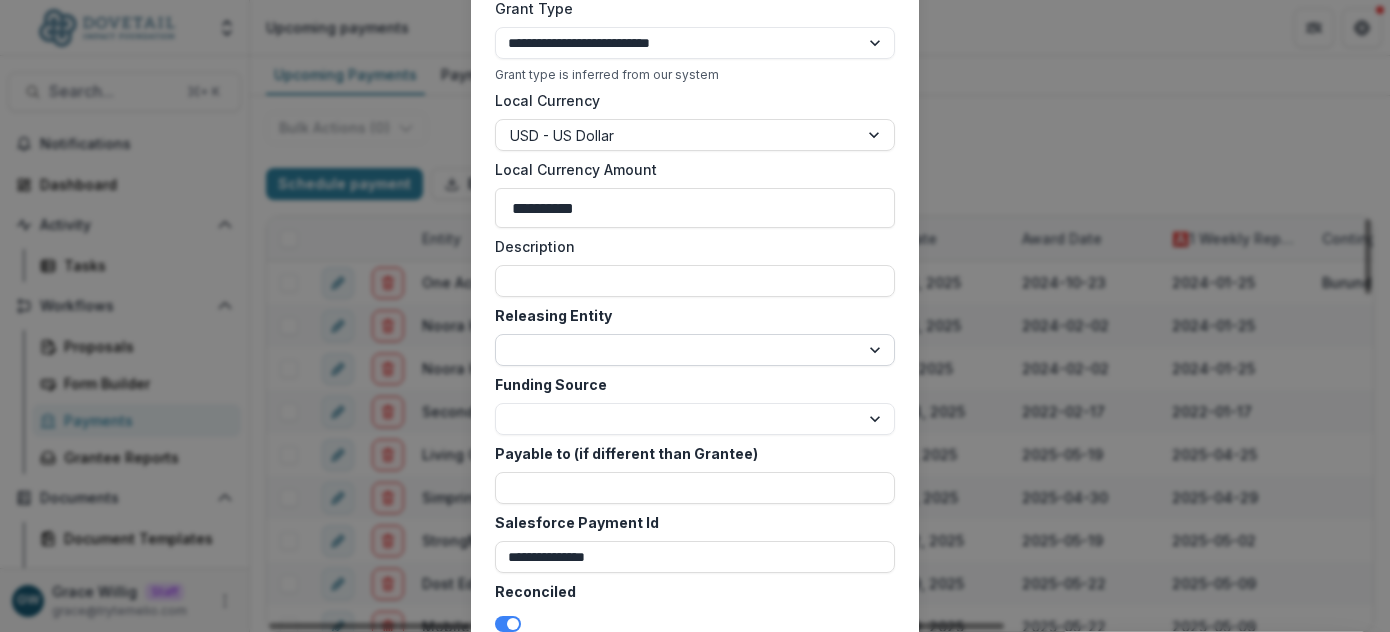 scroll, scrollTop: 1094, scrollLeft: 0, axis: vertical 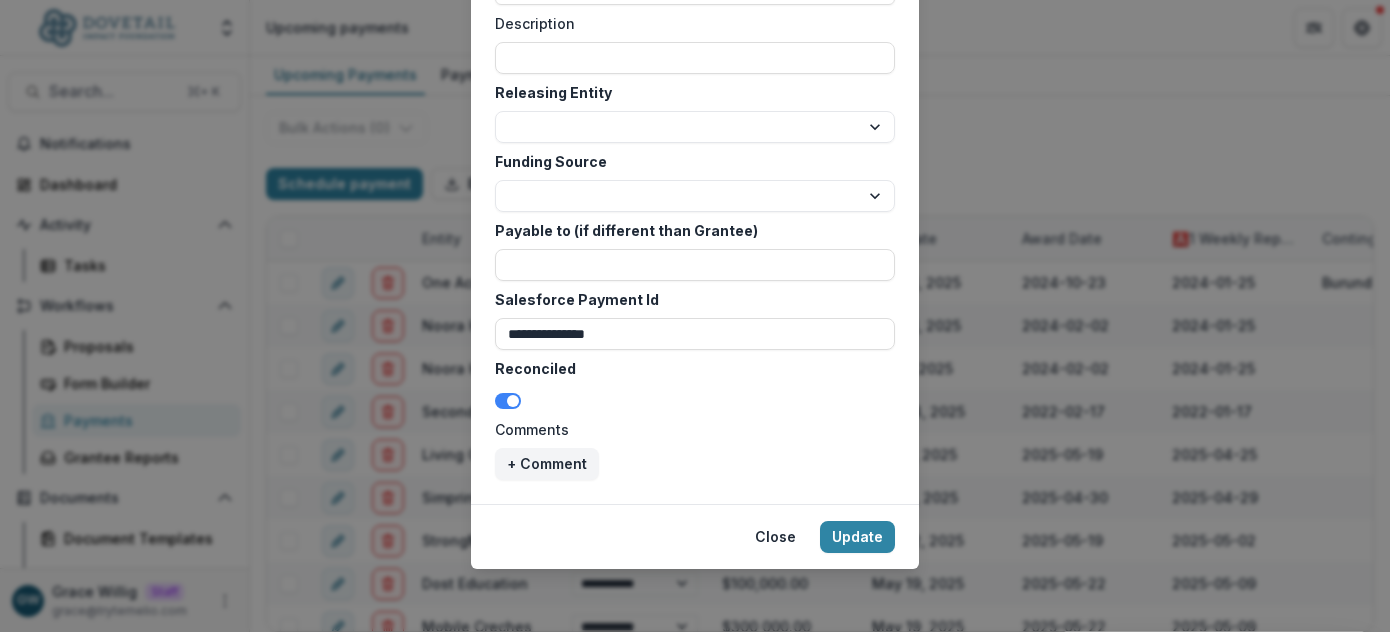 select on "******" 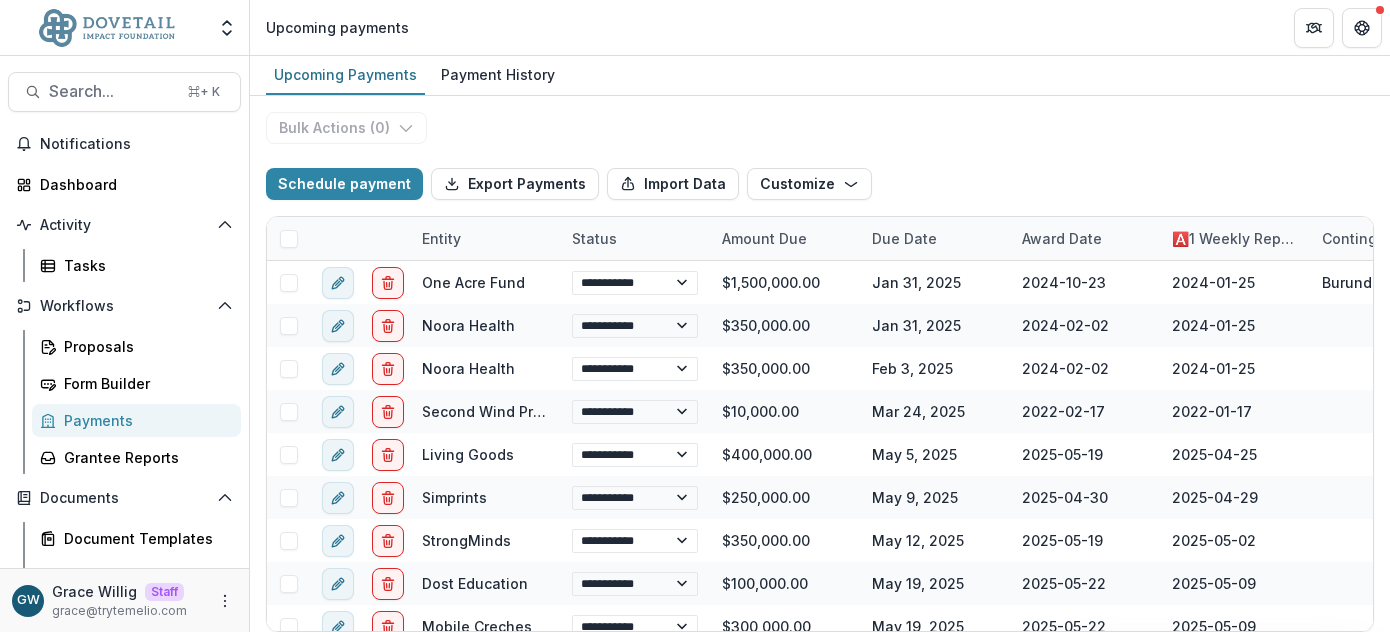 select on "******" 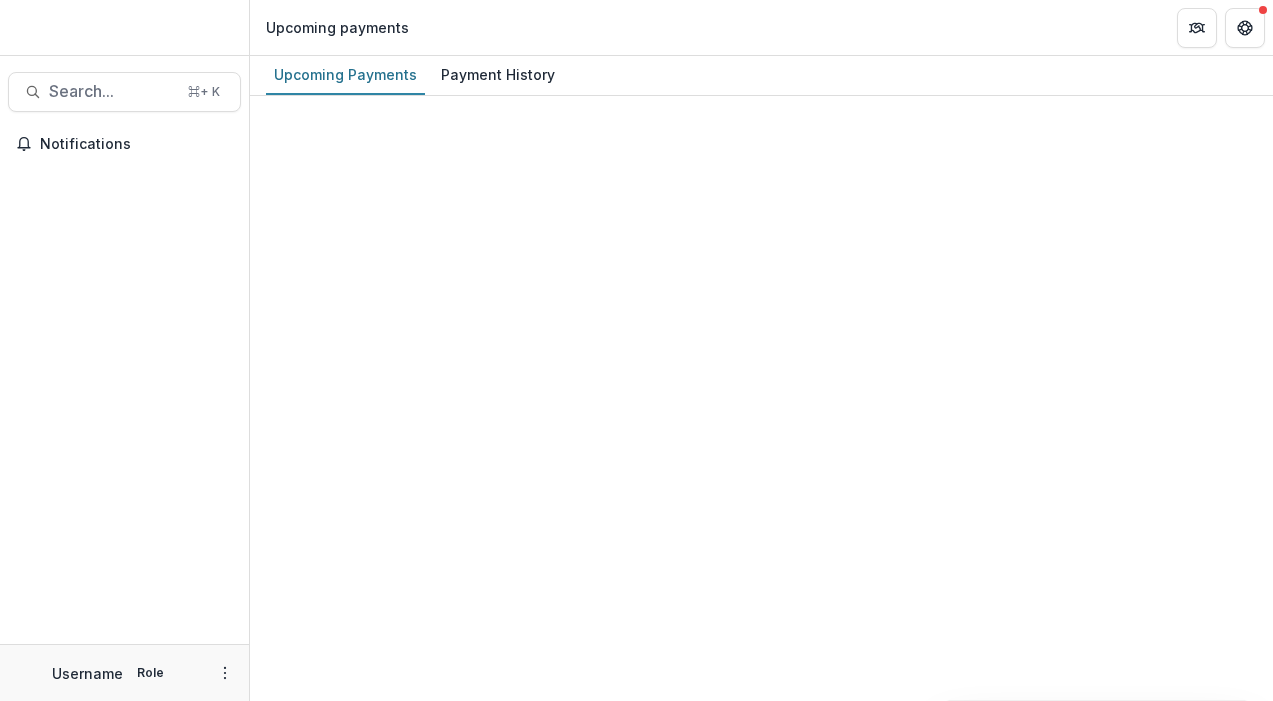 scroll, scrollTop: 0, scrollLeft: 0, axis: both 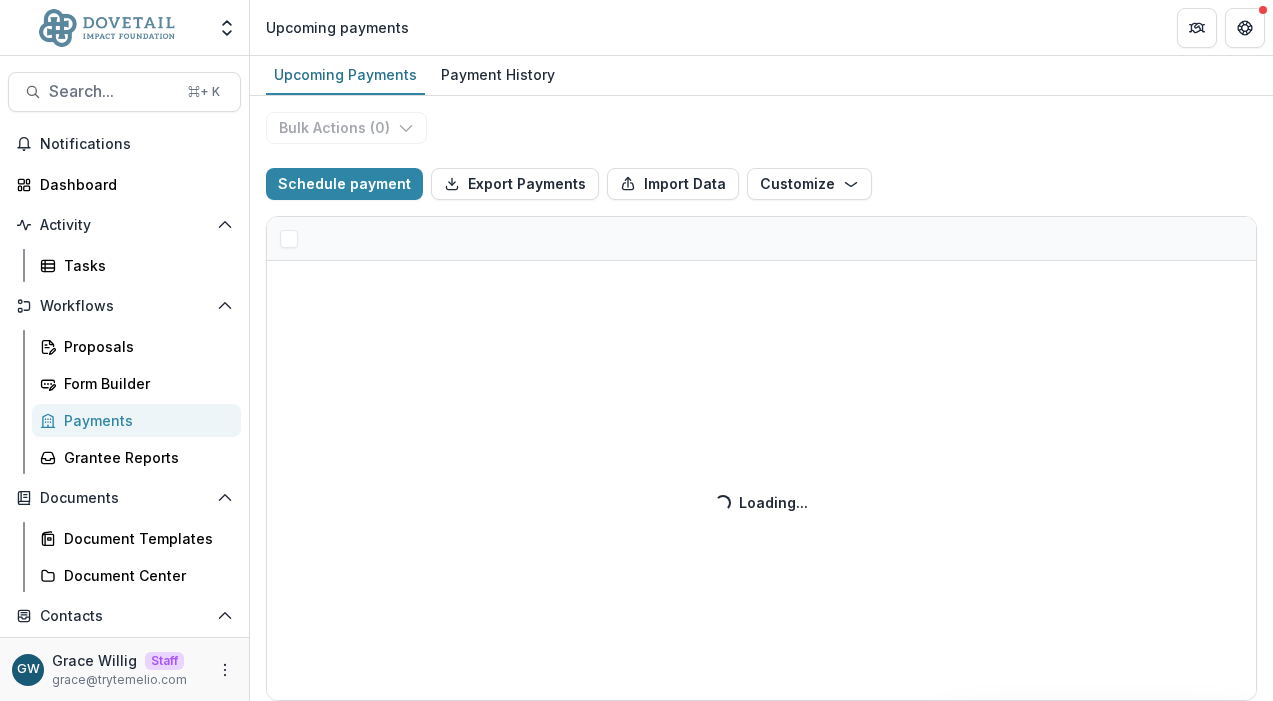 select on "******" 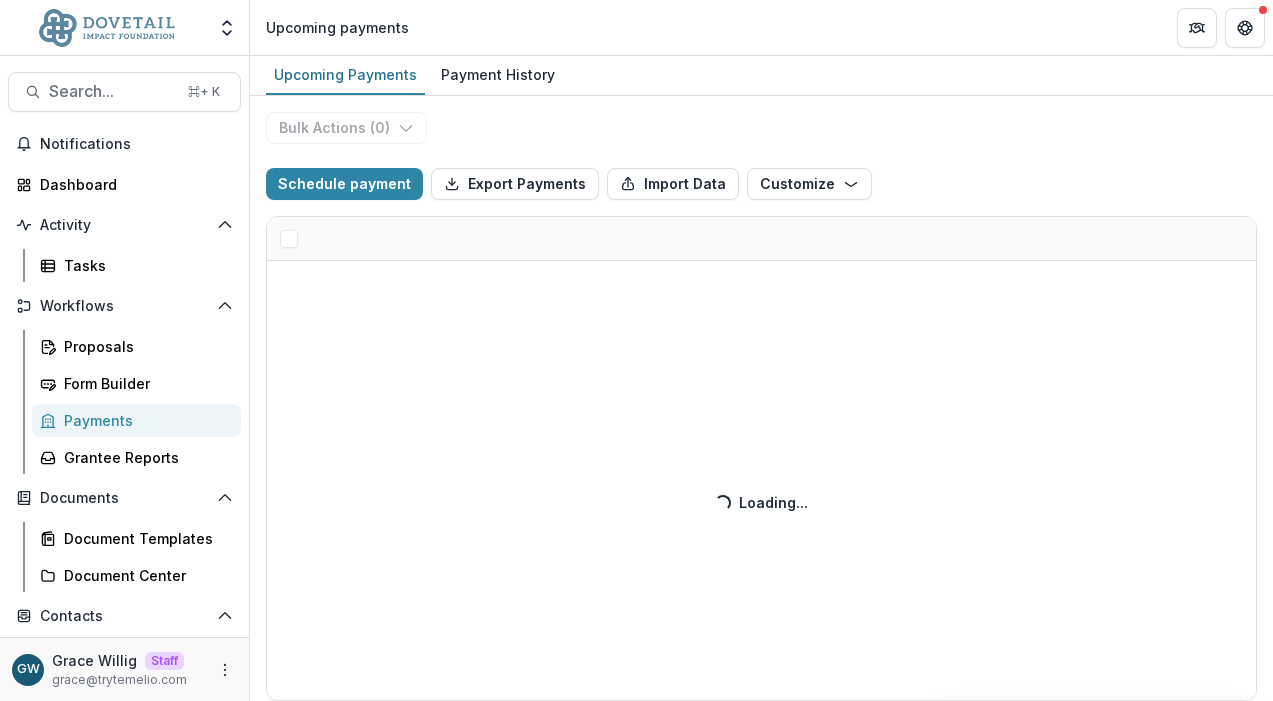 select on "******" 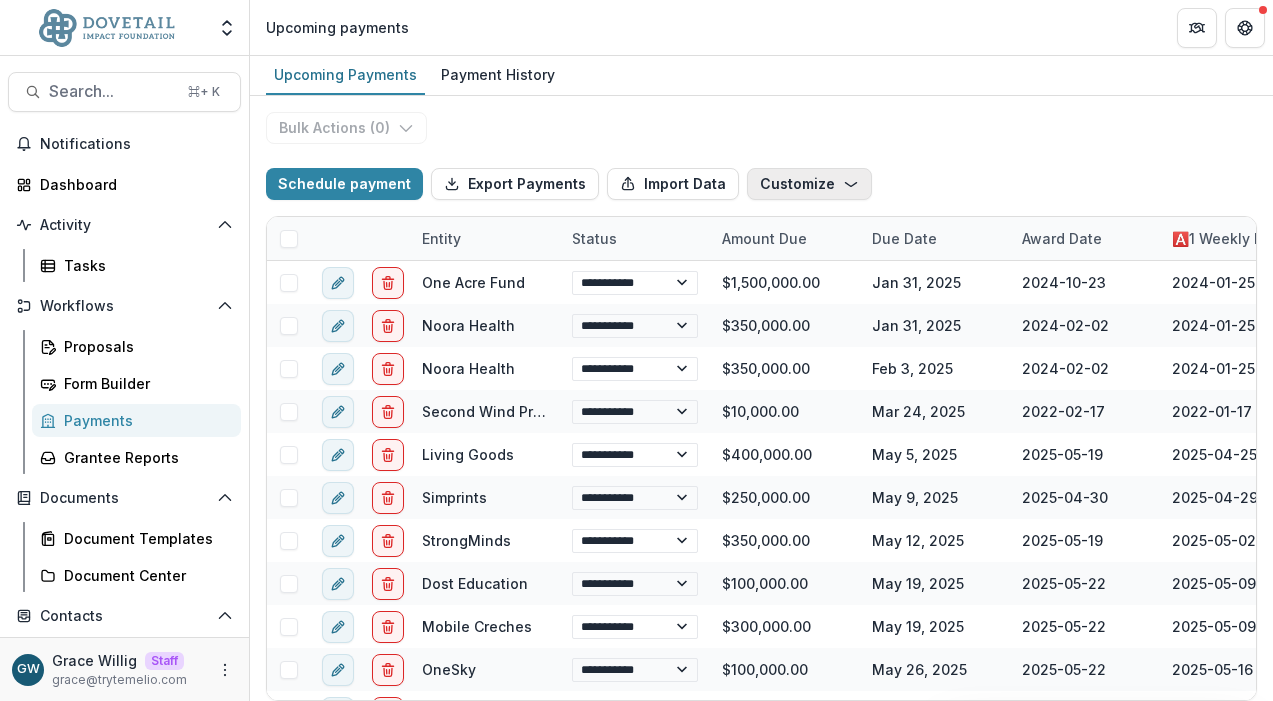 click on "Customize" at bounding box center [809, 184] 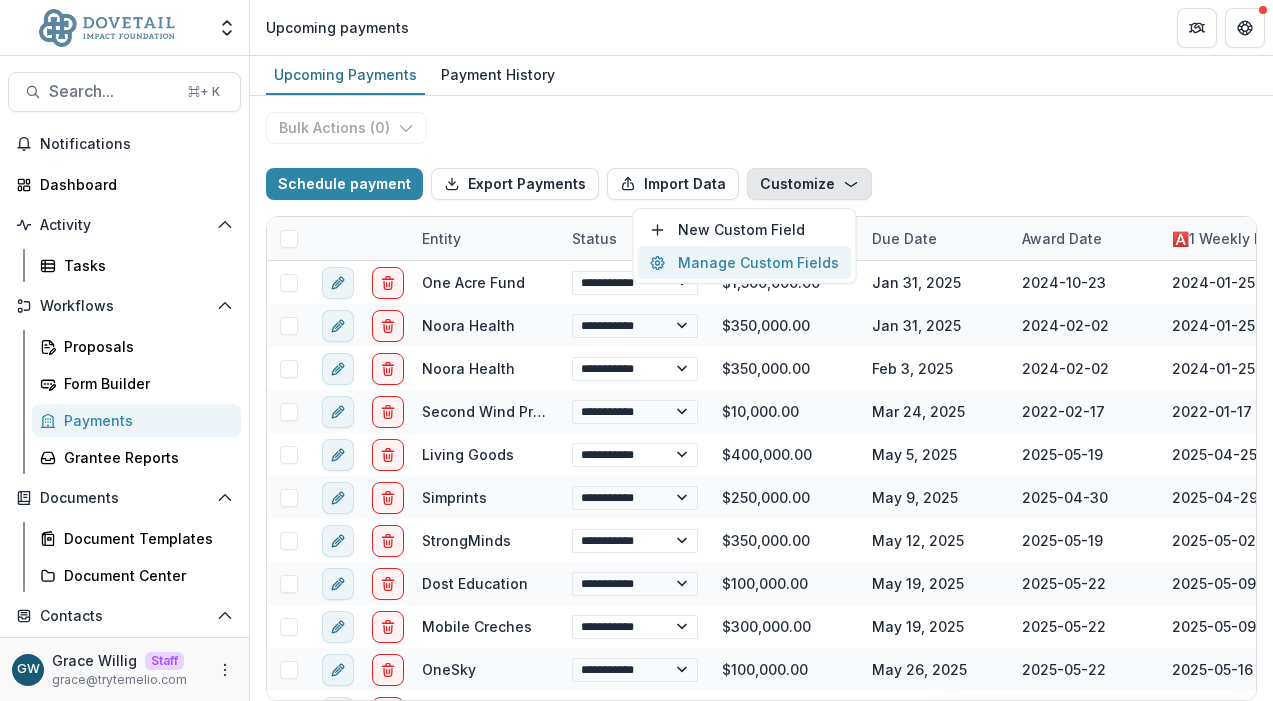 click on "Manage Custom Fields" at bounding box center [745, 262] 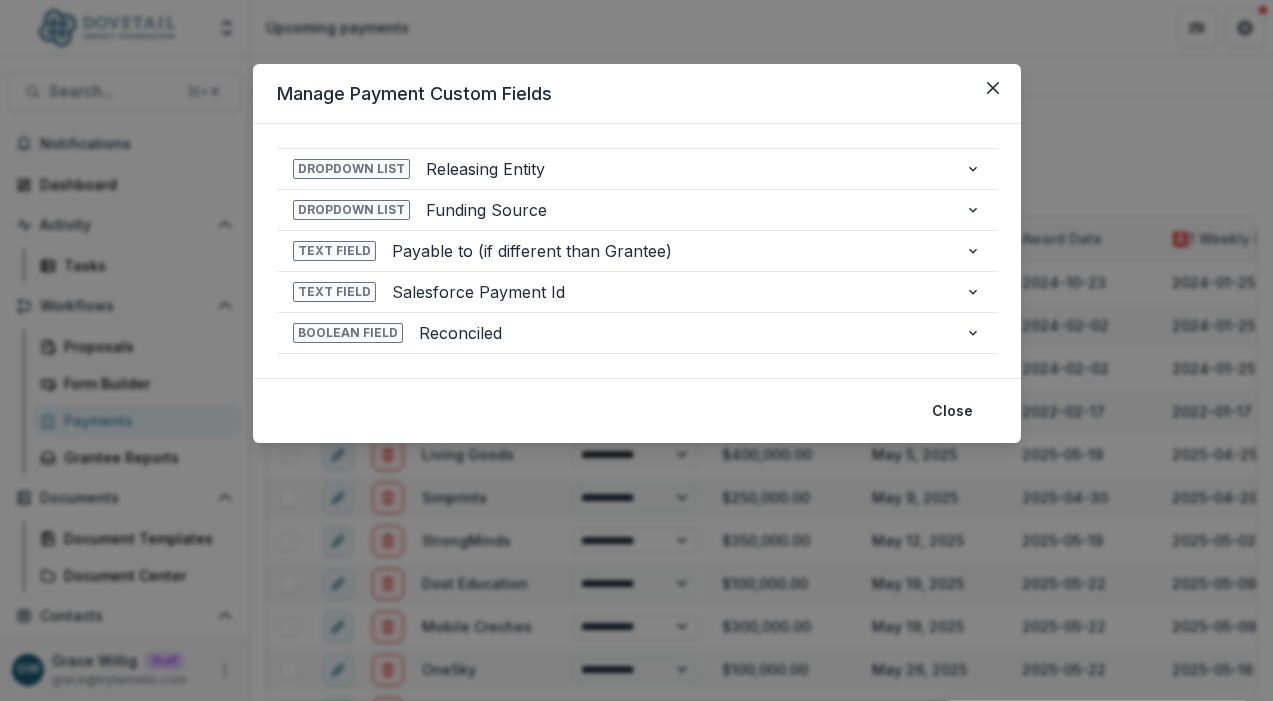 drag, startPoint x: 1133, startPoint y: 122, endPoint x: 1089, endPoint y: 39, distance: 93.941475 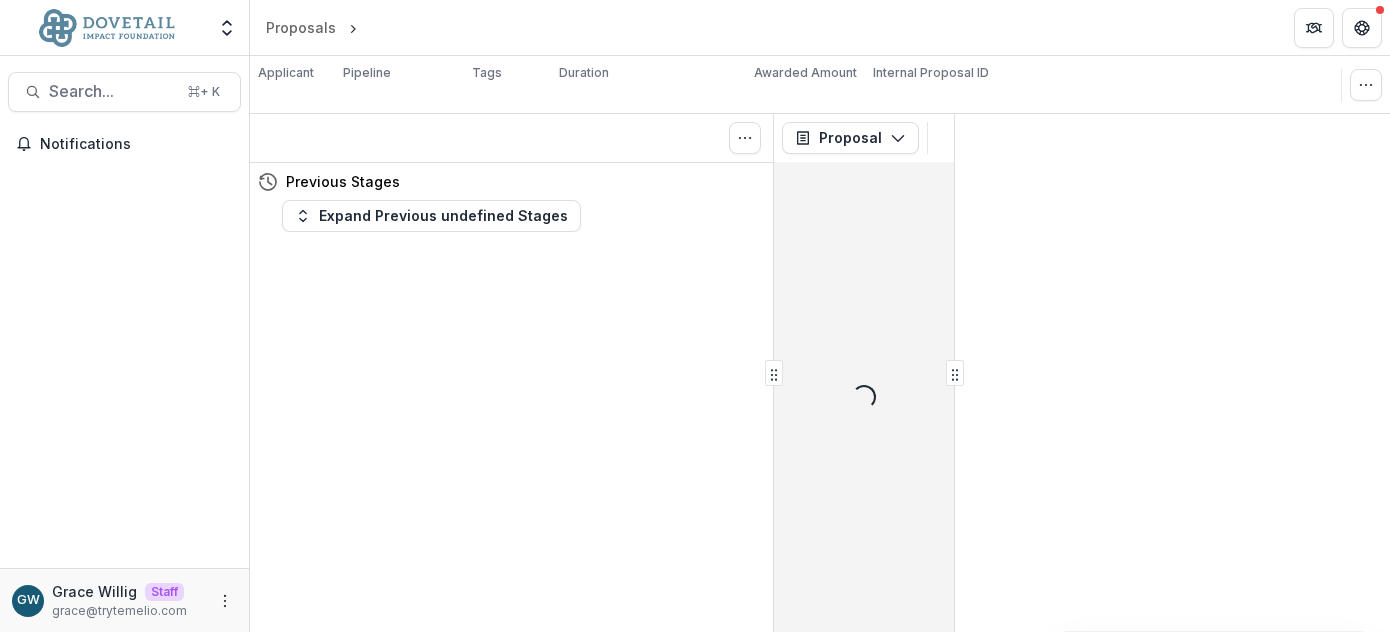 scroll, scrollTop: 0, scrollLeft: 0, axis: both 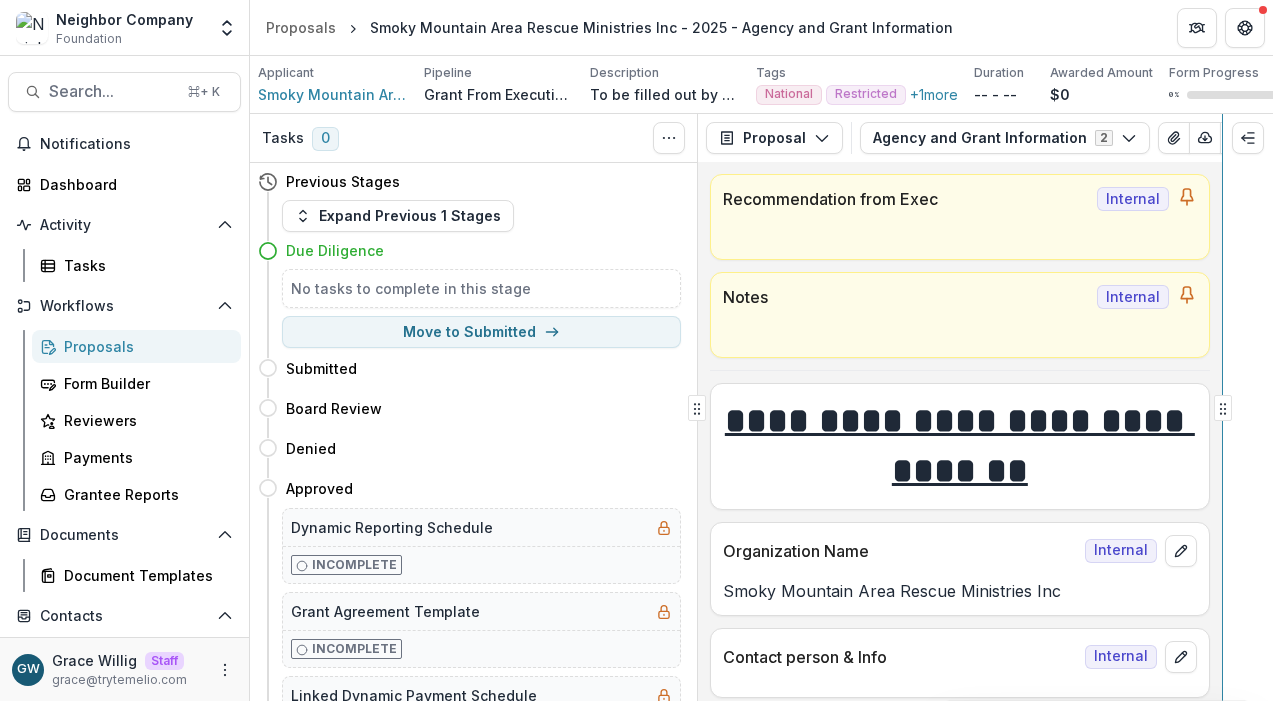 click on "Skip to content Neighbor Company Foundation Aggregate Analysis Foundations Temelio Demo Foundation Women of Reform Judaism Grace Foundation Nonprofits Maddies Non Profit! The Grace Org Example Organization Example Organization Team Settings Admin Settings Proposals Smoky Mountain Area Rescue Ministries Inc - 2025 - Agency and Grant Information Search... ⌘  + K Notifications Dashboard Activity Tasks Workflows Proposals Form Builder Reviewers Payments Grantee Reports Documents Document Templates Contacts Grantees Communications Data & Reporting Dashboard Data Report GW Grace Willig Staff [EMAIL] Applicant Smoky Mountain Area Rescue Ministries Inc Pipeline Grant From Executive Director Description To be filled out by executive director or board chair. Description To be filled out by executive director or board chair. Tags National Restricted + 1  more All tags National Restricted Women and Children Duration --   -   -- Awarded Amount $0 Form Progress 0 % Internal Proposal ID SUB-00054 Edit Details" at bounding box center (636, 350) 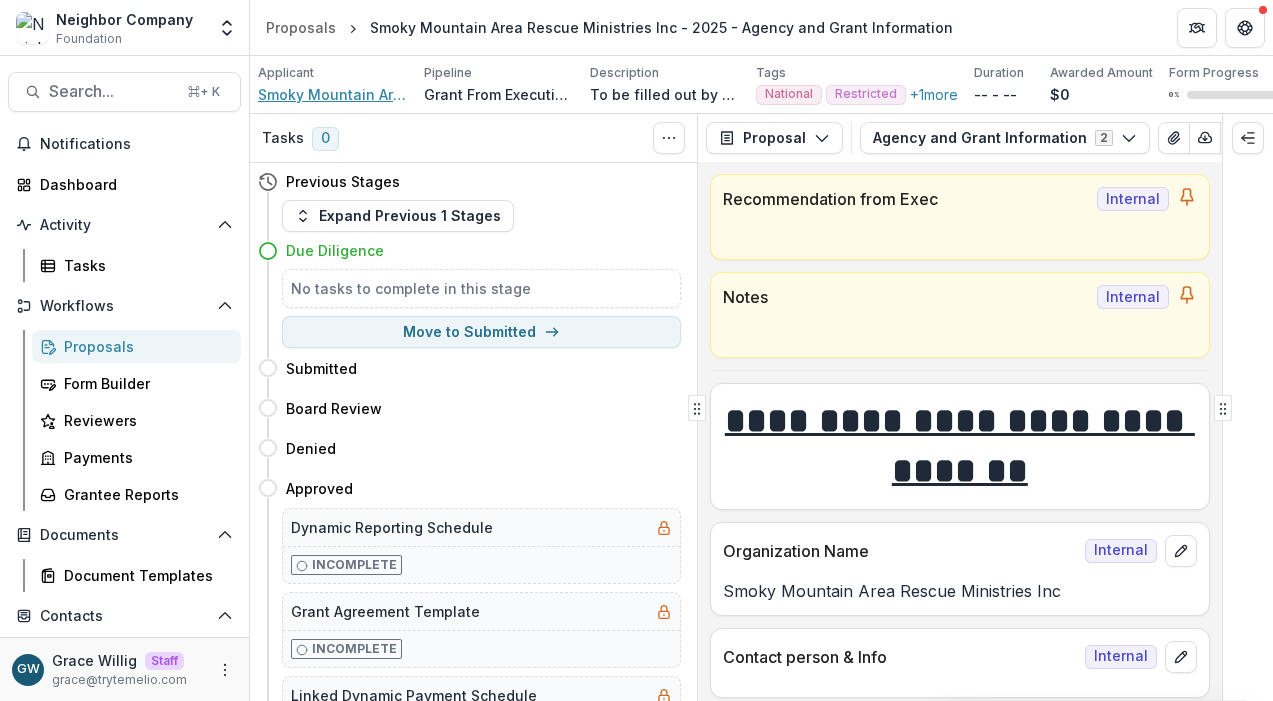 click on "Smoky Mountain Area Rescue Ministries Inc" at bounding box center (333, 94) 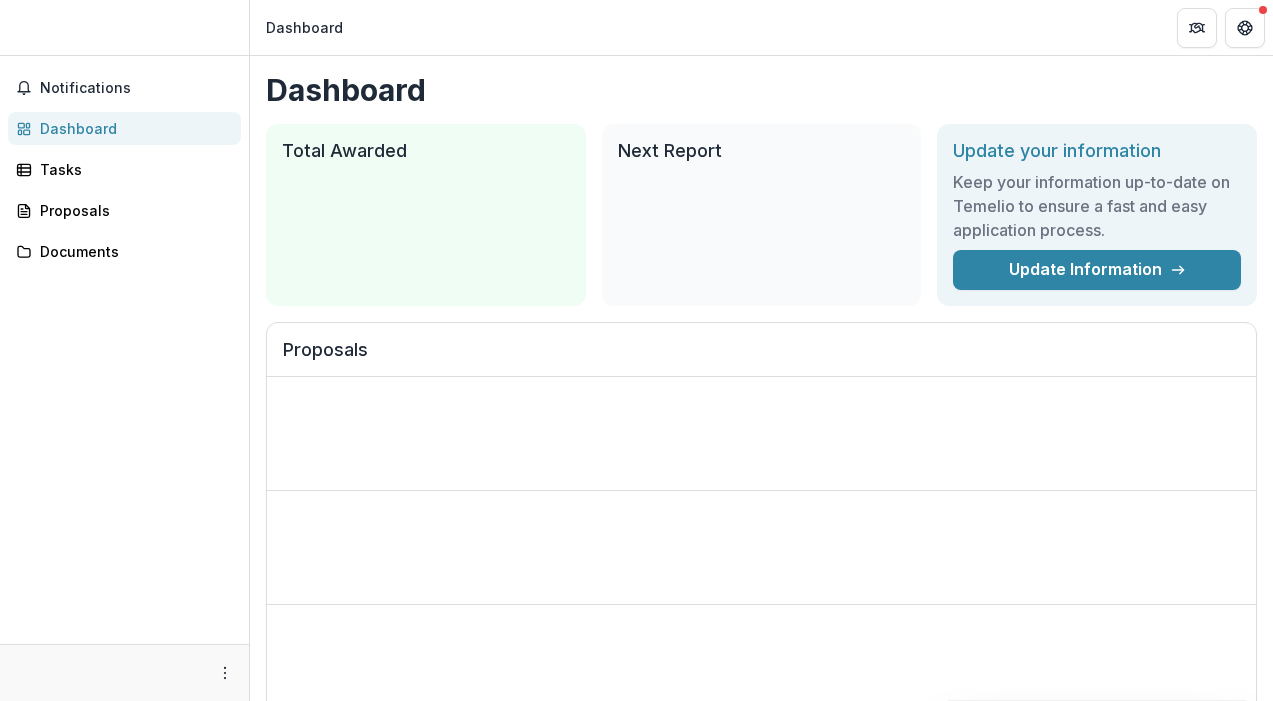 scroll, scrollTop: 0, scrollLeft: 0, axis: both 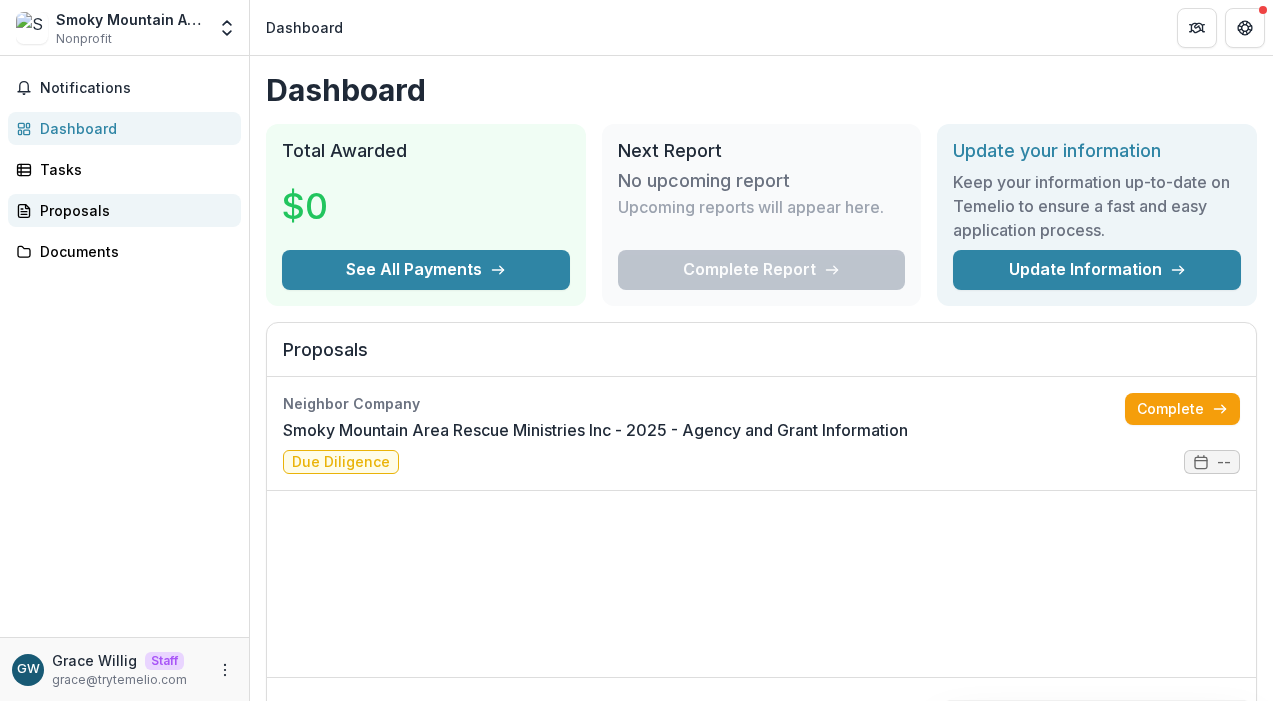 click on "Proposals" at bounding box center (132, 210) 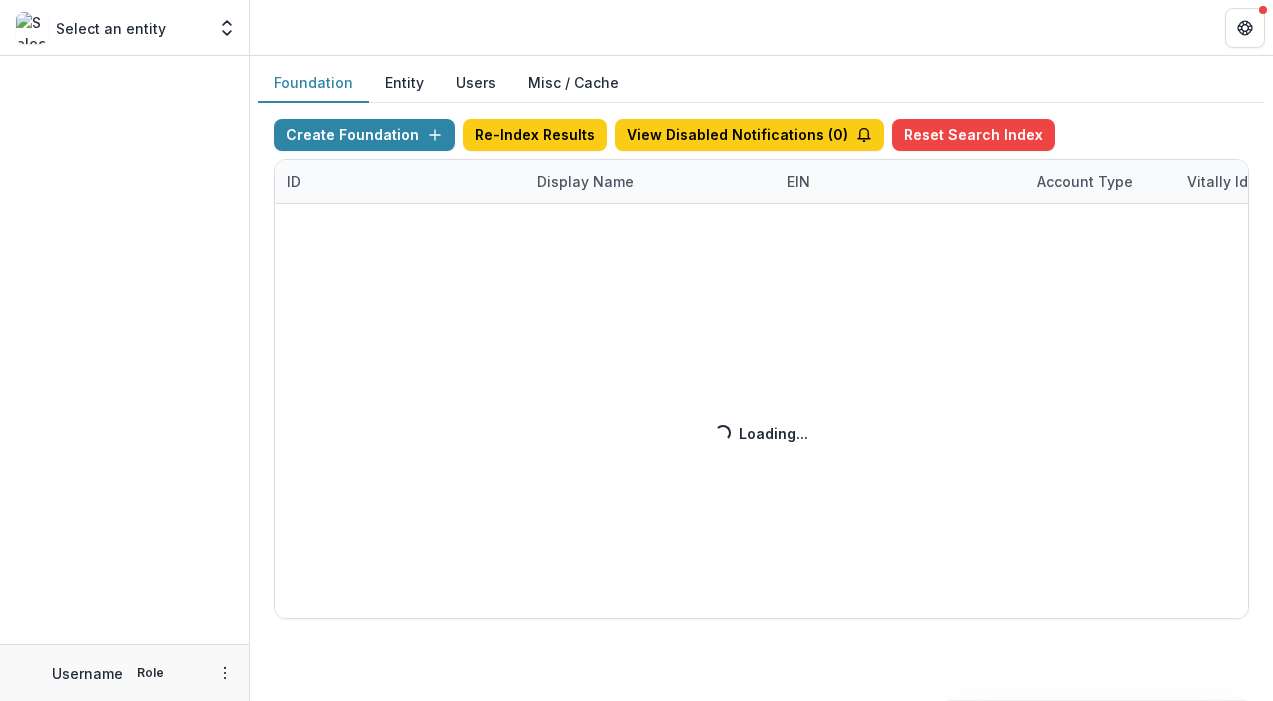 scroll, scrollTop: 0, scrollLeft: 0, axis: both 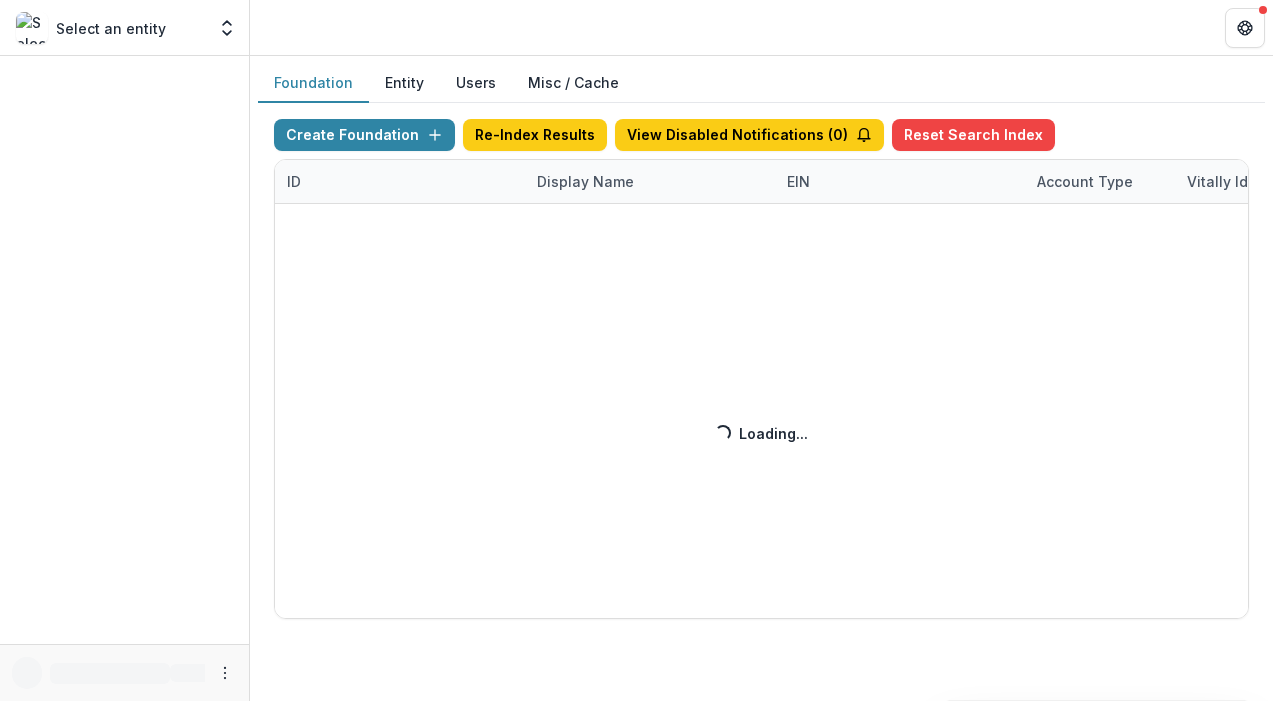 click on "Create Foundation Re-Index Results View Disabled Notifications ( 0 ) Reset Search Index ID Display Name EIN Account Type Vitally Id Subdomain Created on Actions Feature Flags Loading... Loading..." at bounding box center [761, 369] 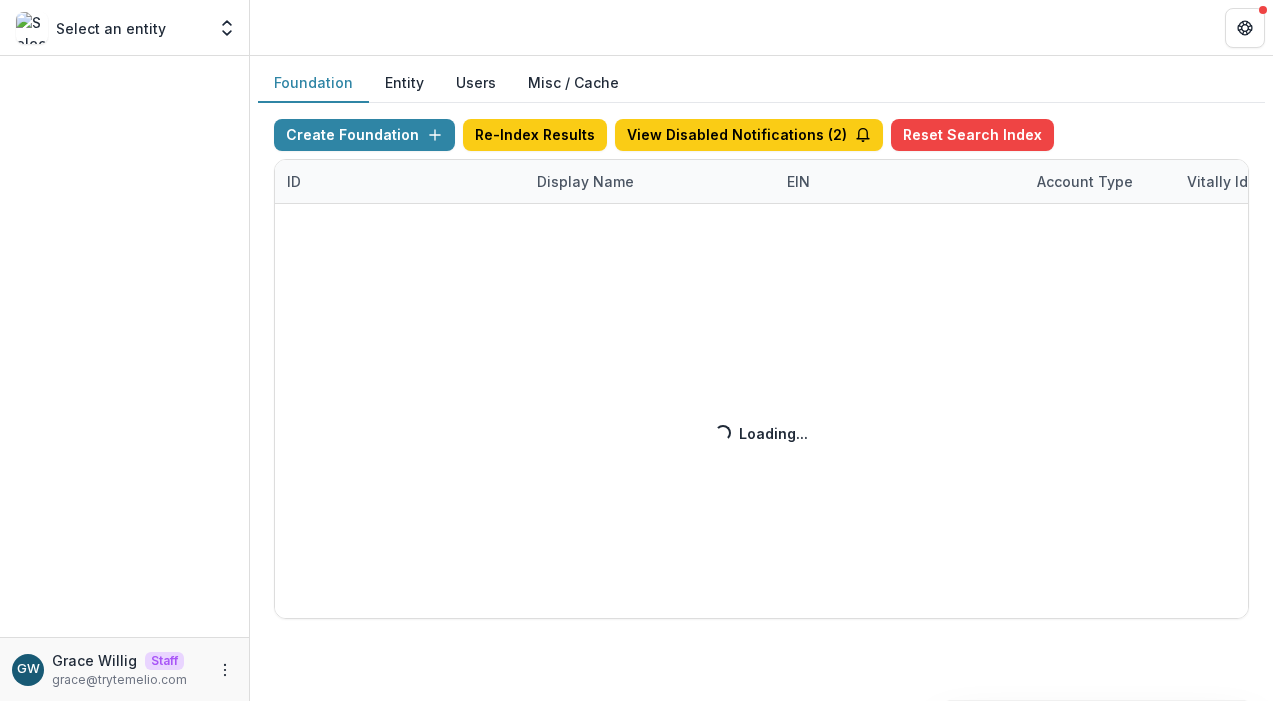 click on "Create Foundation Re-Index Results View Disabled Notifications ( 2 ) Reset Search Index ID Display Name EIN Account Type Vitally Id Subdomain Created on Actions Feature Flags Loading... Loading..." at bounding box center [761, 369] 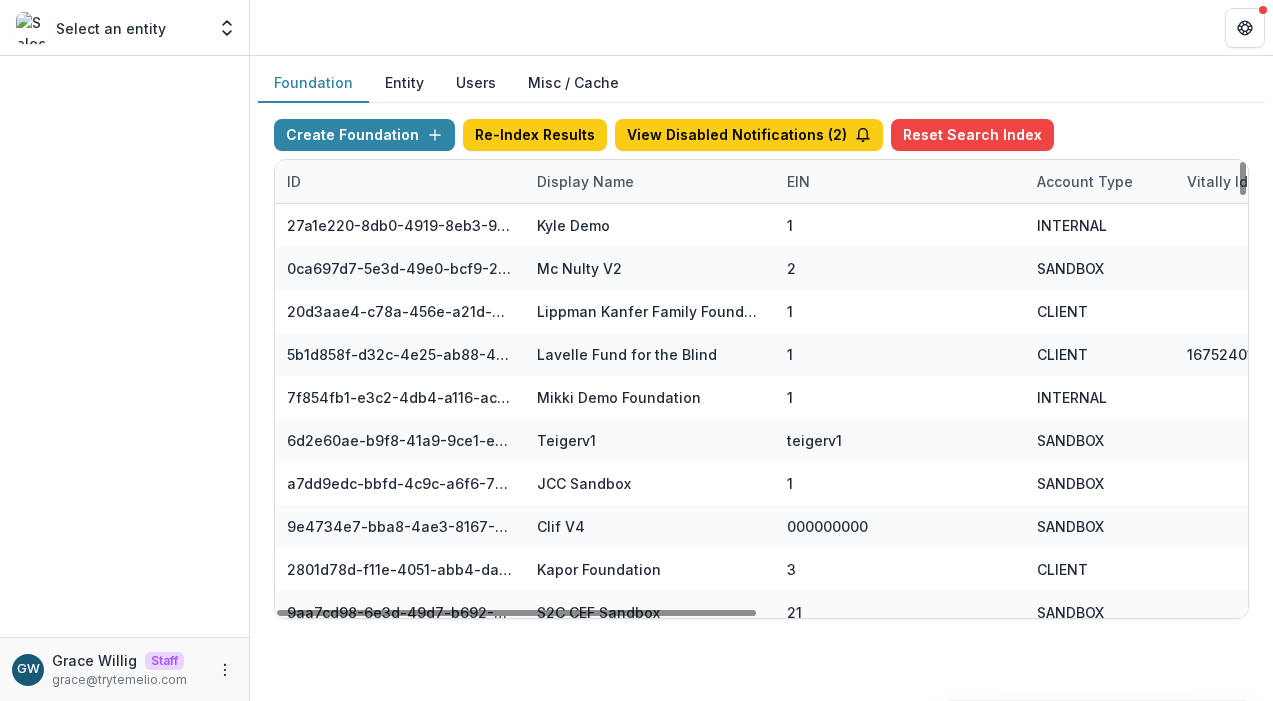 drag, startPoint x: 616, startPoint y: 178, endPoint x: 610, endPoint y: 192, distance: 15.231546 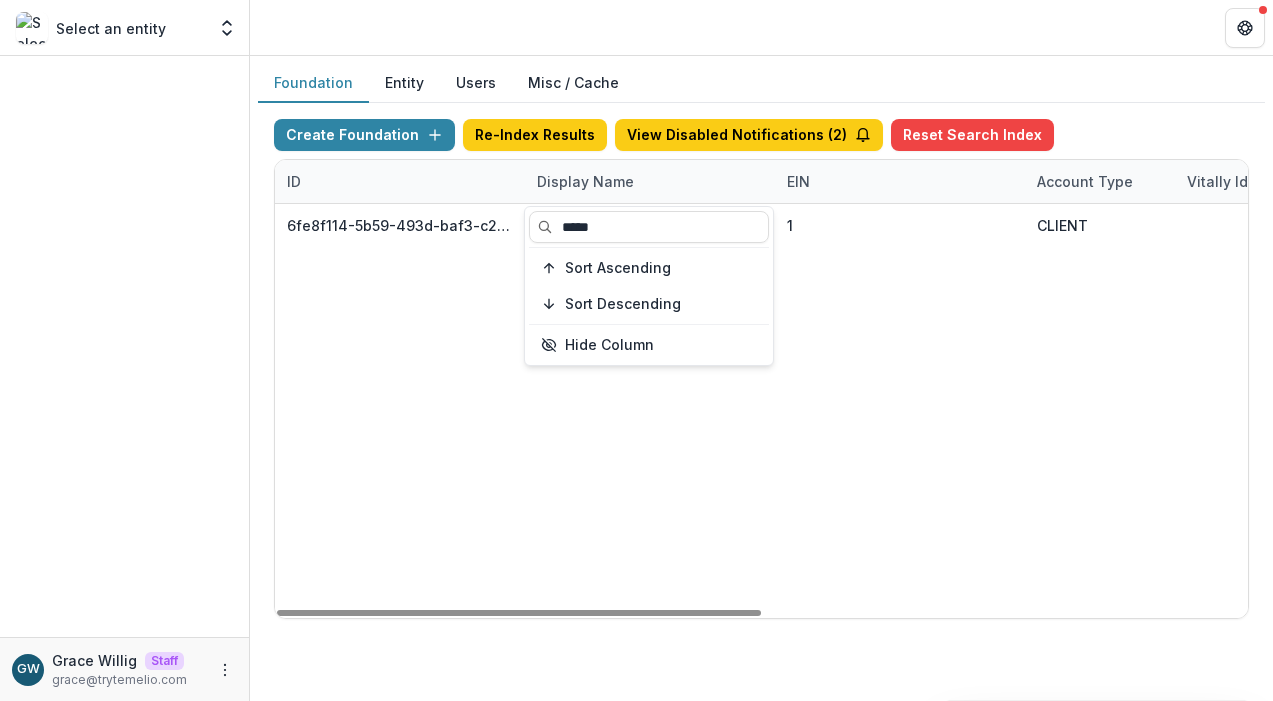 type on "*****" 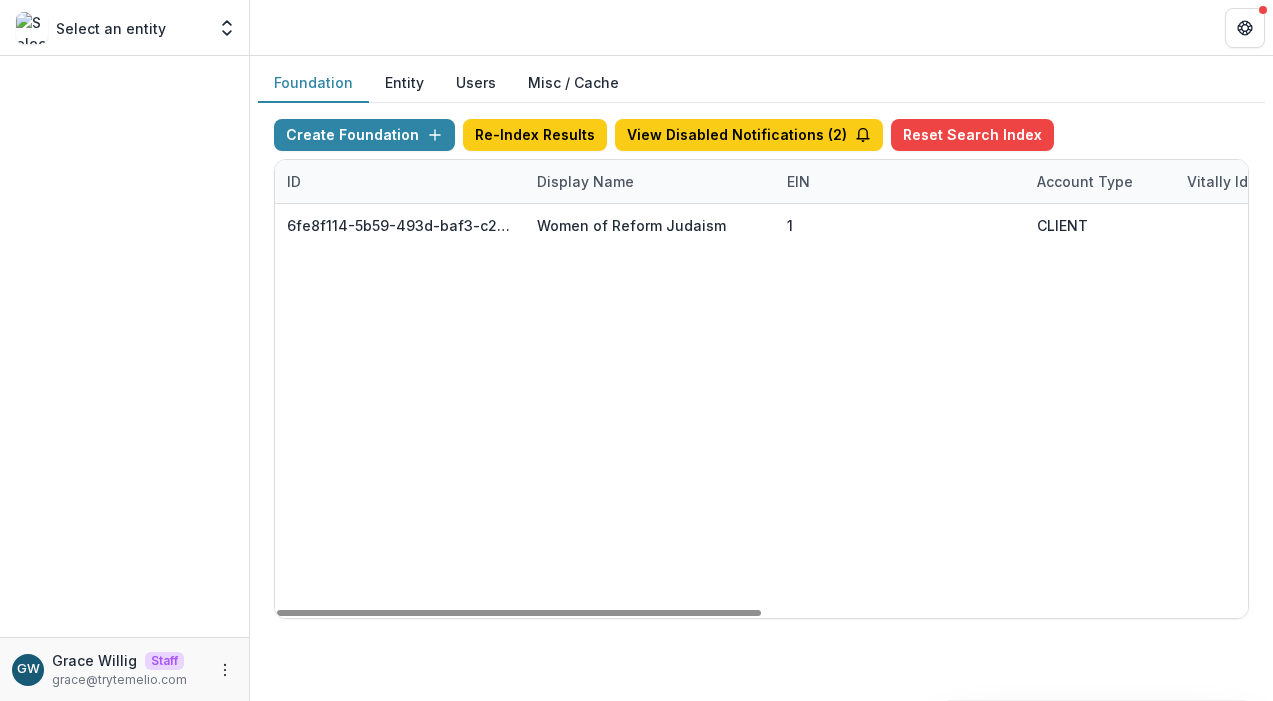 click on "Create Foundation Re-Index Results View Disabled Notifications ( 2 ) Reset Search Index" at bounding box center (761, 139) 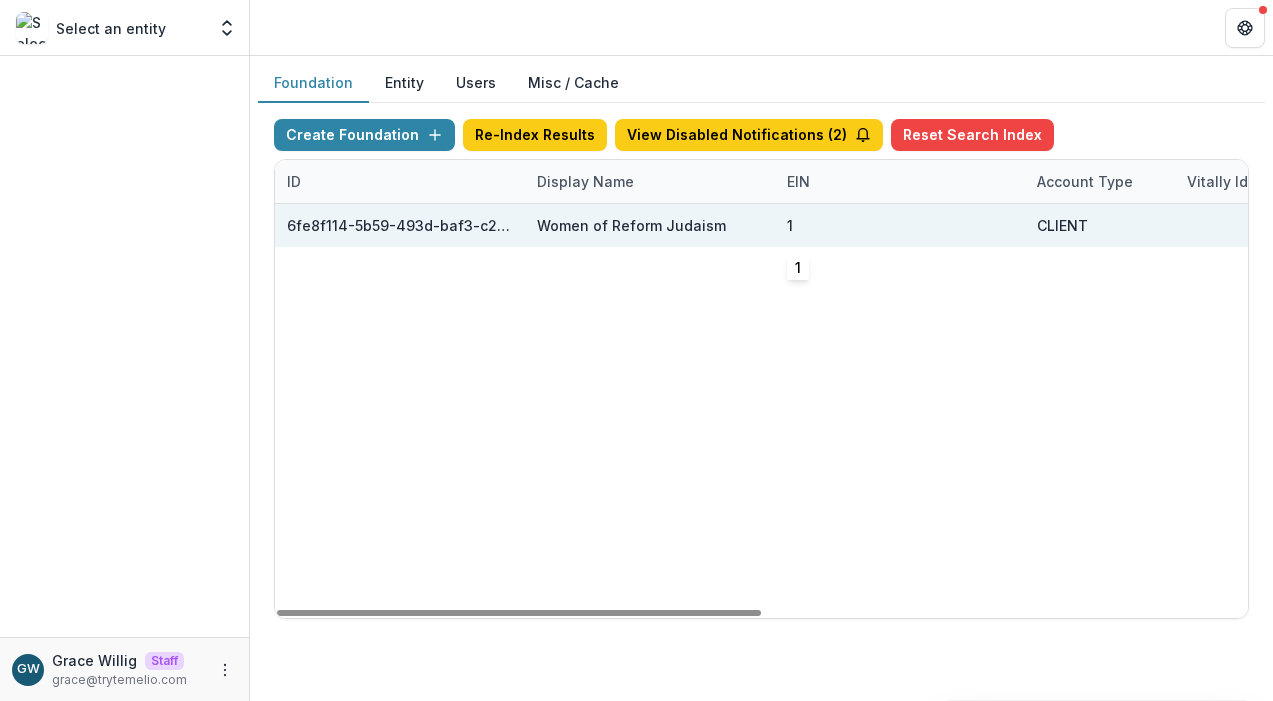 scroll, scrollTop: 0, scrollLeft: 977, axis: horizontal 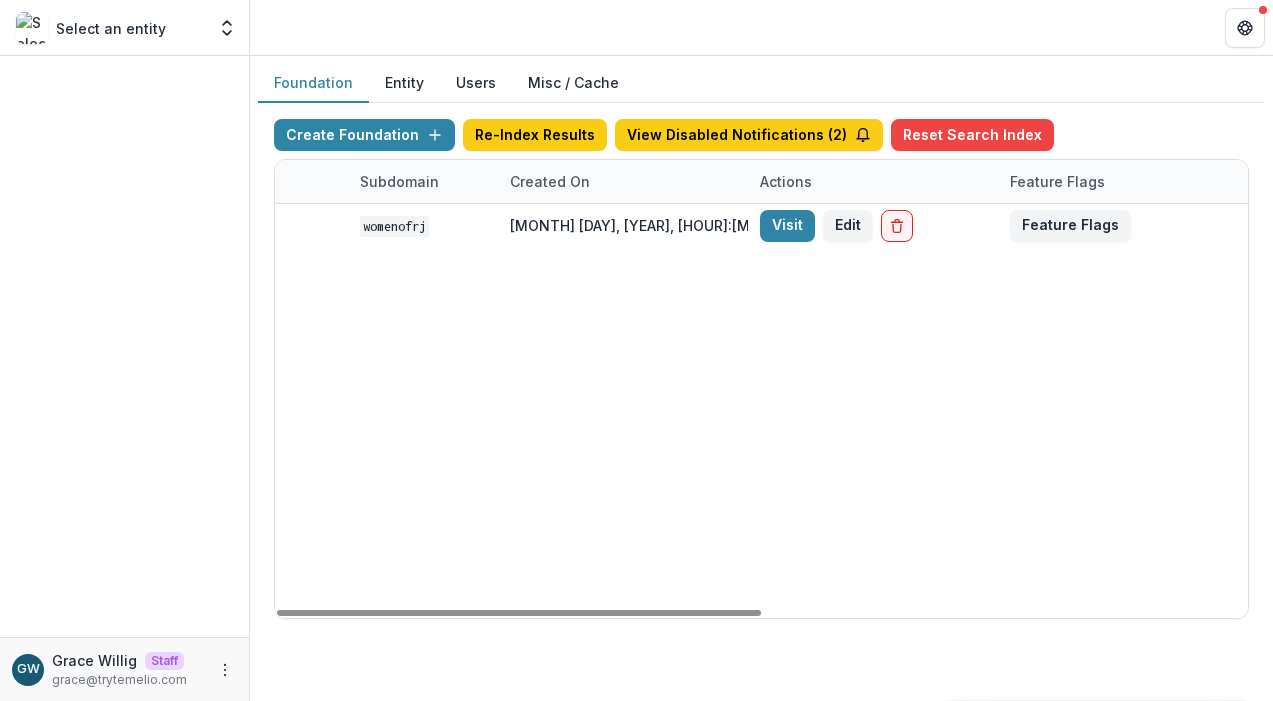 click on "Visit" at bounding box center [787, 226] 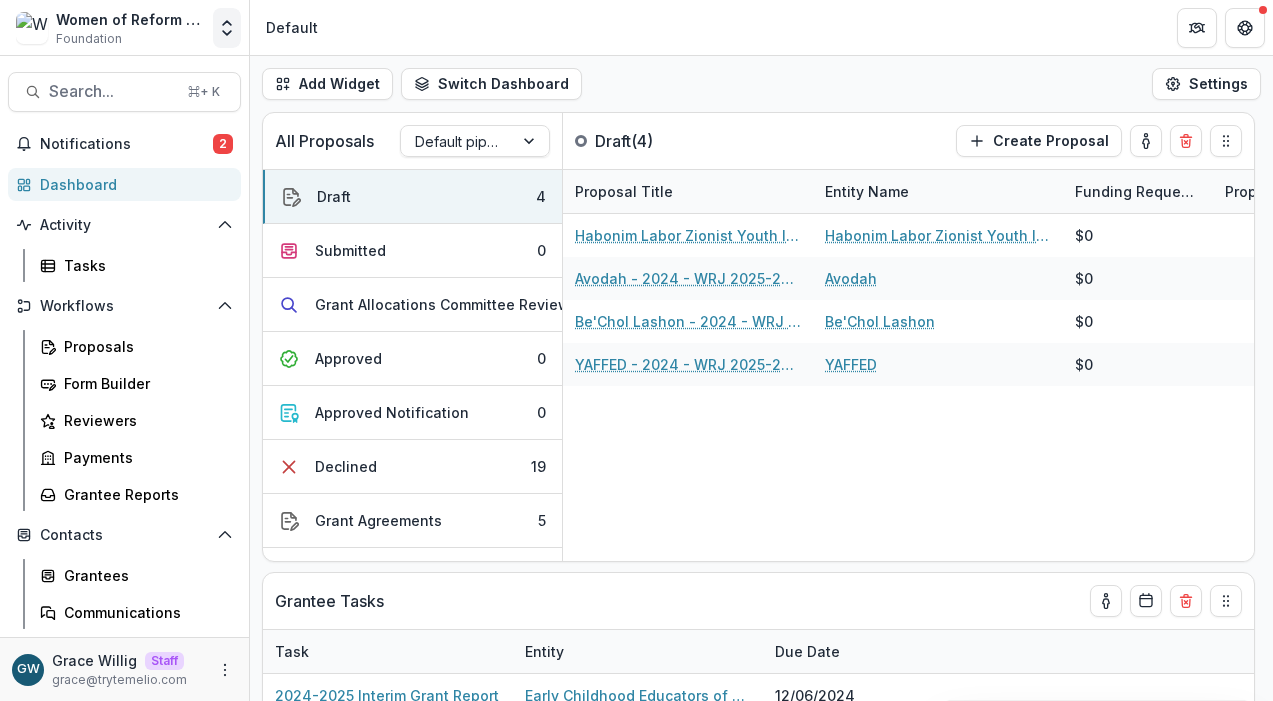 click 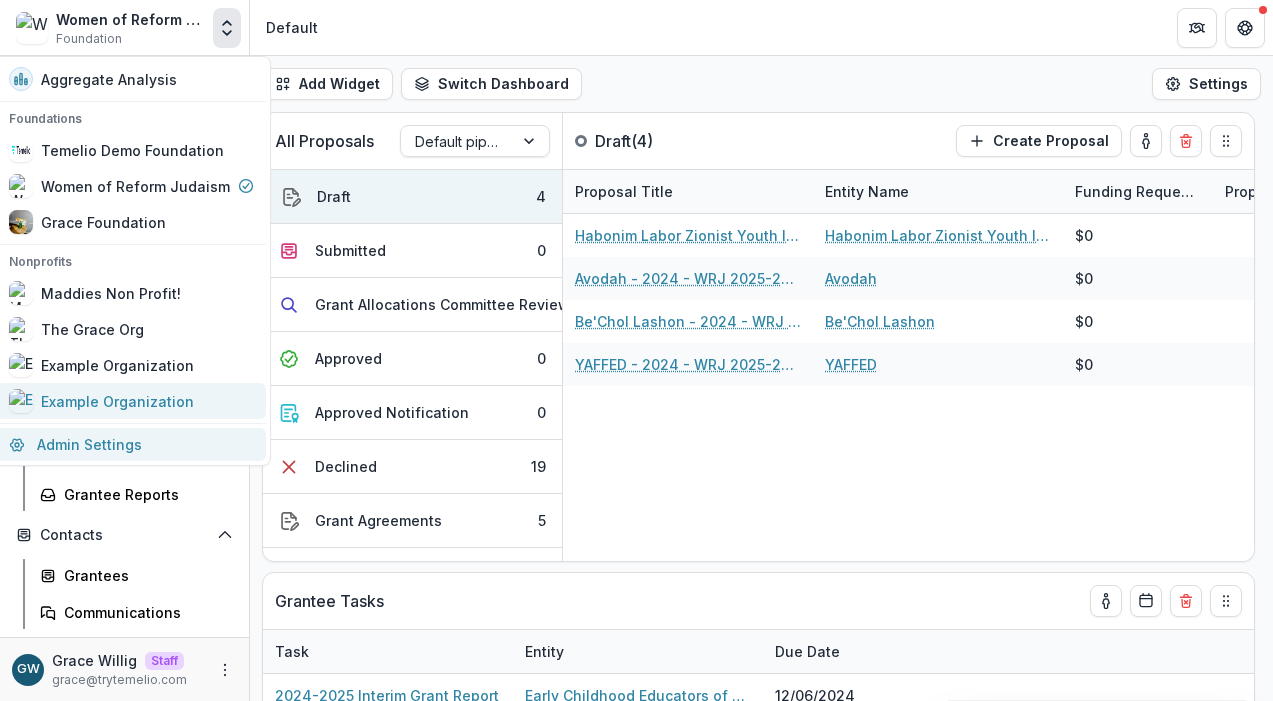 click on "Admin Settings" at bounding box center [131, 444] 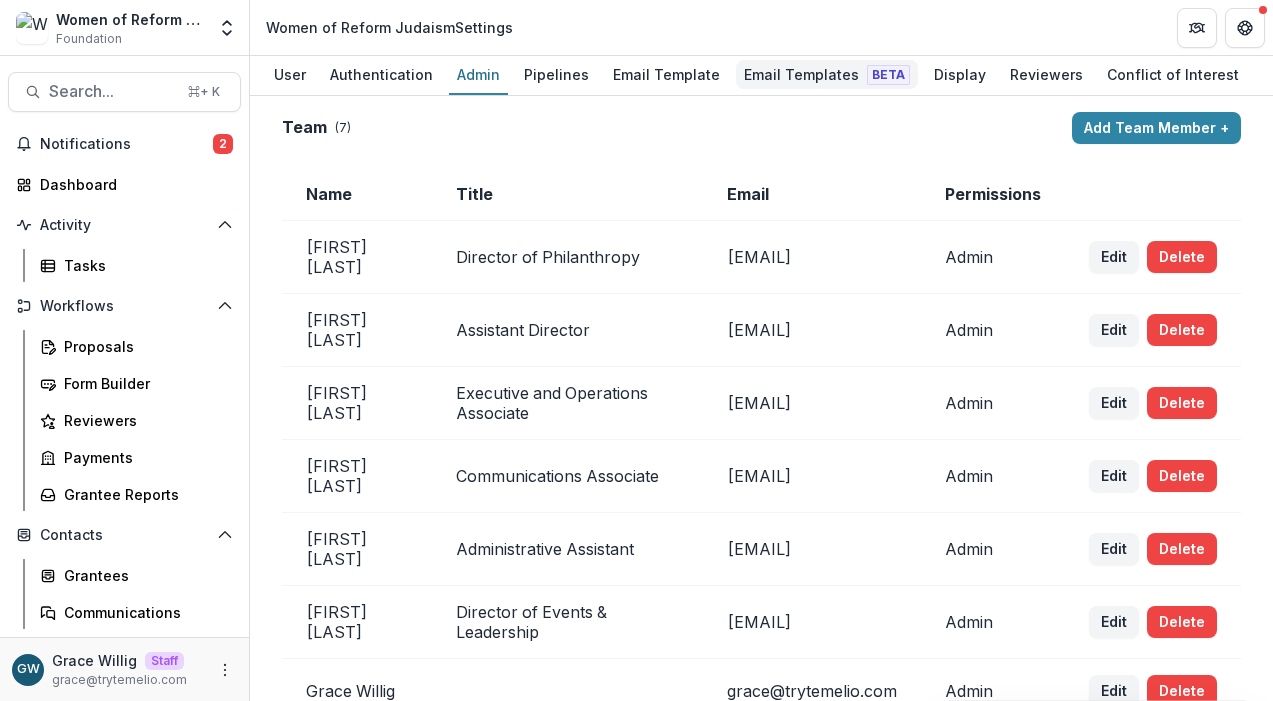 click on "Email Templates   Beta" at bounding box center [827, 74] 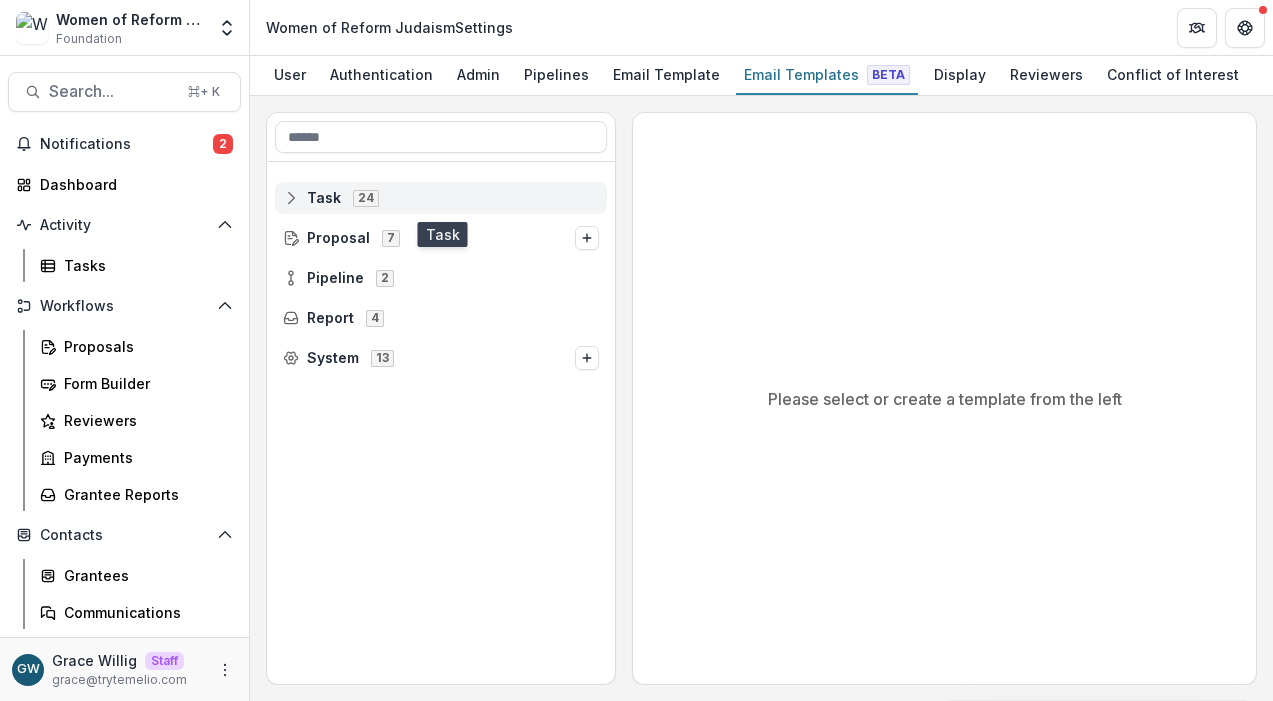 click on "Task 24" at bounding box center (441, 198) 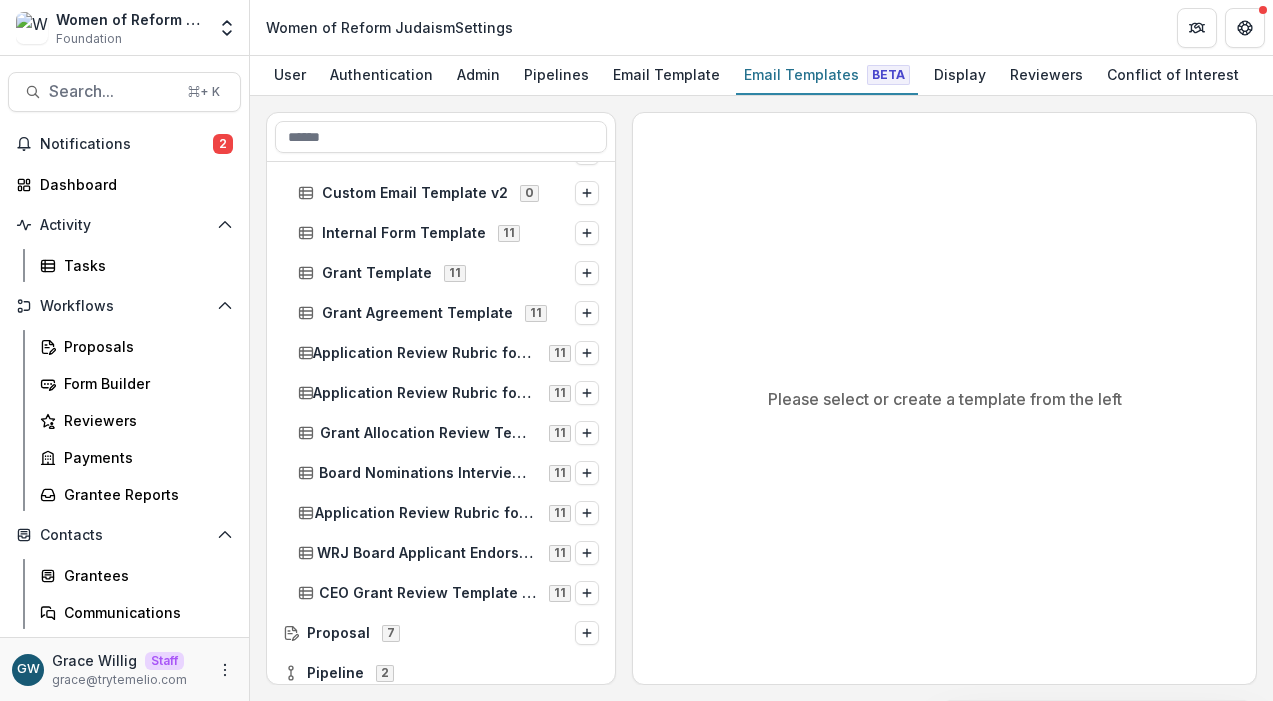 scroll, scrollTop: 567, scrollLeft: 0, axis: vertical 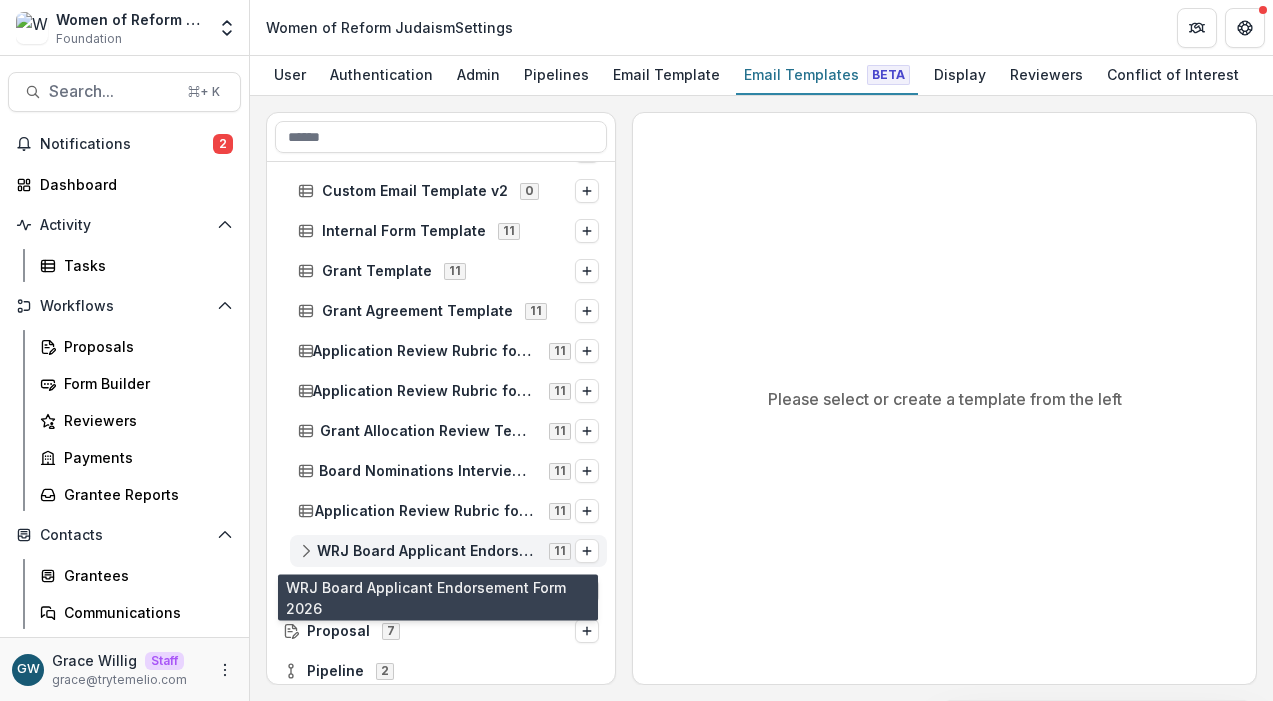 click on "WRJ Board Applicant Endorsement Form 2026" at bounding box center (427, 551) 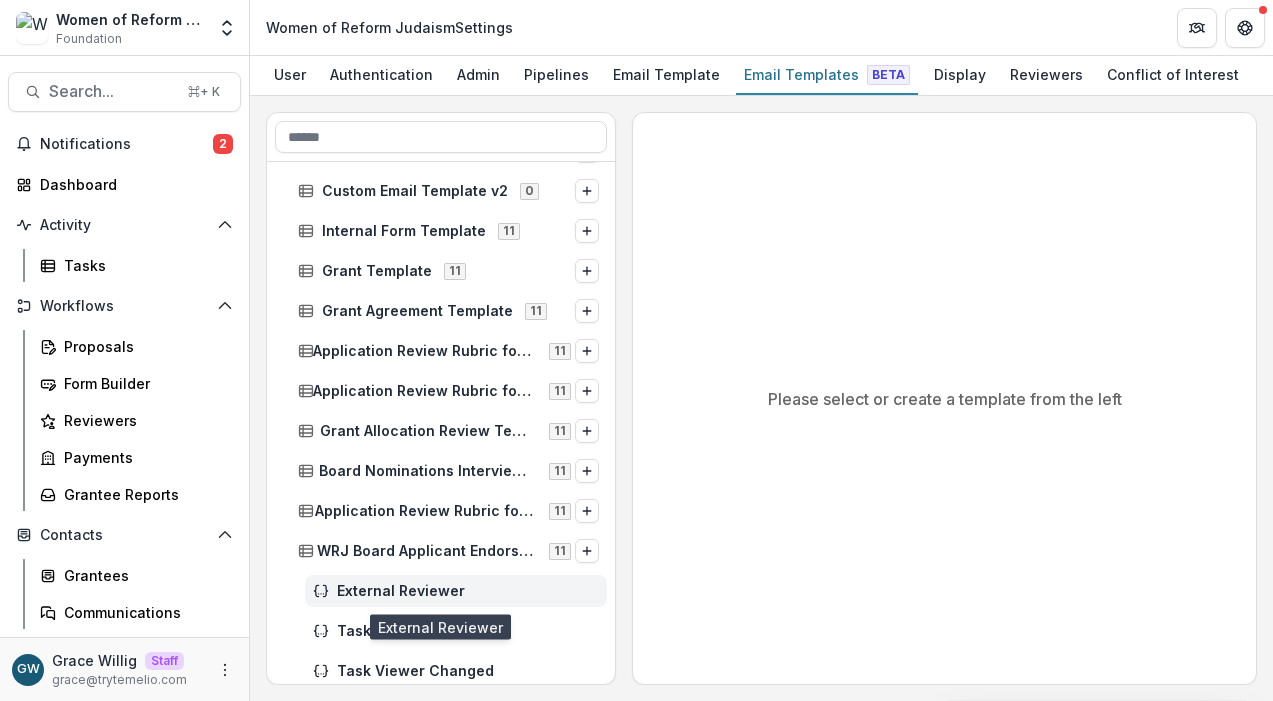 click on "External Reviewer" at bounding box center [468, 591] 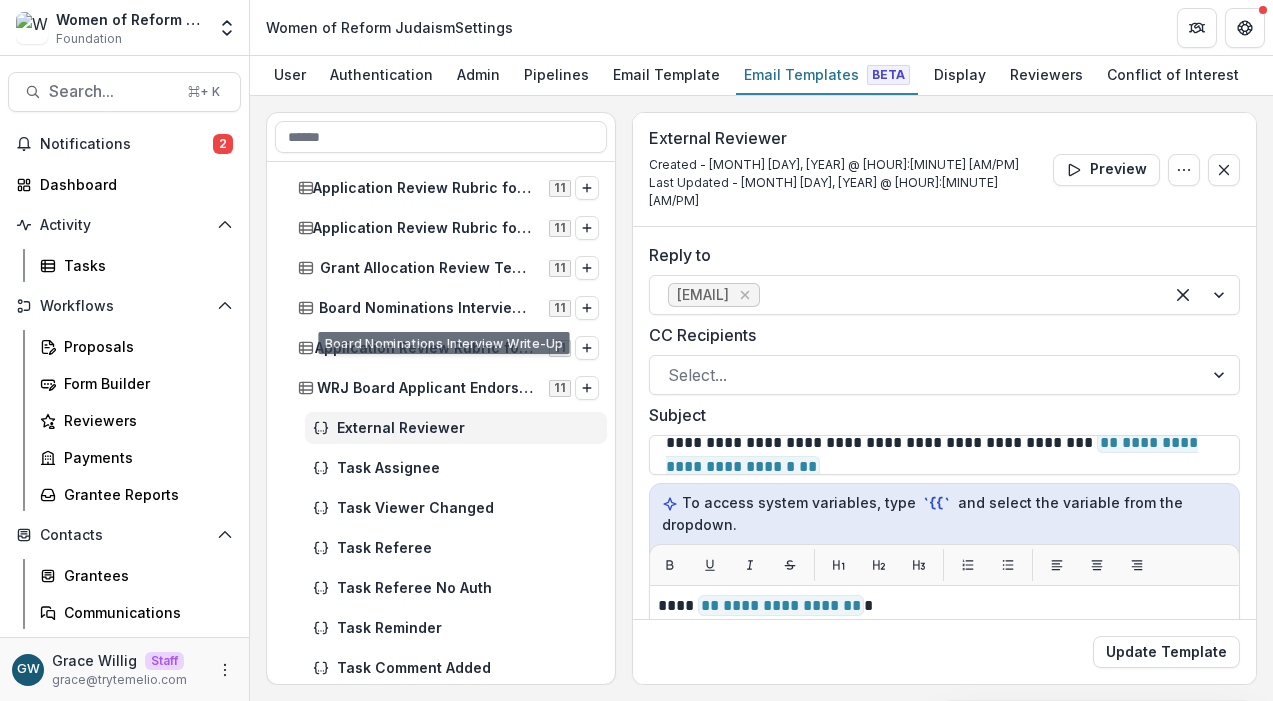 scroll, scrollTop: 0, scrollLeft: 0, axis: both 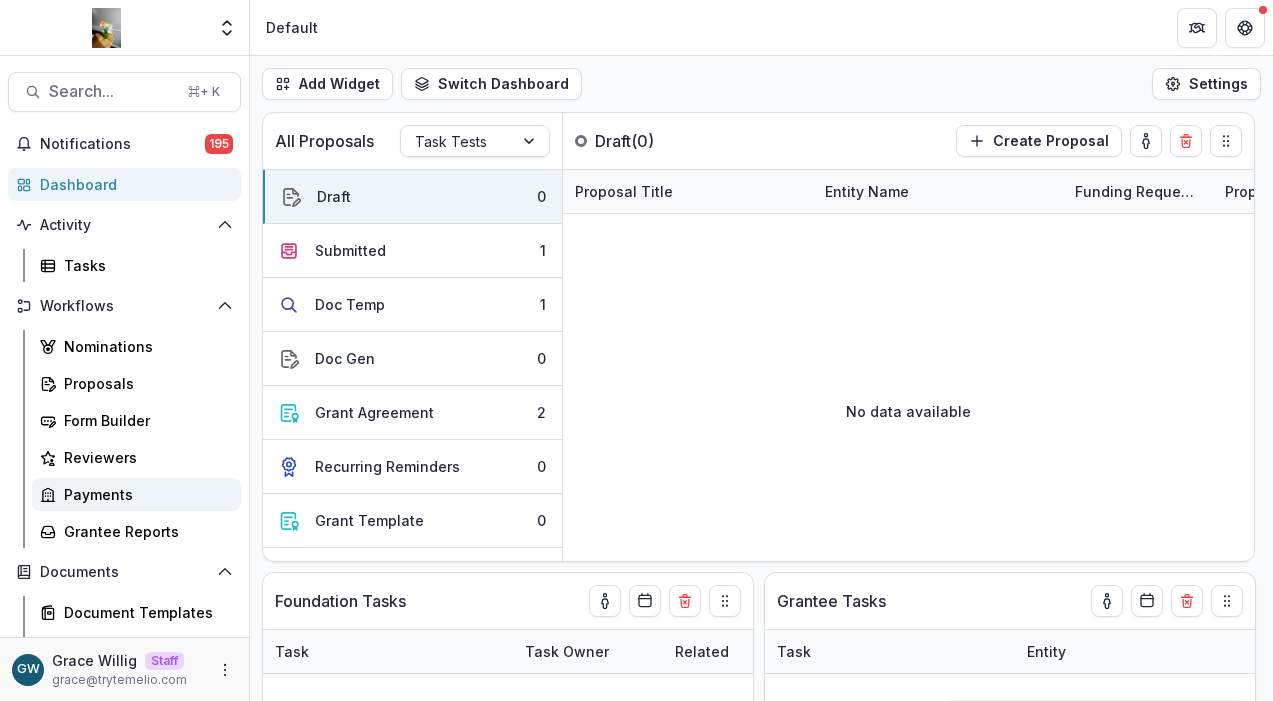 select on "******" 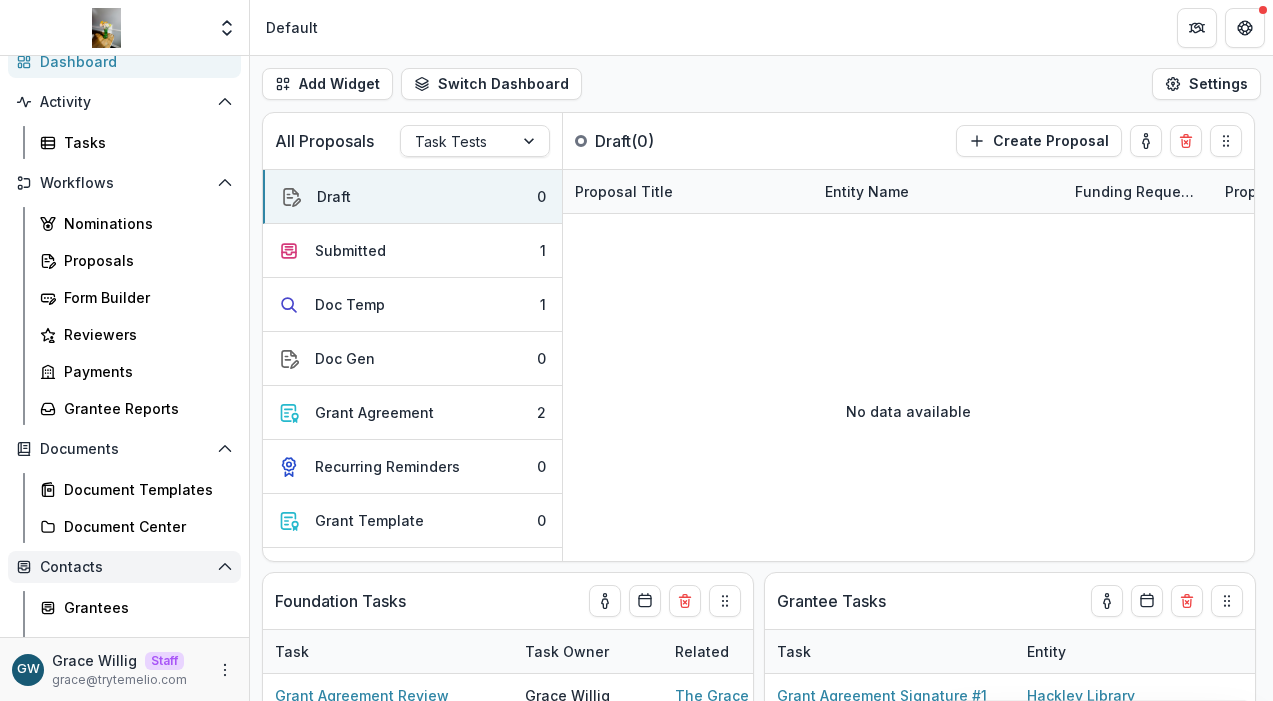 scroll, scrollTop: 204, scrollLeft: 0, axis: vertical 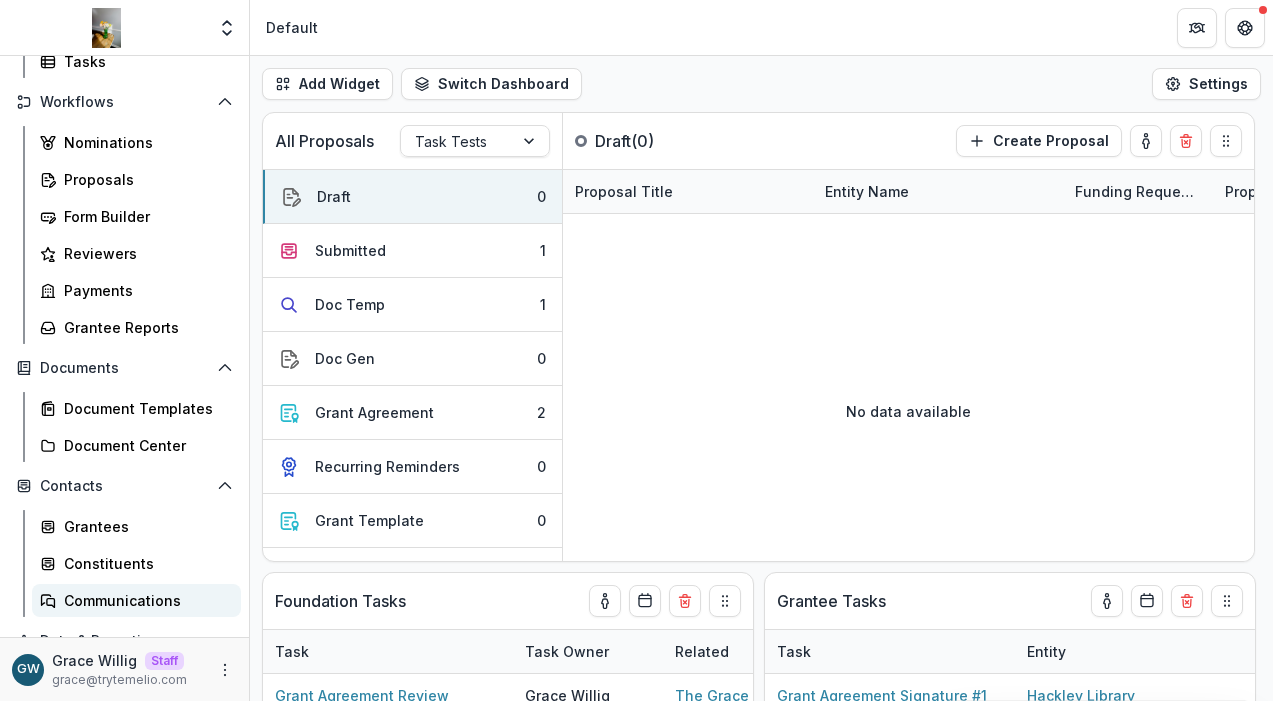 click on "Communications" at bounding box center [144, 600] 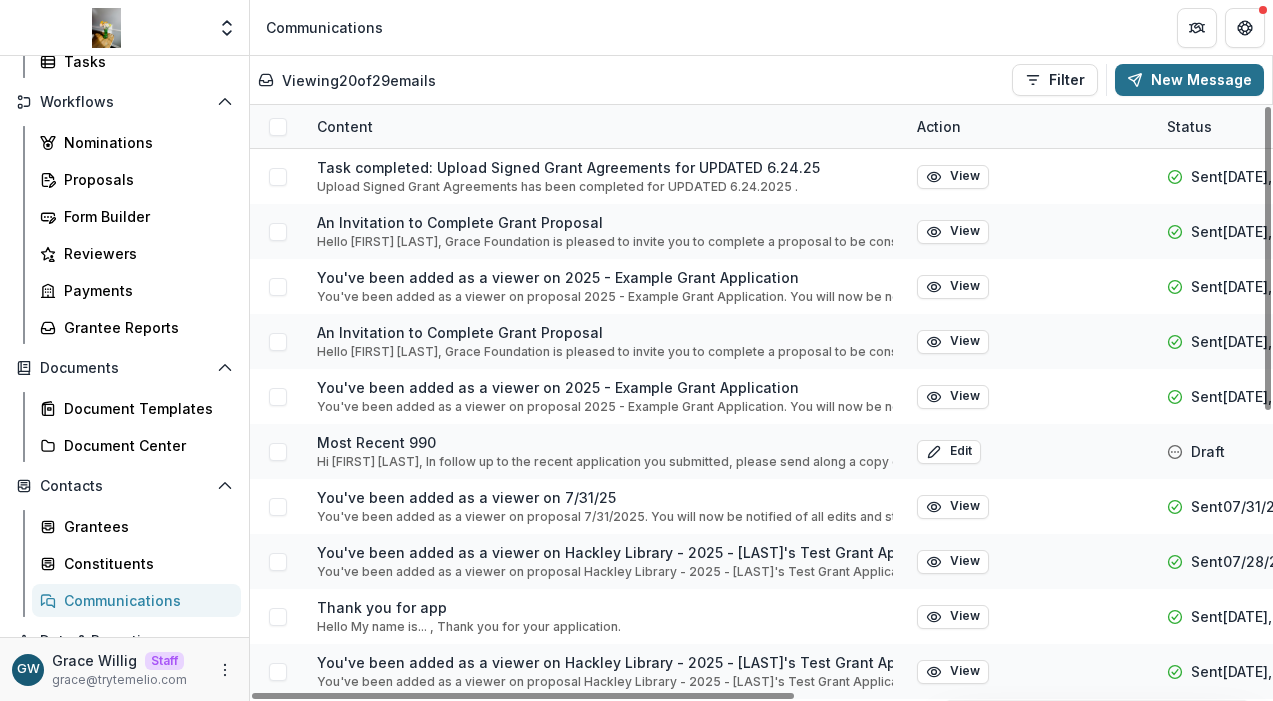 click on "New Message" at bounding box center [1189, 80] 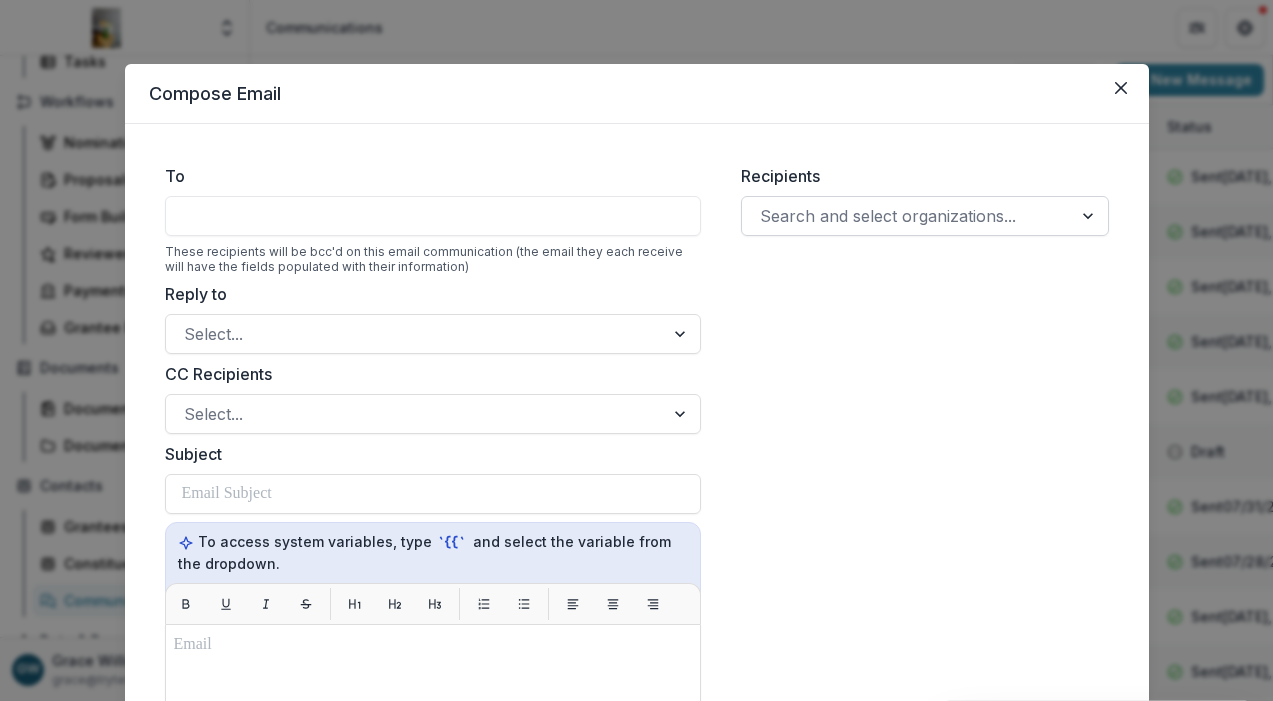 click at bounding box center [907, 216] 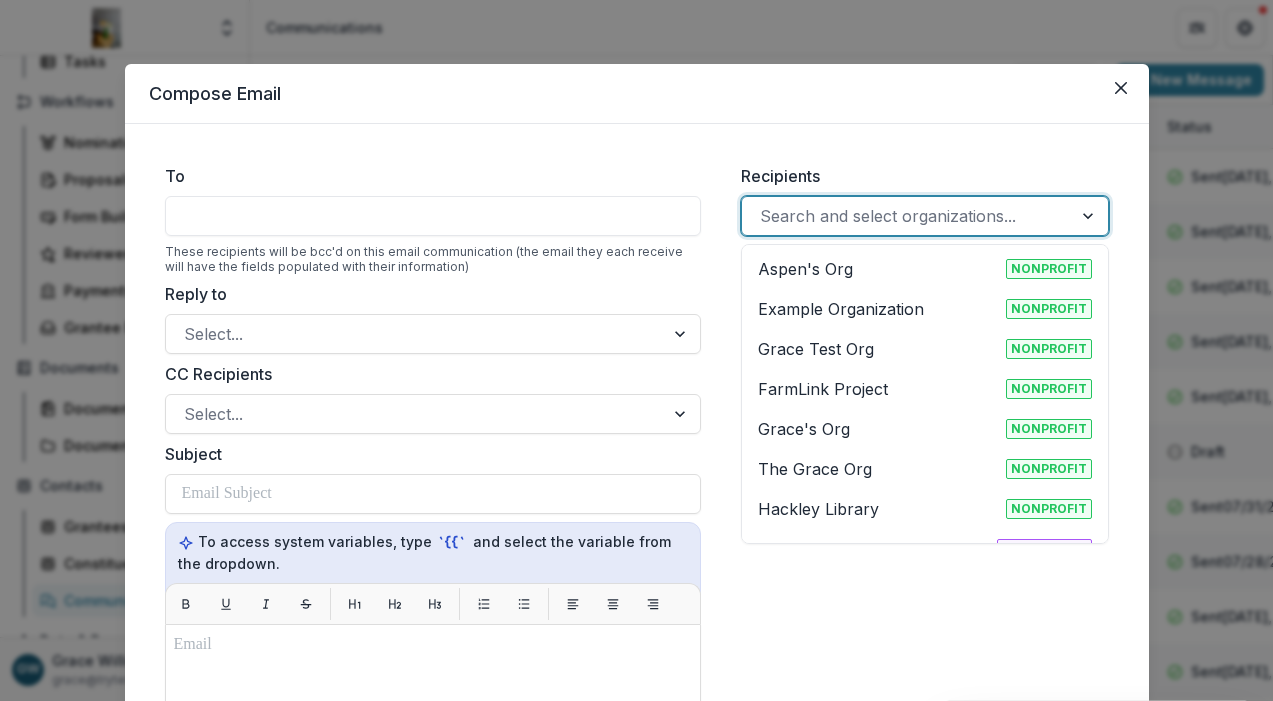 click on "To These recipients will be bcc'd on this email communication (the email they each receive will have the fields populated with their information) Reply to Select... CC Recipients Select... Subject  To access system variables, type   `{{`   and select the variable from the dropdown. Recipients Aspen's Org, 1 of 10. 10 results available. Use Up and Down to choose options, press Enter to select the currently focused option, press Escape to exit the menu, press Tab to select the option and exit the menu. Search and select organizations... Aspen's Org Nonprofit Example Organization Nonprofit Grace Test Org Nonprofit FarmLink Project Nonprofit Grace's Org Nonprofit The Grace Org Nonprofit Hackley Library Nonprofit Grace Foundation Foundation Tom Haverford Donor Leslie Knope Donor" at bounding box center [637, 644] 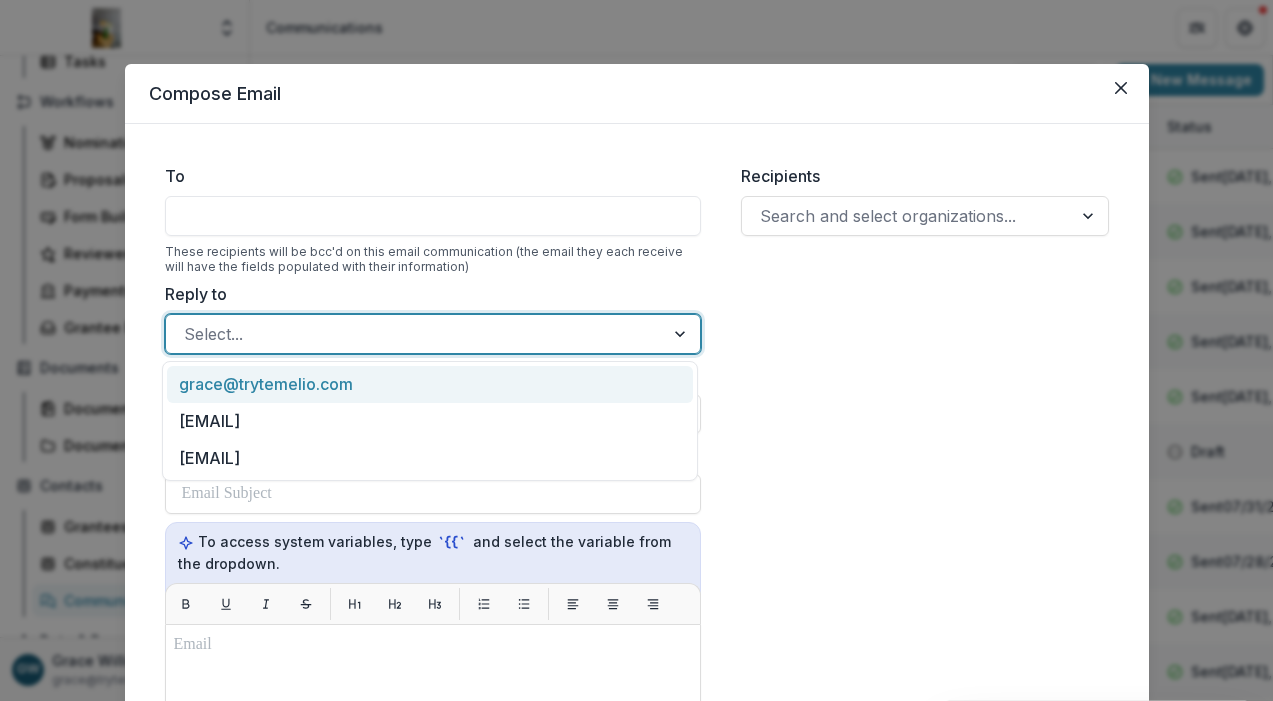 click at bounding box center (415, 334) 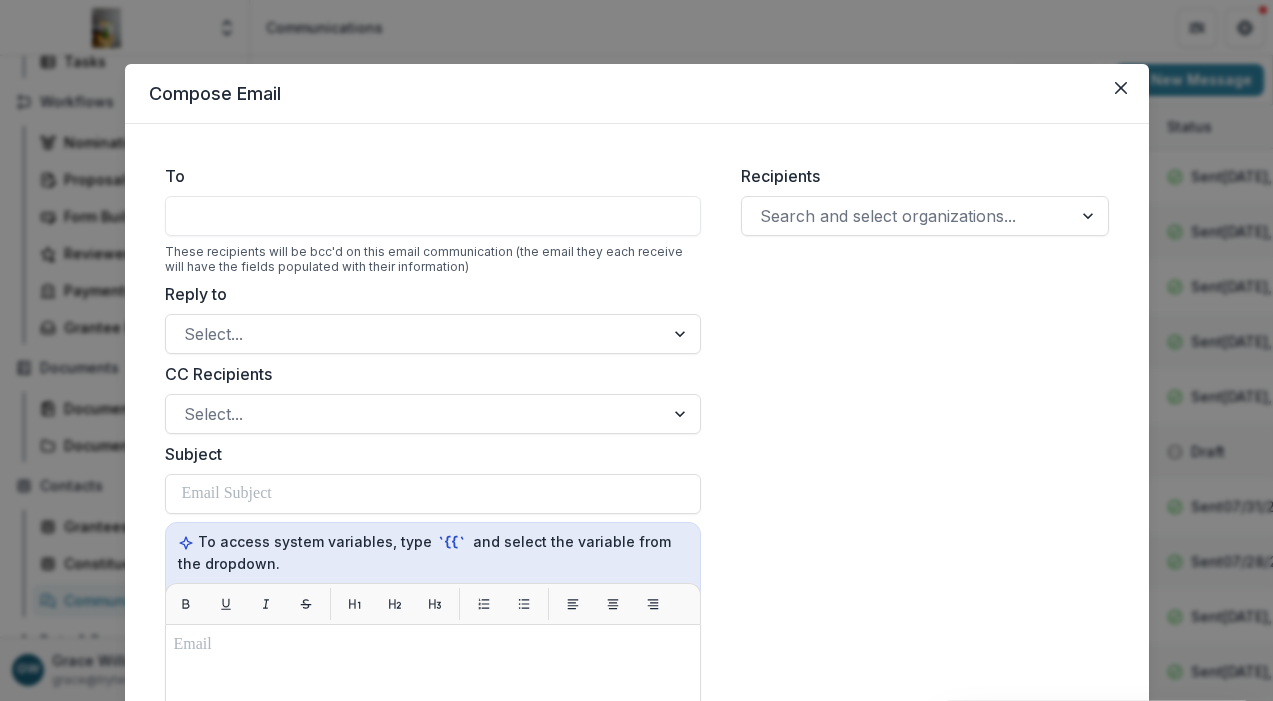 click on "Recipients Search and select organizations..." at bounding box center (925, 644) 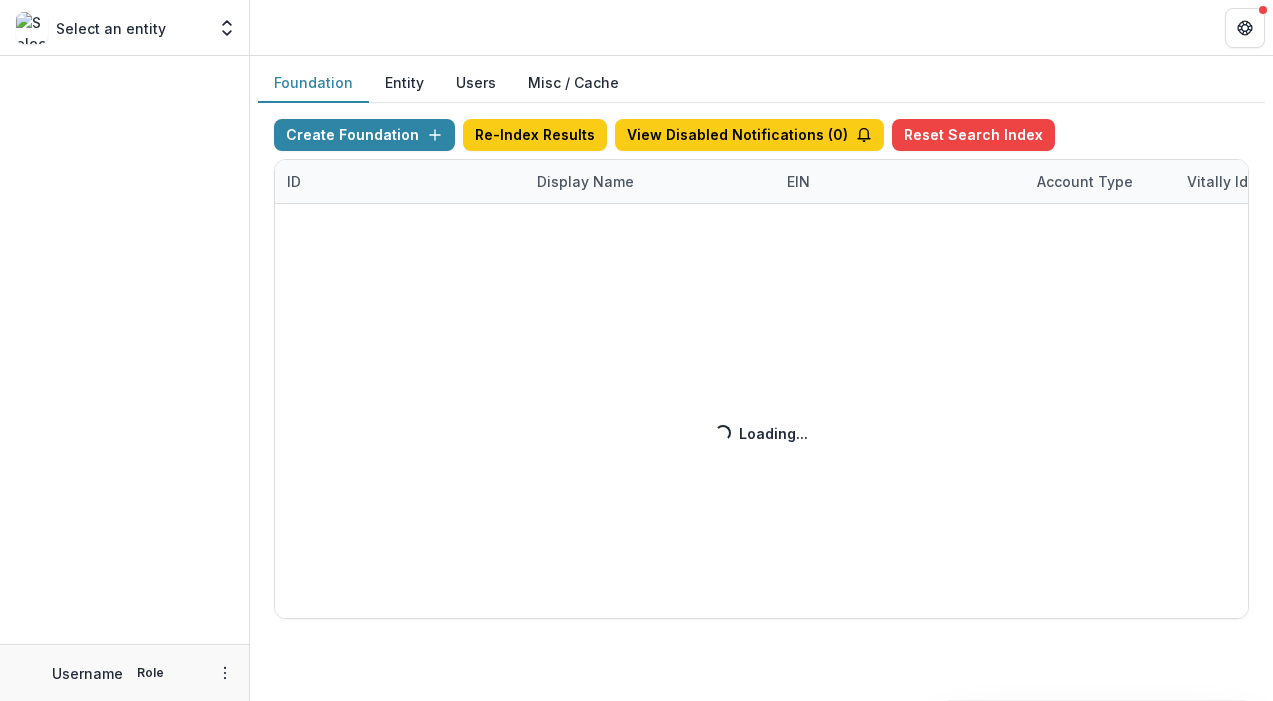 scroll, scrollTop: 0, scrollLeft: 0, axis: both 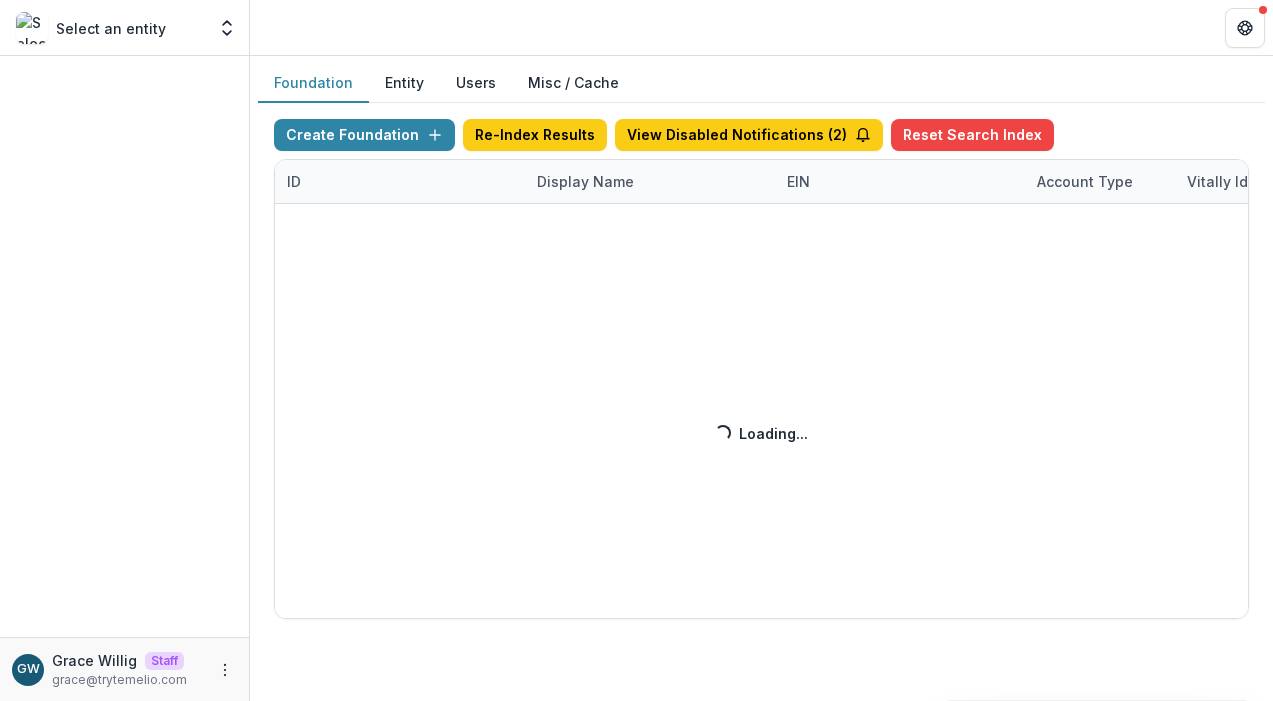 click on "Display Name" at bounding box center [650, 181] 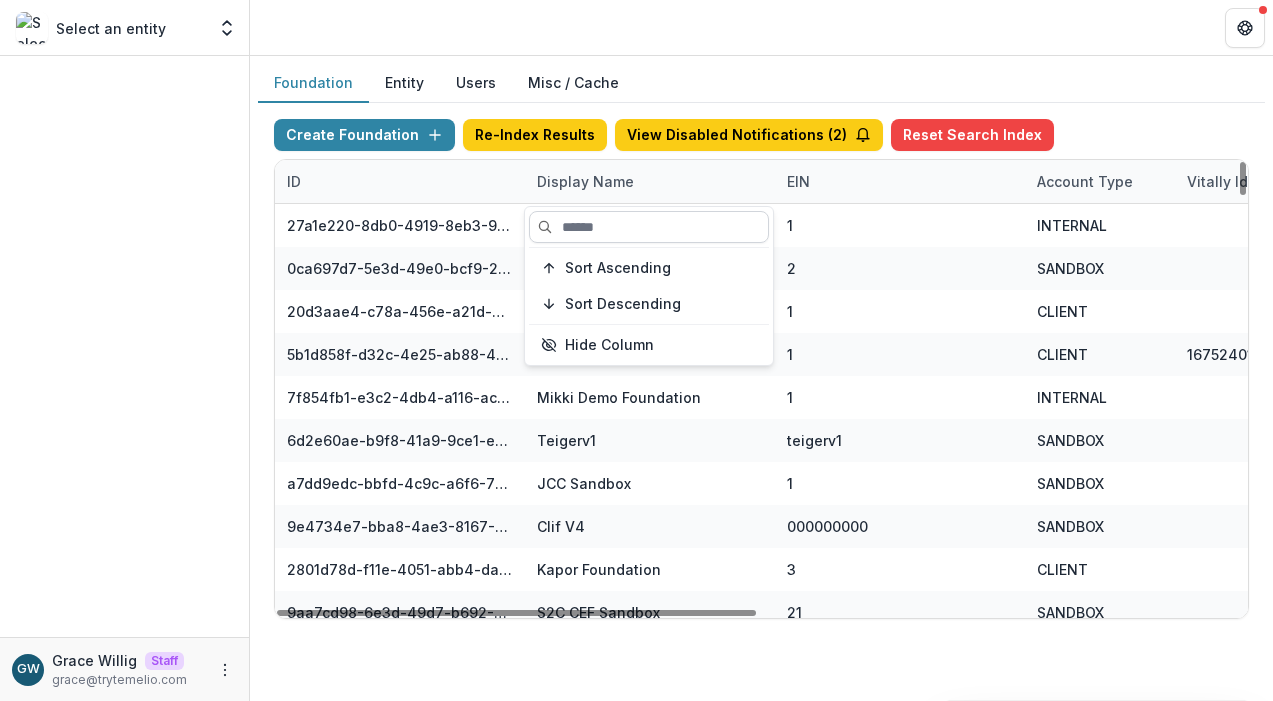 click at bounding box center [649, 227] 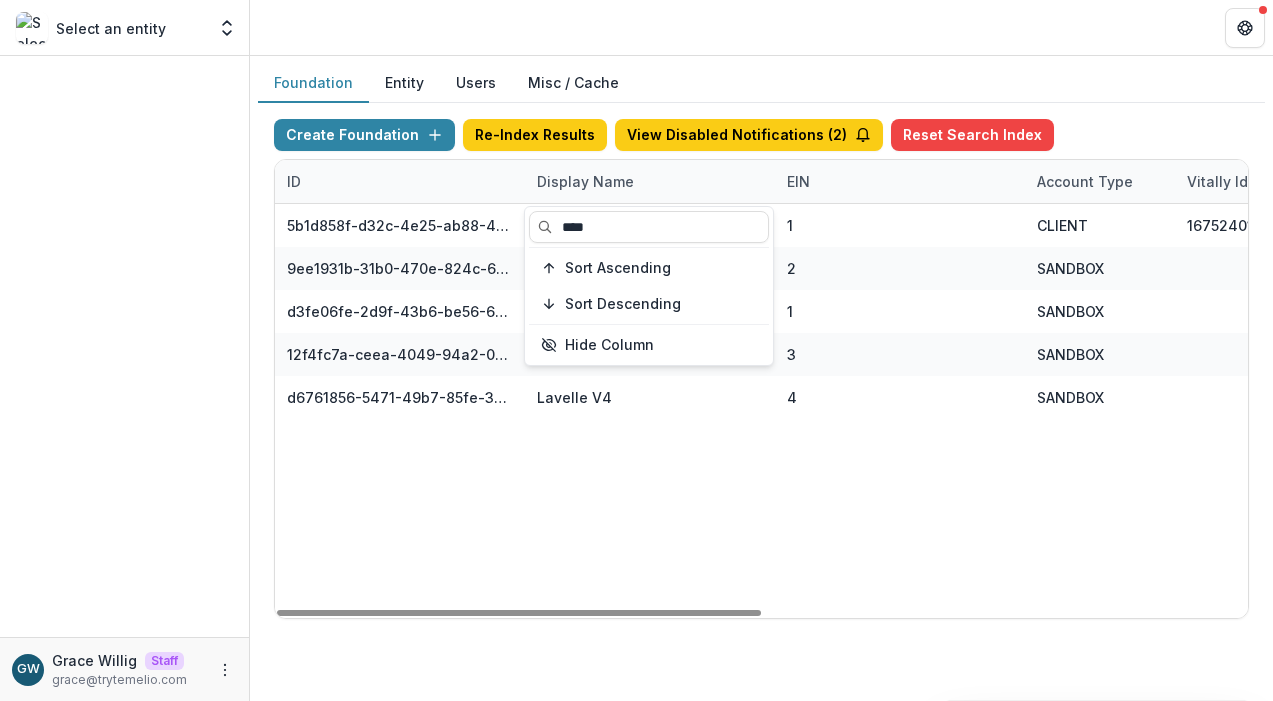 type on "****" 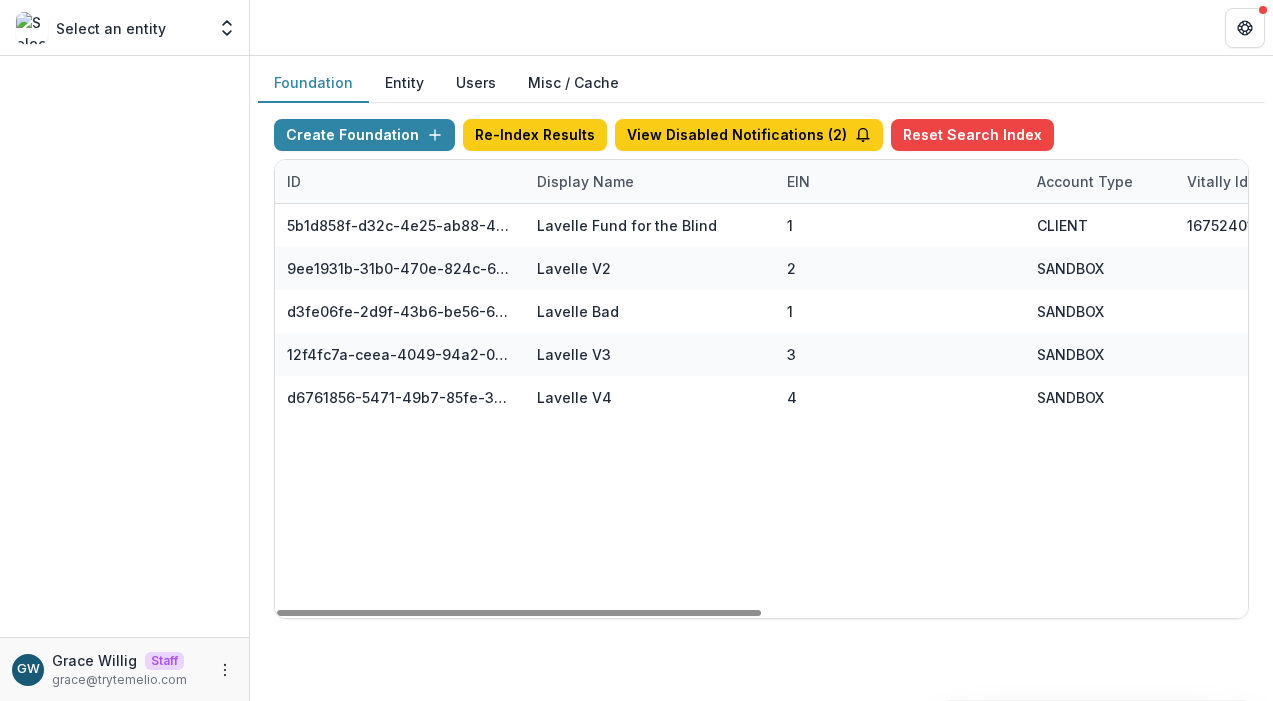 click on "5b1d858f-d32c-4e25-ab88-434536713791 Lavelle Fund for the Blind 1 CLIENT 16752401526 lavelle Jun 03, 2024, 11:01 AM Visit Edit Feature Flags 9ee1931b-31b0-470e-824c-67bc817d8d32 Lavelle V2 2 SANDBOX Lavelle V2 Jan 31, 2024, 12:36 PM Visit Edit Feature Flags d3fe06fe-2d9f-43b6-be56-6cb6f1d4ce6b Lavelle Bad 1 SANDBOX Lavelle bad May 08, 2024, 1:50 PM Visit Edit Feature Flags 12f4fc7a-ceea-4049-94a2-072dd84cd9e4 Lavelle V3 3 SANDBOX Lavelle V3 May 08, 2024, 1:52 PM Visit Edit Feature Flags d6761856-5471-49b7-85fe-3a457553be9b Lavelle V4 4 SANDBOX lavelle4 May 30, 2024, 11:38 AM Visit Edit Feature Flags" at bounding box center [1250, 411] 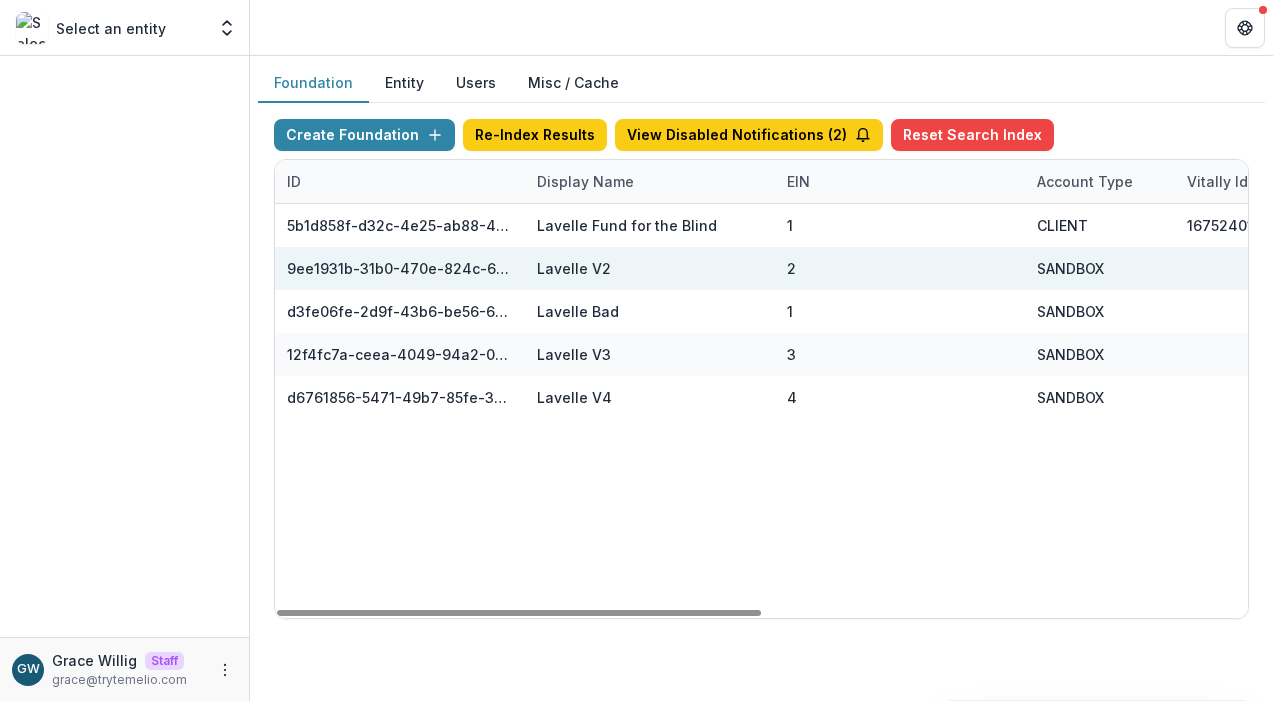 scroll, scrollTop: 0, scrollLeft: 977, axis: horizontal 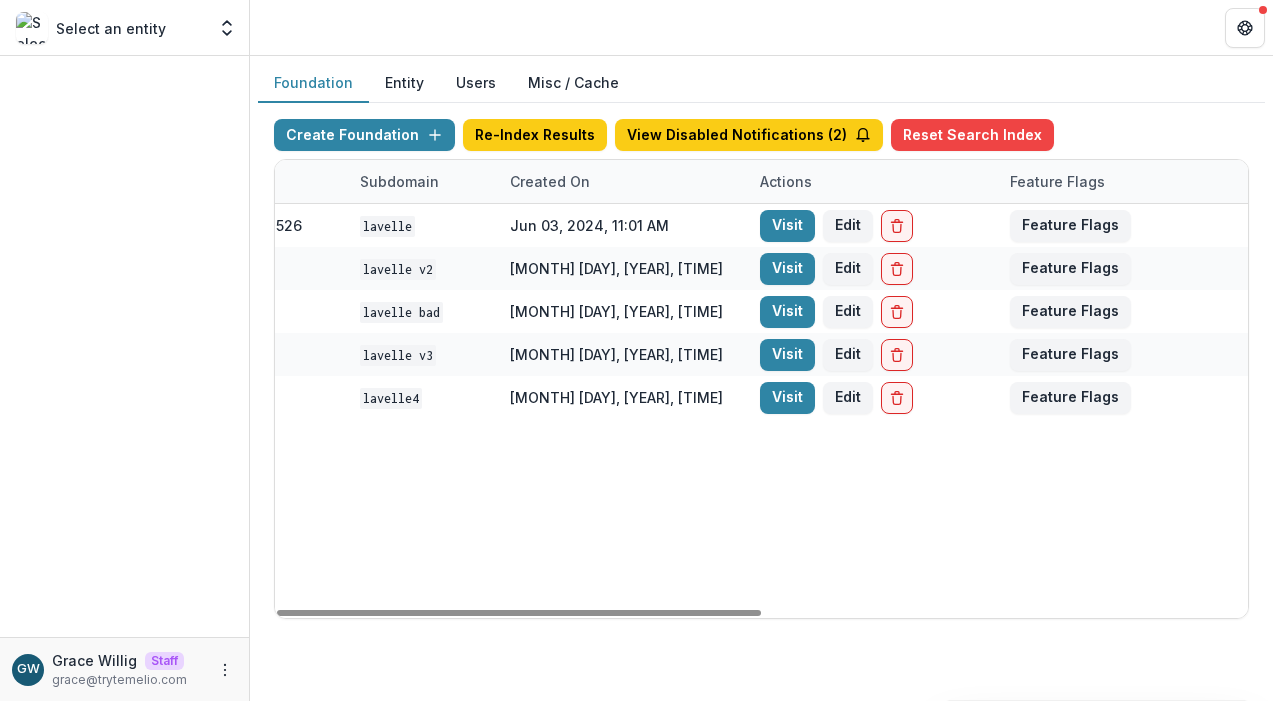 click on "Visit" at bounding box center (787, 226) 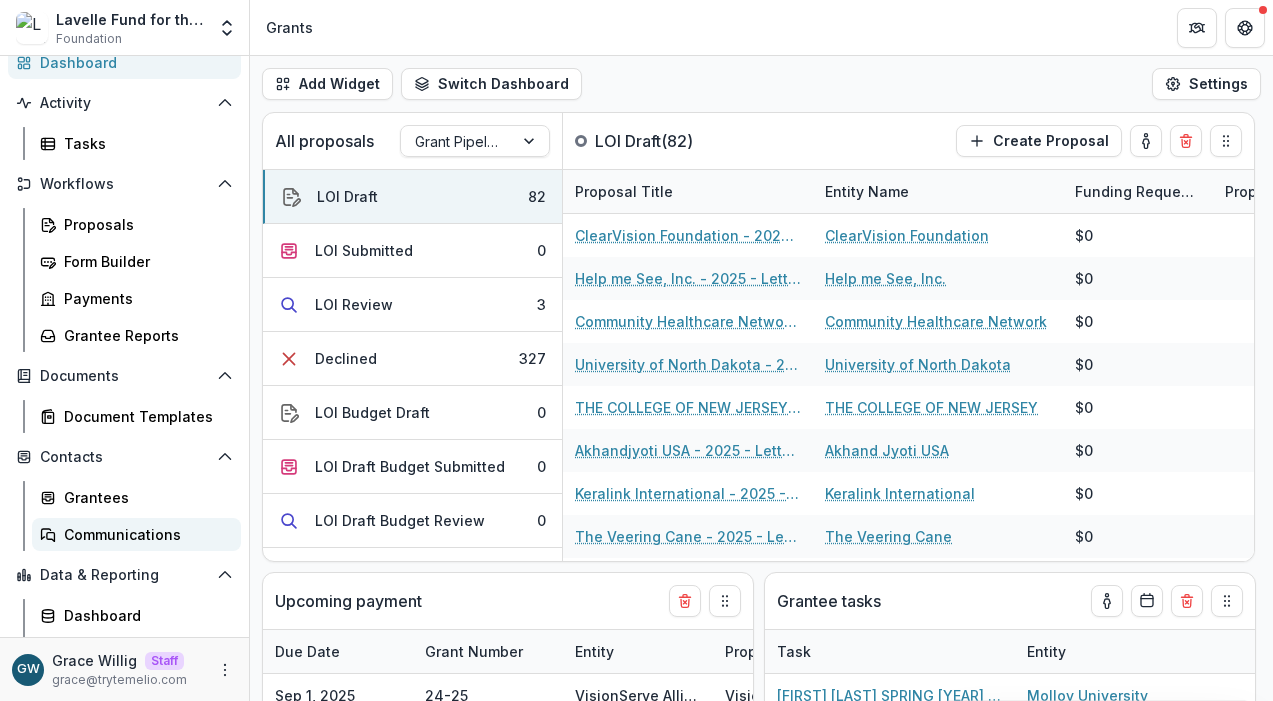 scroll, scrollTop: 154, scrollLeft: 0, axis: vertical 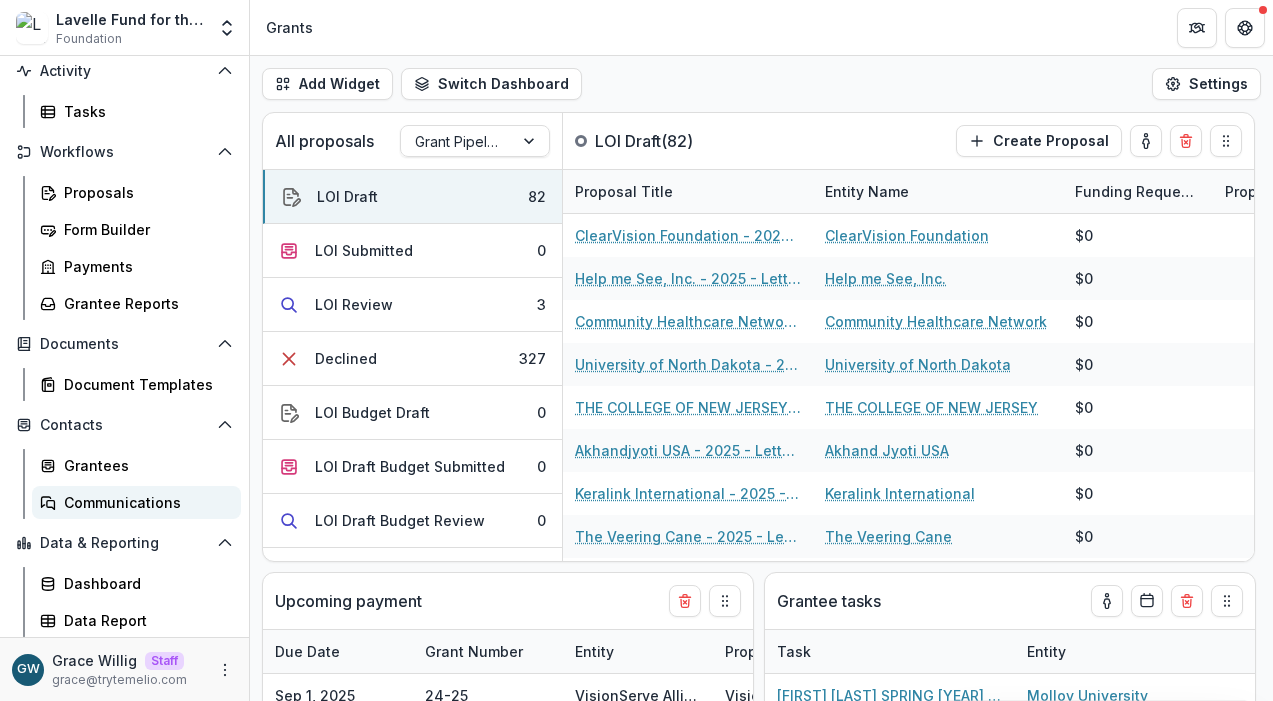 click on "Communications" at bounding box center (144, 502) 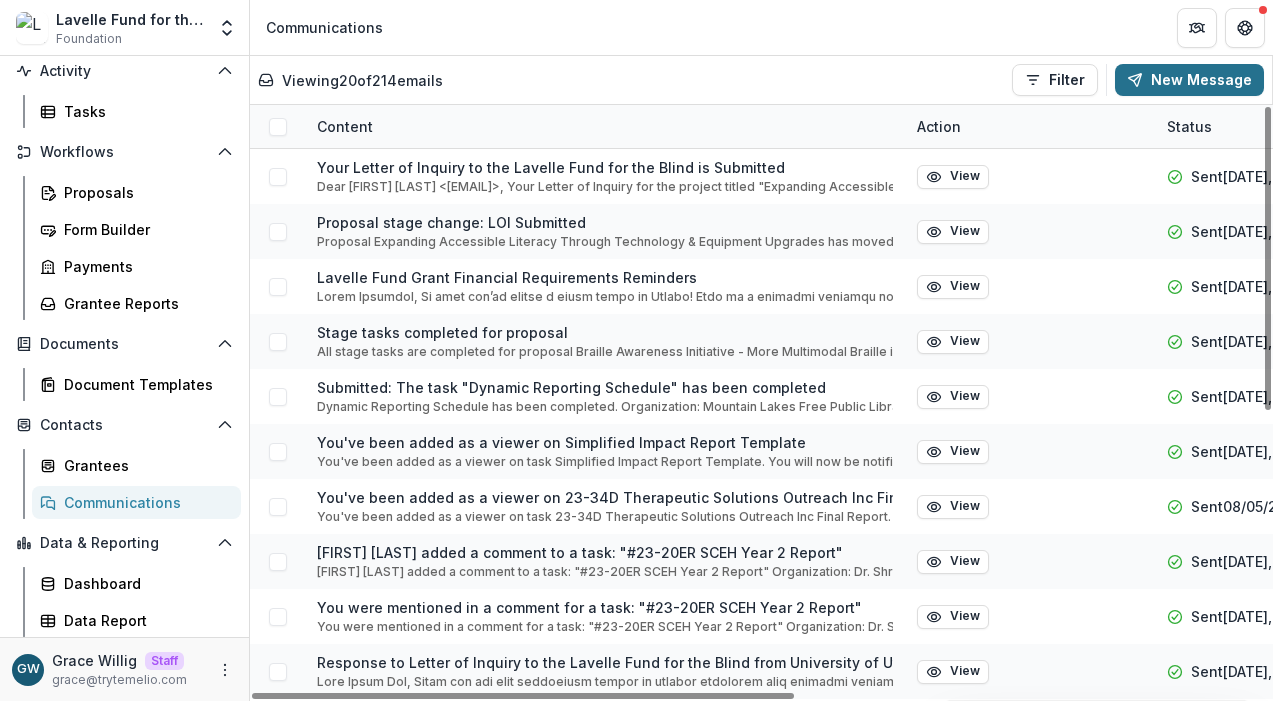 click on "New Message" at bounding box center (1189, 80) 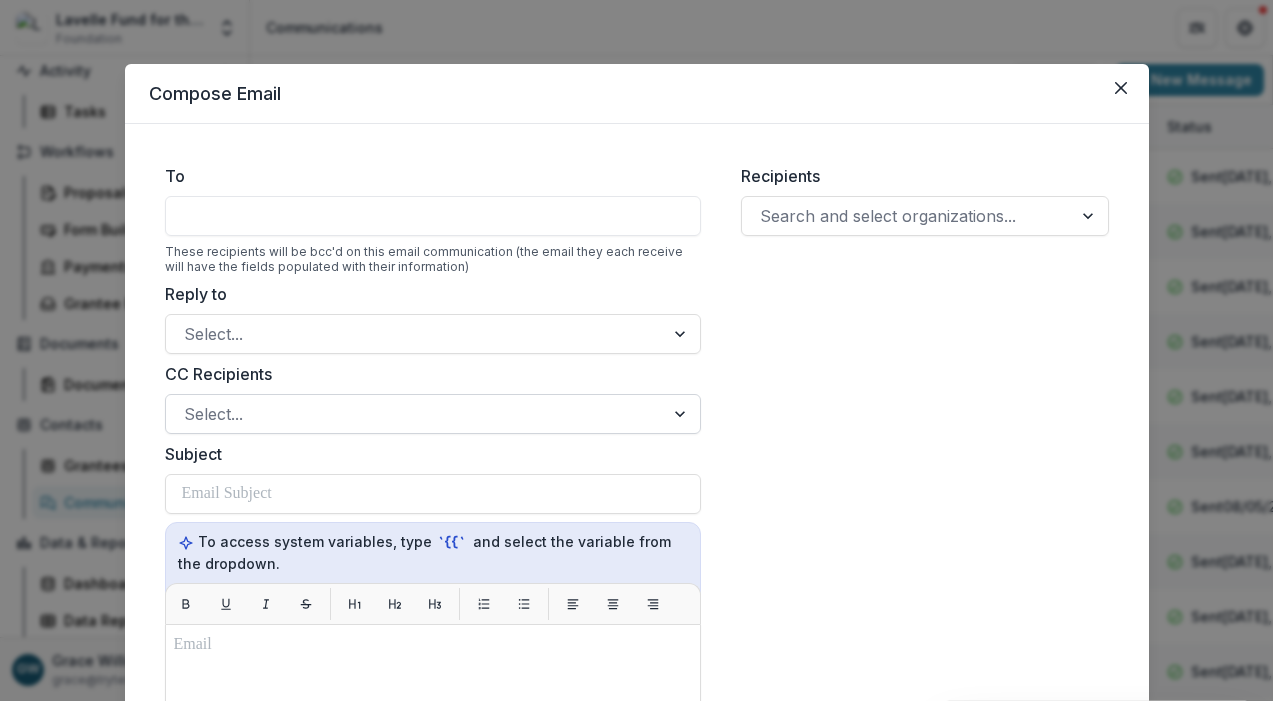 click at bounding box center [415, 414] 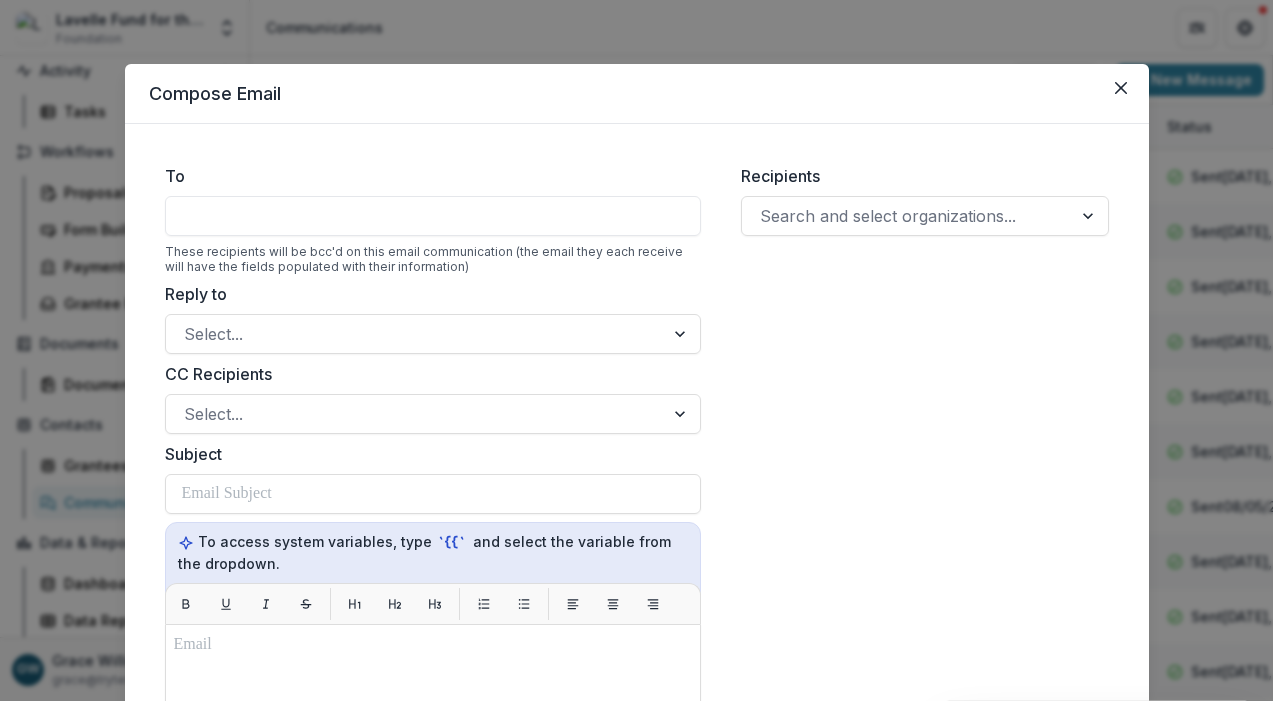 click on "Recipients Search and select organizations..." at bounding box center [925, 644] 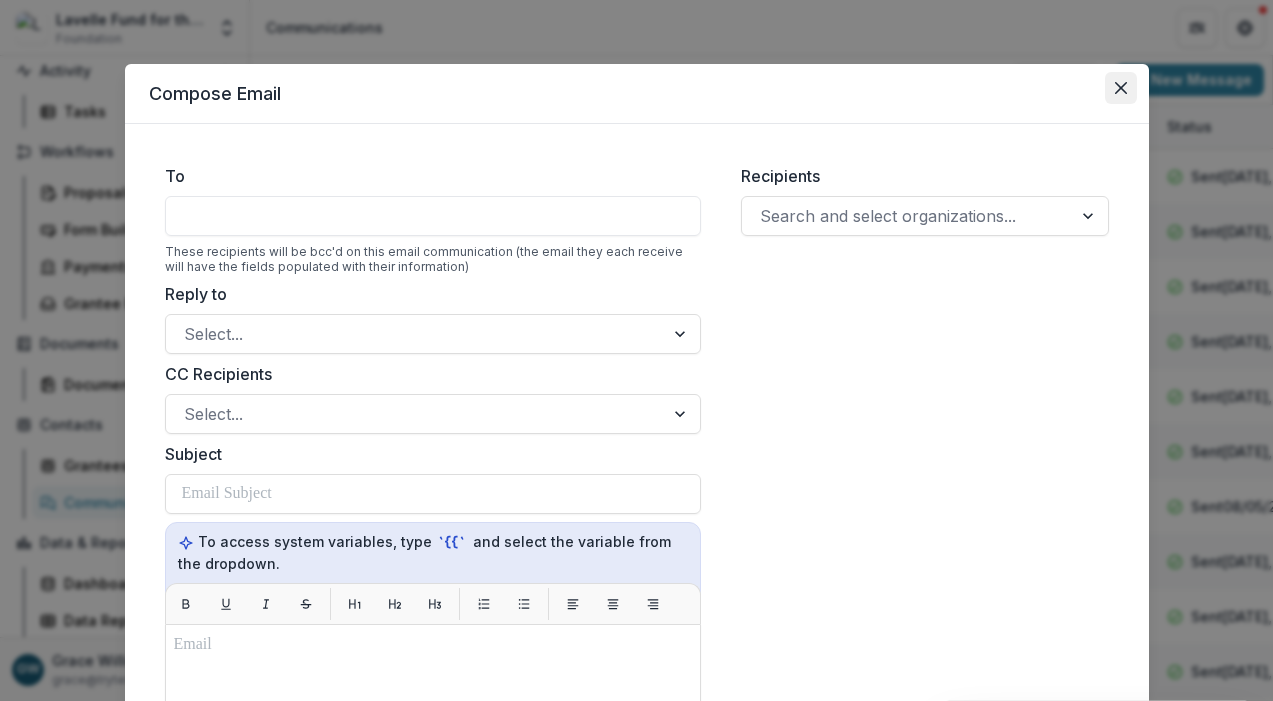 click at bounding box center [1121, 88] 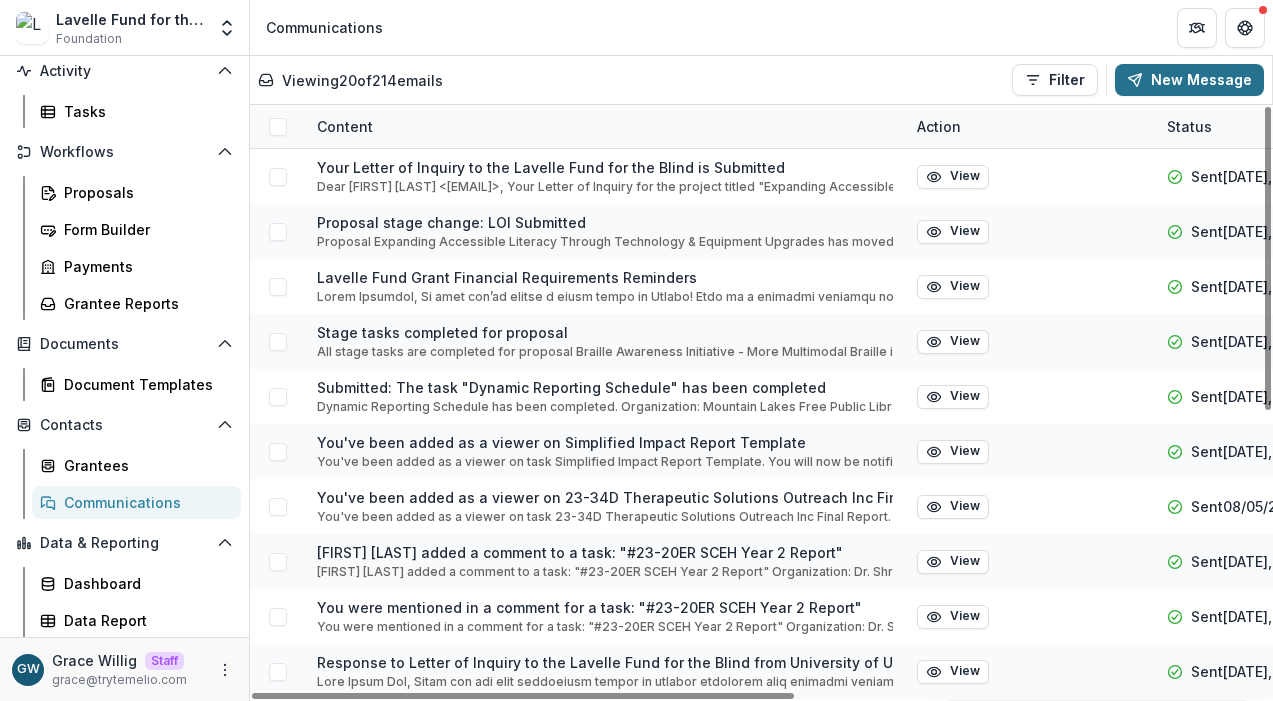 click on "New Message" at bounding box center [1189, 80] 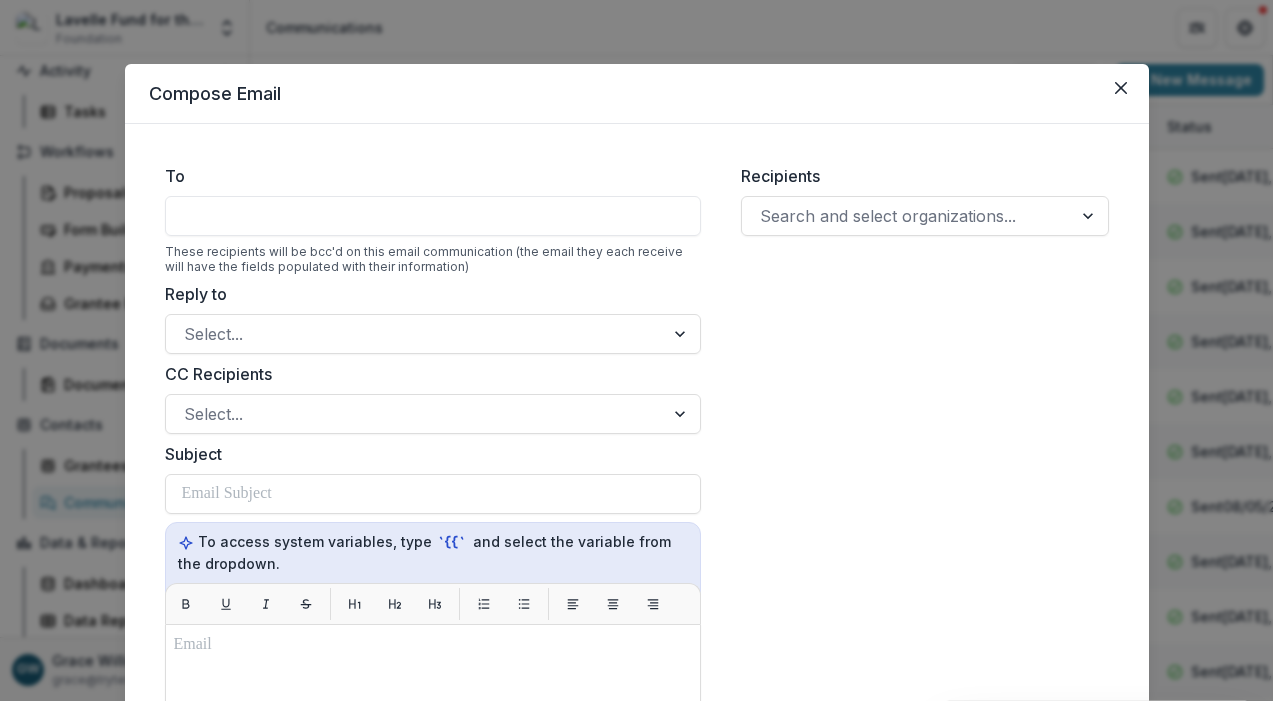 type 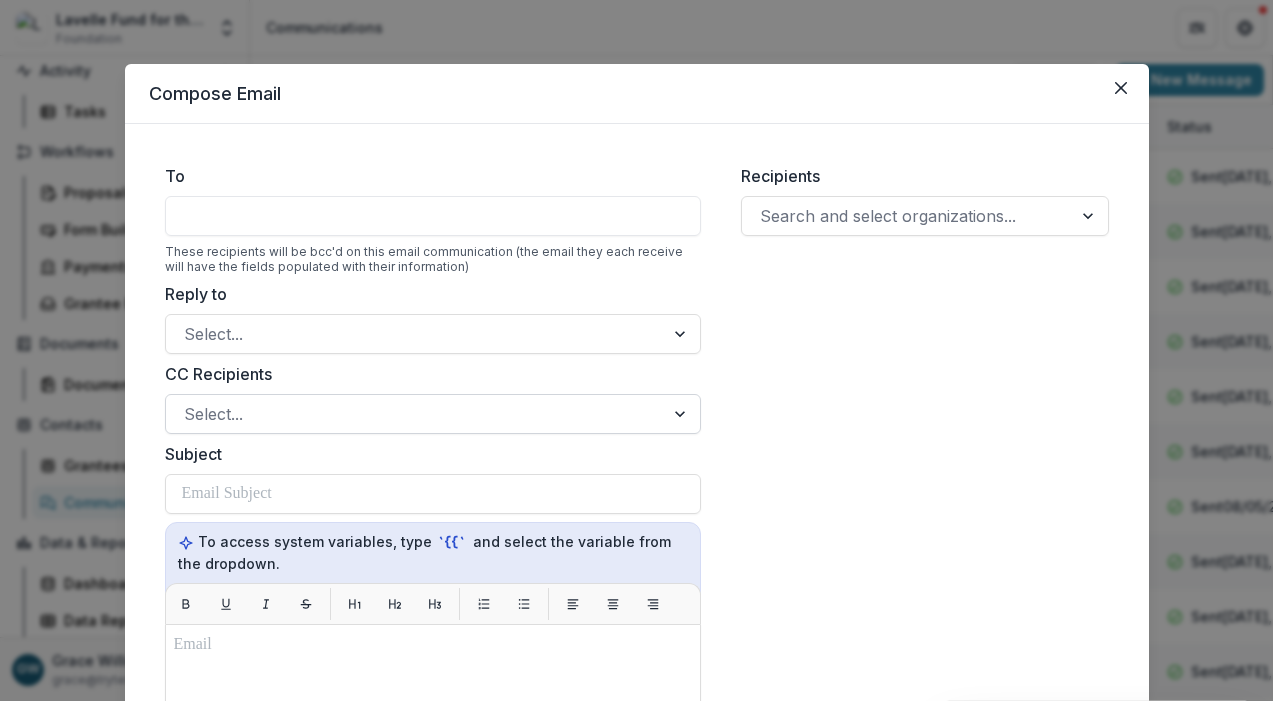 click at bounding box center (415, 414) 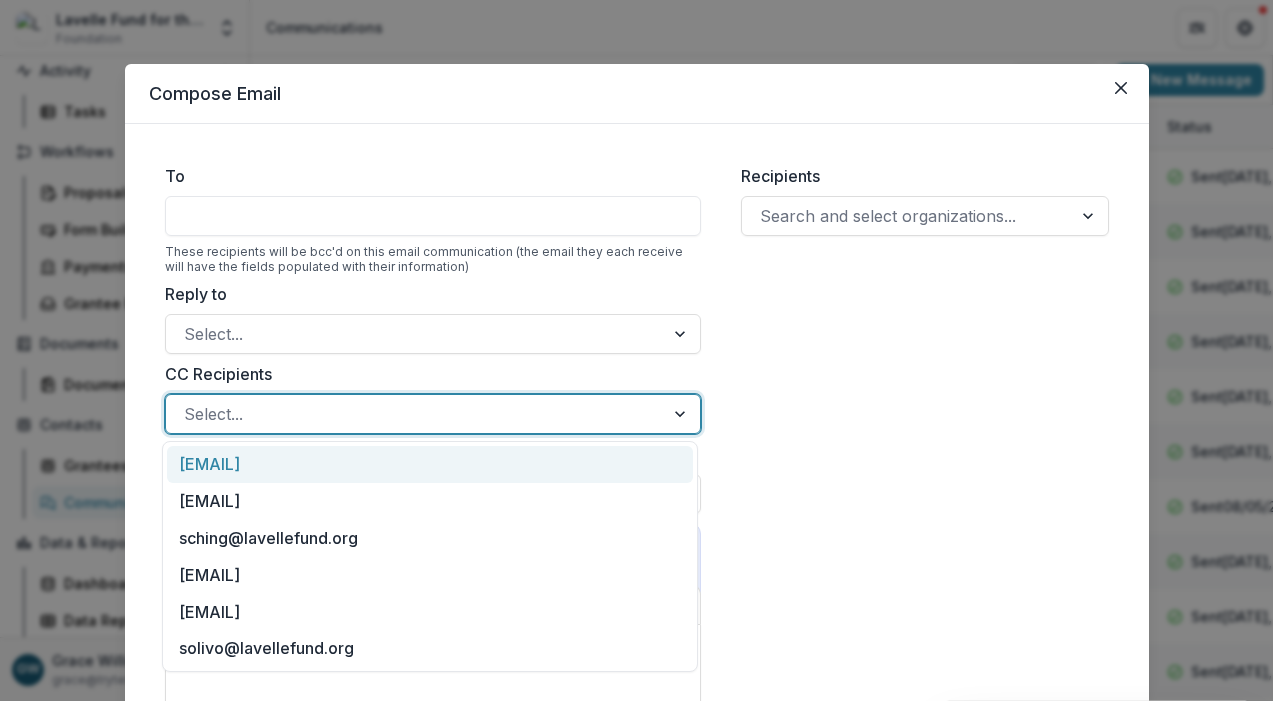 click on "Recipients Search and select organizations..." at bounding box center (925, 644) 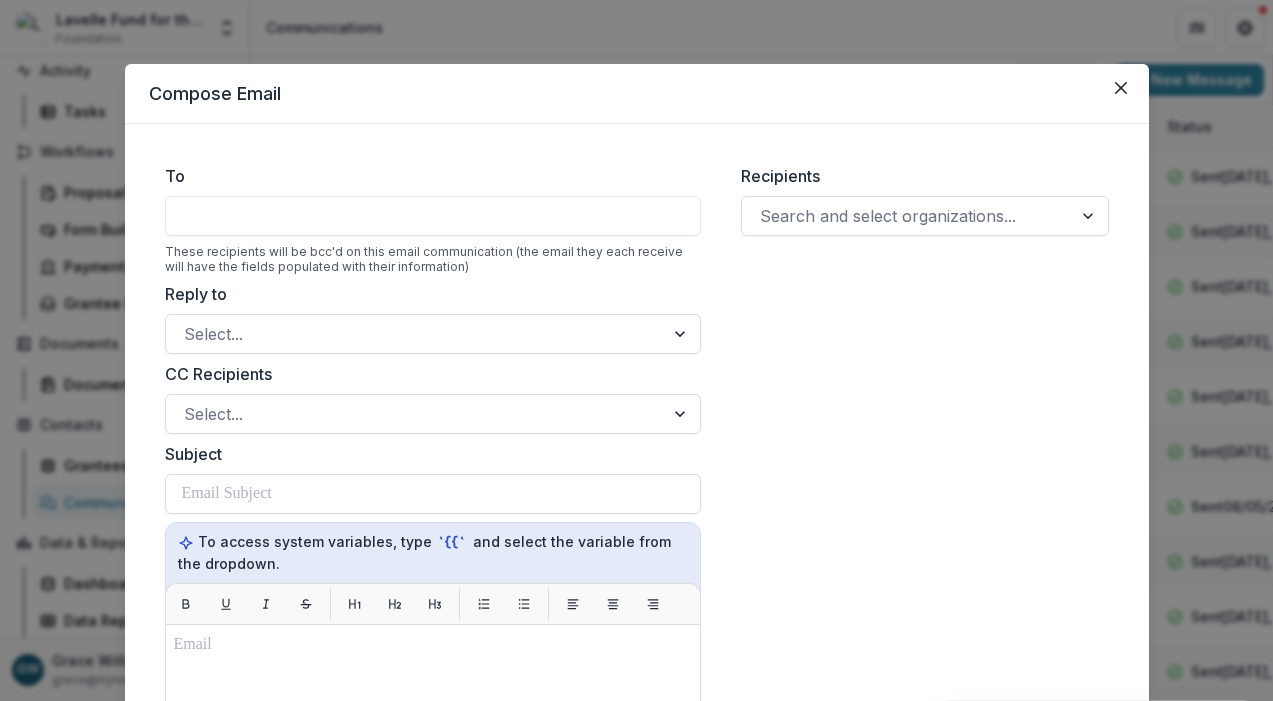 drag, startPoint x: 1118, startPoint y: 92, endPoint x: 1094, endPoint y: 93, distance: 24.020824 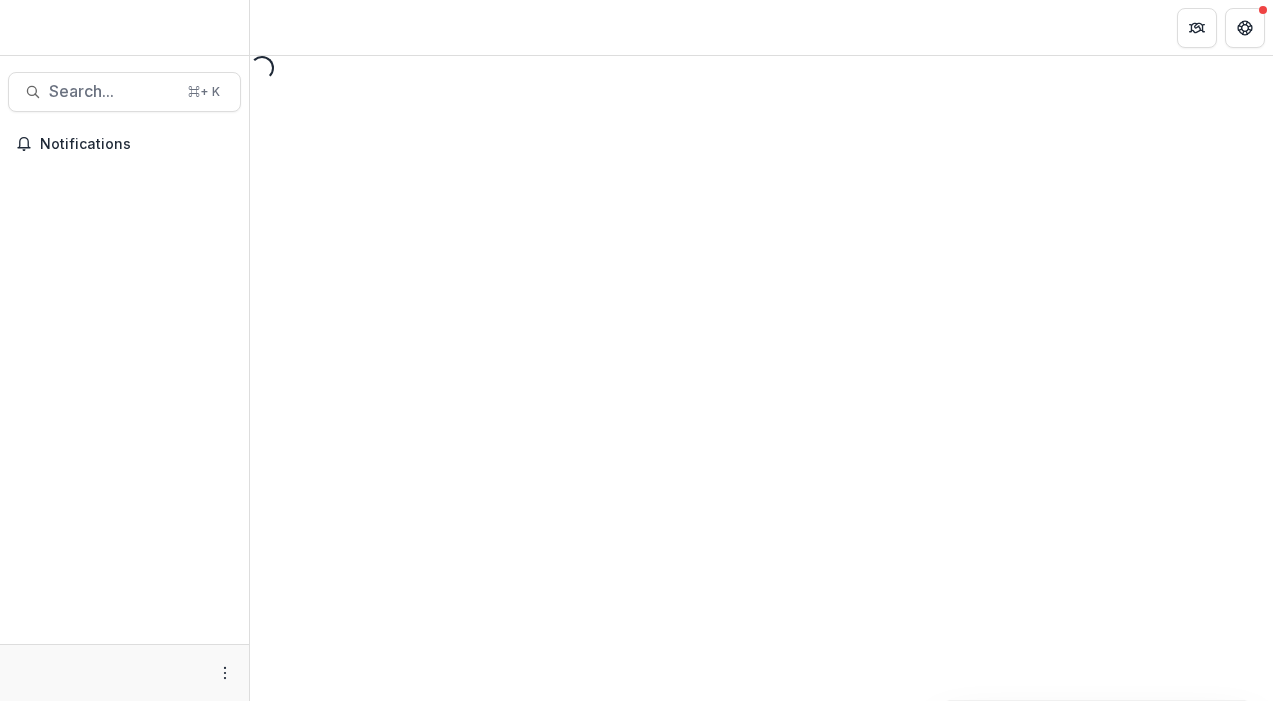 scroll, scrollTop: 0, scrollLeft: 0, axis: both 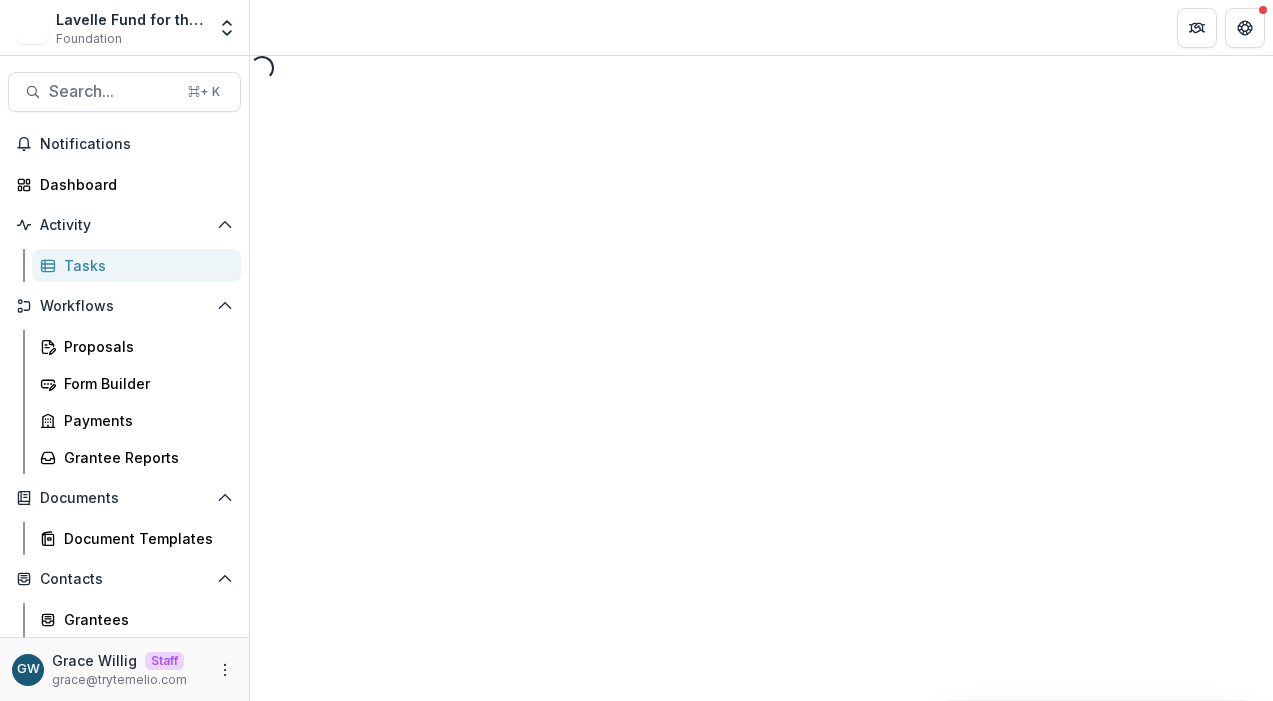select on "********" 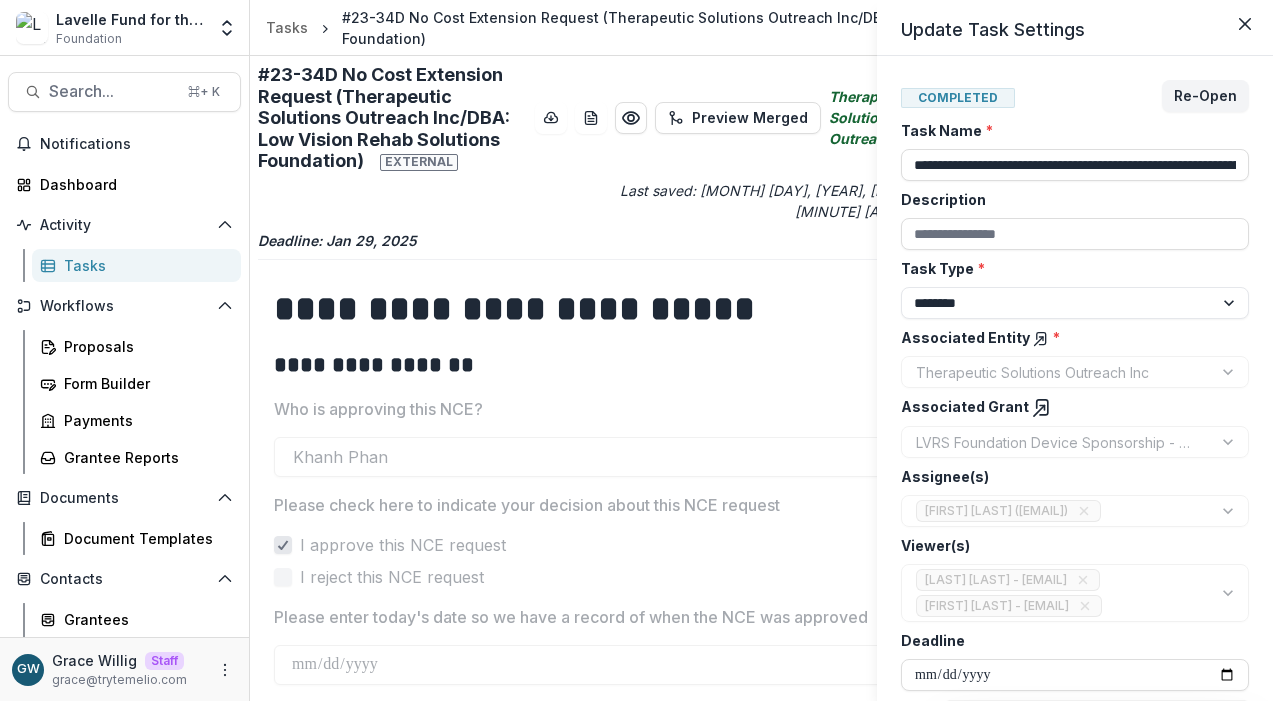 click on "Update Task Settings" at bounding box center (1075, 28) 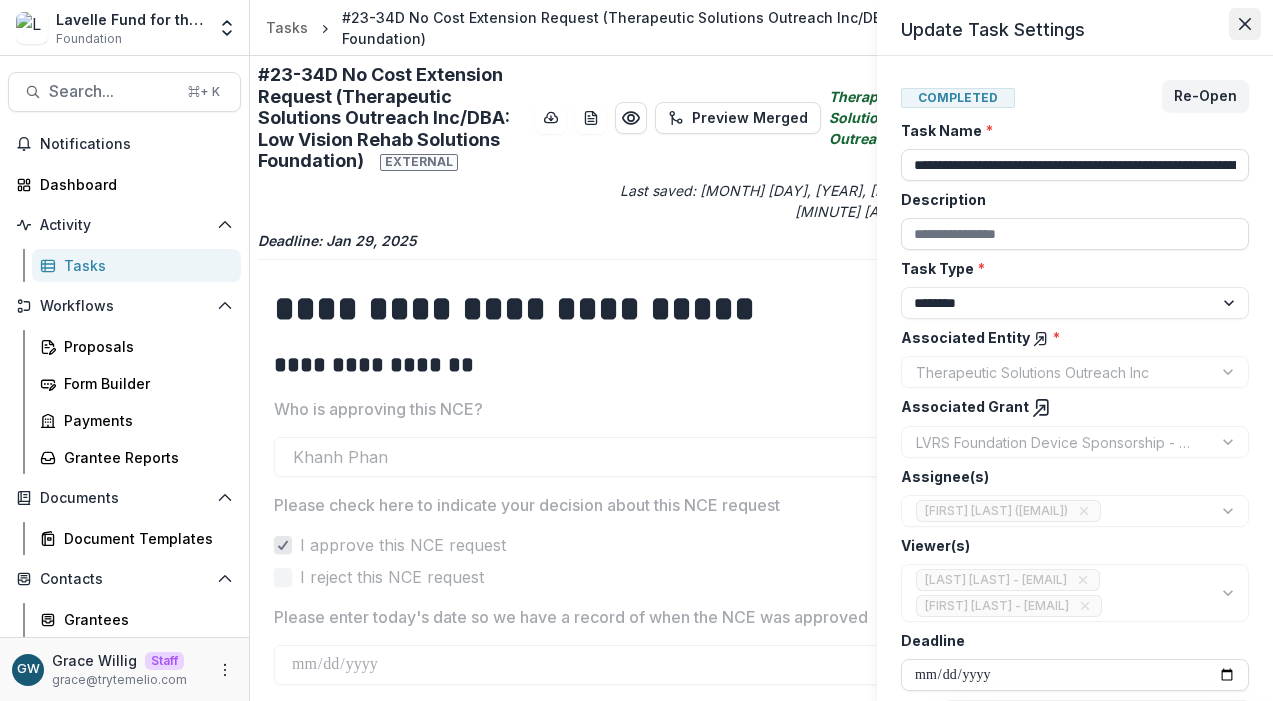 click at bounding box center [1245, 24] 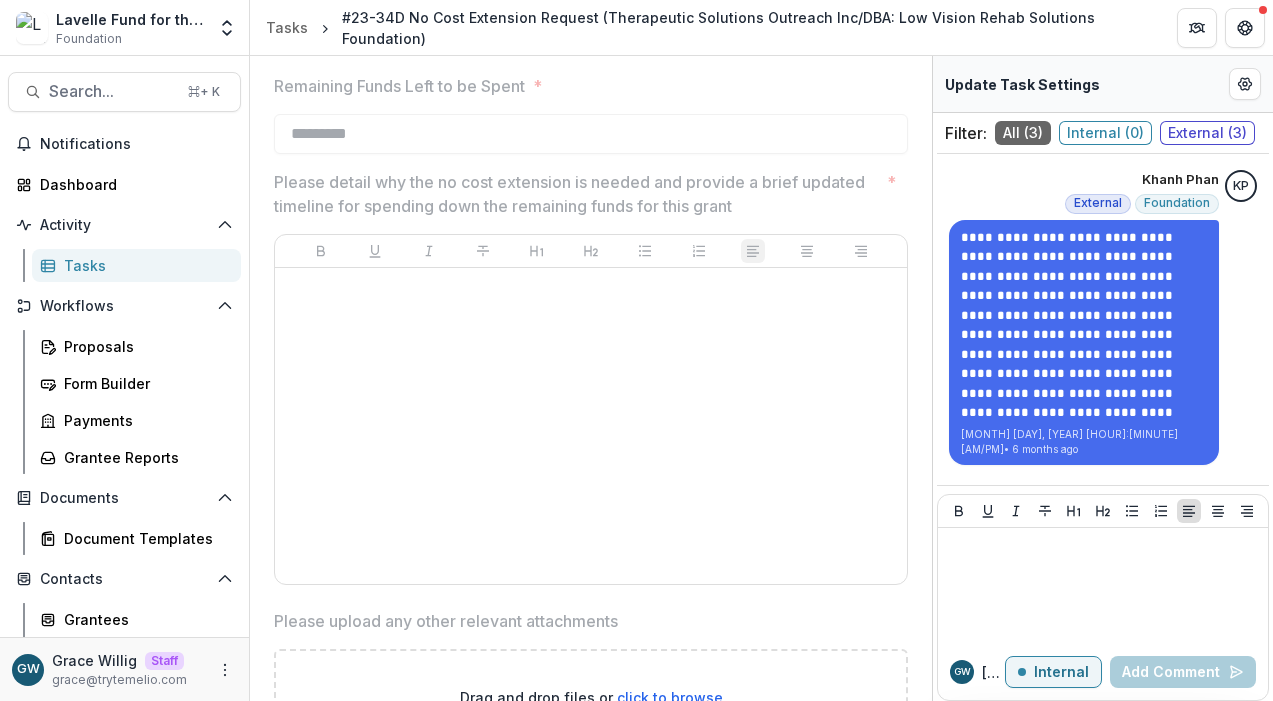 scroll, scrollTop: 2014, scrollLeft: 0, axis: vertical 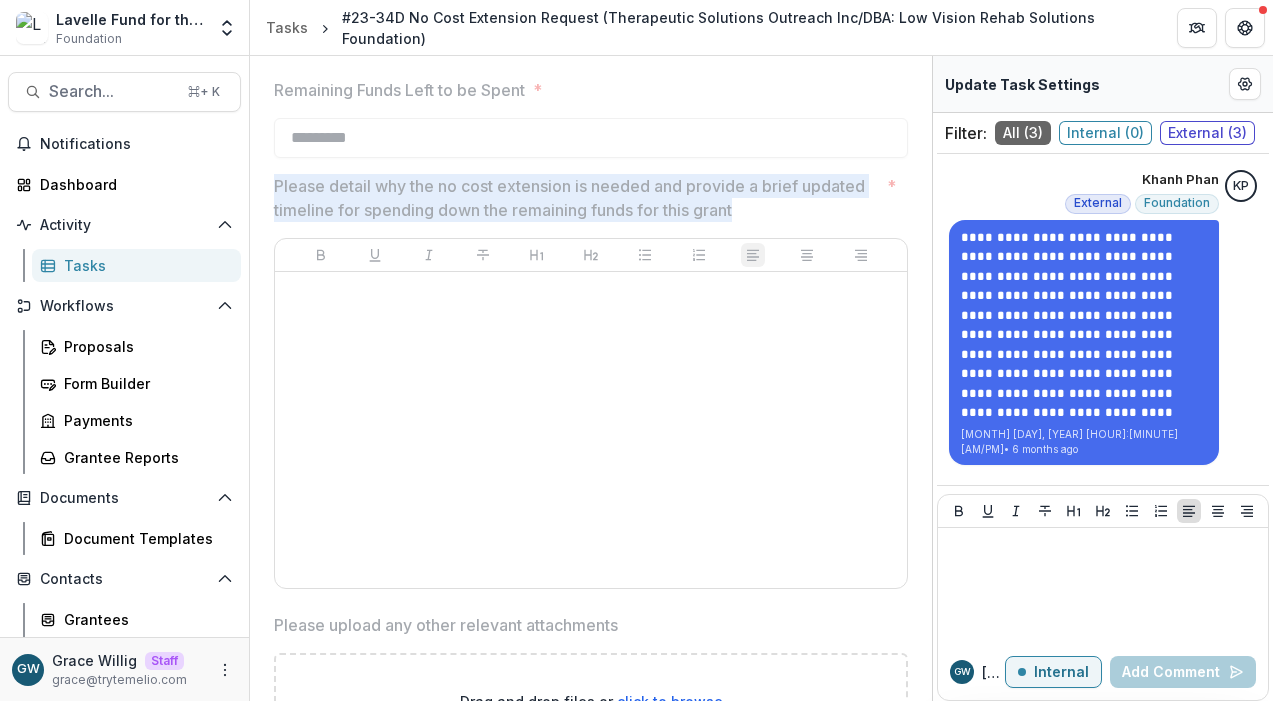 drag, startPoint x: 276, startPoint y: 162, endPoint x: 748, endPoint y: 194, distance: 473.0835 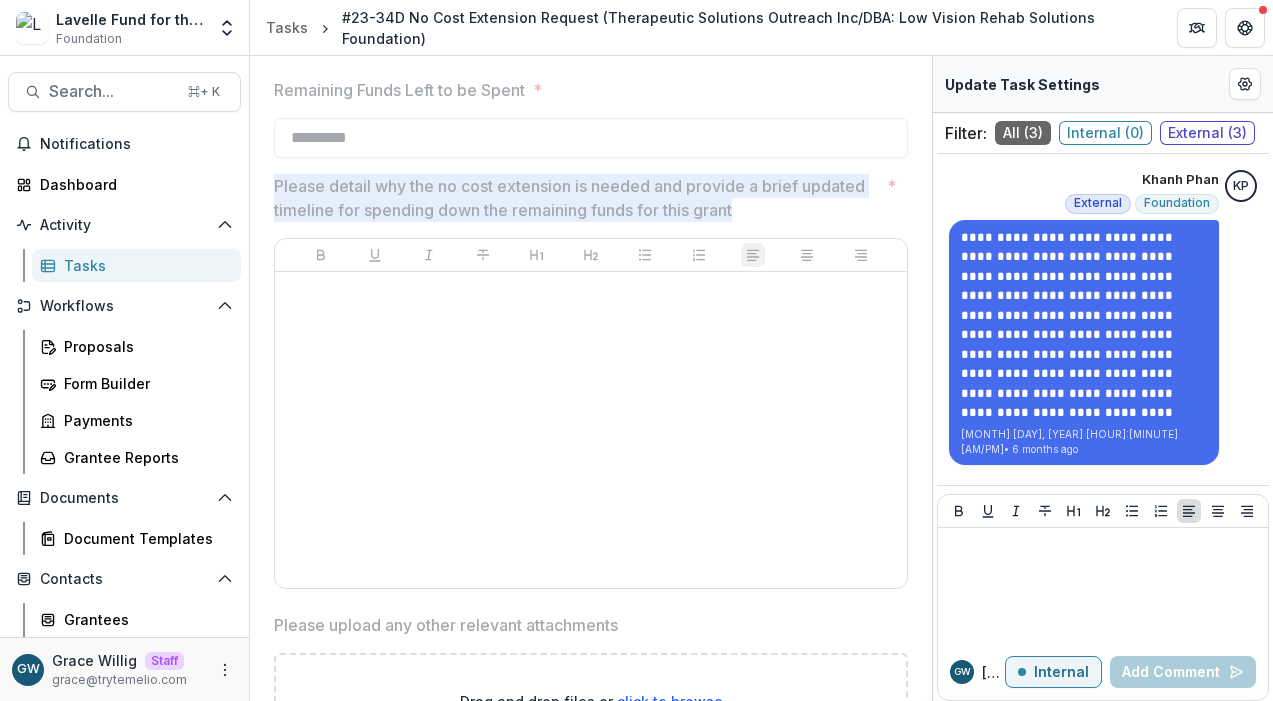 copy on "Please detail why the no cost extension is needed and provide a brief updated timeline for spending down the remaining funds for this grant" 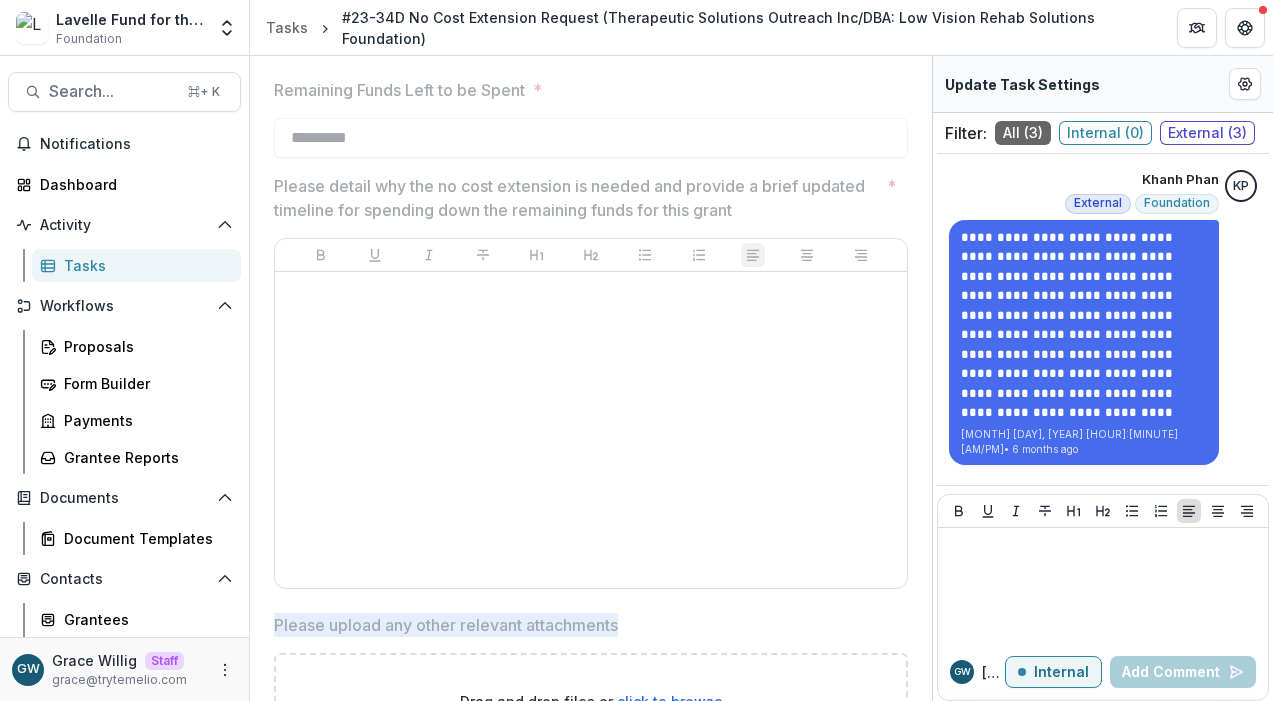 drag, startPoint x: 511, startPoint y: 591, endPoint x: 277, endPoint y: 601, distance: 234.21358 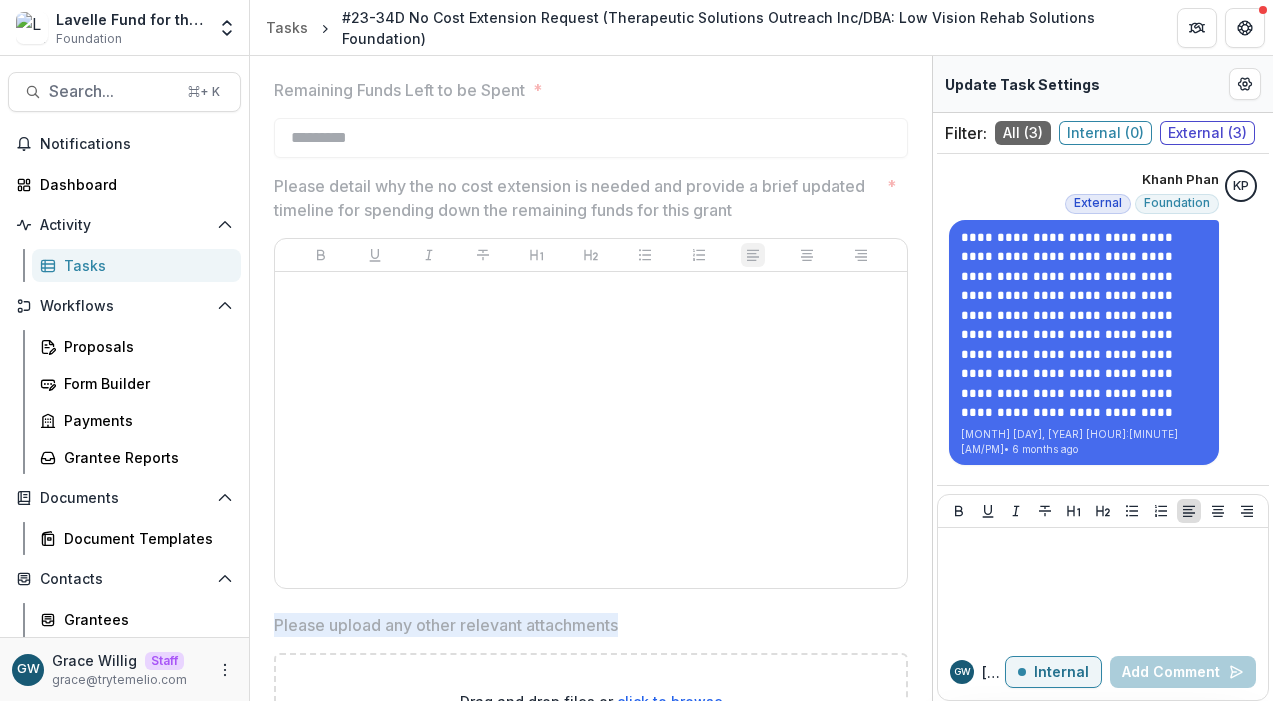 copy on "Please upload any other relevant attachments" 